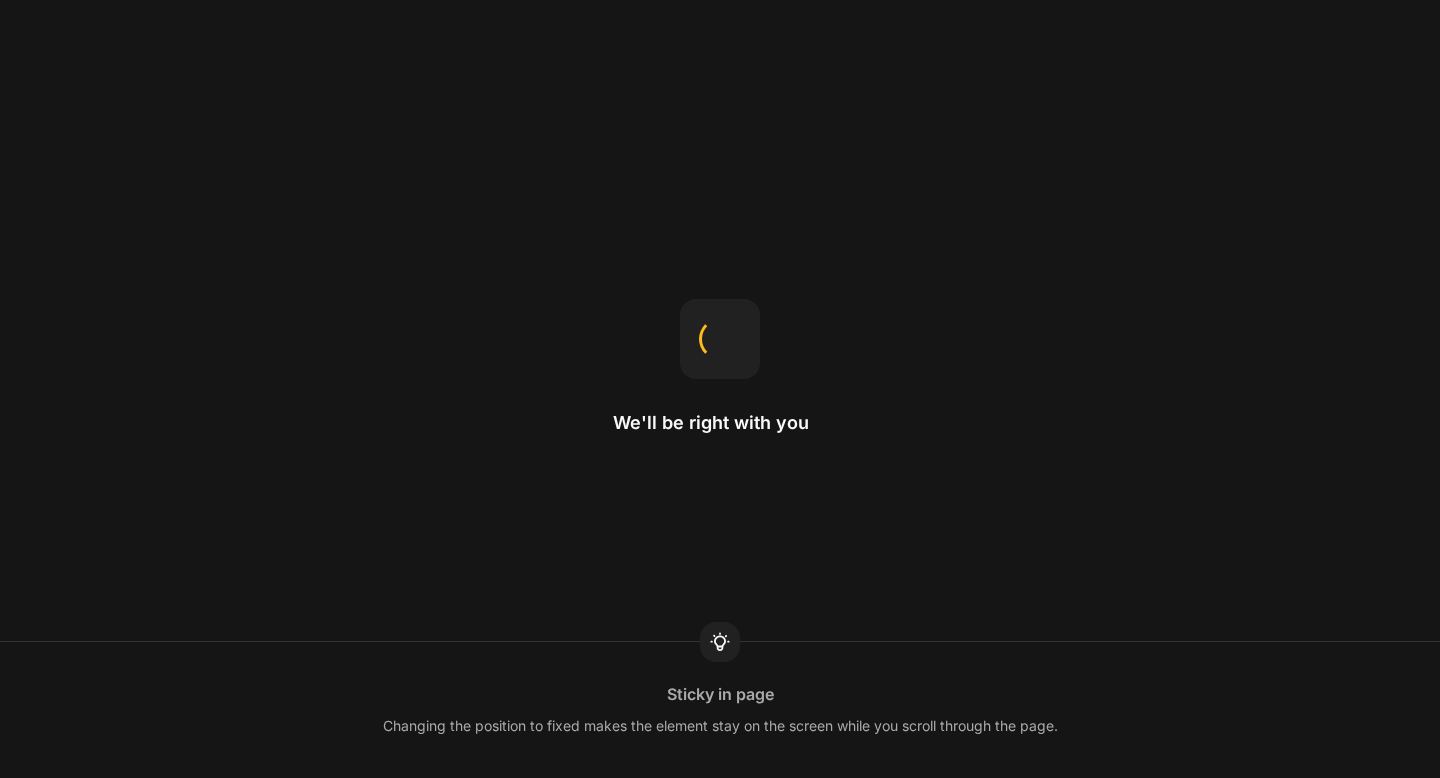 scroll, scrollTop: 0, scrollLeft: 0, axis: both 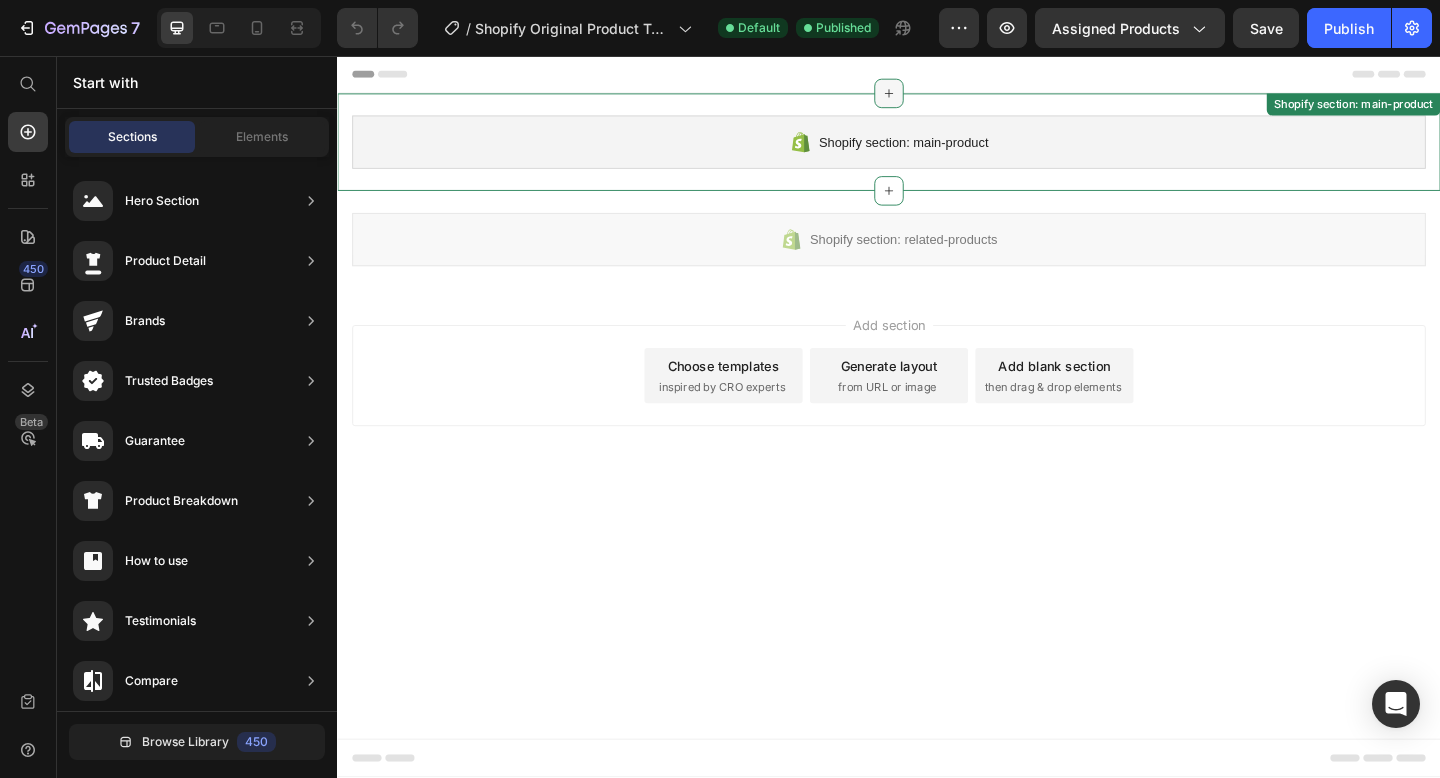 click 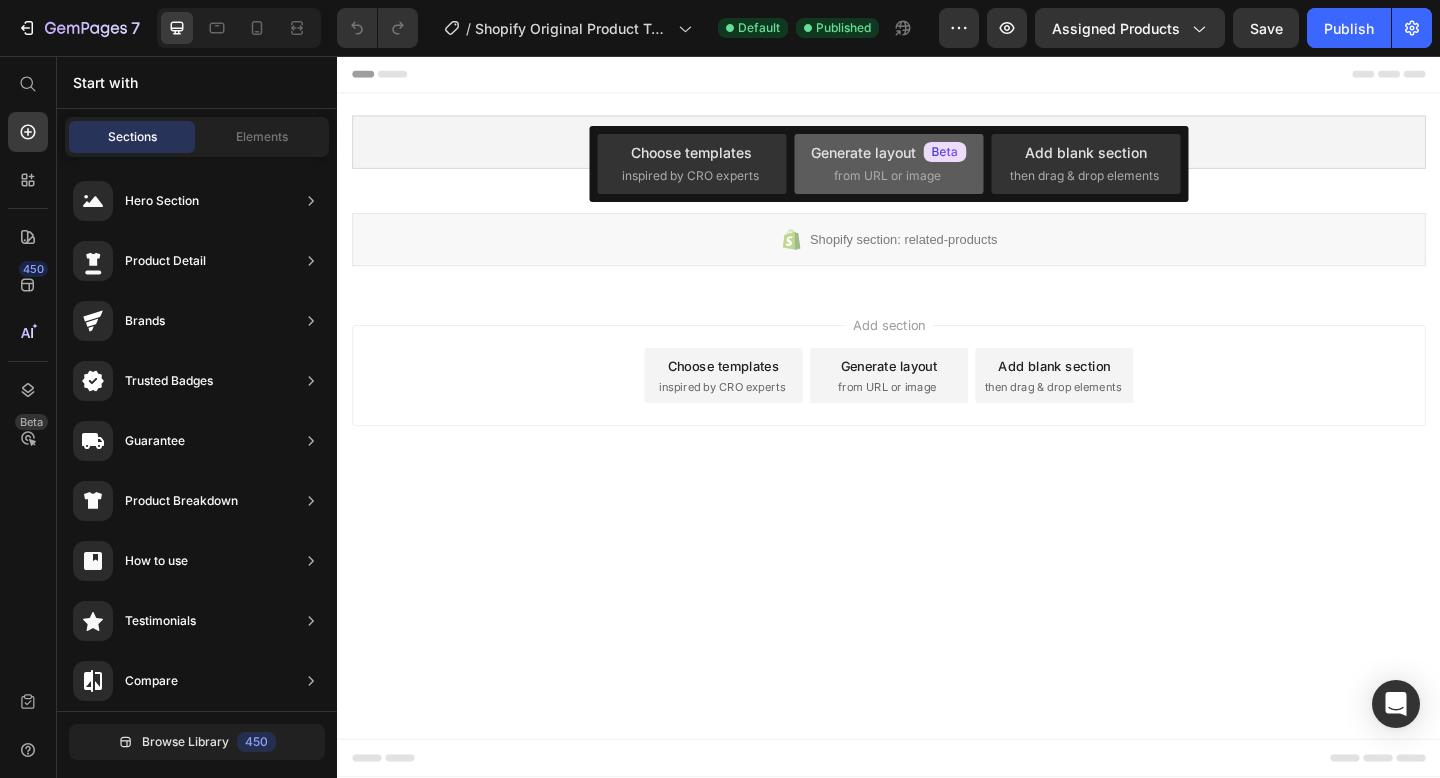 click on "from URL or image" at bounding box center [887, 176] 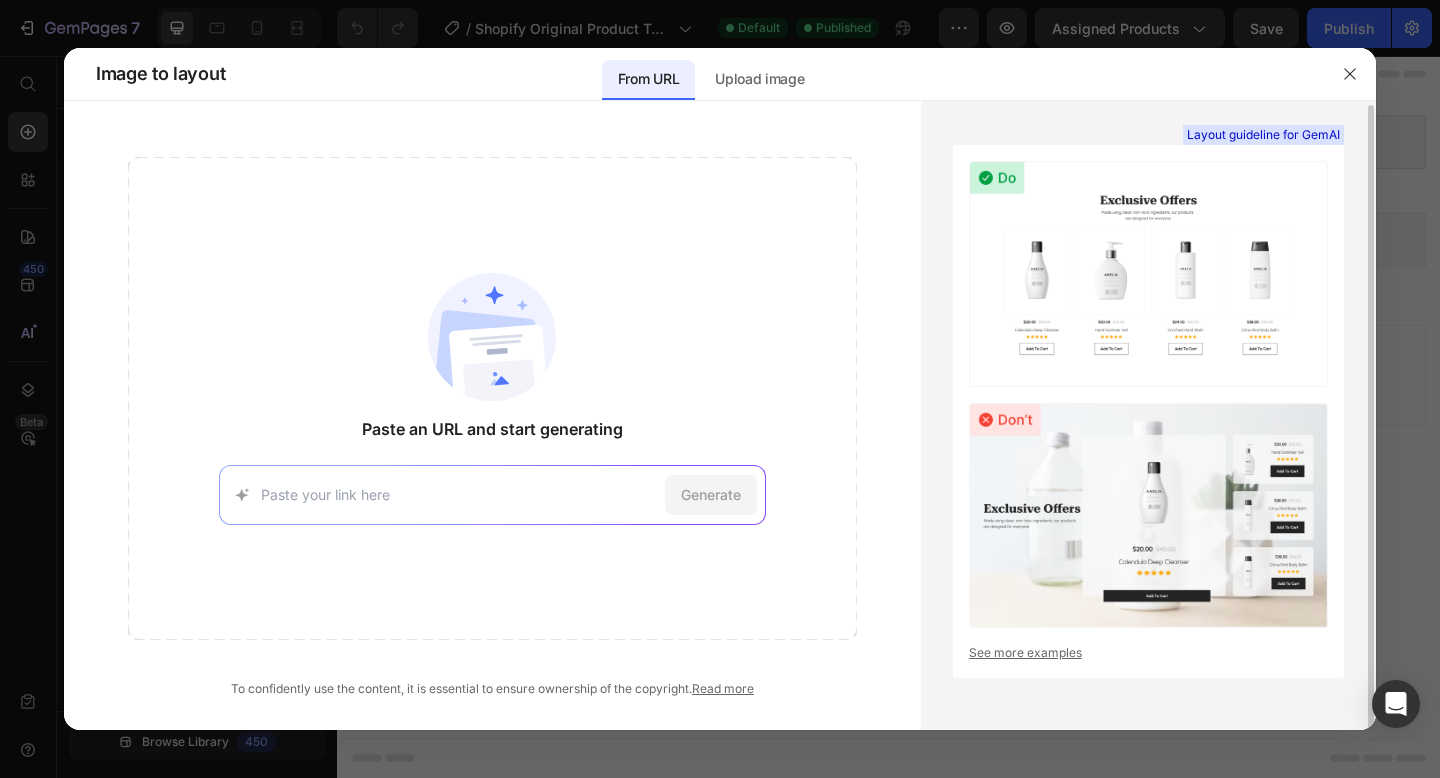 scroll, scrollTop: 0, scrollLeft: 0, axis: both 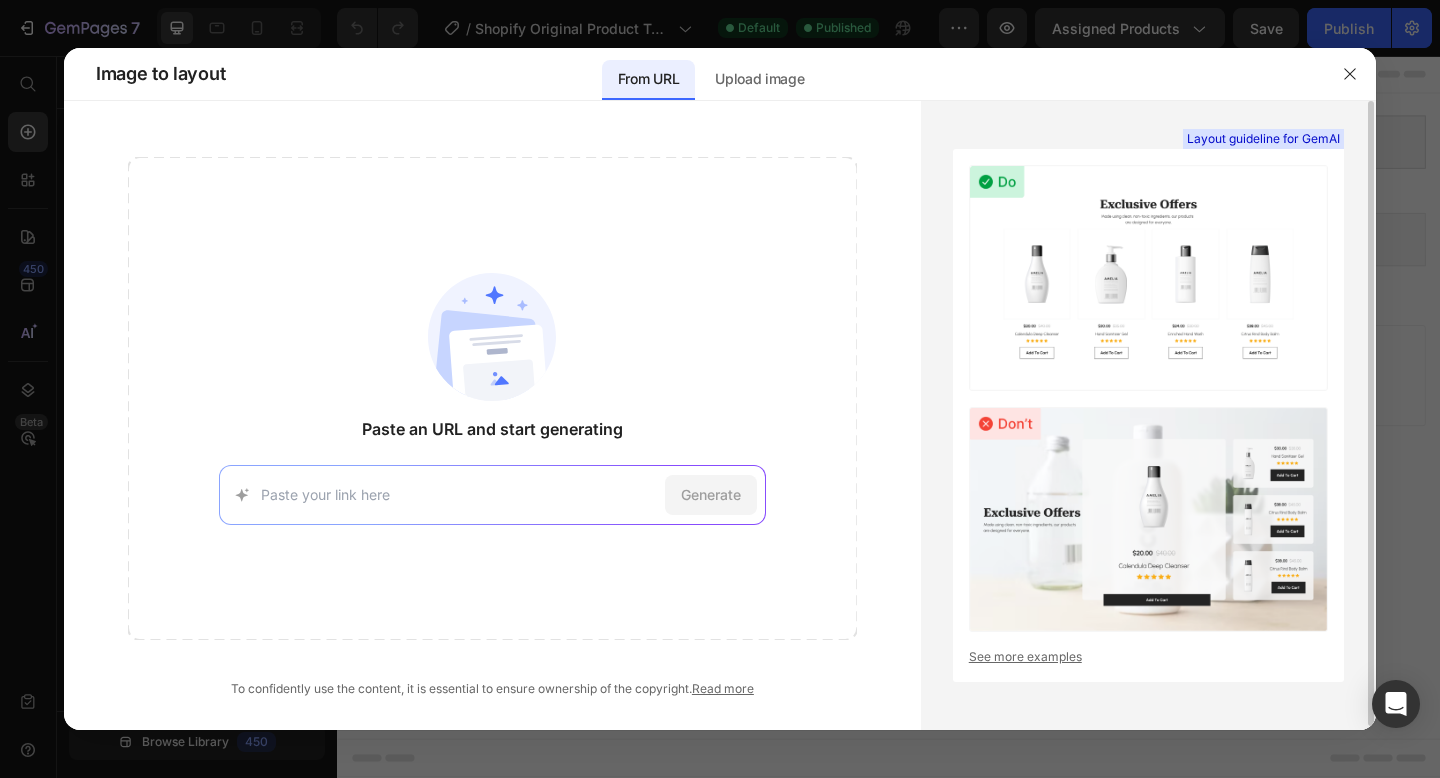 click at bounding box center (1148, 519) 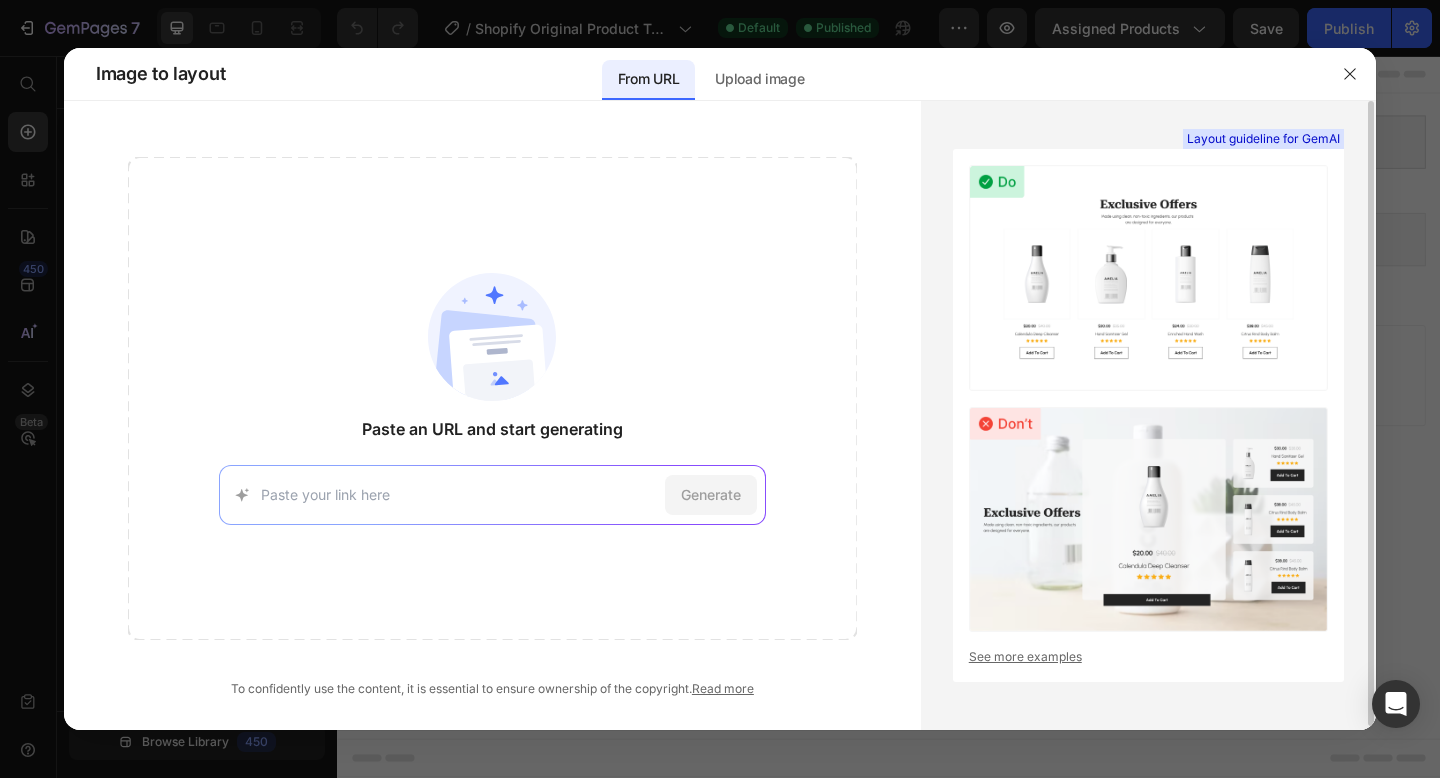 click at bounding box center (1148, 277) 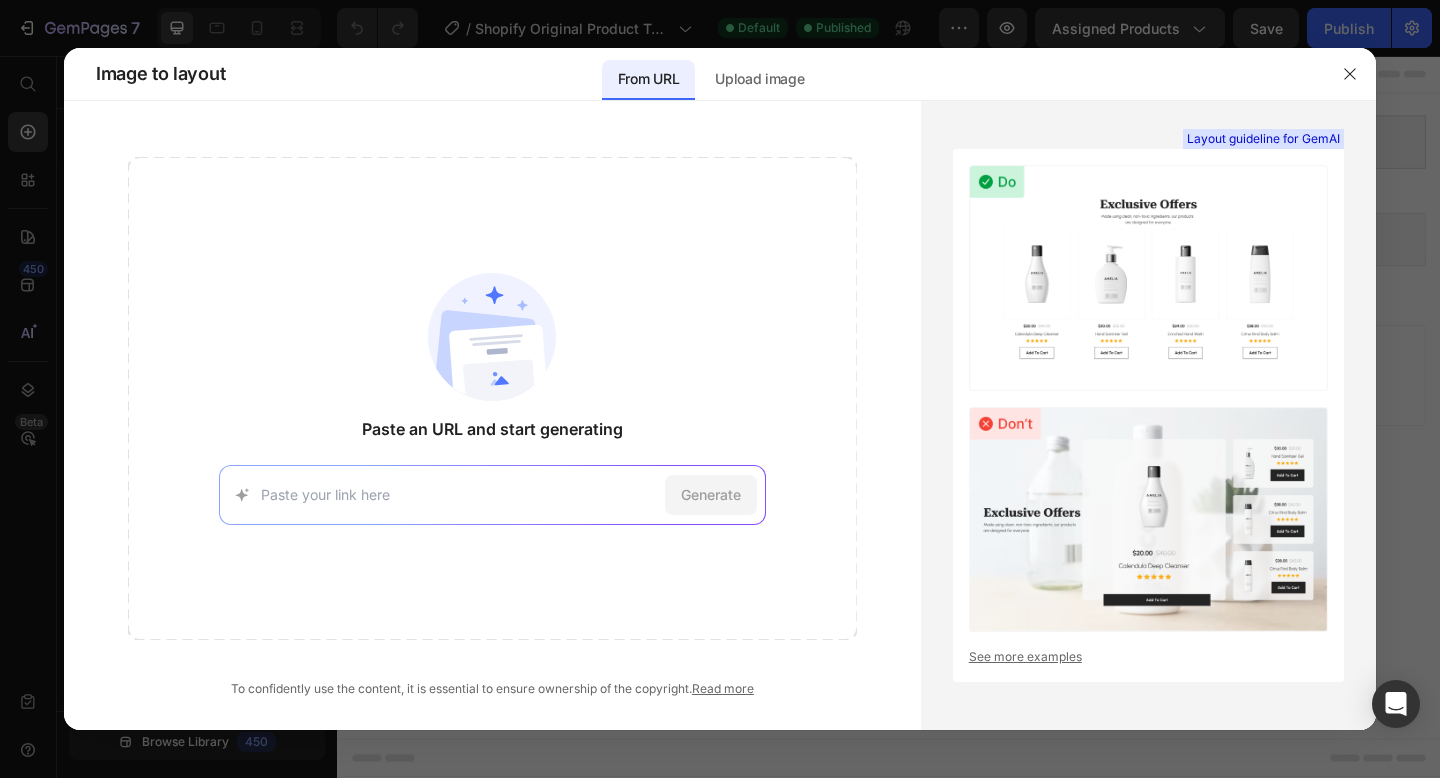 click on "Generate" at bounding box center (492, 495) 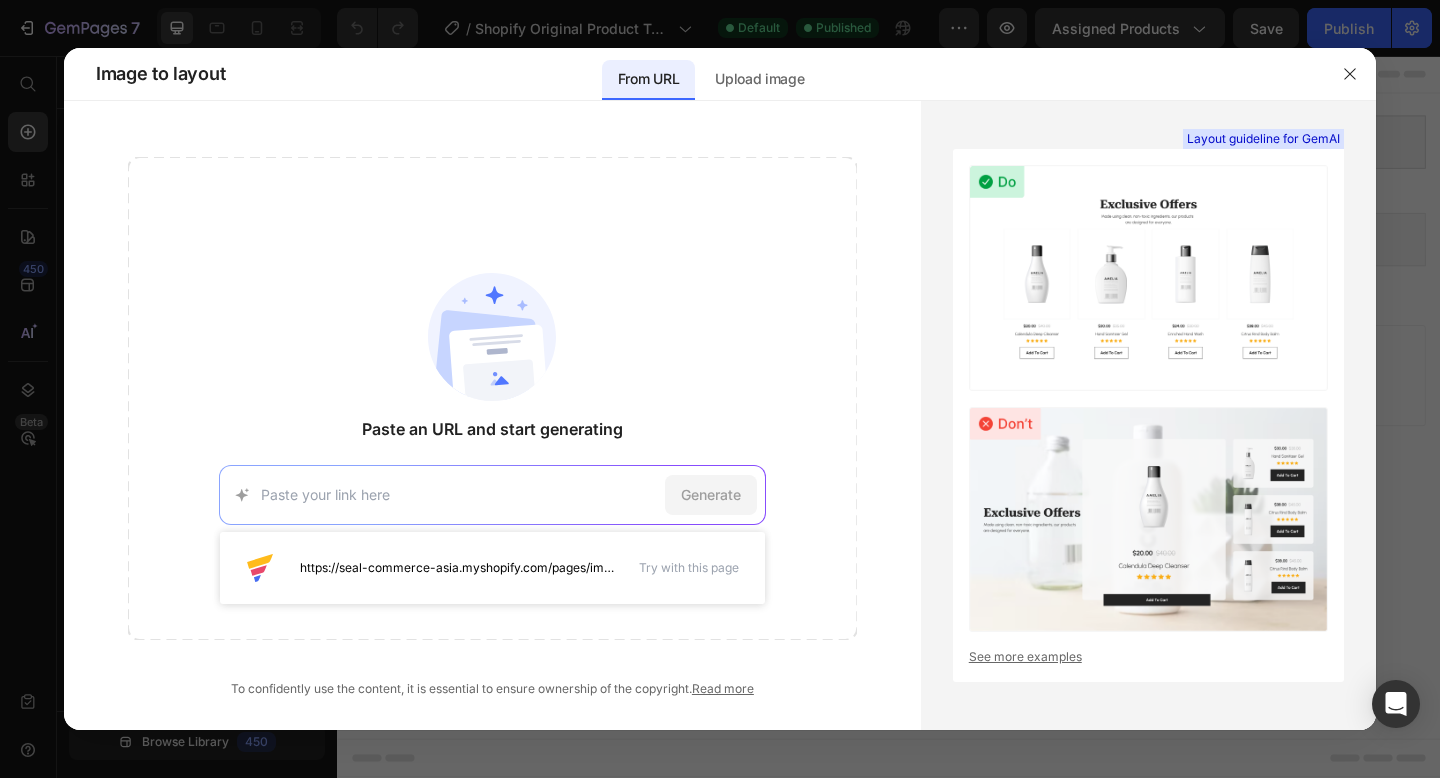 paste on "https://tonic-site-shop-368.showitpreview.com/services" 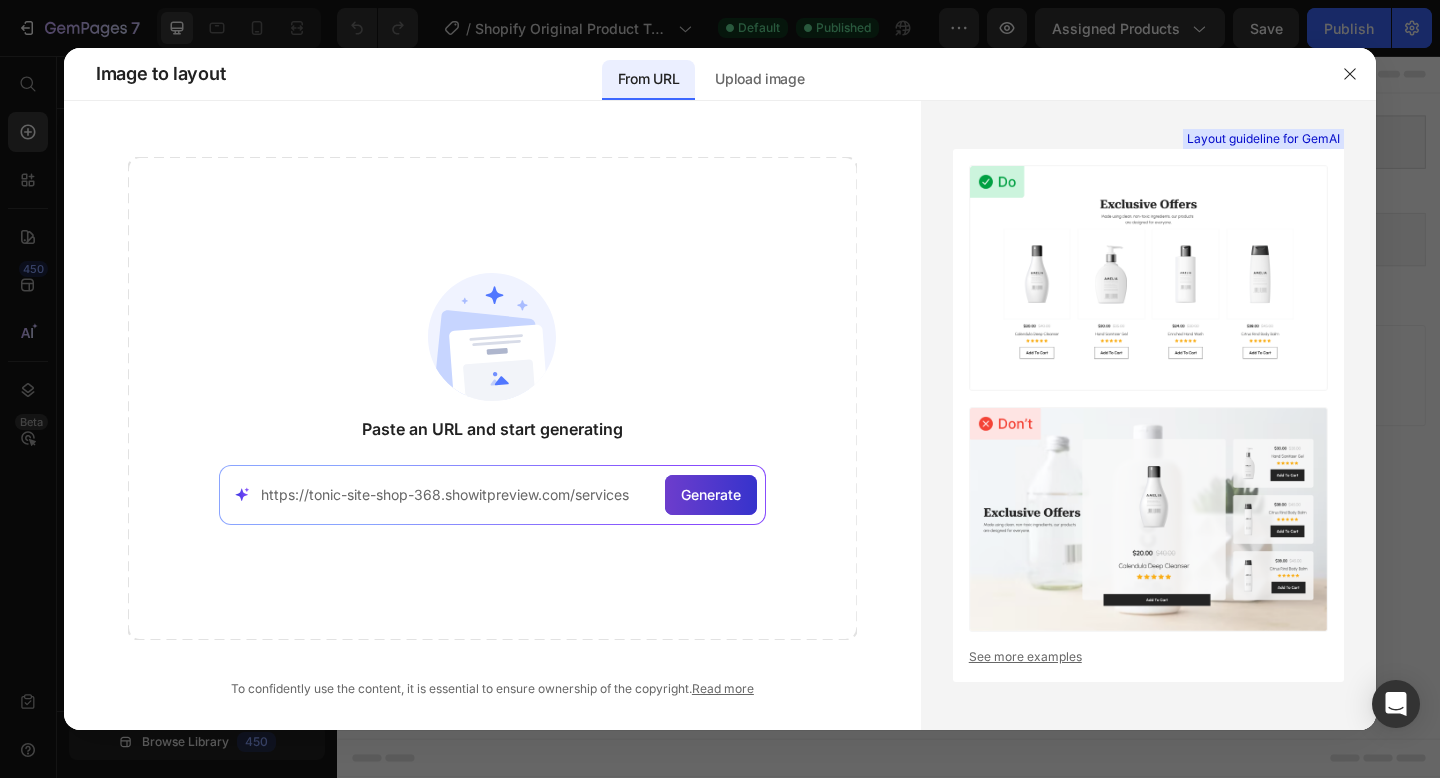 type on "https://tonic-site-shop-368.showitpreview.com/services" 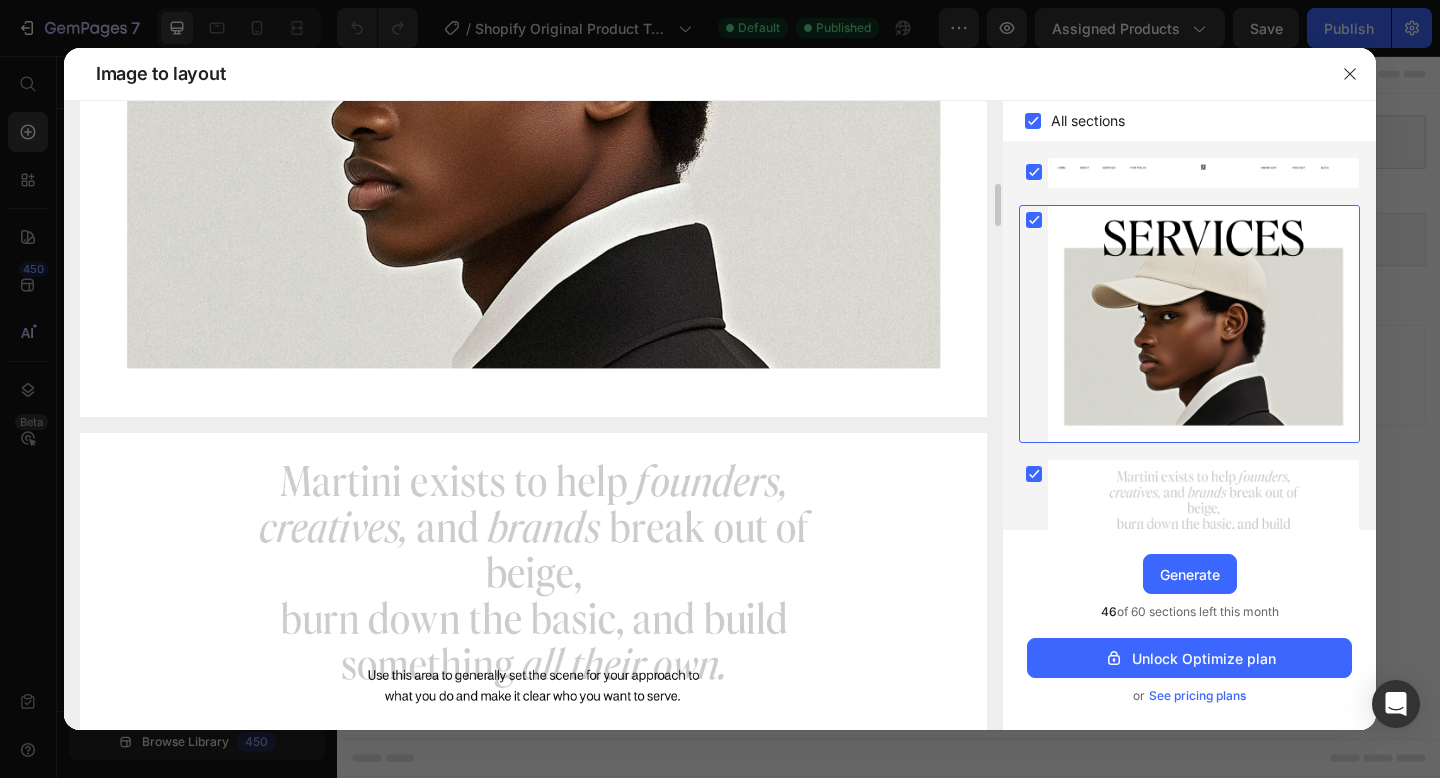 scroll, scrollTop: 718, scrollLeft: 0, axis: vertical 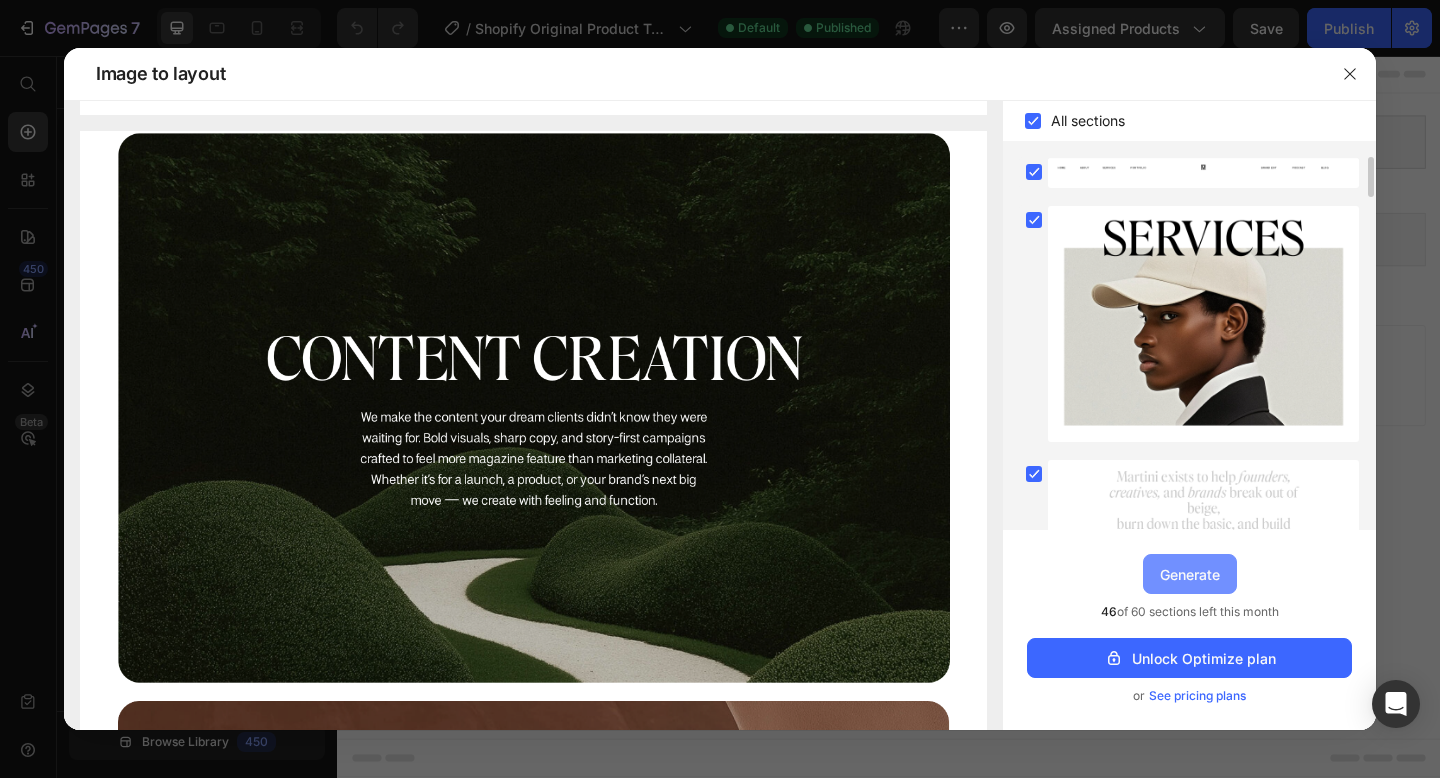click on "Generate" at bounding box center (1190, 574) 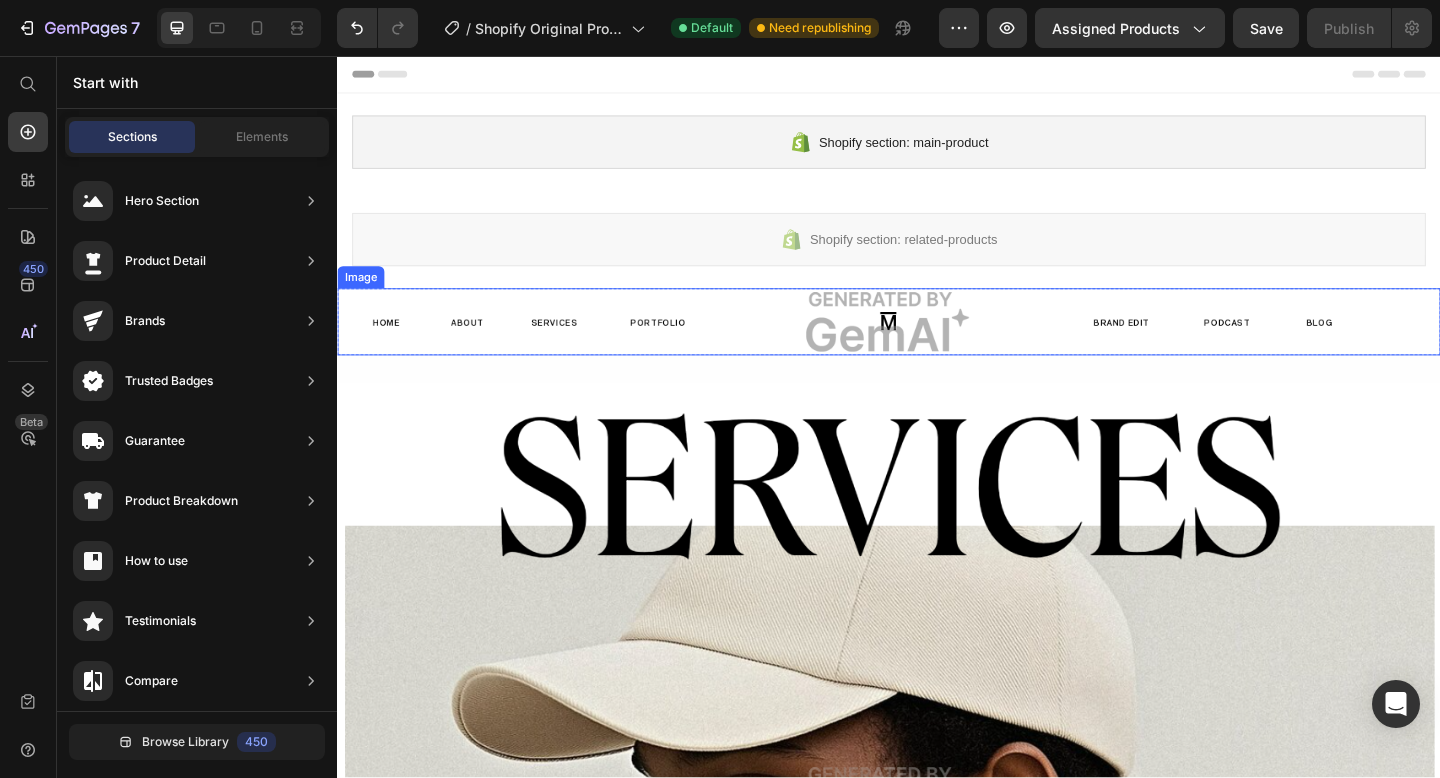 click at bounding box center (937, 345) 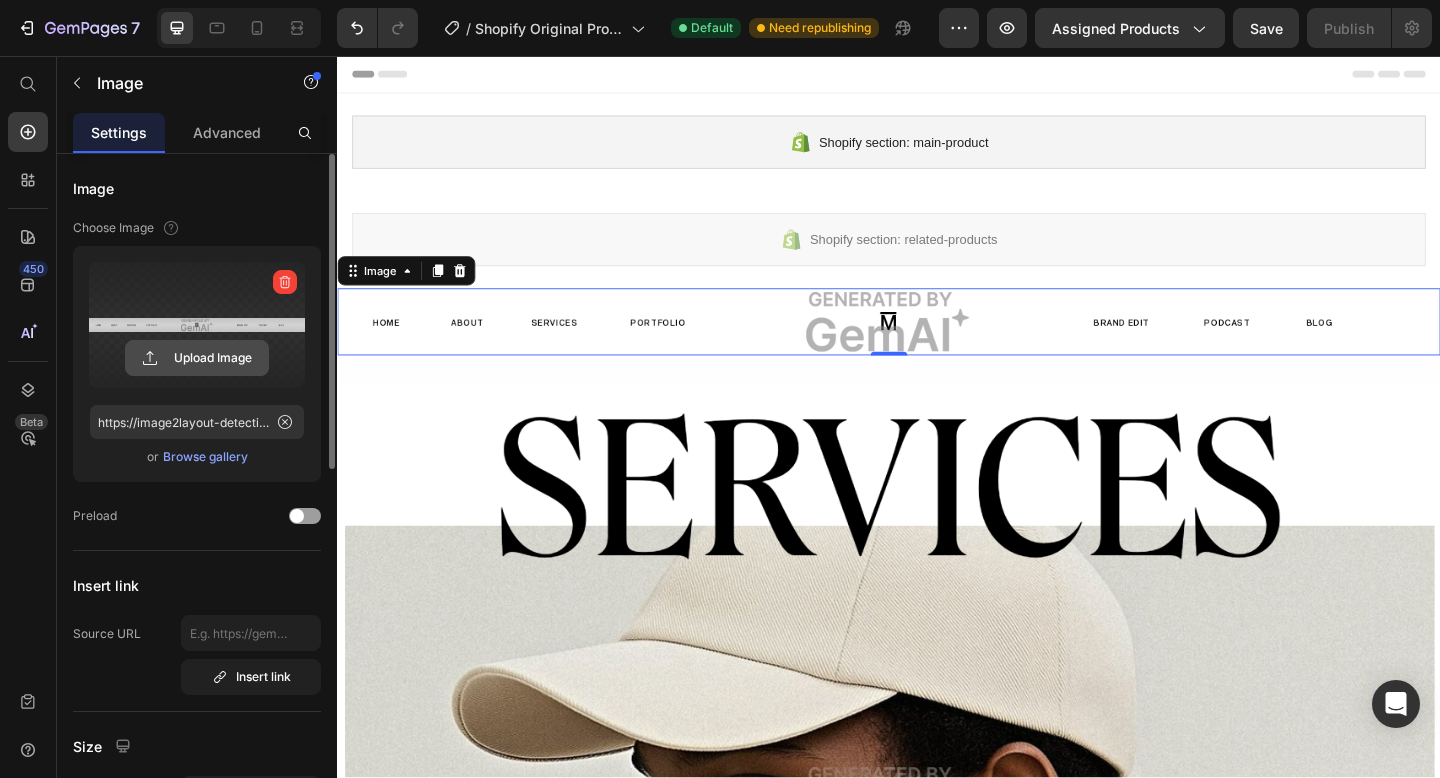 click 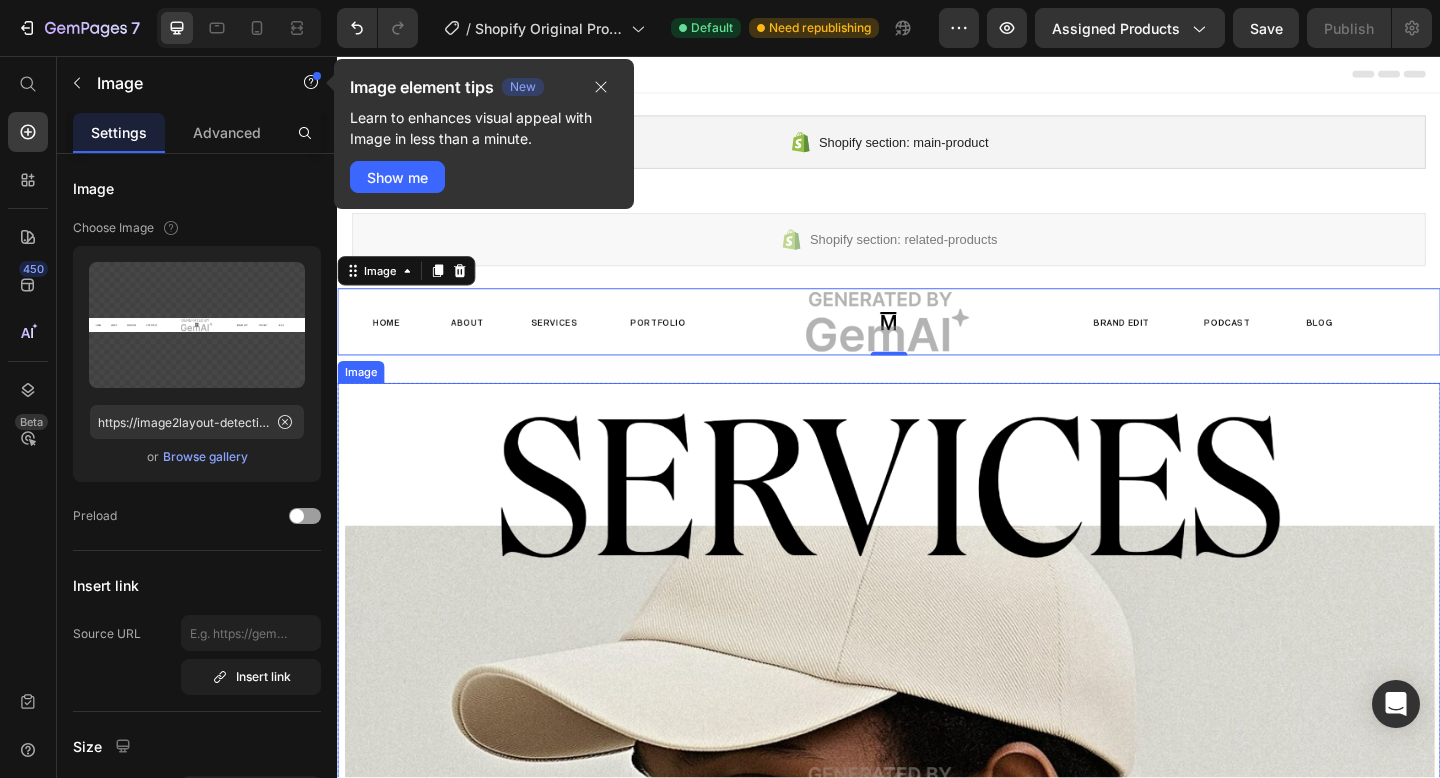 click at bounding box center [937, 862] 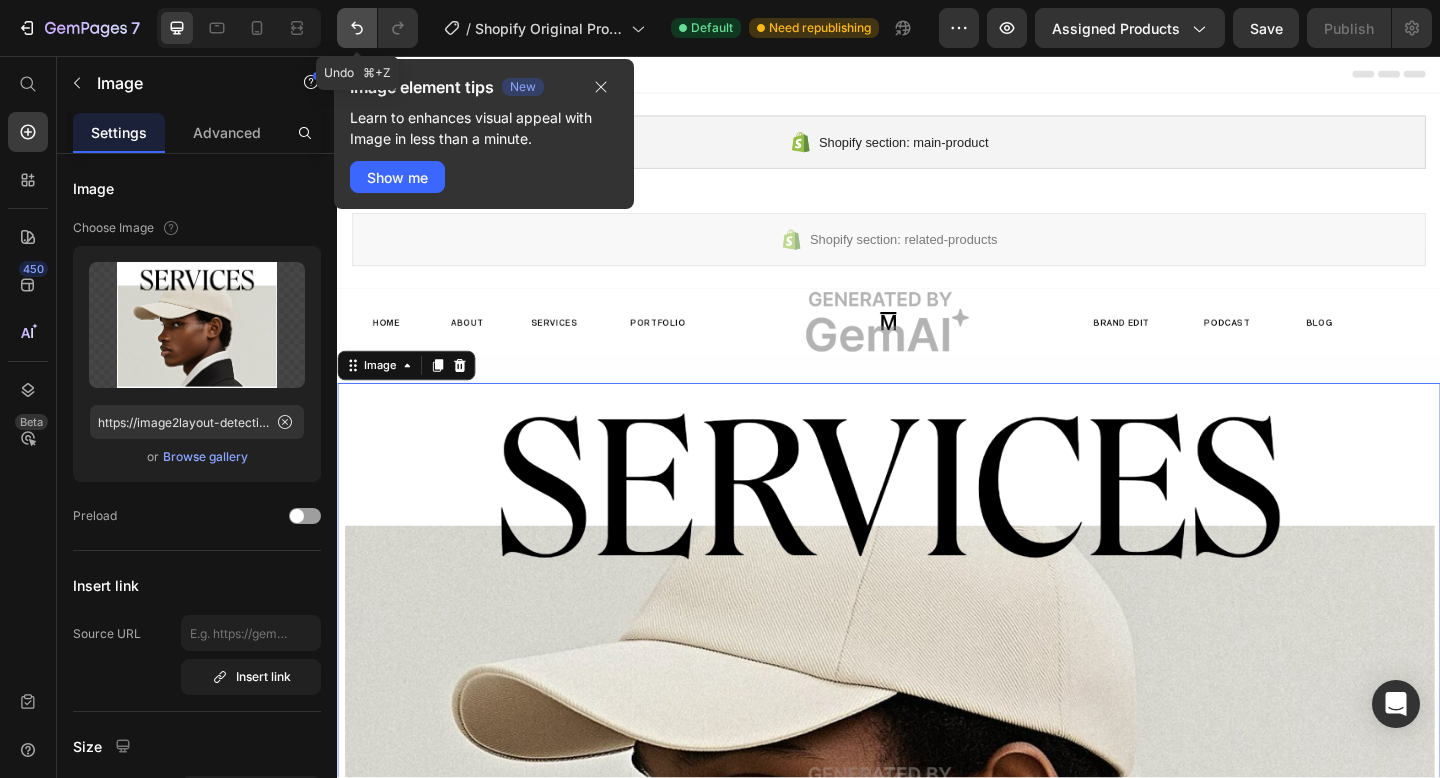 click 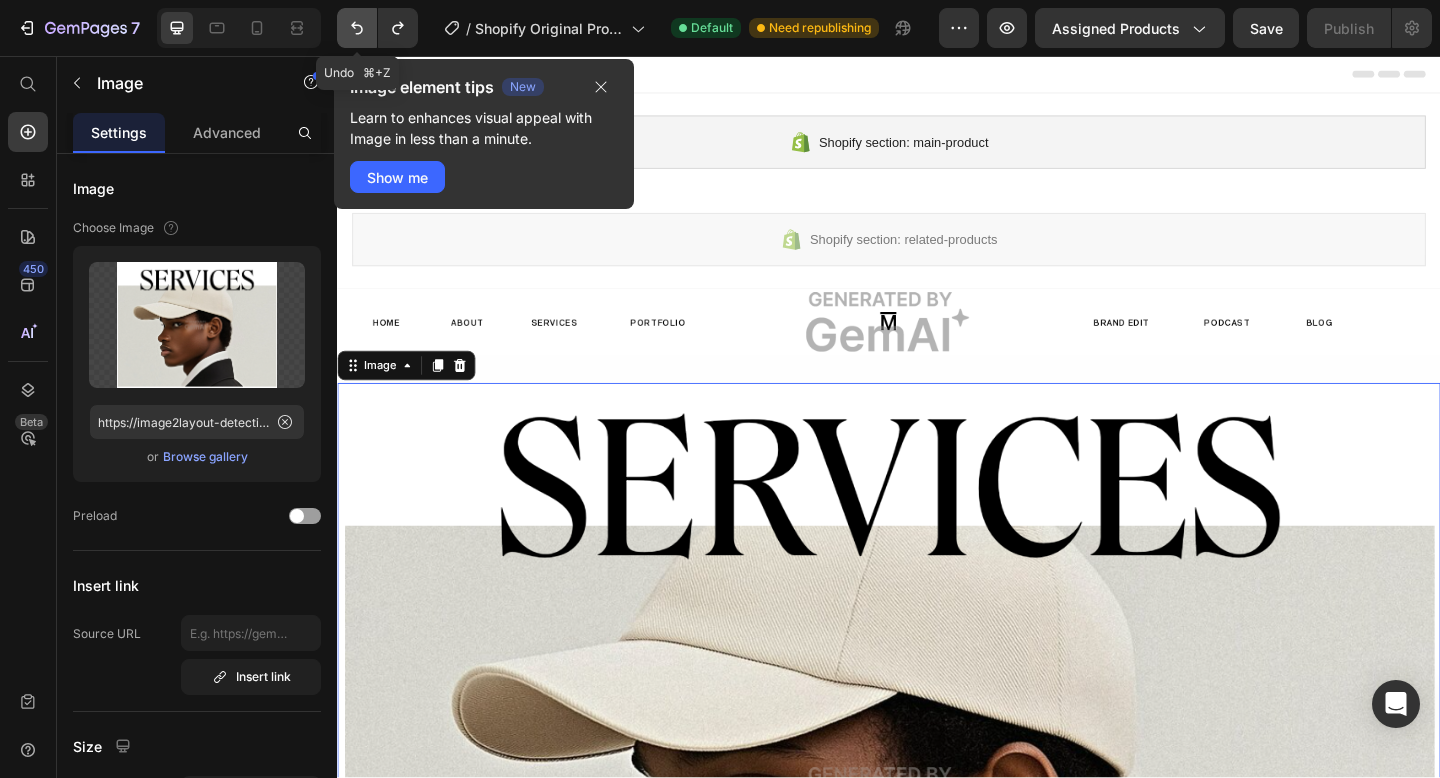 click 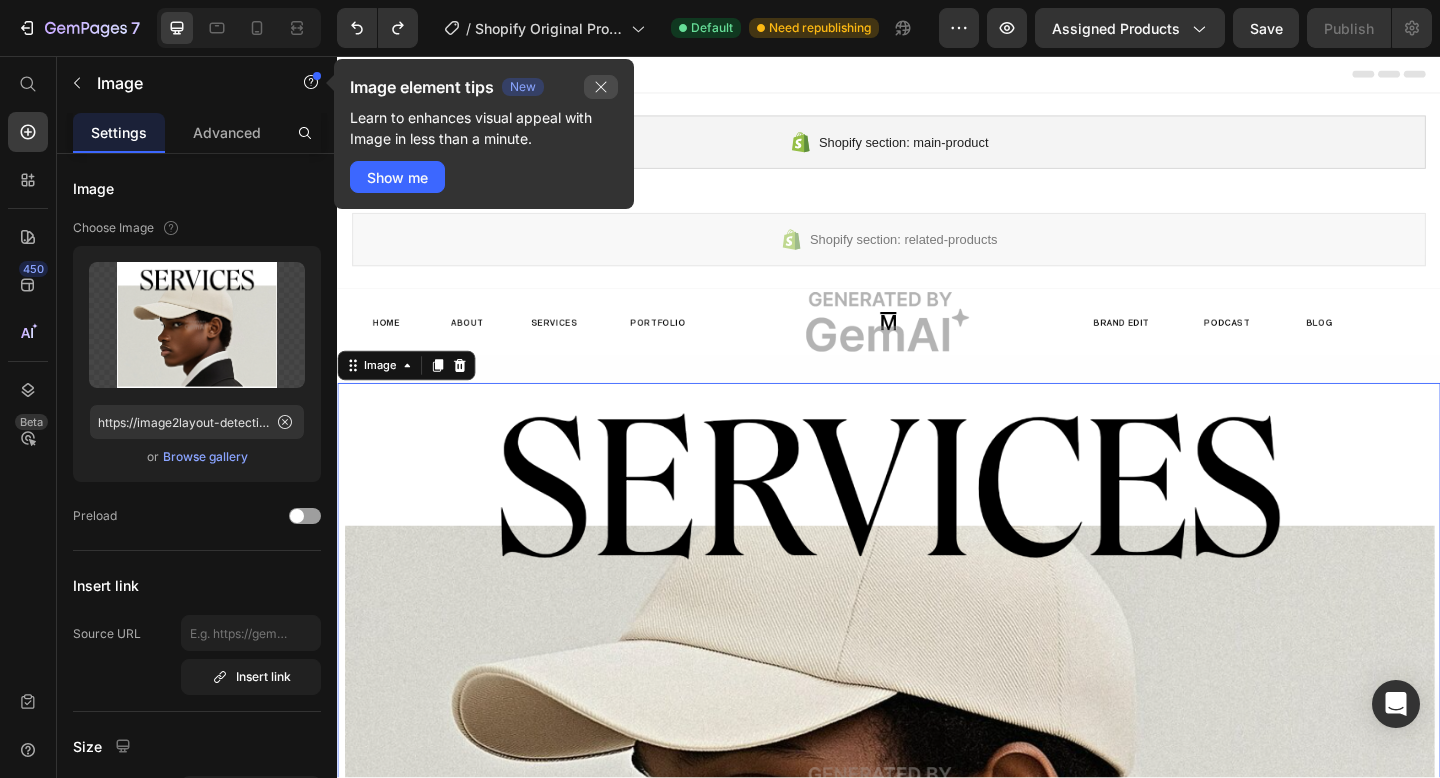 click 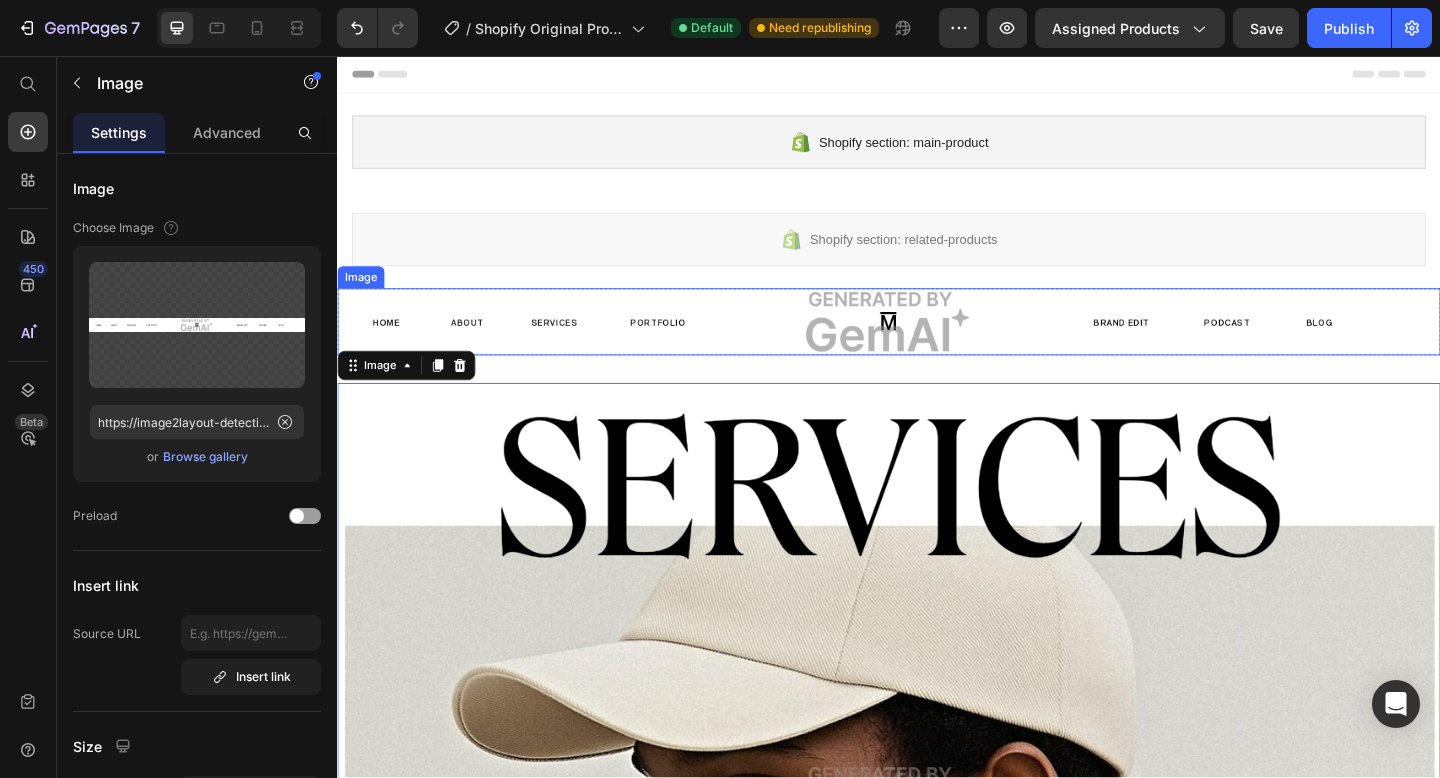 click at bounding box center [937, 345] 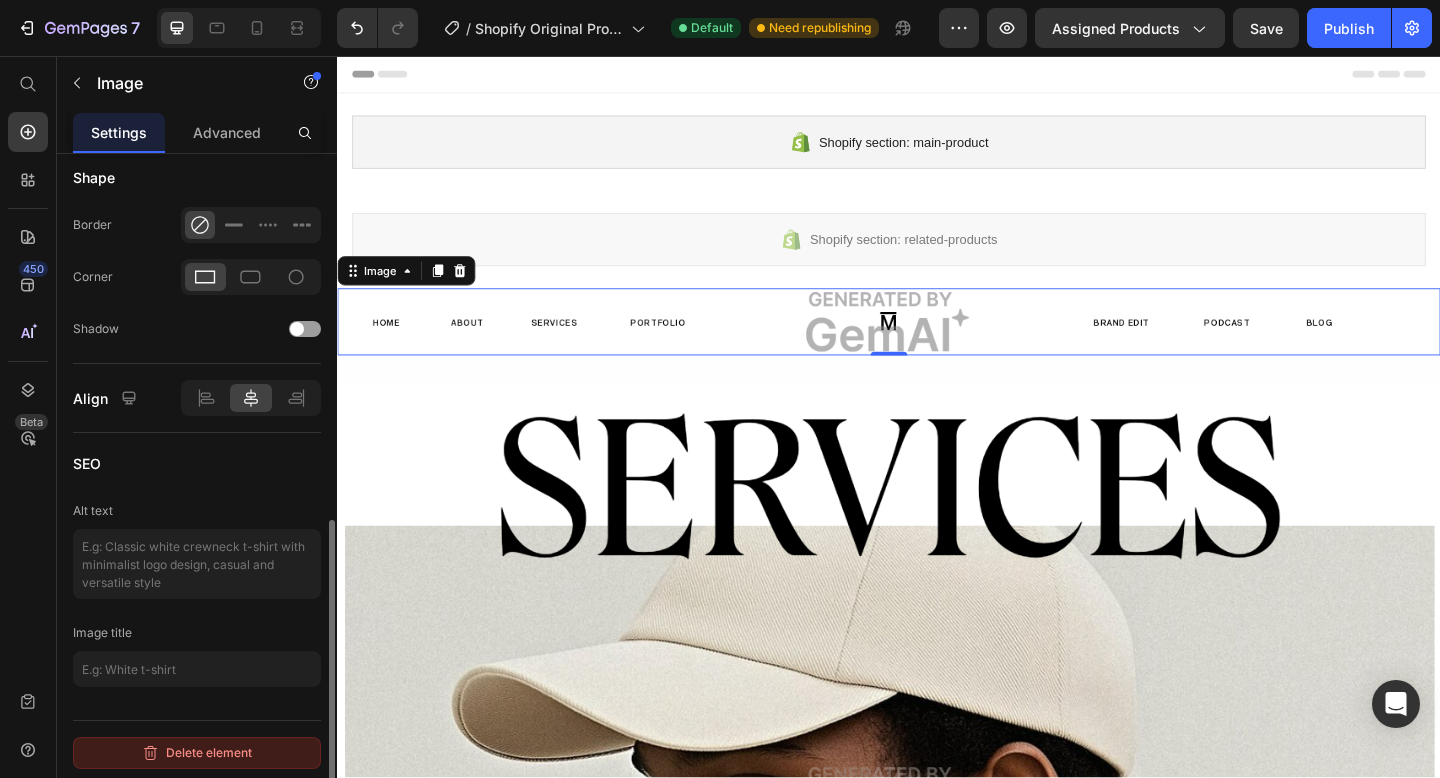 click on "Delete element" at bounding box center (197, 753) 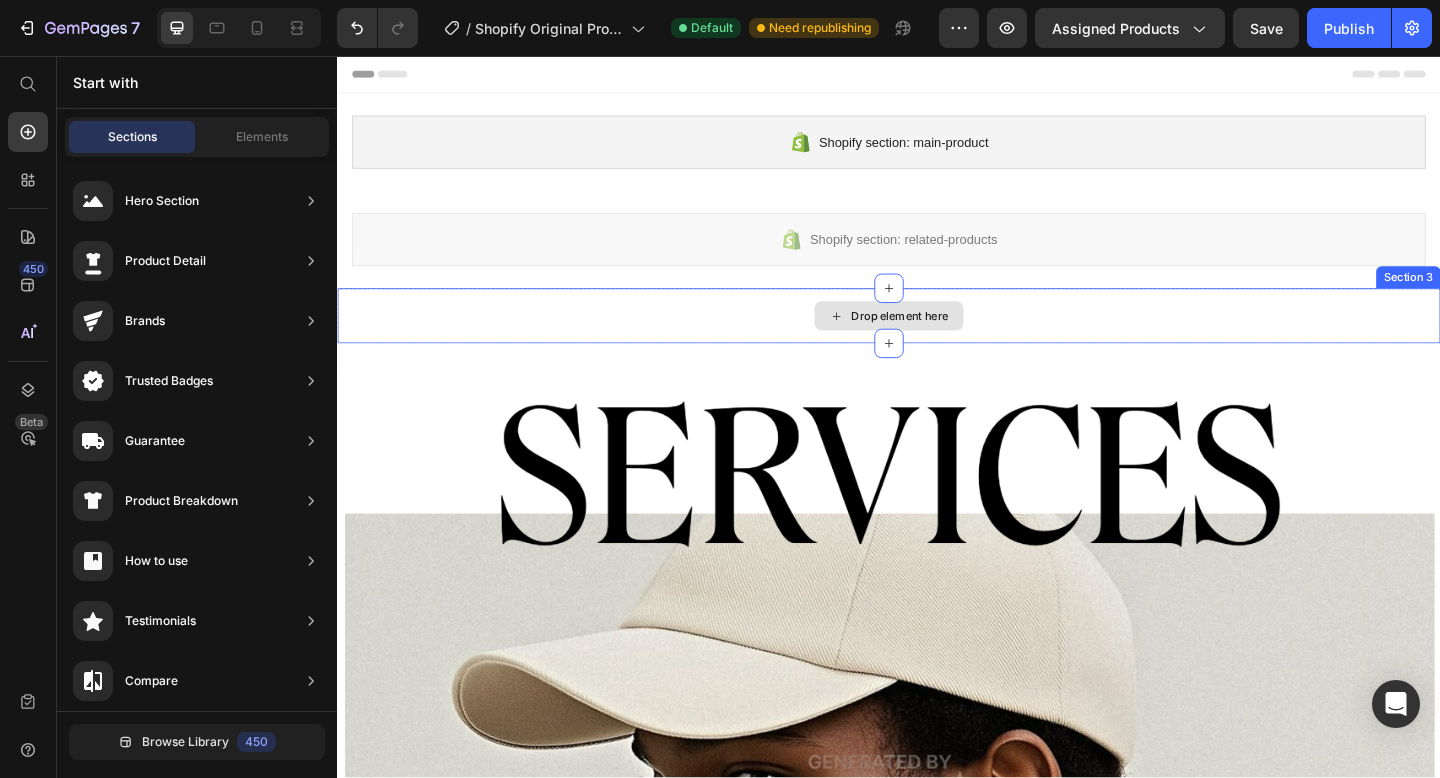 click on "Drop element here" at bounding box center (937, 339) 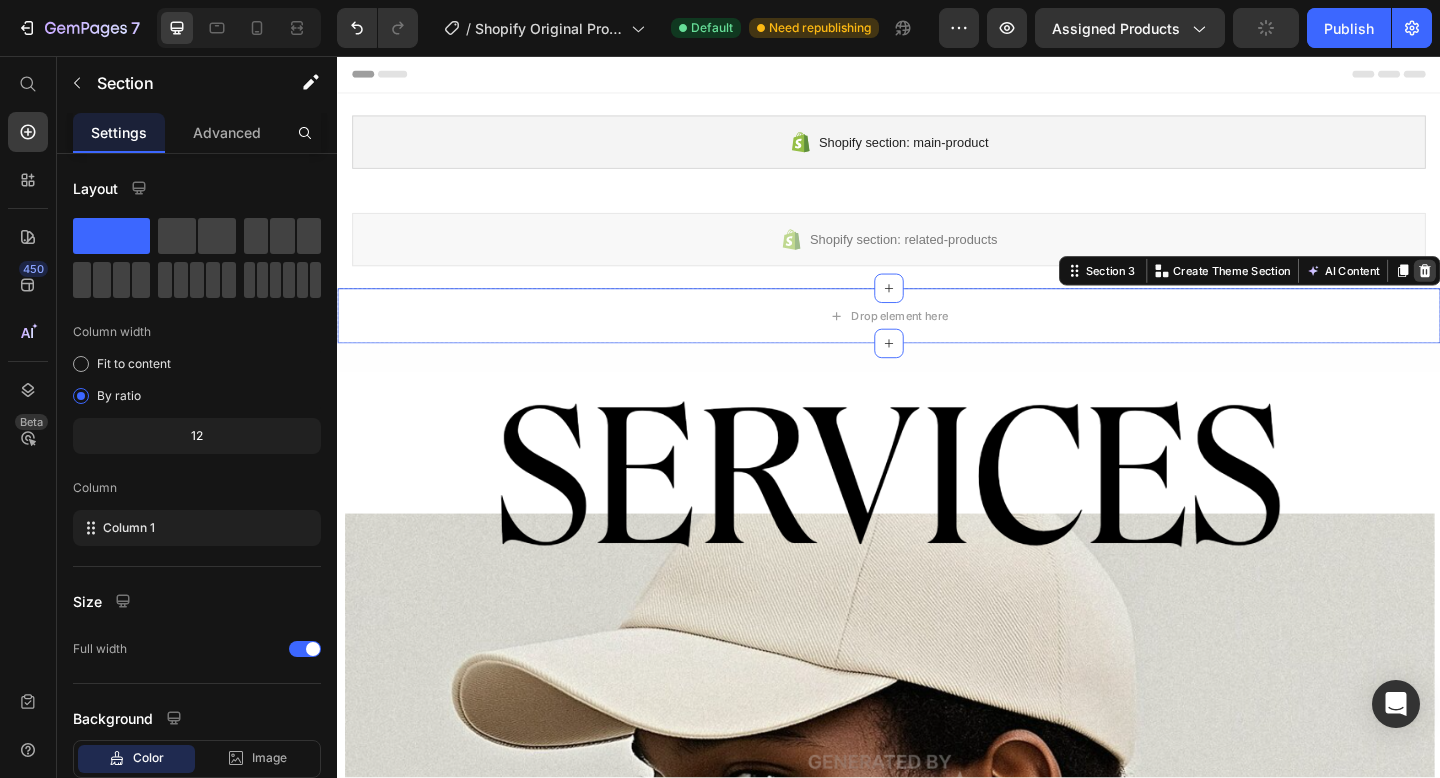 click at bounding box center (1520, 290) 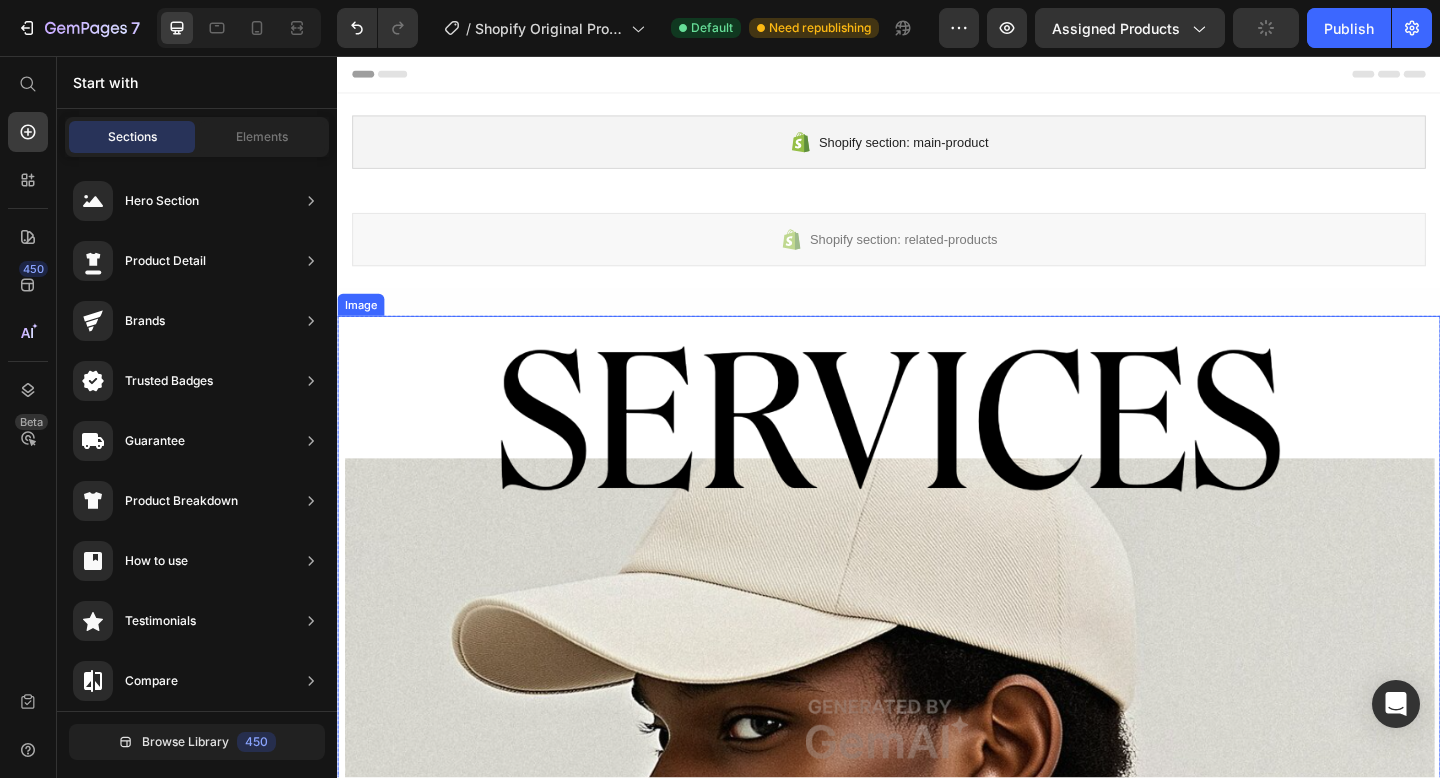 click at bounding box center [937, 789] 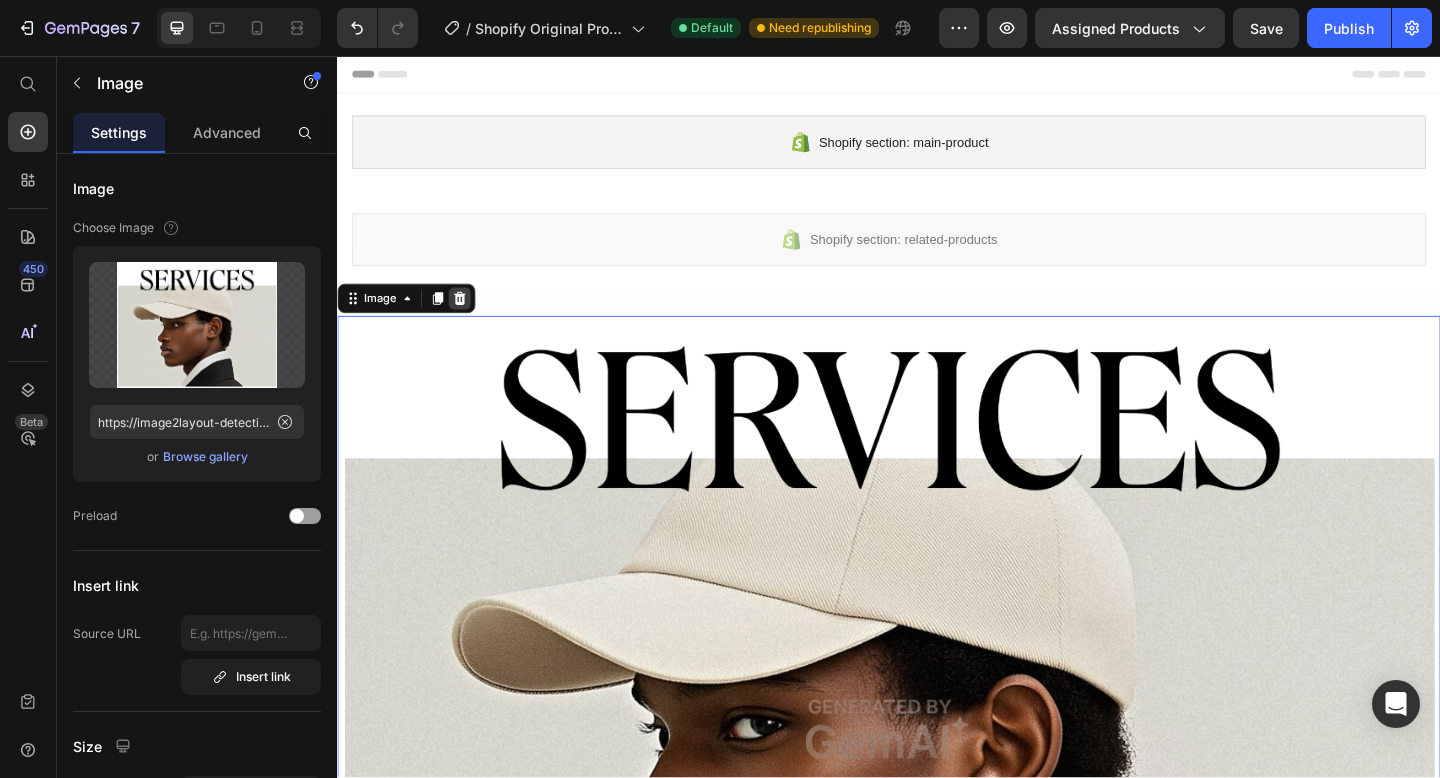 click 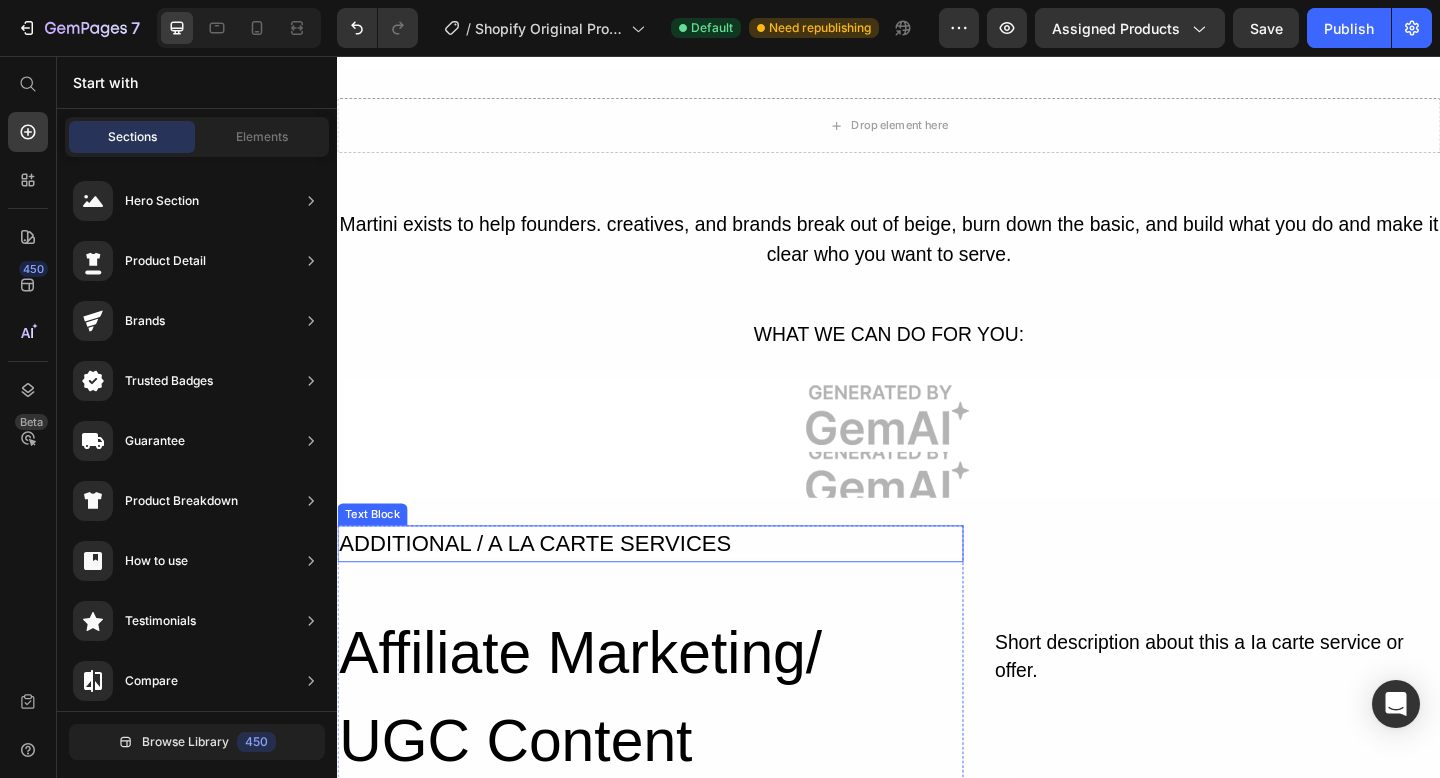 scroll, scrollTop: 234, scrollLeft: 0, axis: vertical 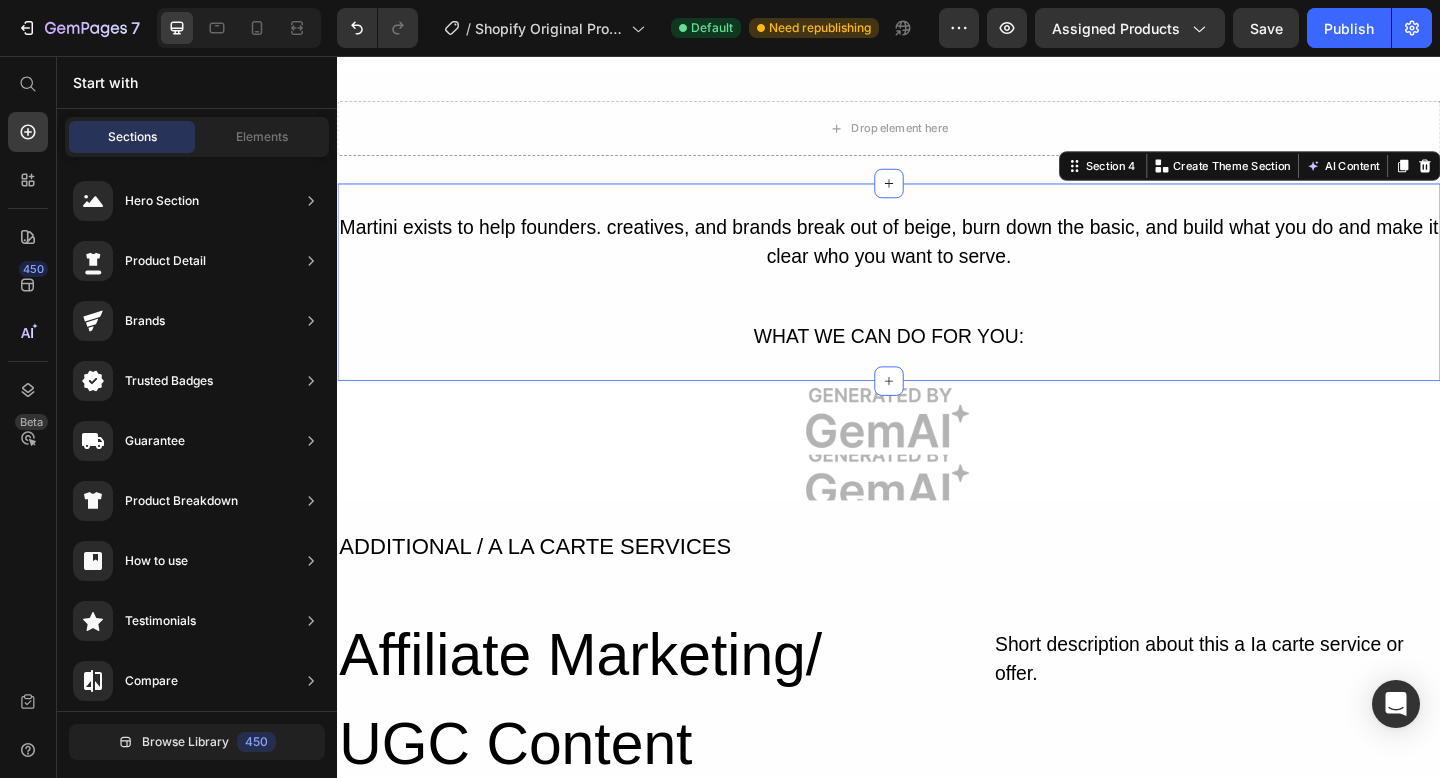 click on "Martini exists to help founders. creatives, and brands break out of beige, burn down the basic, and build what you do and make it clear who you want to serve. Text Block WHAT WE CAN DO FOR YOU: Text Block Row Section 4   You can create reusable sections Create Theme Section AI Content Write with GemAI What would you like to describe here? Tone and Voice Persuasive Product Show more Generate" at bounding box center [937, 302] 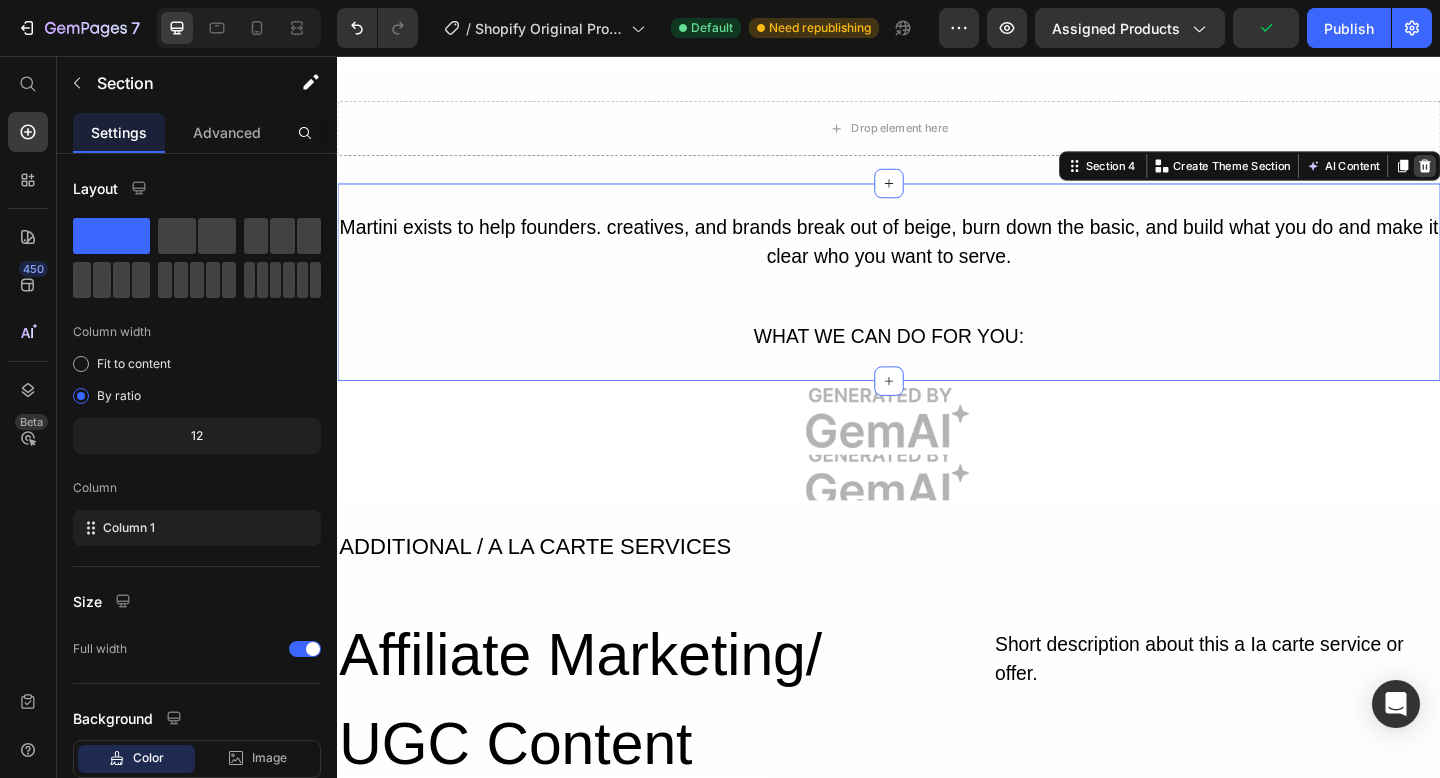click 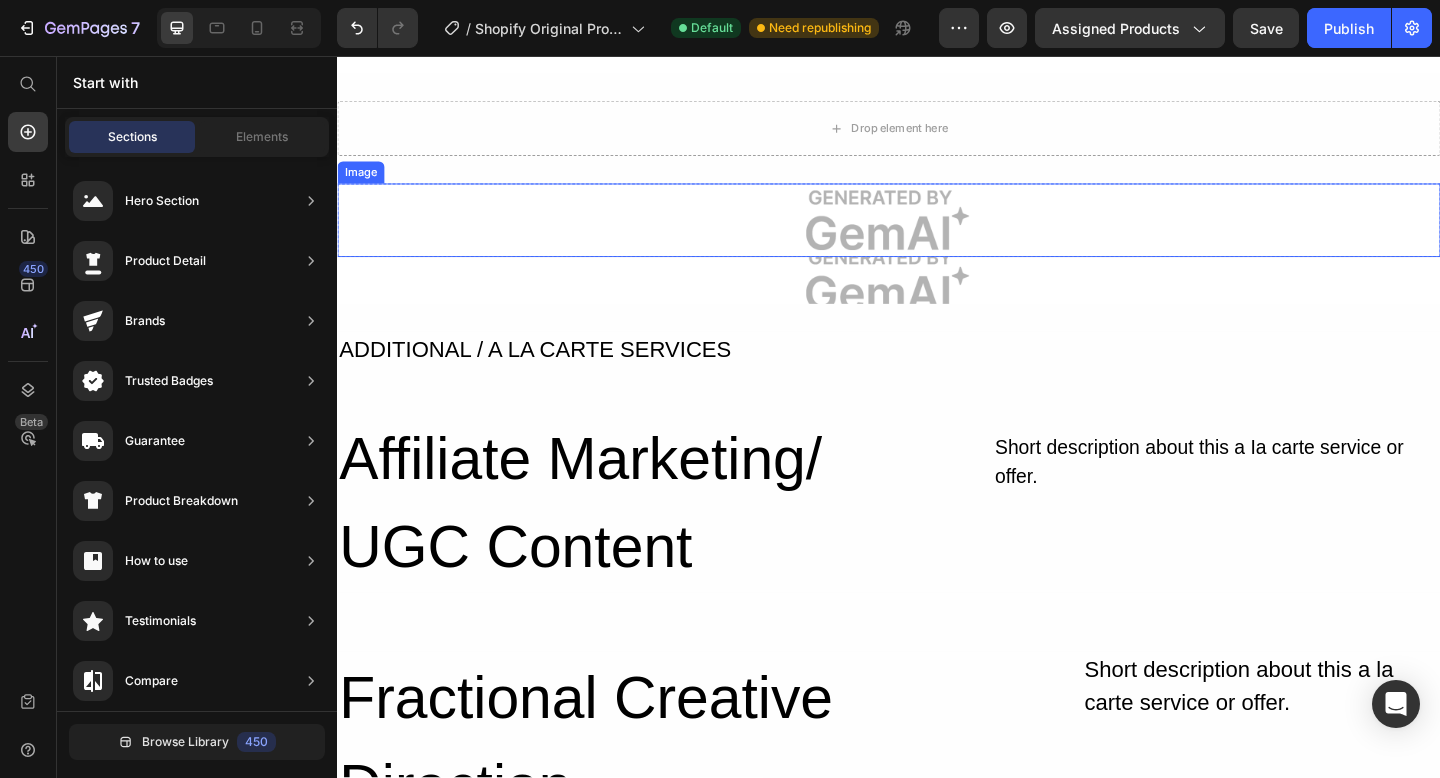 click at bounding box center (937, 235) 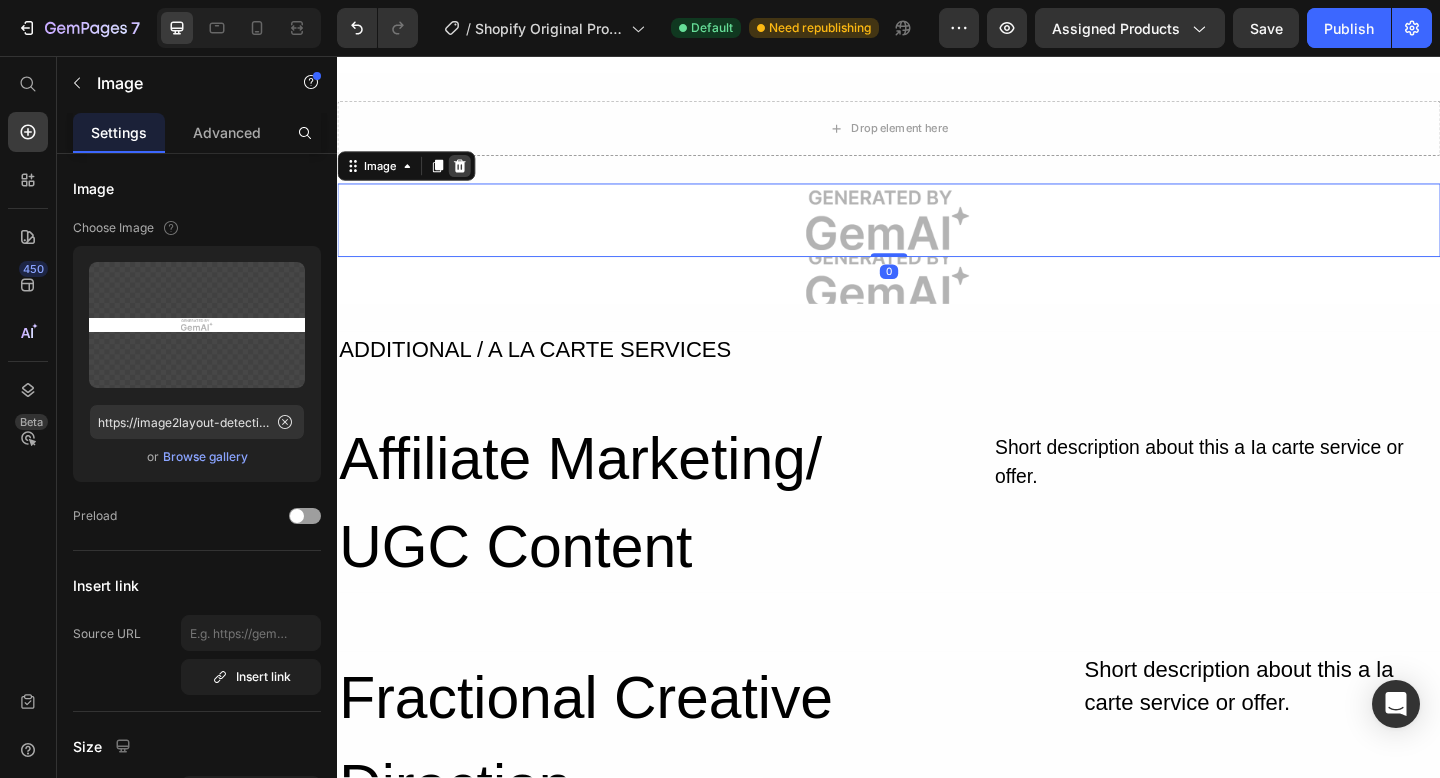 click 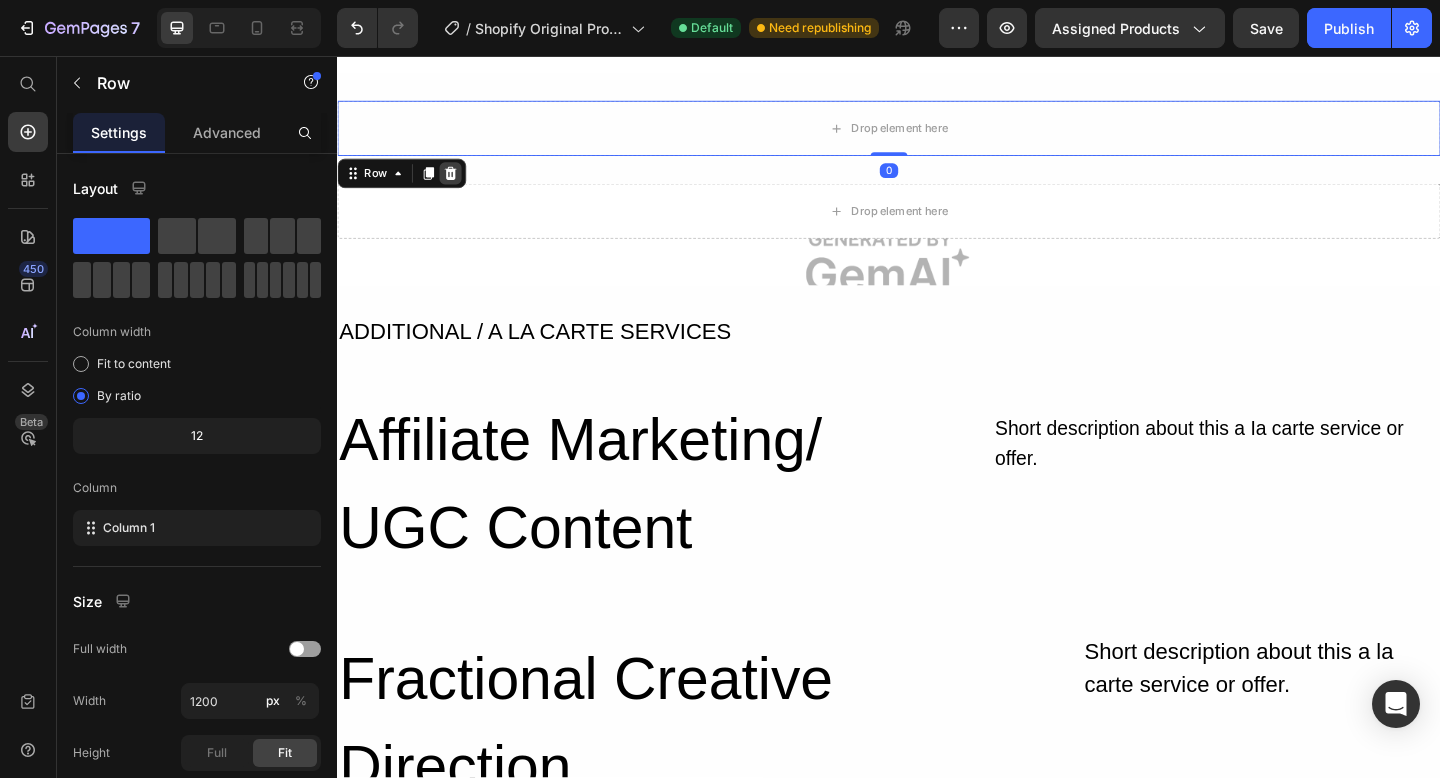 click 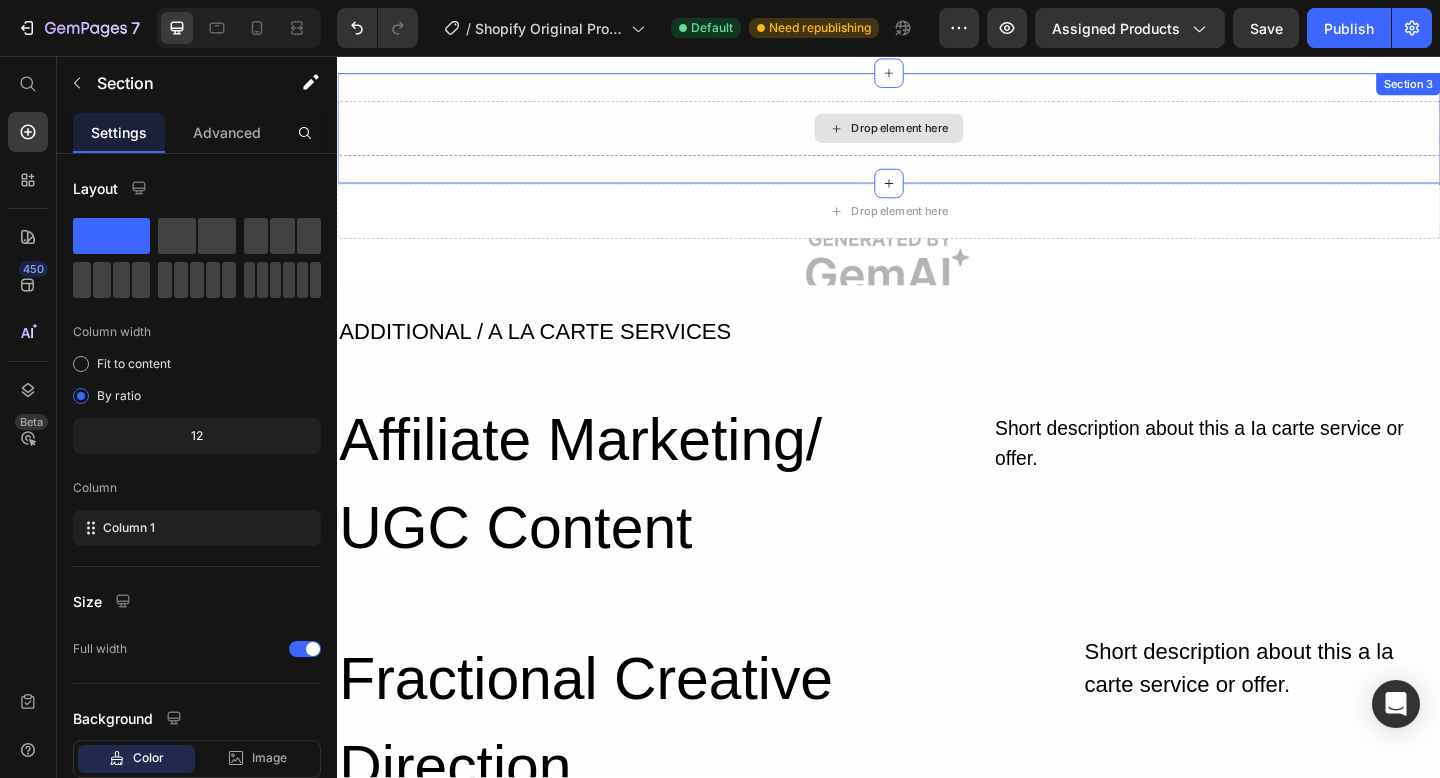 click on "Drop element here" at bounding box center (937, 135) 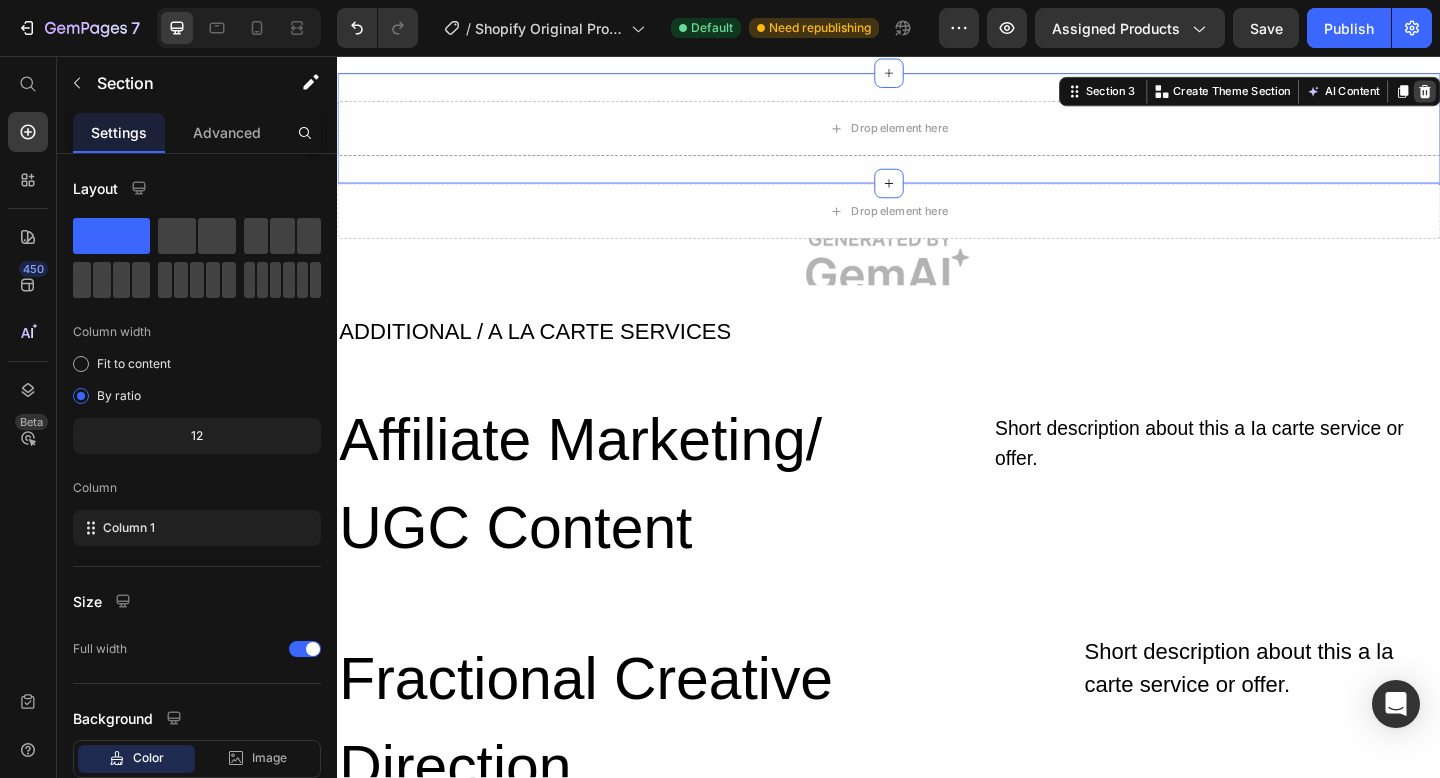 click 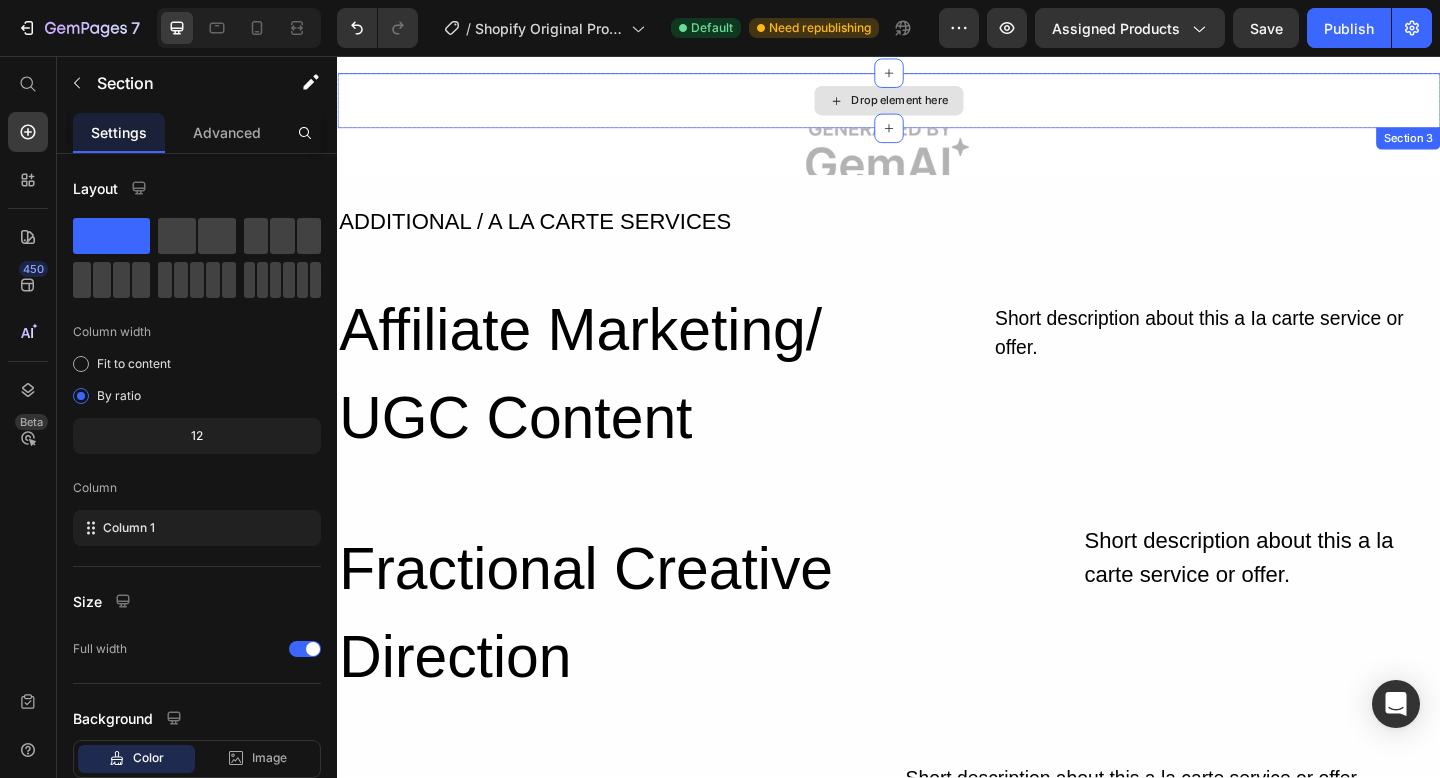 click on "Drop element here" at bounding box center (937, 105) 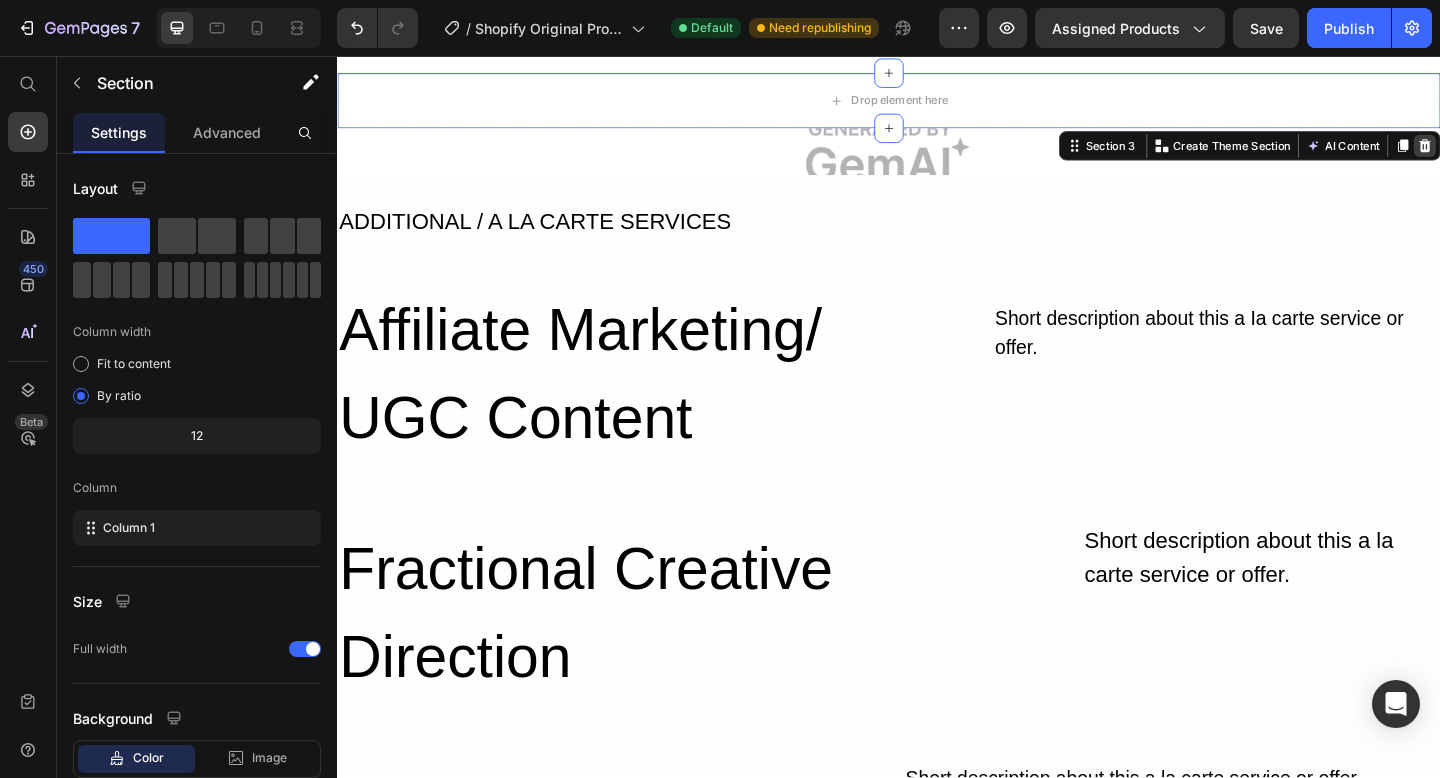 click 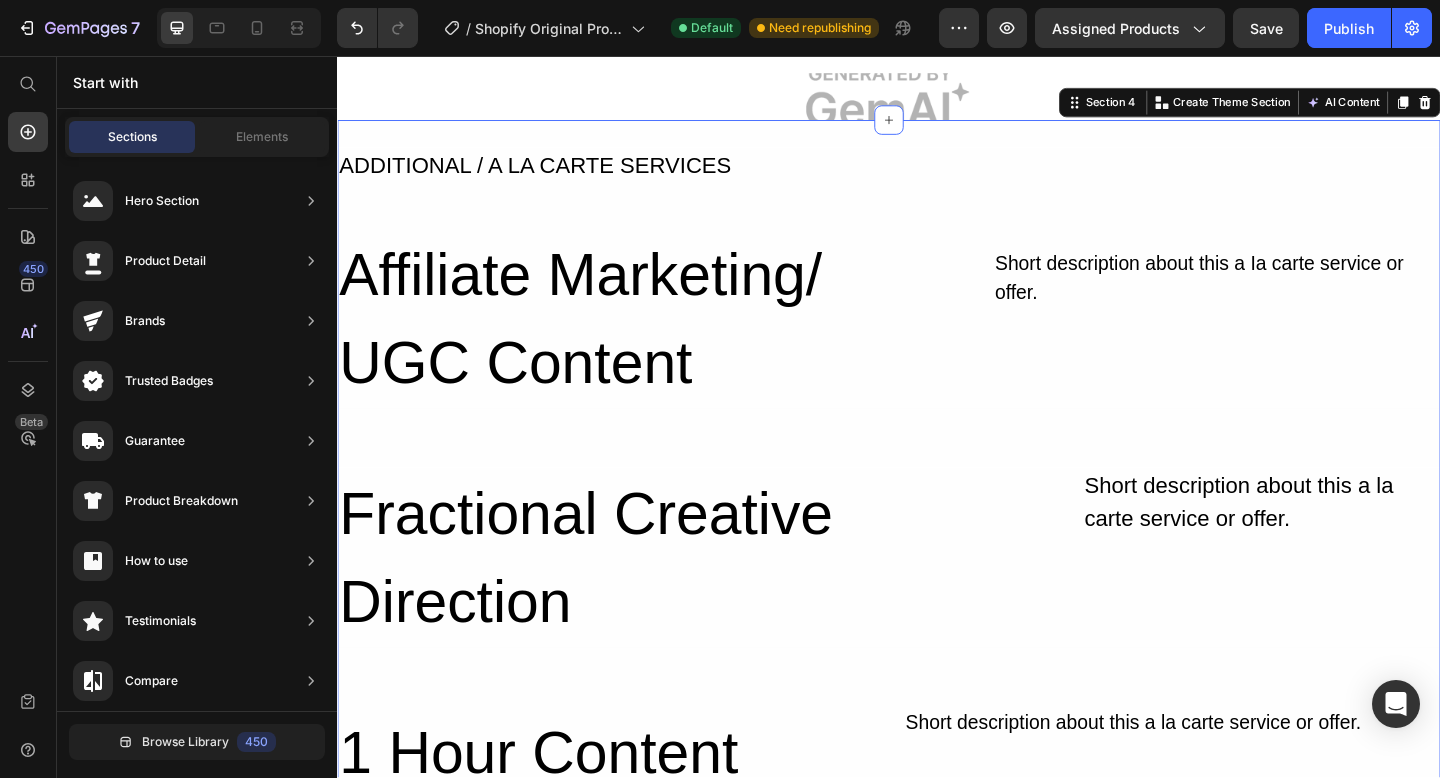 click on "ADDITIONAL / A LA CARTE SERVICES Text Block Affiliate Marketing/ UGC Content Heading Row Short description about this a Ia carte service or offer. Text Block Row Fractional Creative Direction Heading Short description about this a la carte service or offer. Text Block Row Row 1 Hour Content Clarity Call Heading Short description about this a la carte service or offer. Text Block Row Don't see what you're looking for? Click here to inquire and we'll come up with a custom proposal just for you.. Heading Row Row Section 4   You can create reusable sections Create Theme Section AI Content Write with GemAI What would you like to describe here? Tone and Voice Persuasive Product Show more Generate" at bounding box center (937, 649) 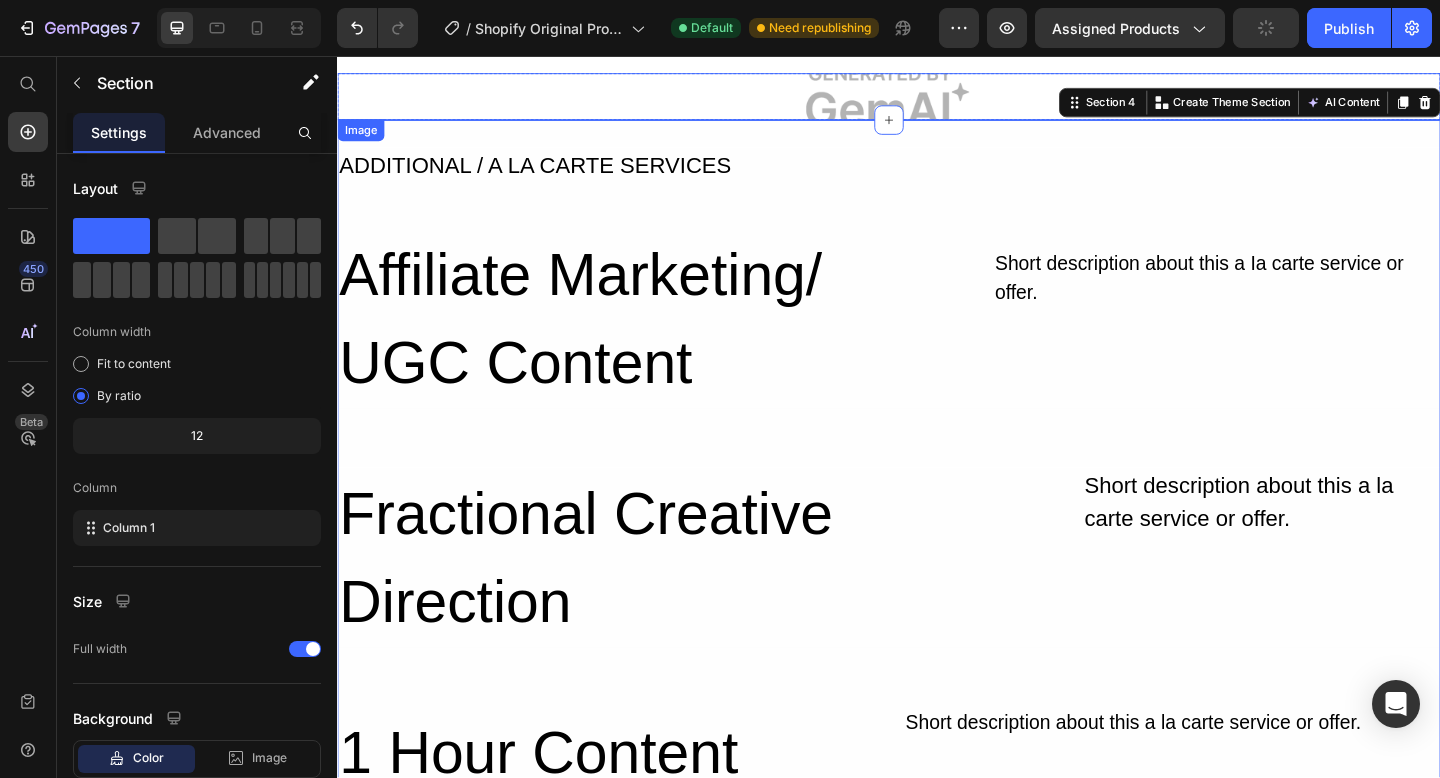 click at bounding box center (937, 100) 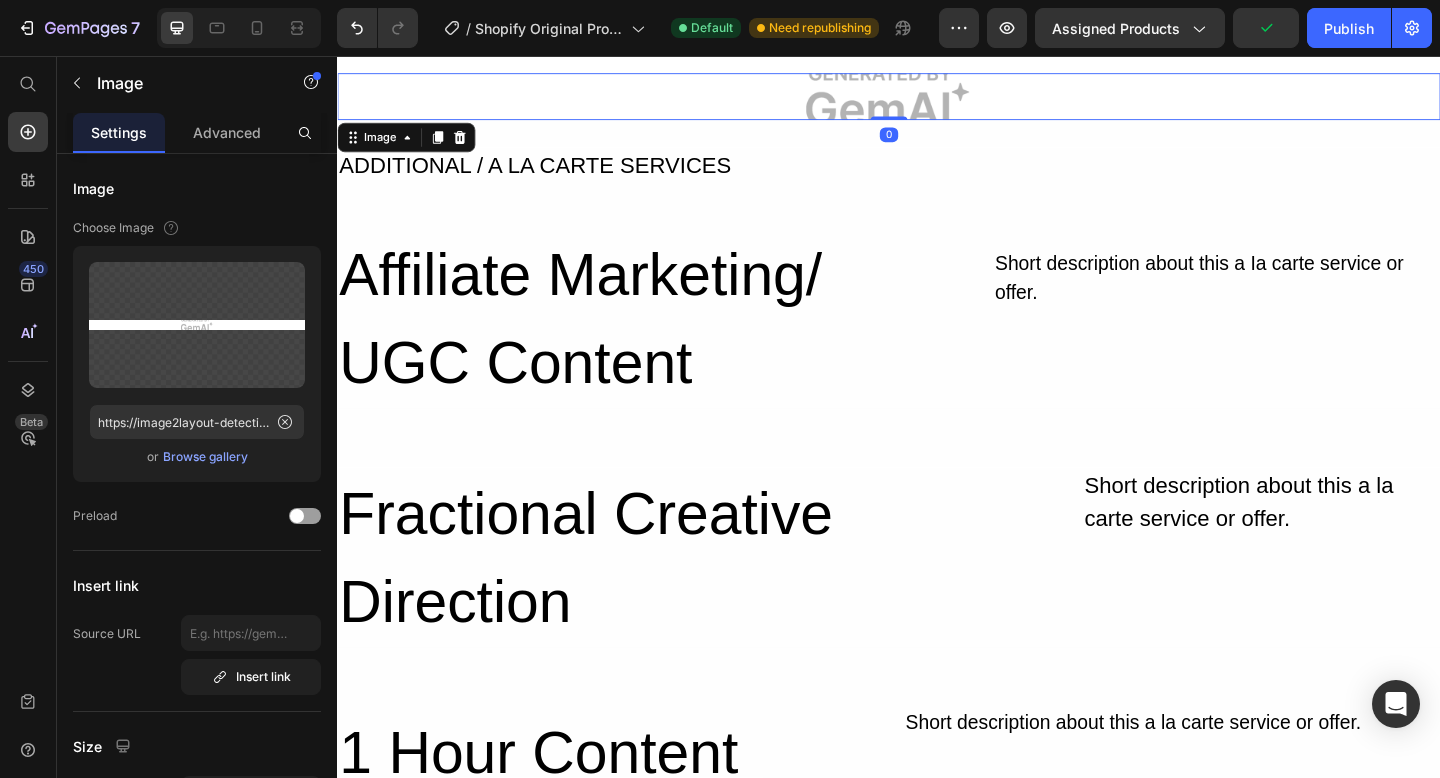 click at bounding box center (937, 100) 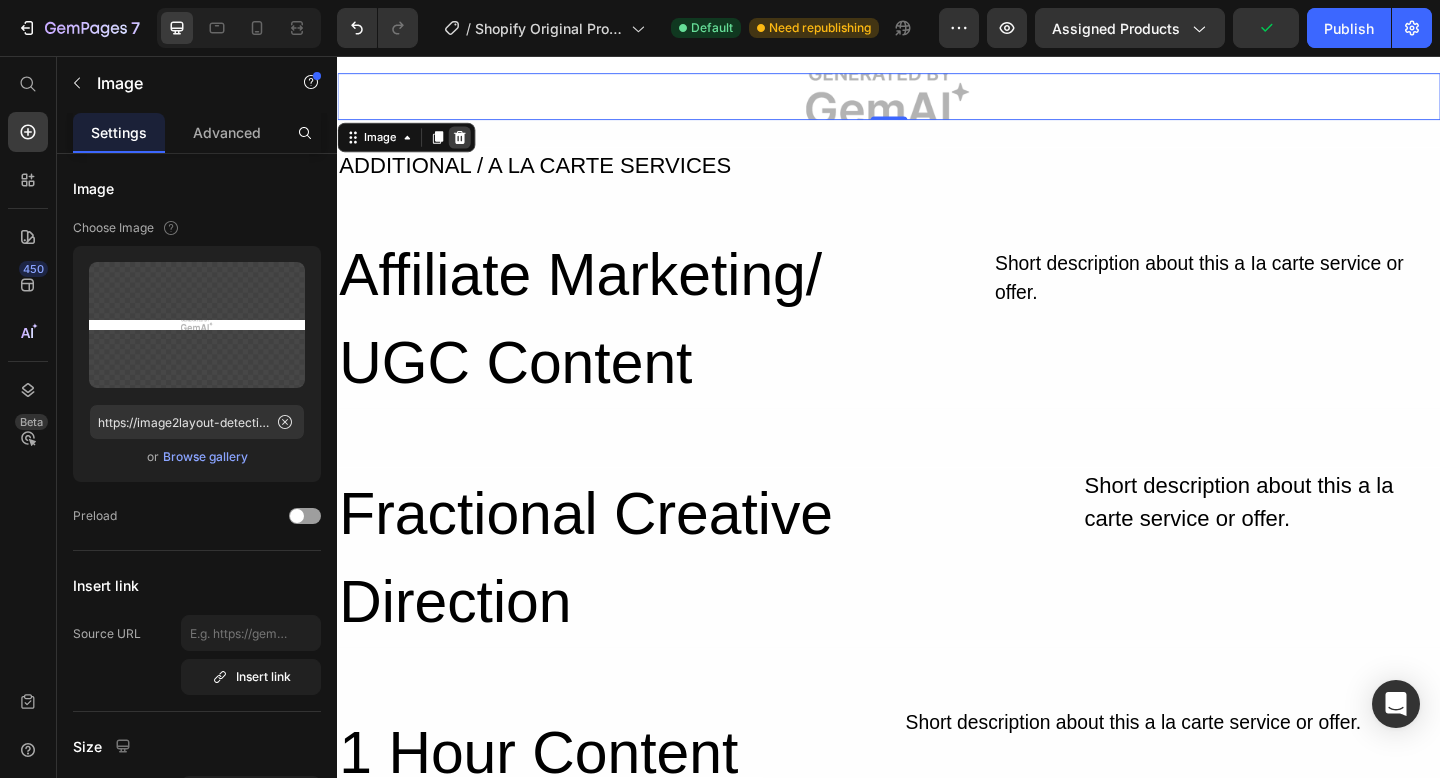 click 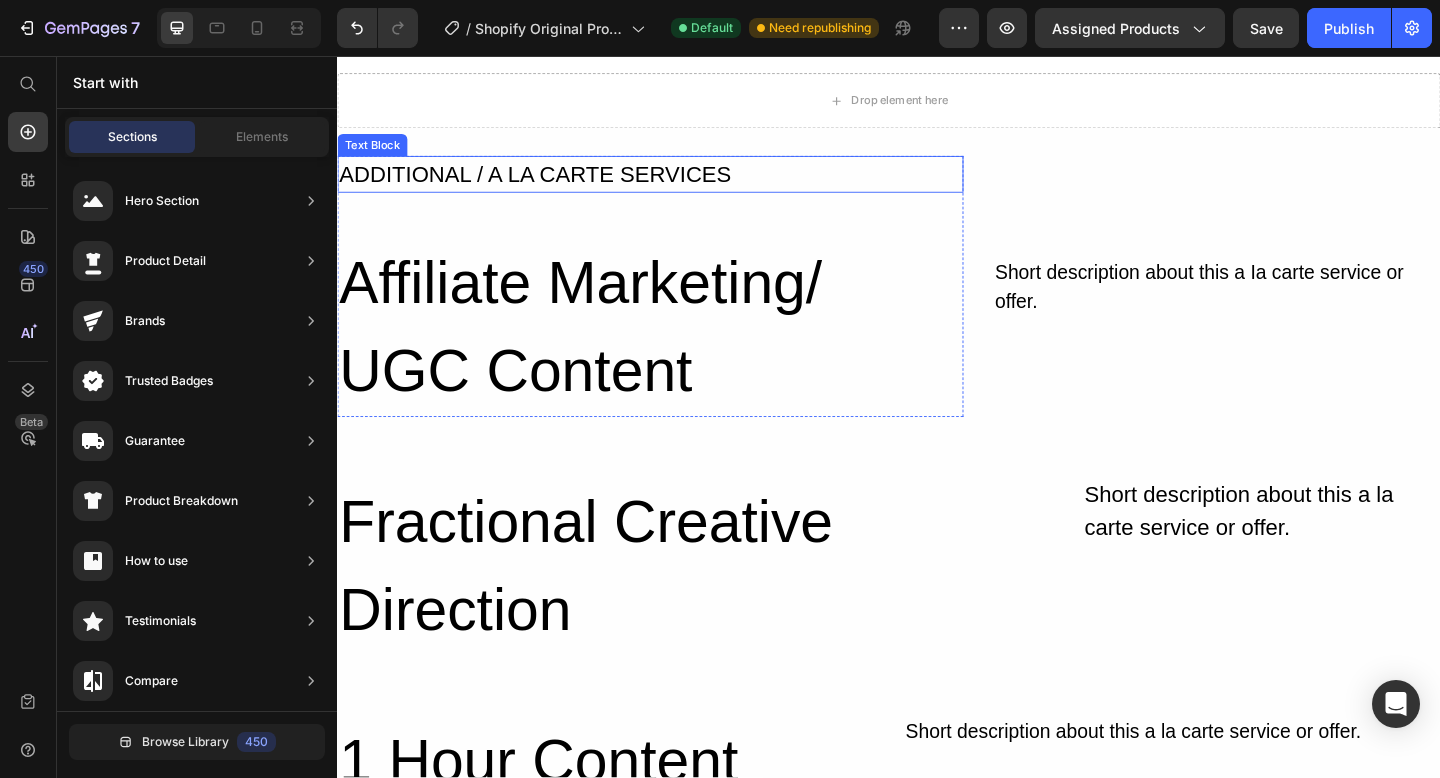 click on "ADDITIONAL / A LA CARTE SERVICES" at bounding box center [677, 185] 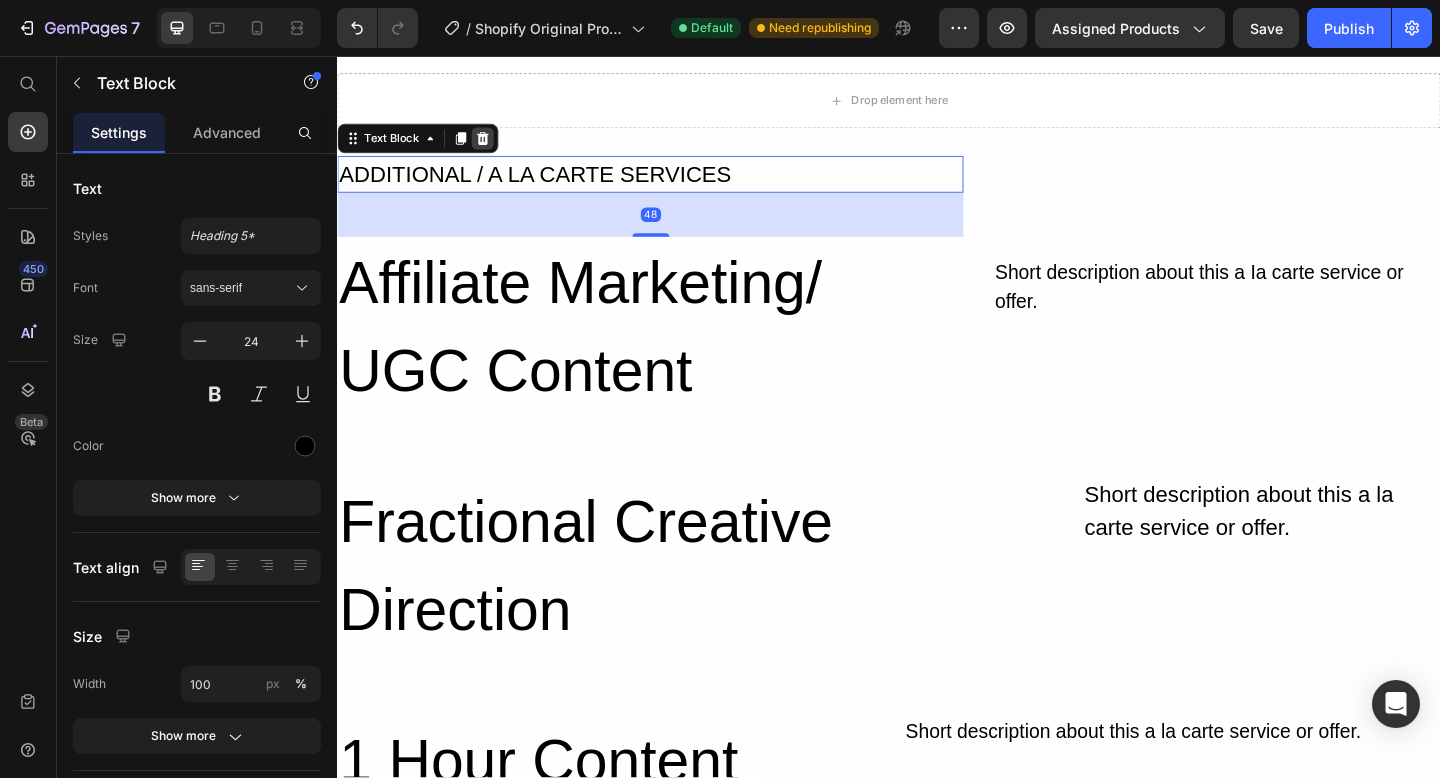 click at bounding box center [495, 146] 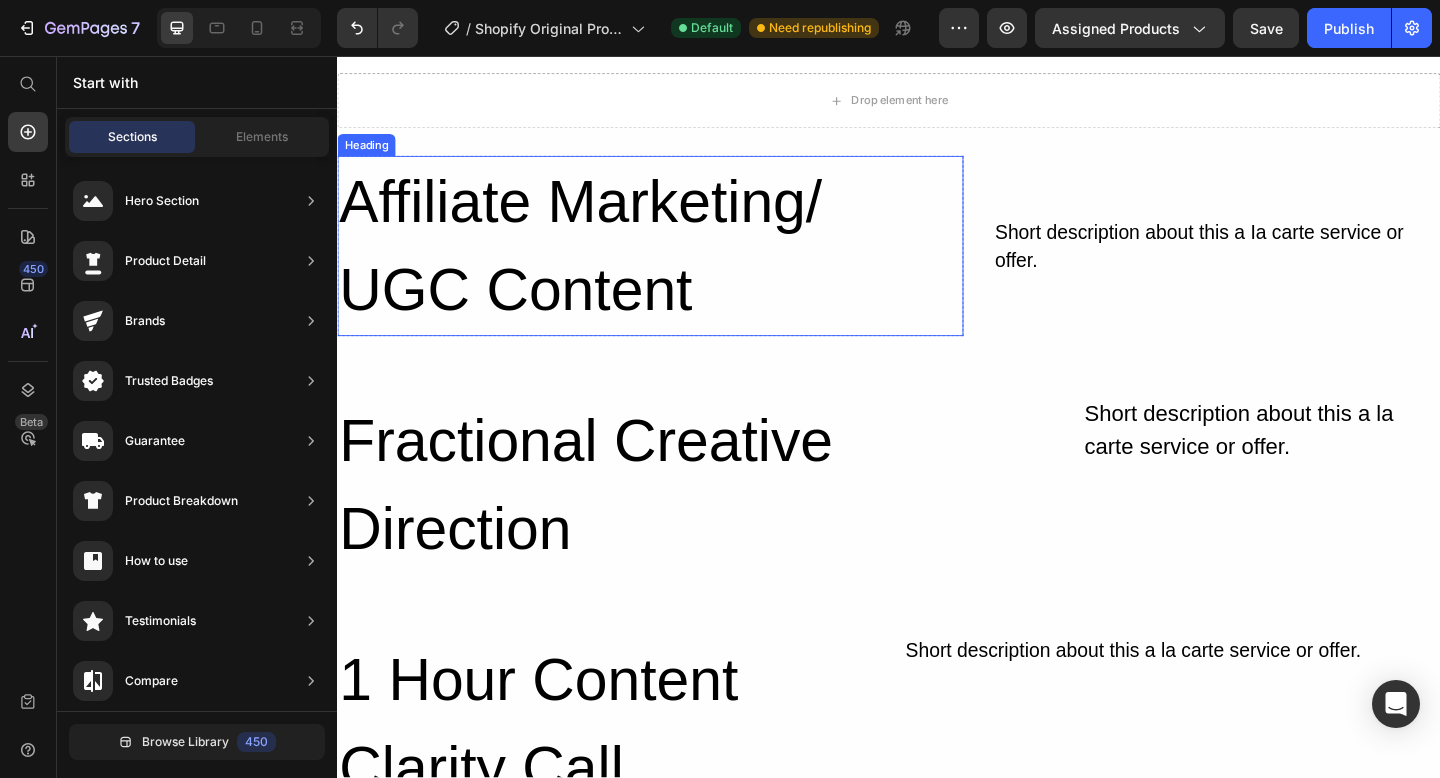 click on "Affiliate Marketing/ UGC Content" at bounding box center (677, 263) 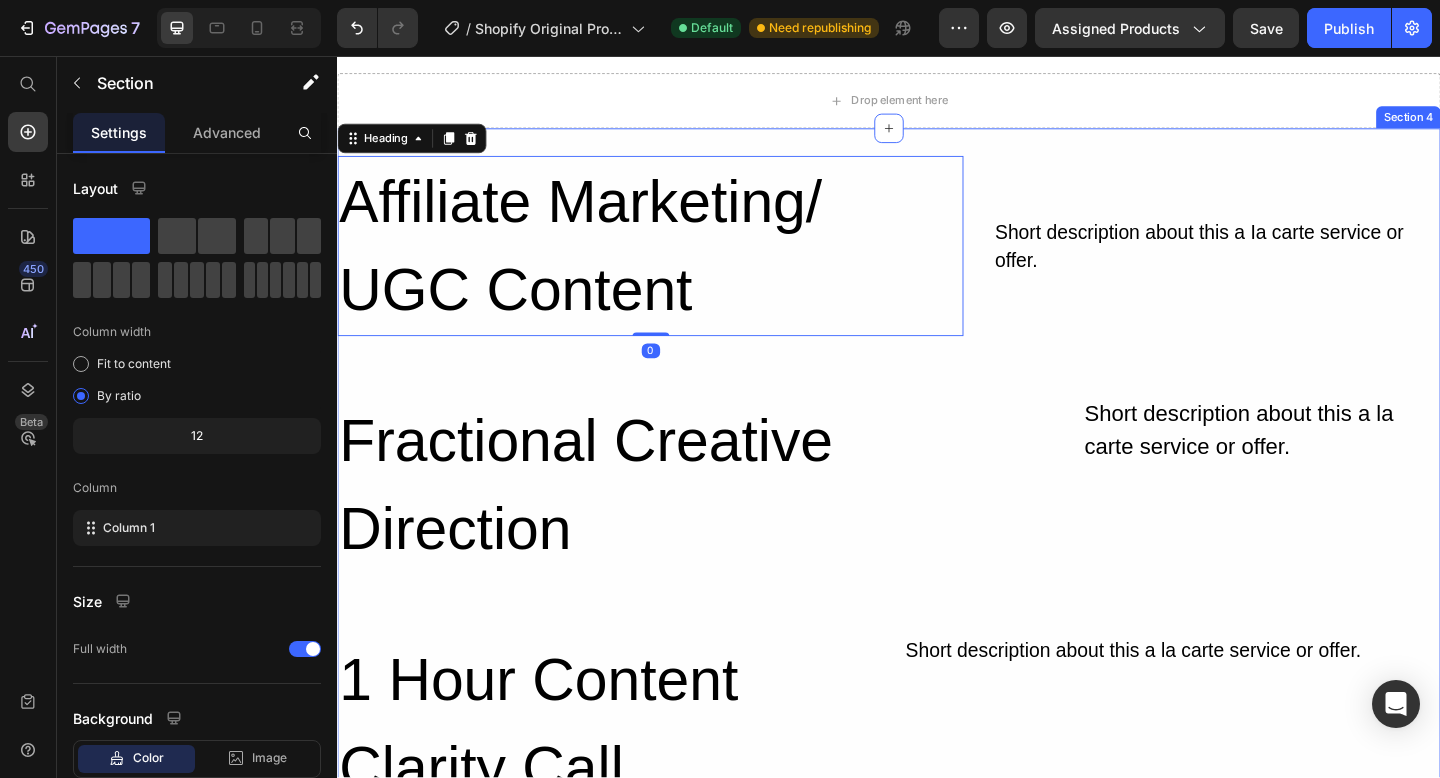 click on "Affiliate Marketing/ UGC Content Heading   0 Row Short description about this a Ia carte service or offer. Text Block Row Fractional Creative Direction Heading Short description about this a la carte service or offer. Text Block Row Row 1 Hour Content Clarity Call Heading Short description about this a la carte service or offer. Text Block Row Don't see what you're looking for? Click here to inquire and we'll come up with a custom proposal just for you.. Heading Row Row Section 4" at bounding box center [937, 614] 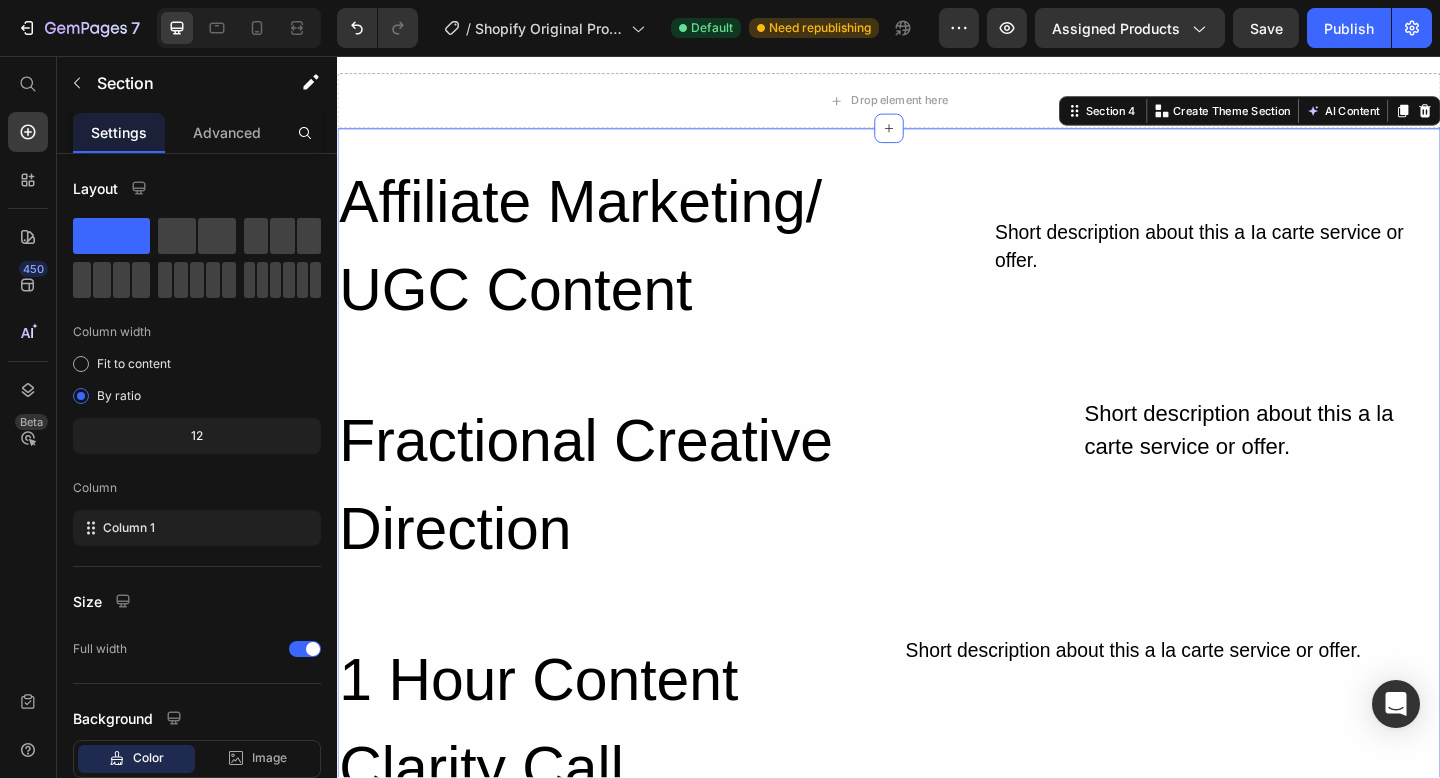 click on "Affiliate Marketing/ UGC Content Heading Row Short description about this a Ia carte service or offer. Text Block Row Fractional Creative Direction Heading Short description about this a la carte service or offer. Text Block Row Row 1 Hour Content Clarity Call Heading Short description about this a la carte service or offer. Text Block Row Don't see what you're looking for? Click here to inquire and we'll come up with a custom proposal just for you.. Heading Row Row Section 4   You can create reusable sections Create Theme Section AI Content Write with GemAI What would you like to describe here? Tone and Voice Persuasive Product Show more Generate" at bounding box center (937, 614) 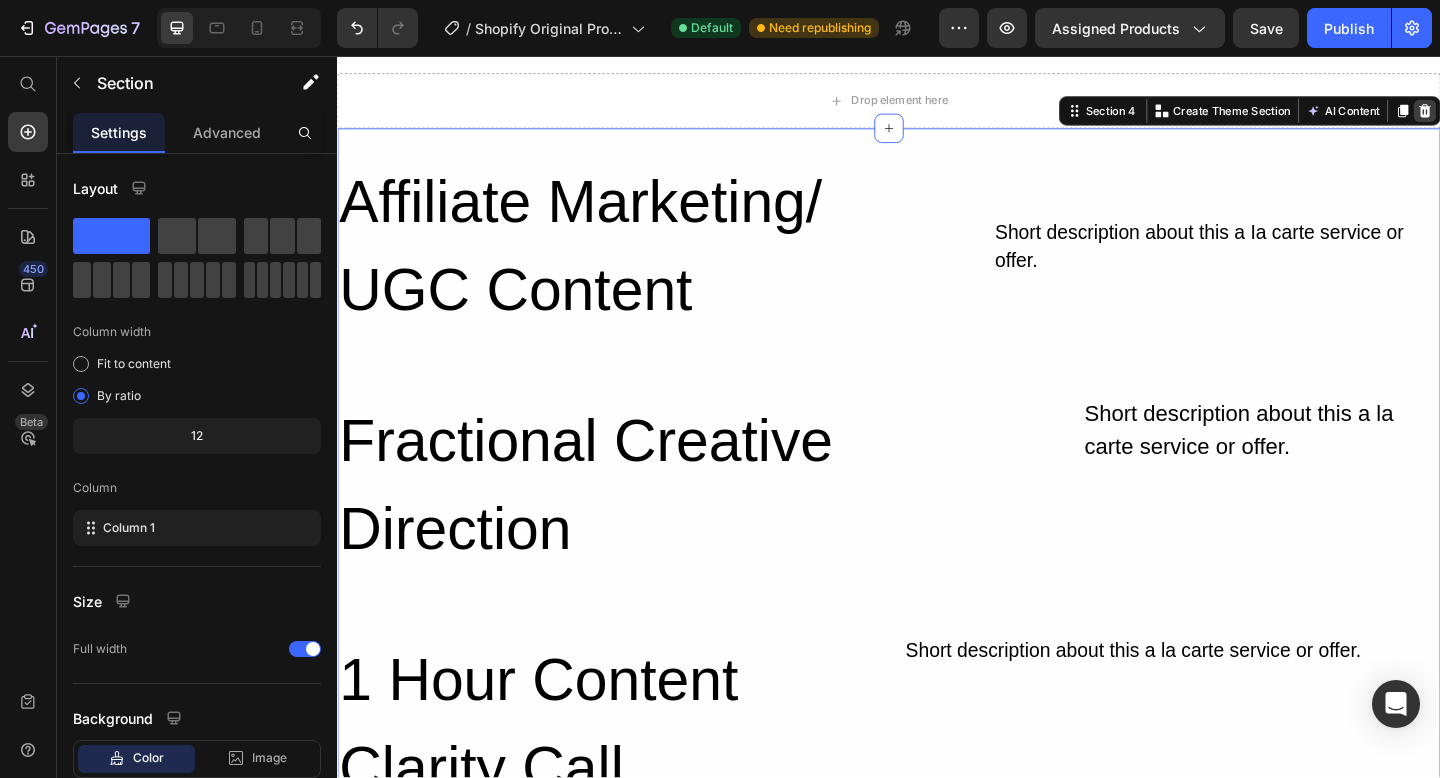 click at bounding box center (1520, 116) 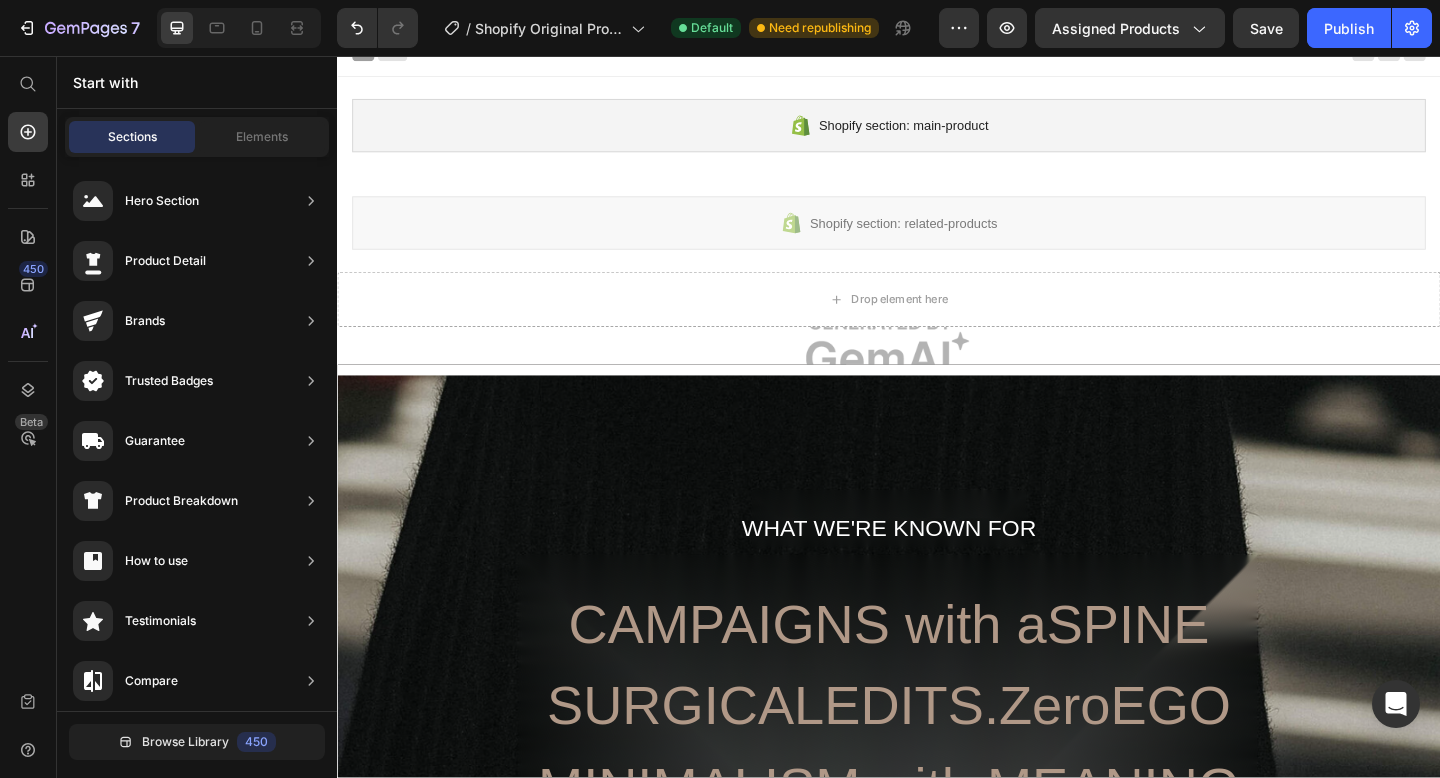 scroll, scrollTop: 0, scrollLeft: 0, axis: both 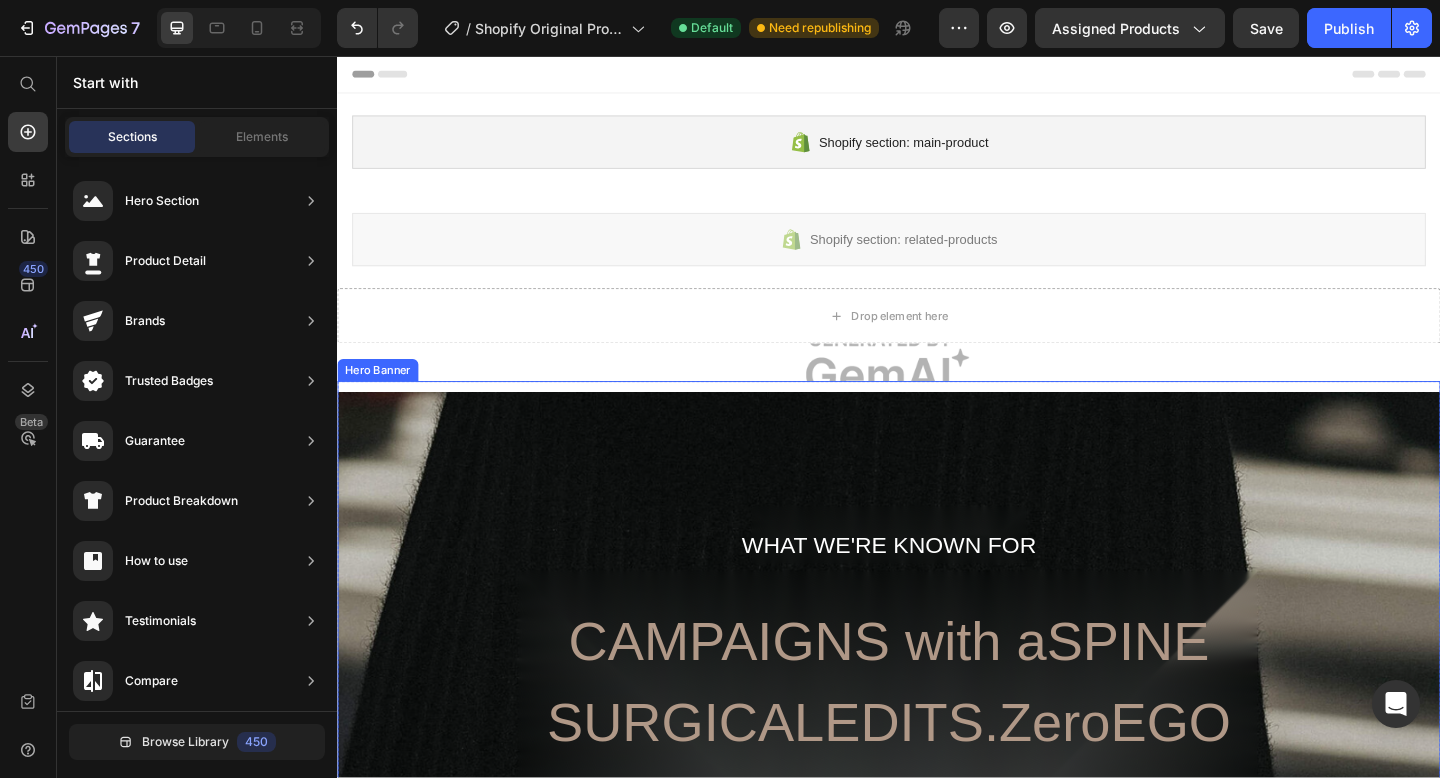 click at bounding box center [937, 1035] 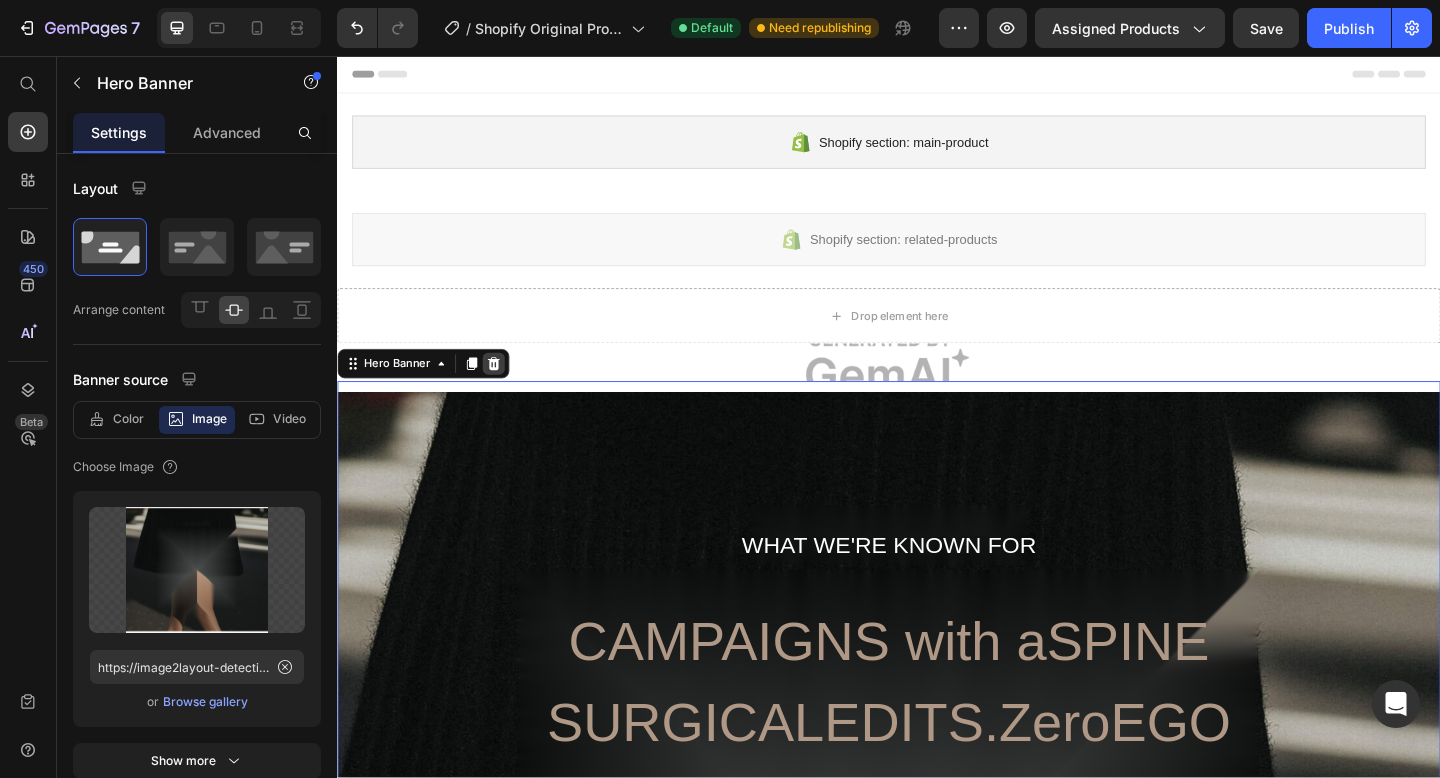 click at bounding box center [507, 391] 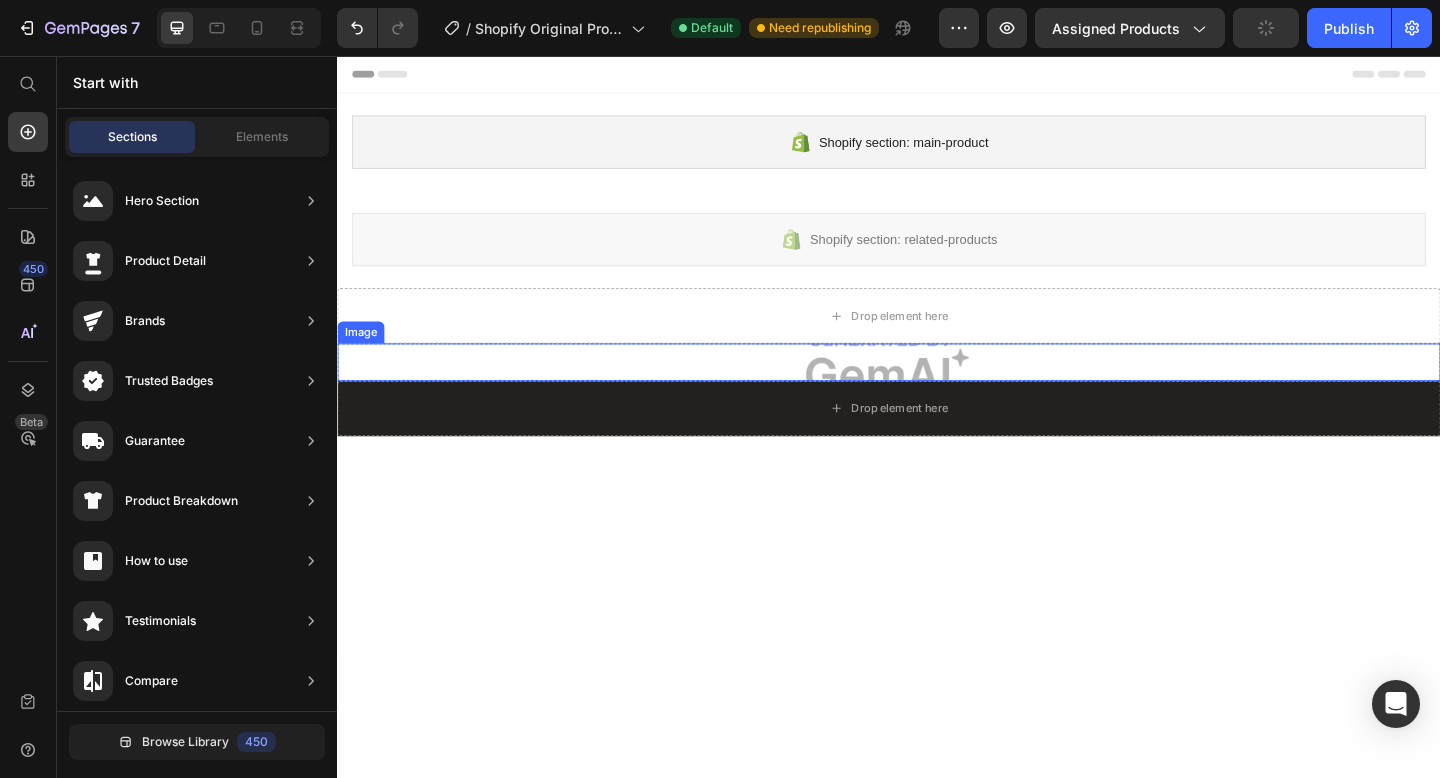 click at bounding box center [937, 389] 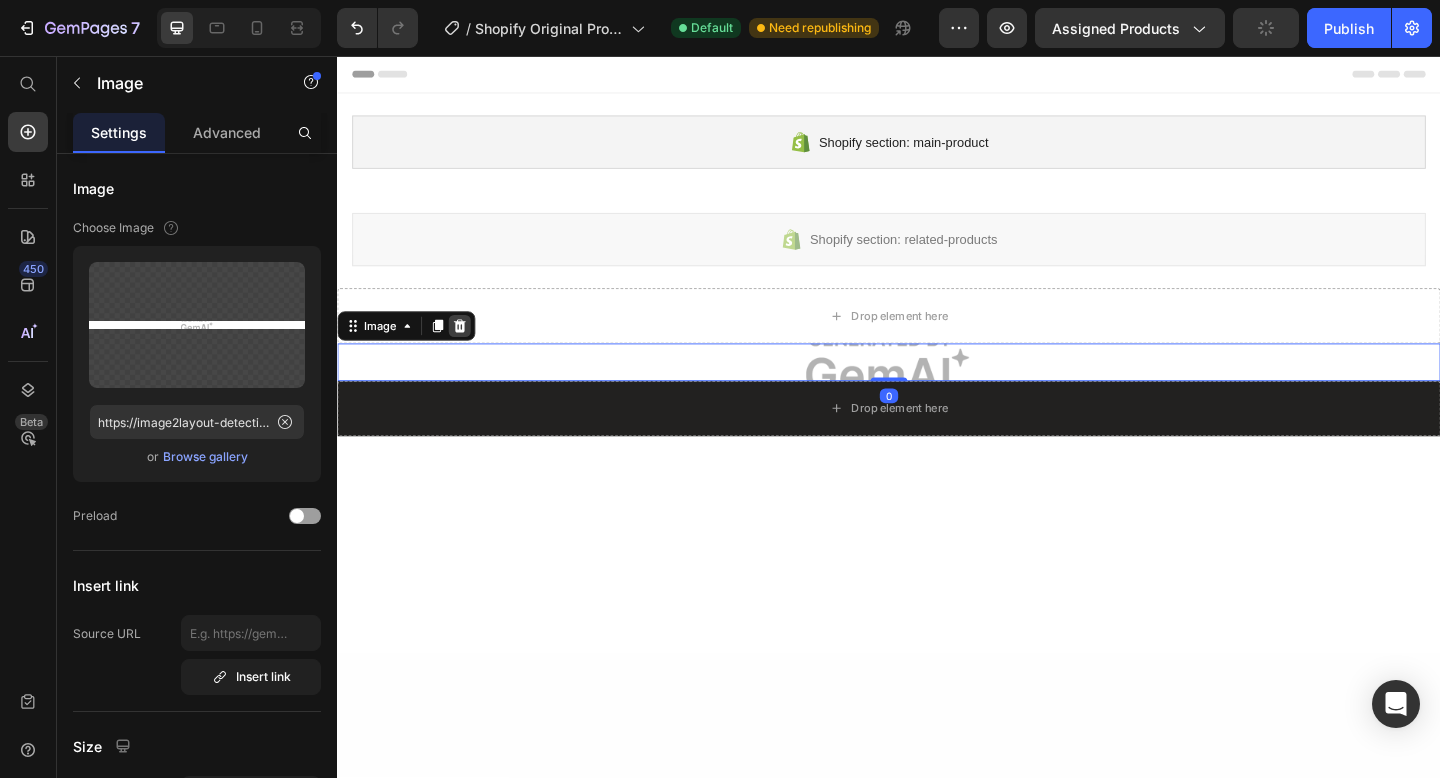 click at bounding box center [470, 350] 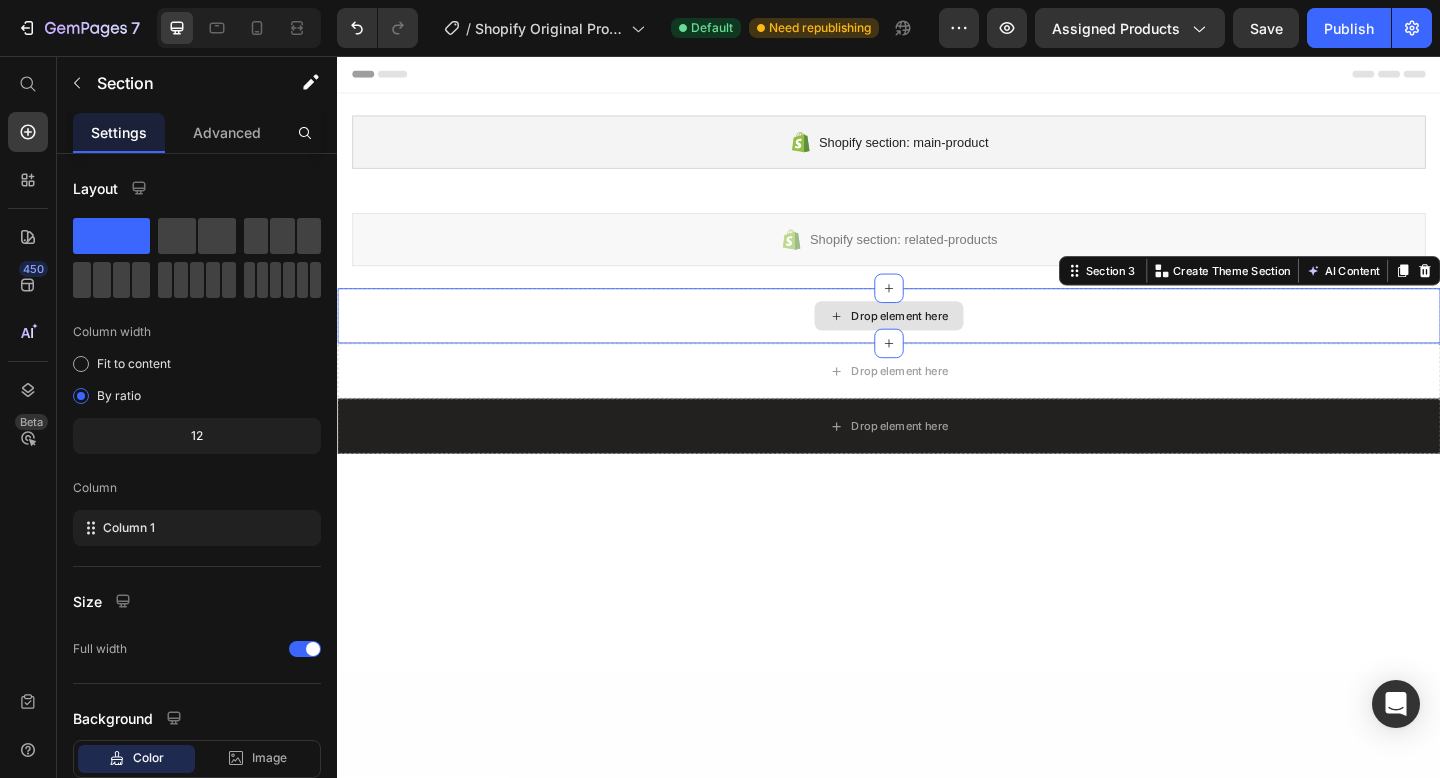 click on "Drop element here" at bounding box center (937, 339) 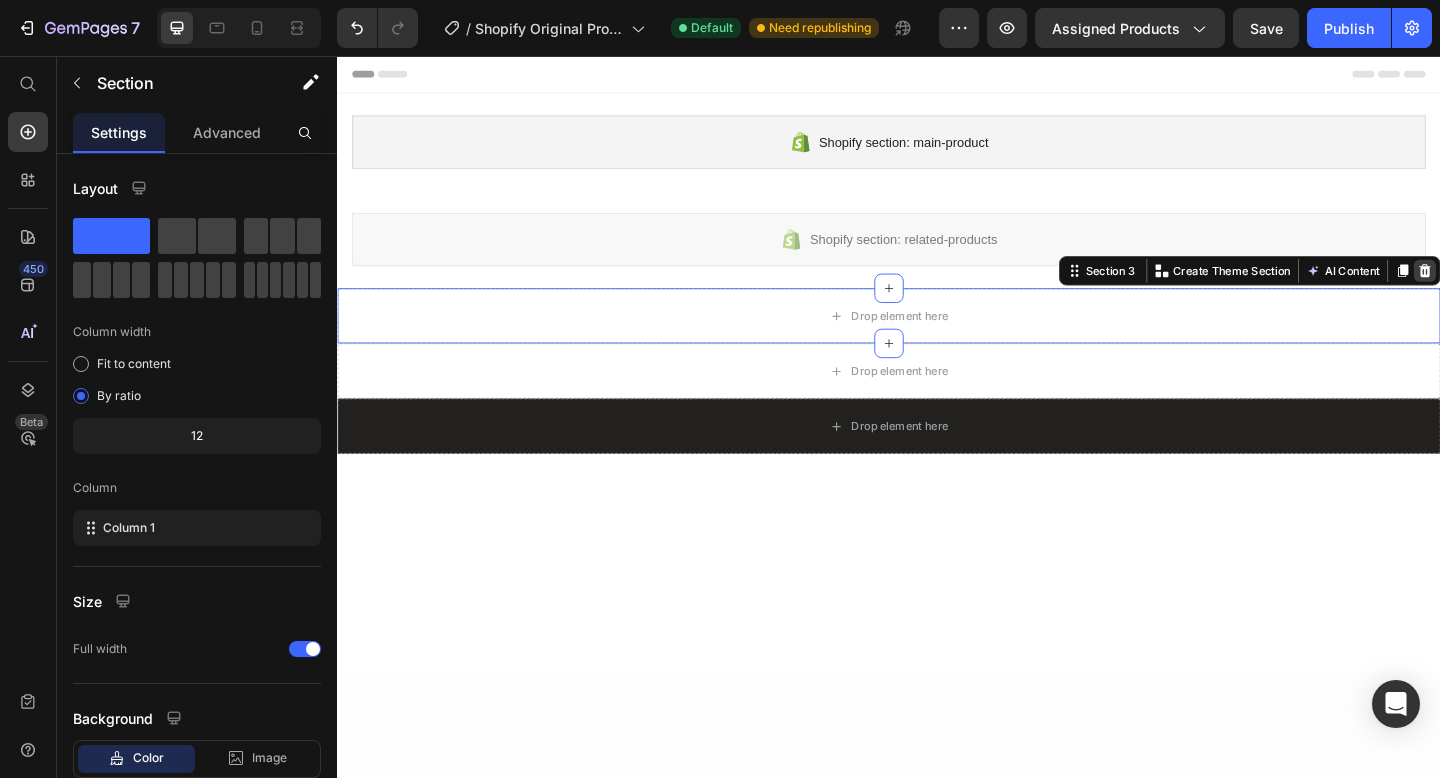 click 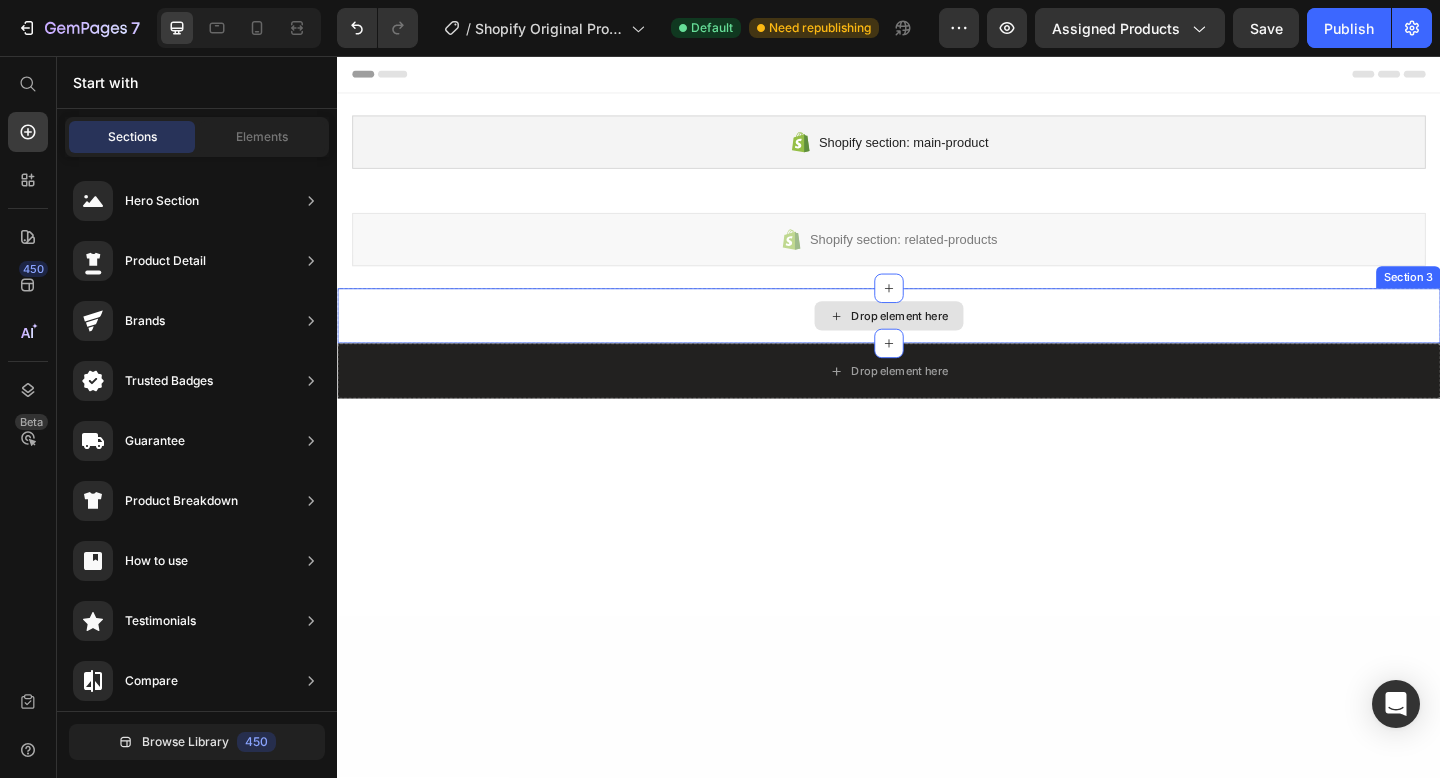 click on "Drop element here" at bounding box center (937, 339) 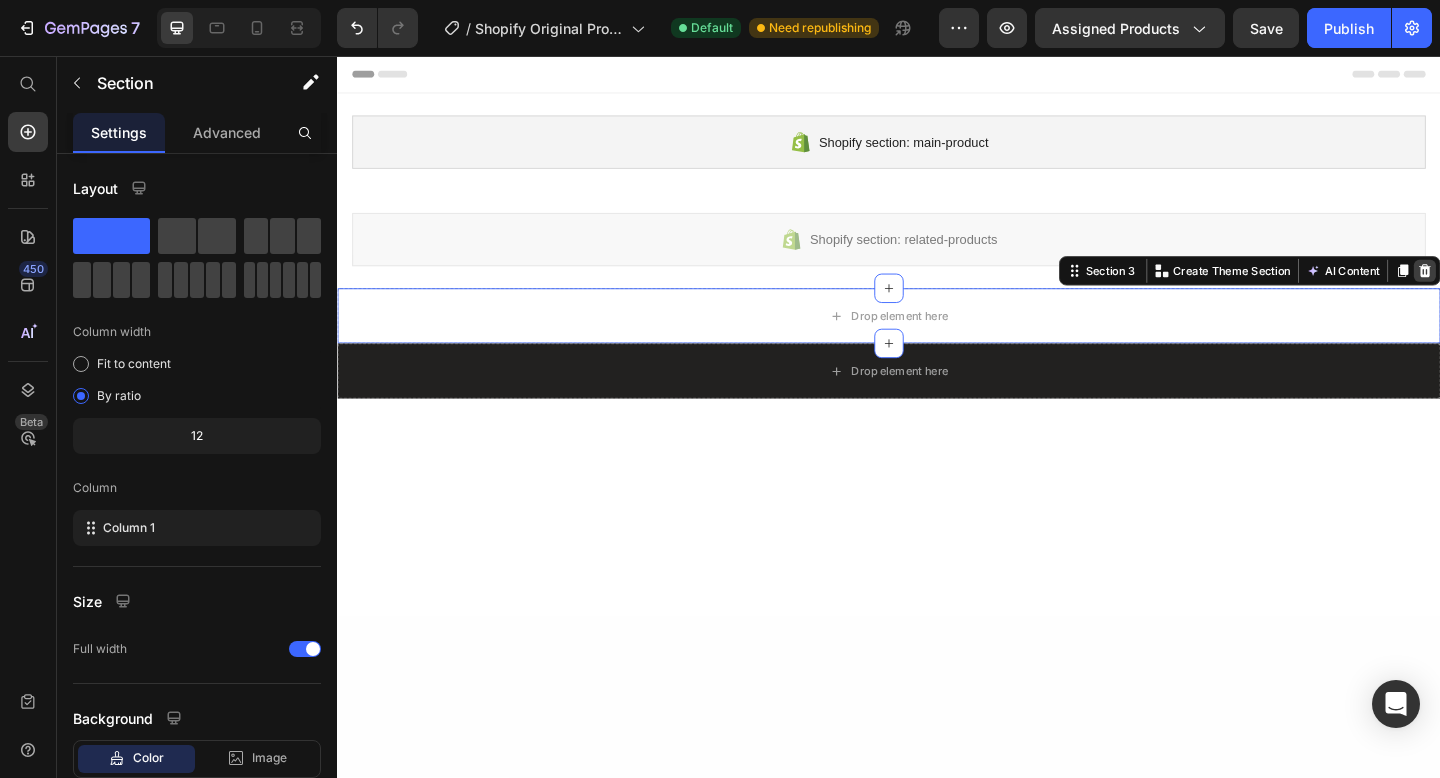 click 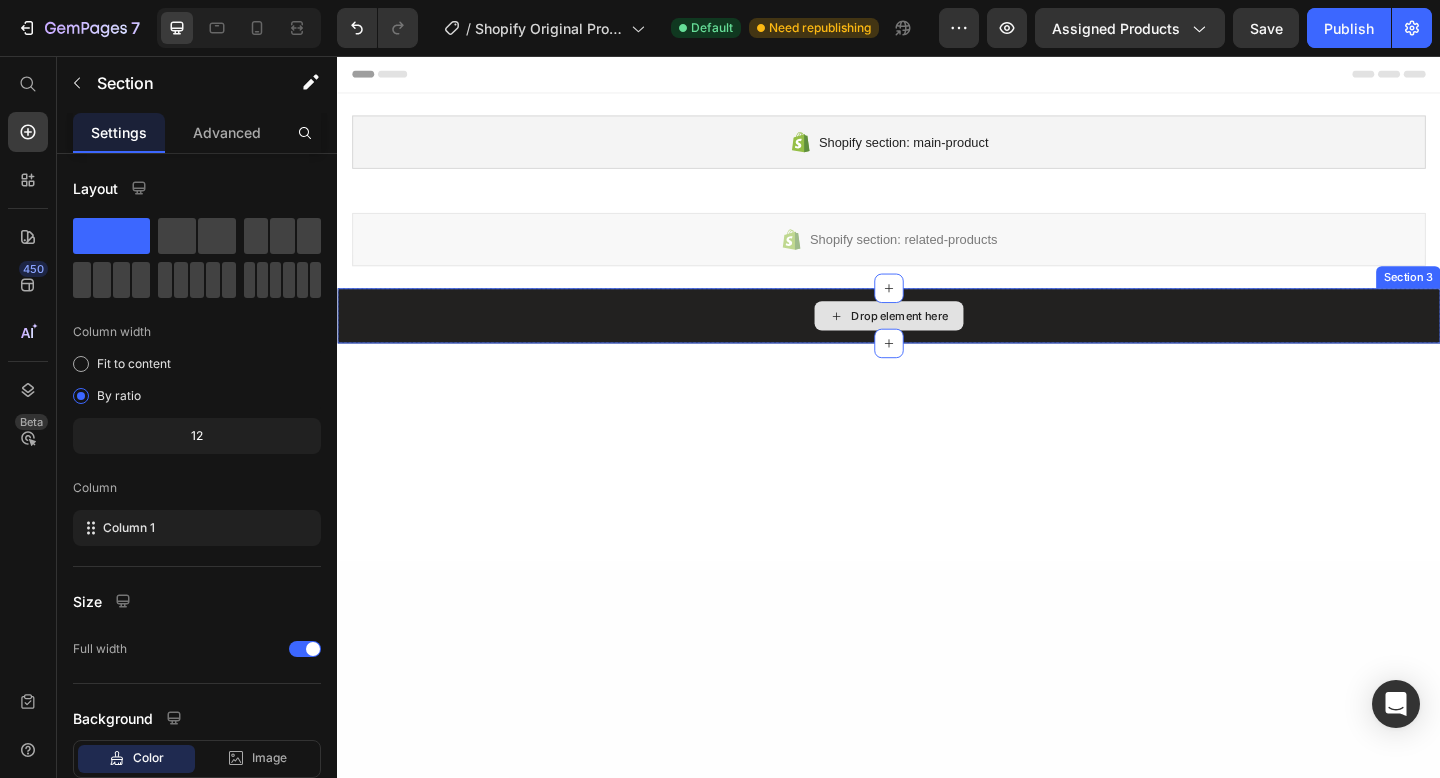 click on "Drop element here" at bounding box center (937, 339) 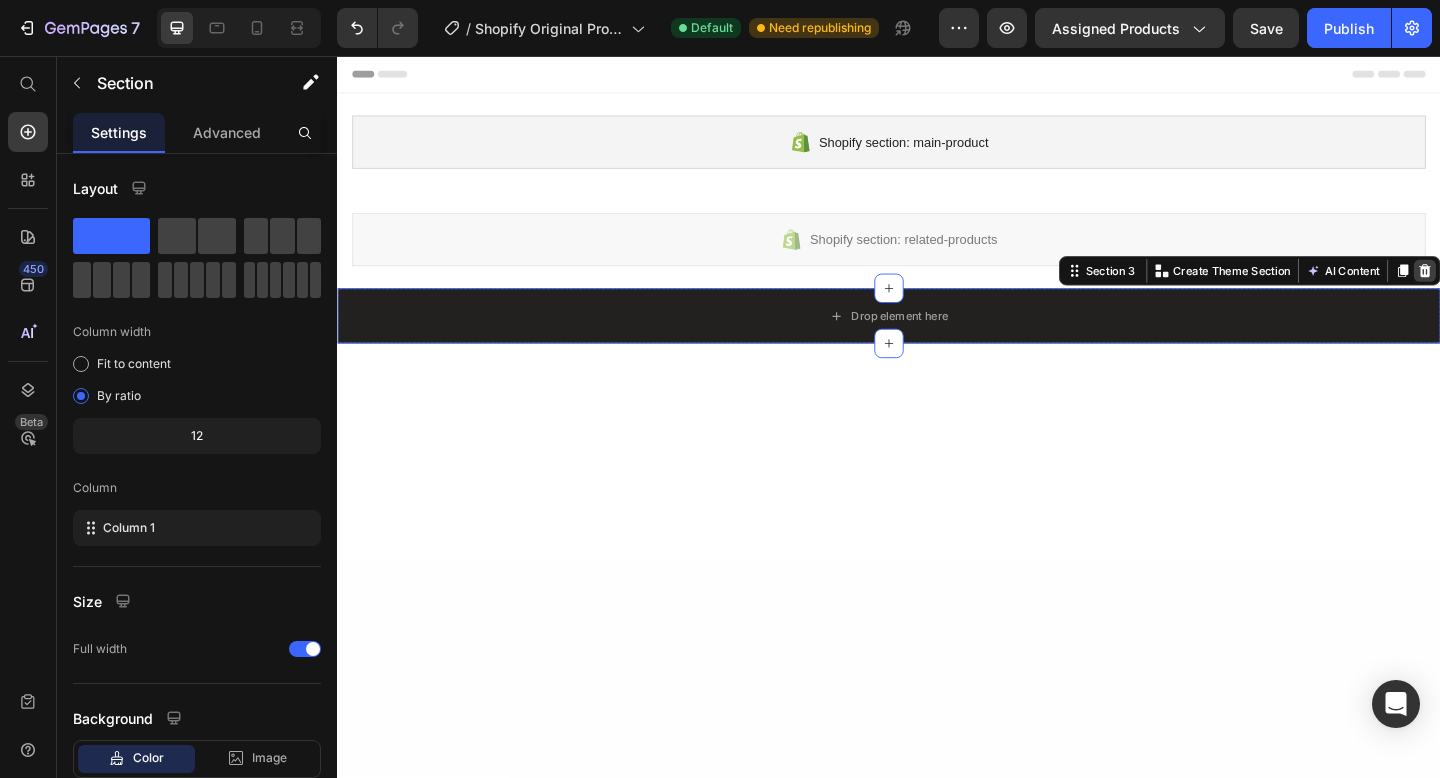 click 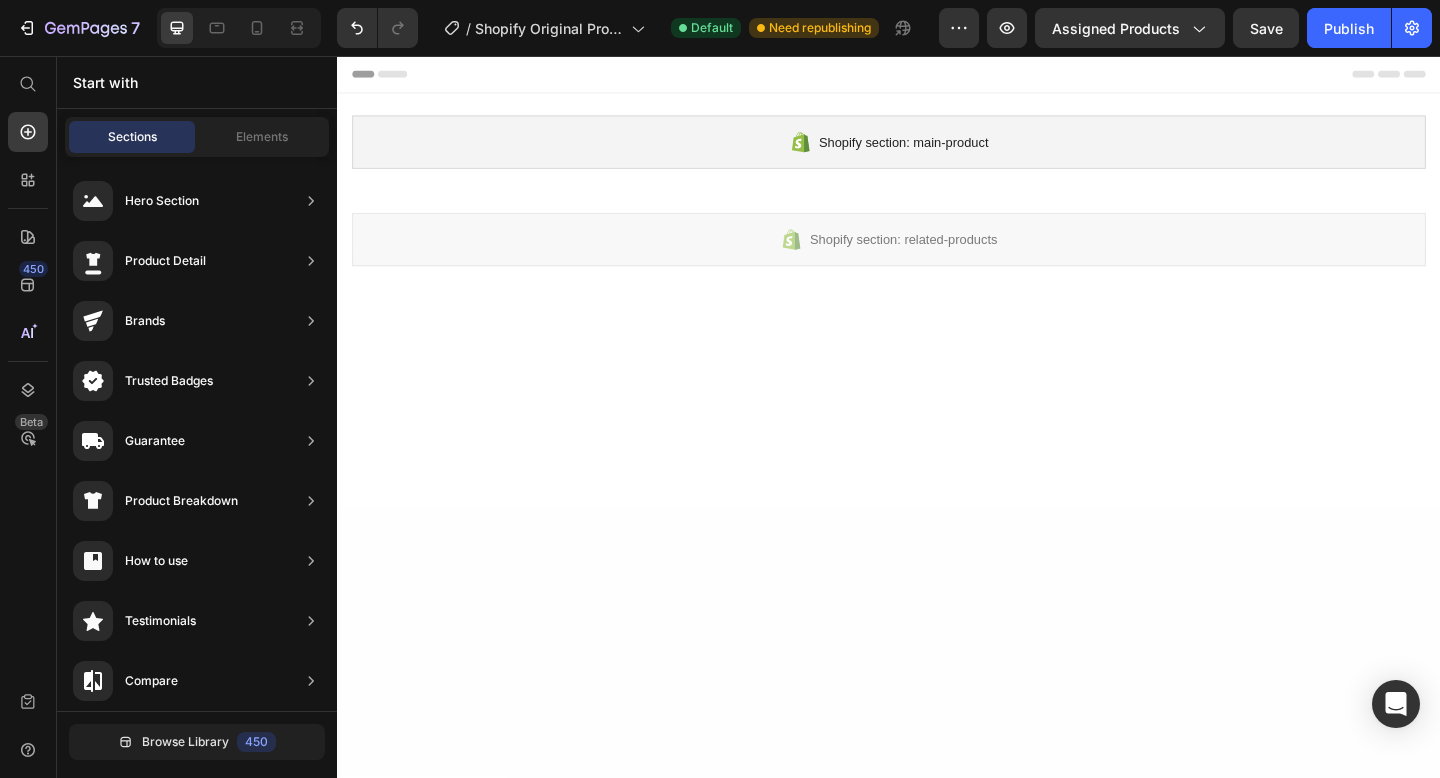 click at bounding box center (937, 427) 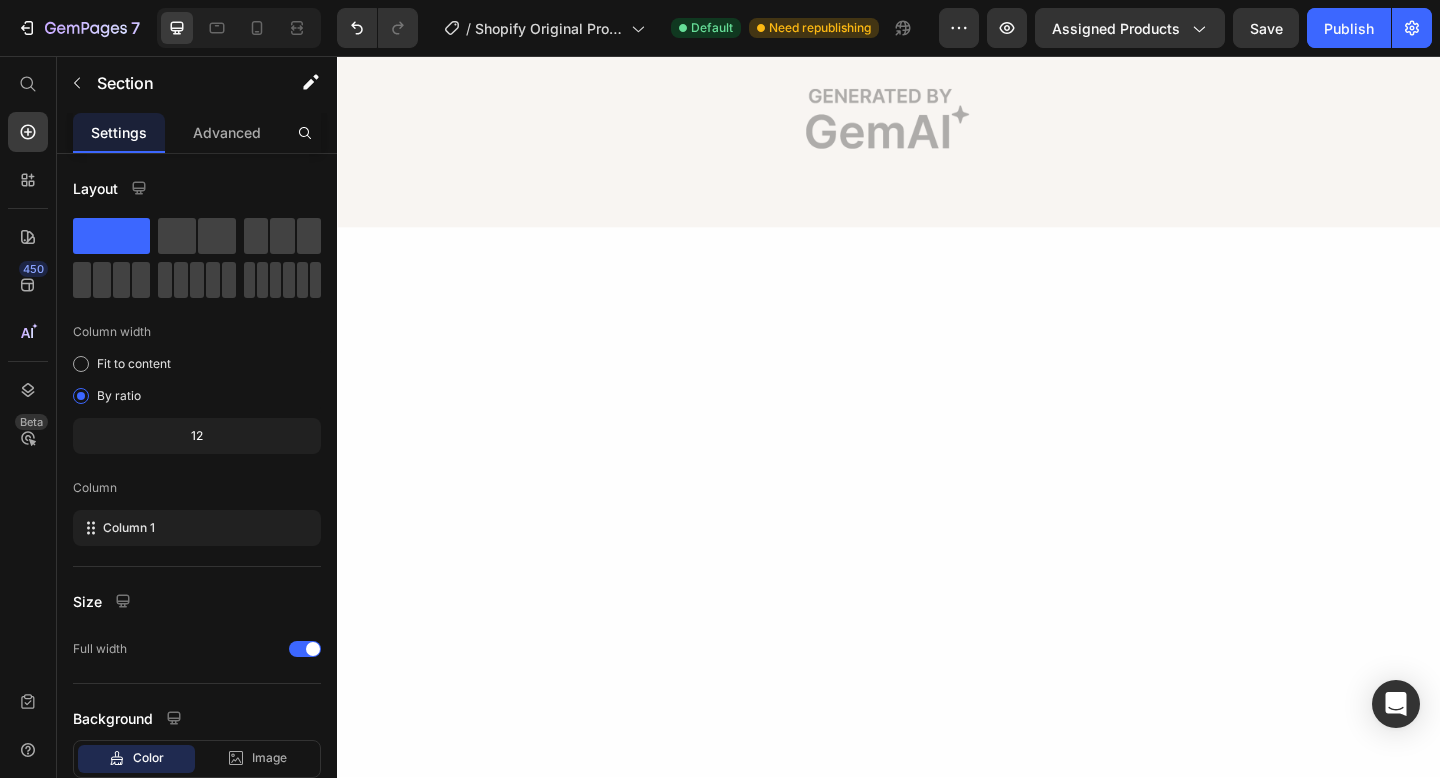scroll, scrollTop: 0, scrollLeft: 0, axis: both 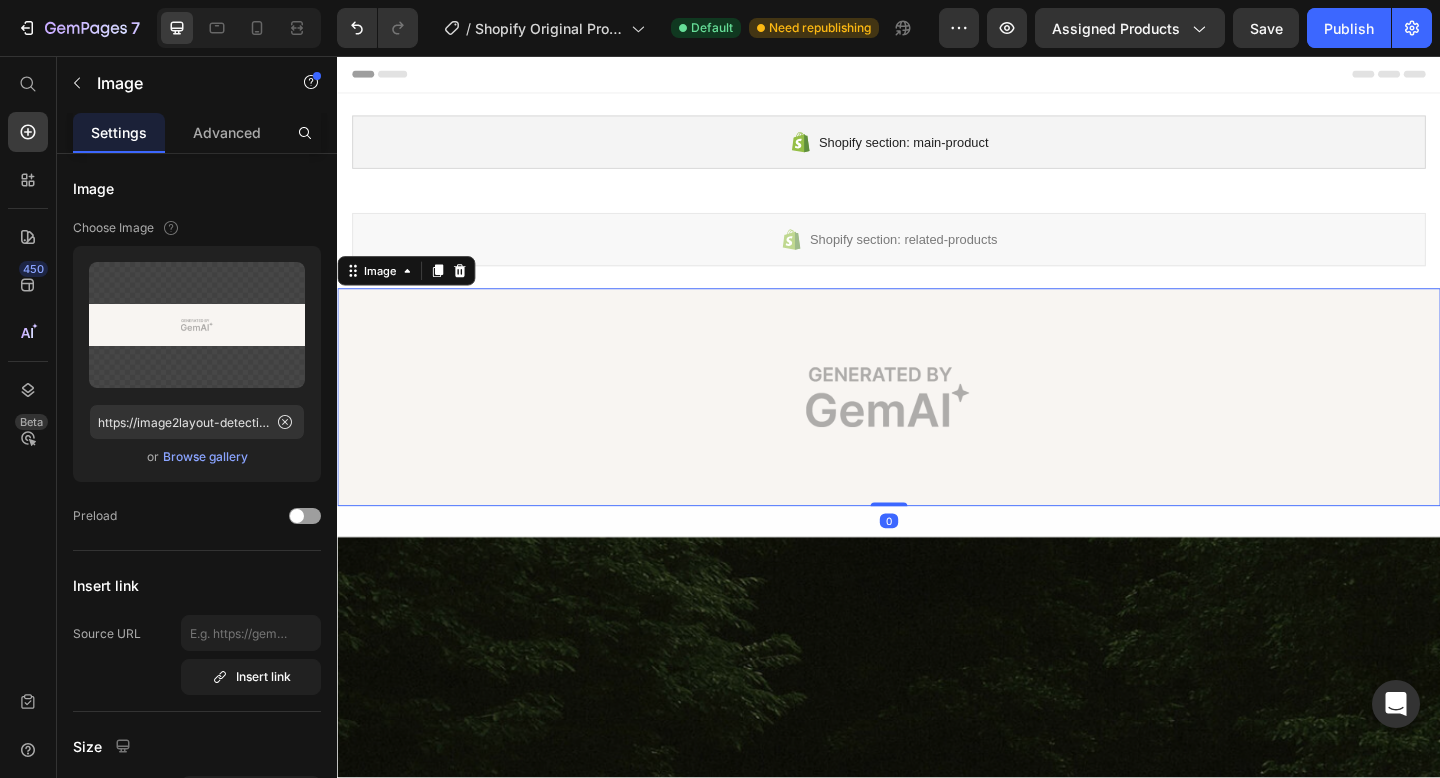 click at bounding box center (937, 427) 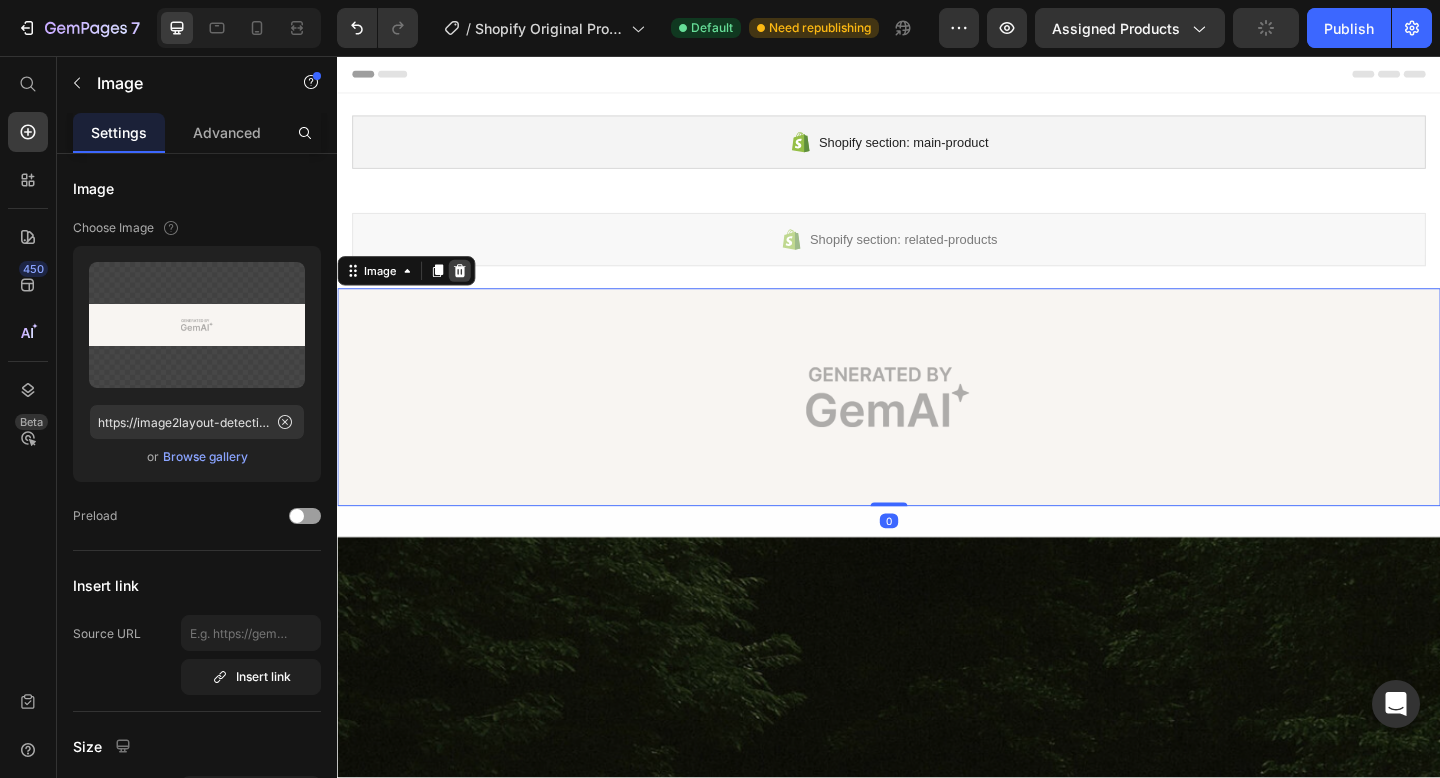click 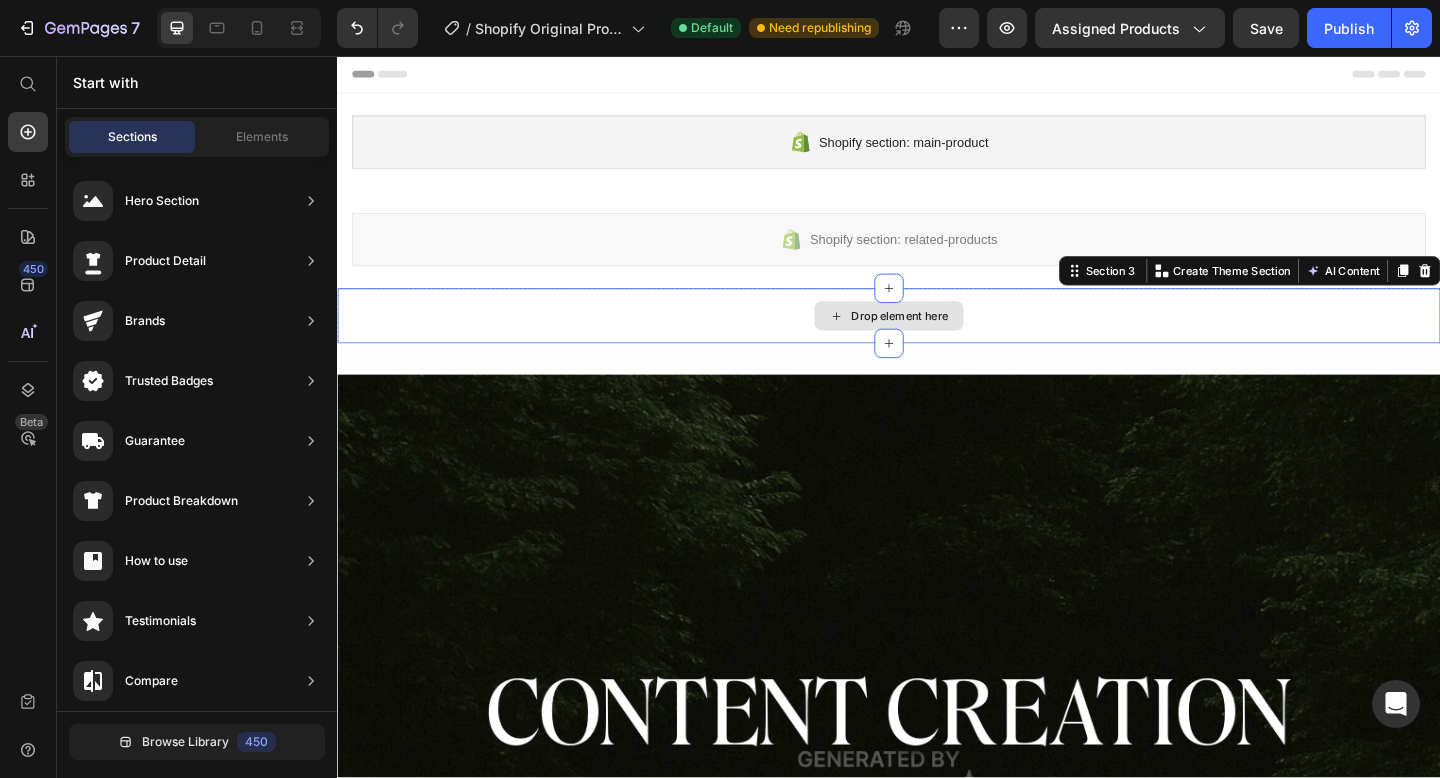 click on "Drop element here" at bounding box center (937, 339) 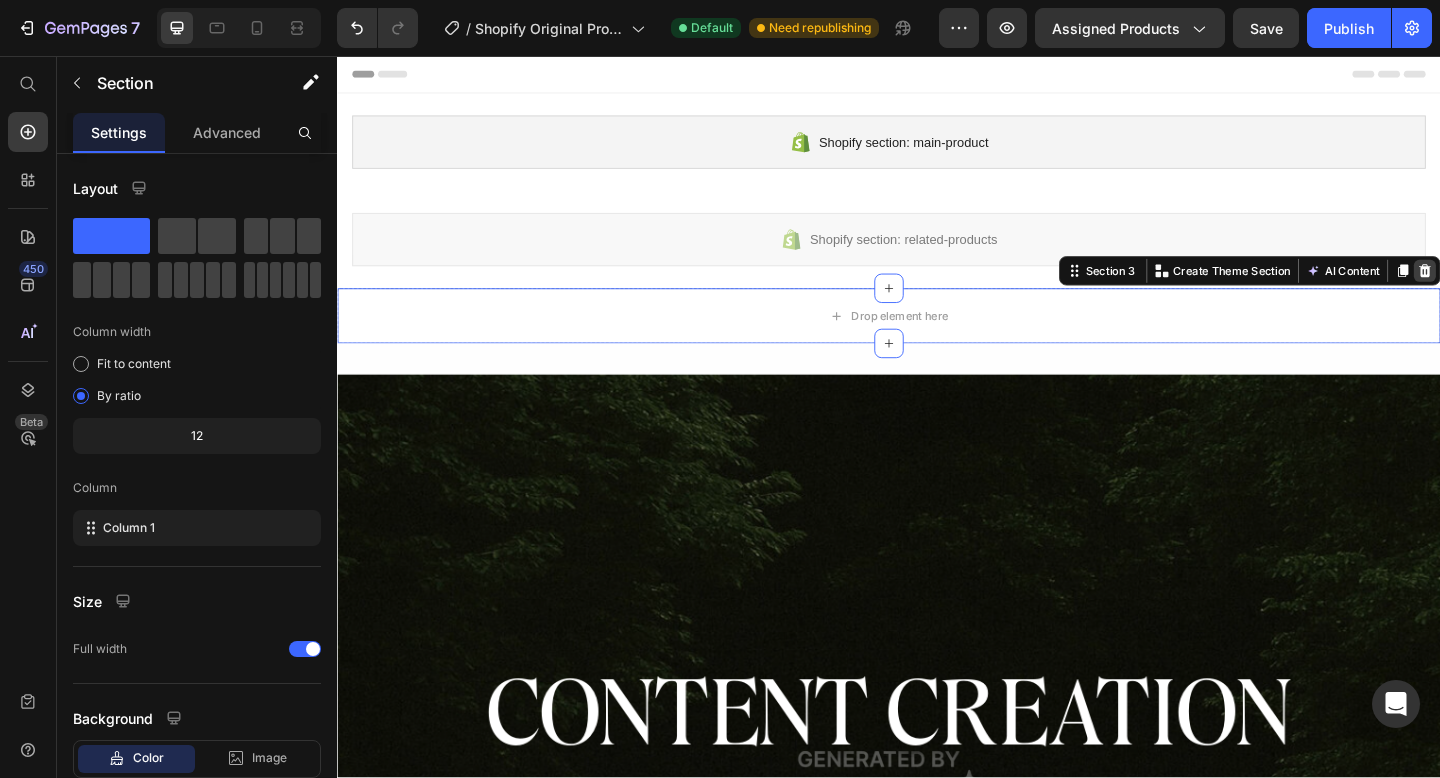 click 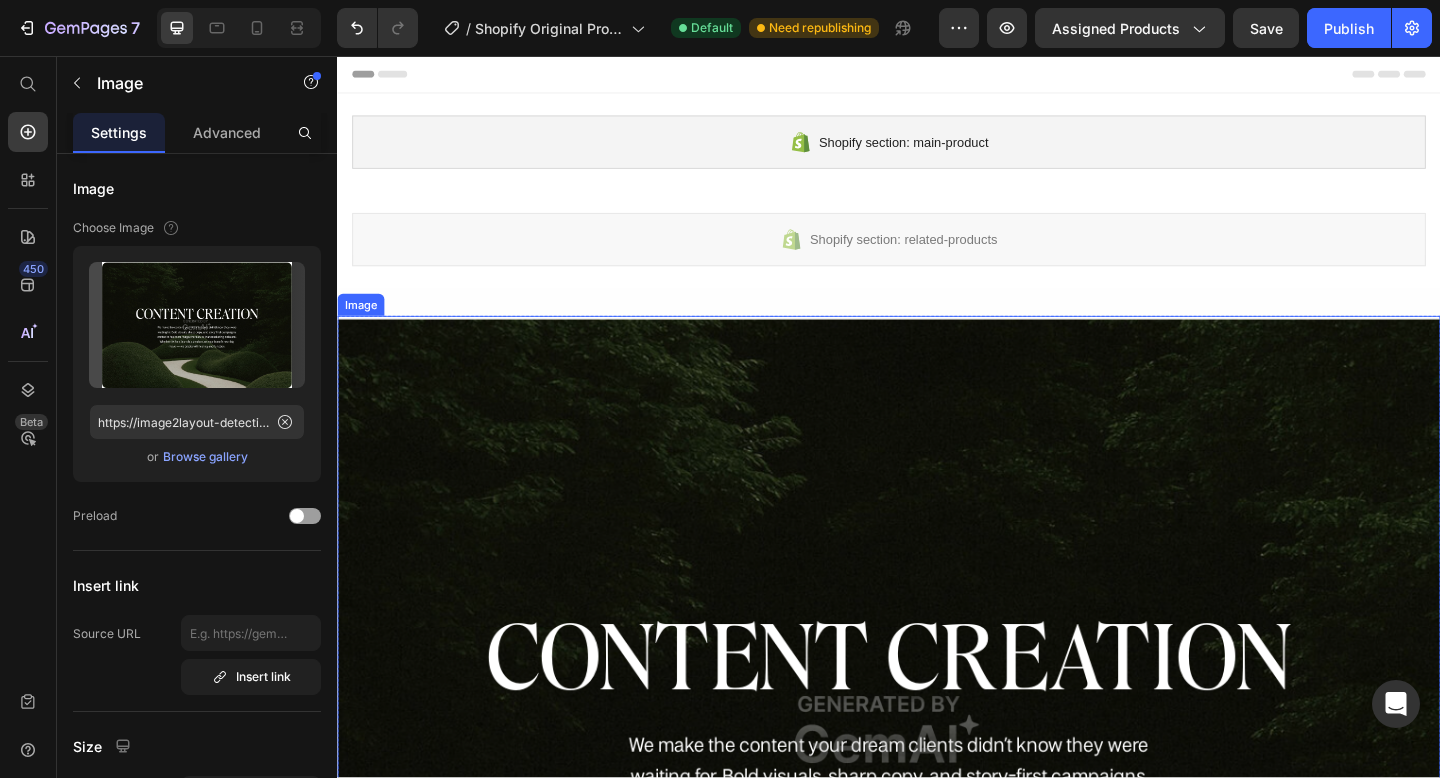 click at bounding box center [937, 789] 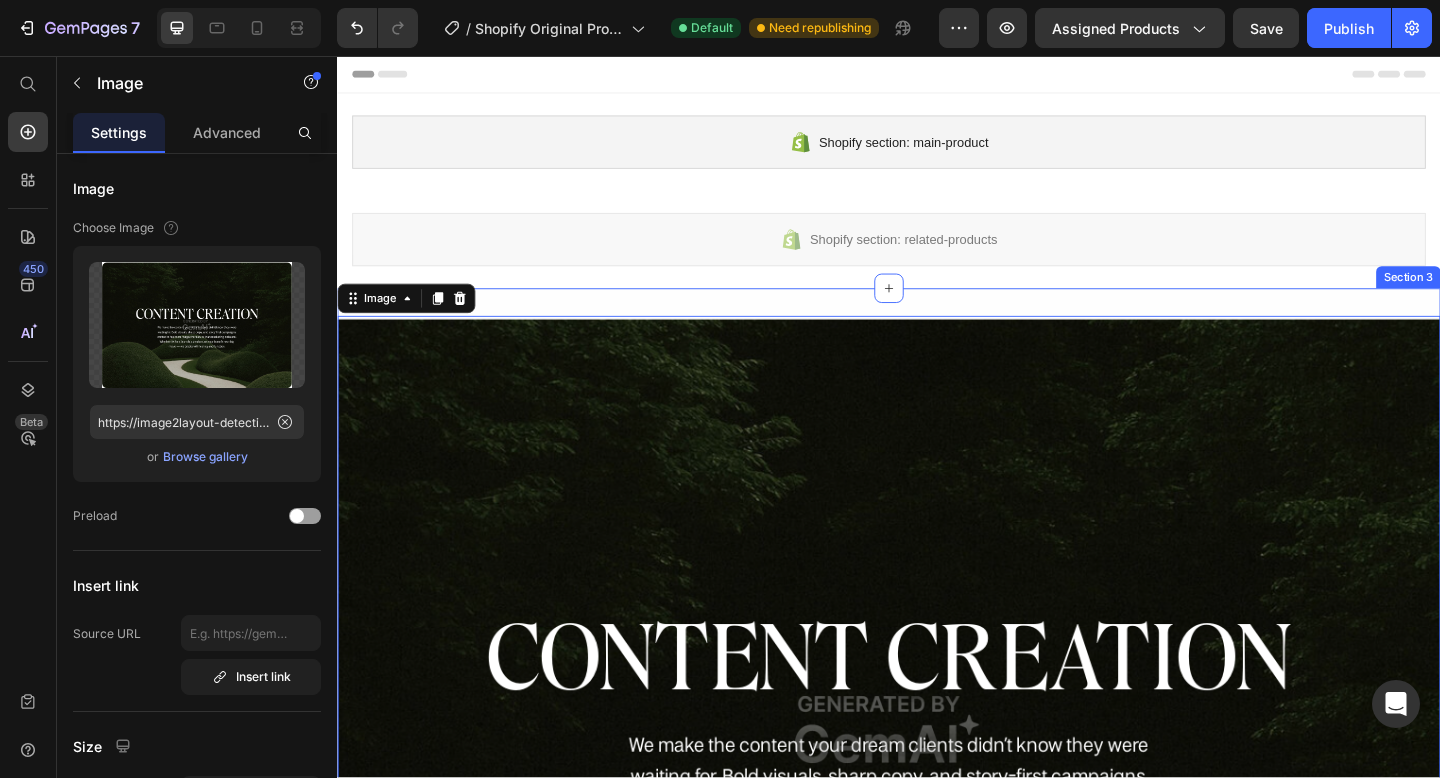 click on "Image 32 Image CONSULTING Heading Clarity is a marketing power move and that's what we deliver first. We'll. dissect what's working, what's in the way, and what your audience actually wants from you. Then we'll build a smart, scroll-stopping strategy that's. rooted in your voice, your goals, and your next-level vision.. Text Block Row PHOTOGRAPHY Heading reate imagery that feels intentional a nagneti unforgettab before ord is read. Less lifestyle, more s Text Block Row Row Section 3" at bounding box center (937, 1688) 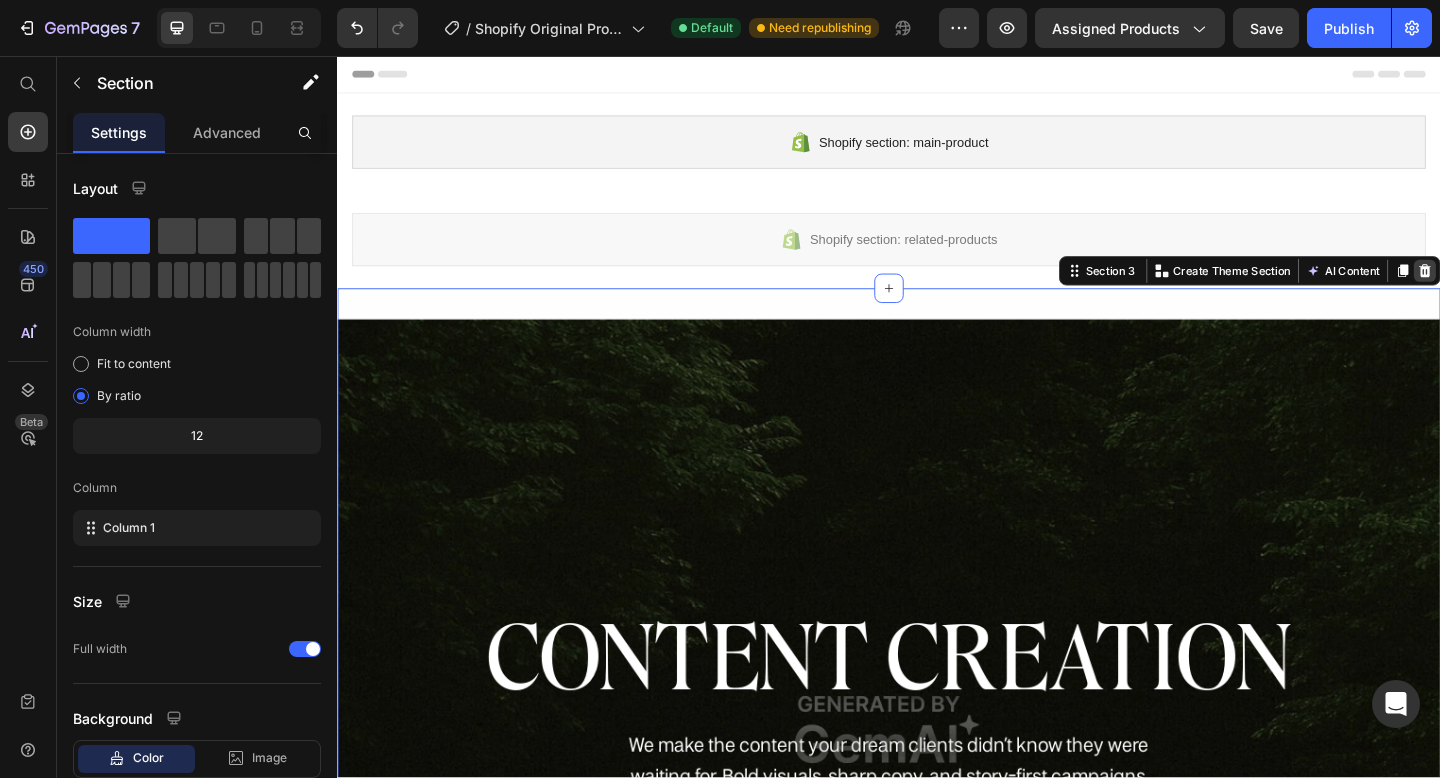 click at bounding box center [1520, 290] 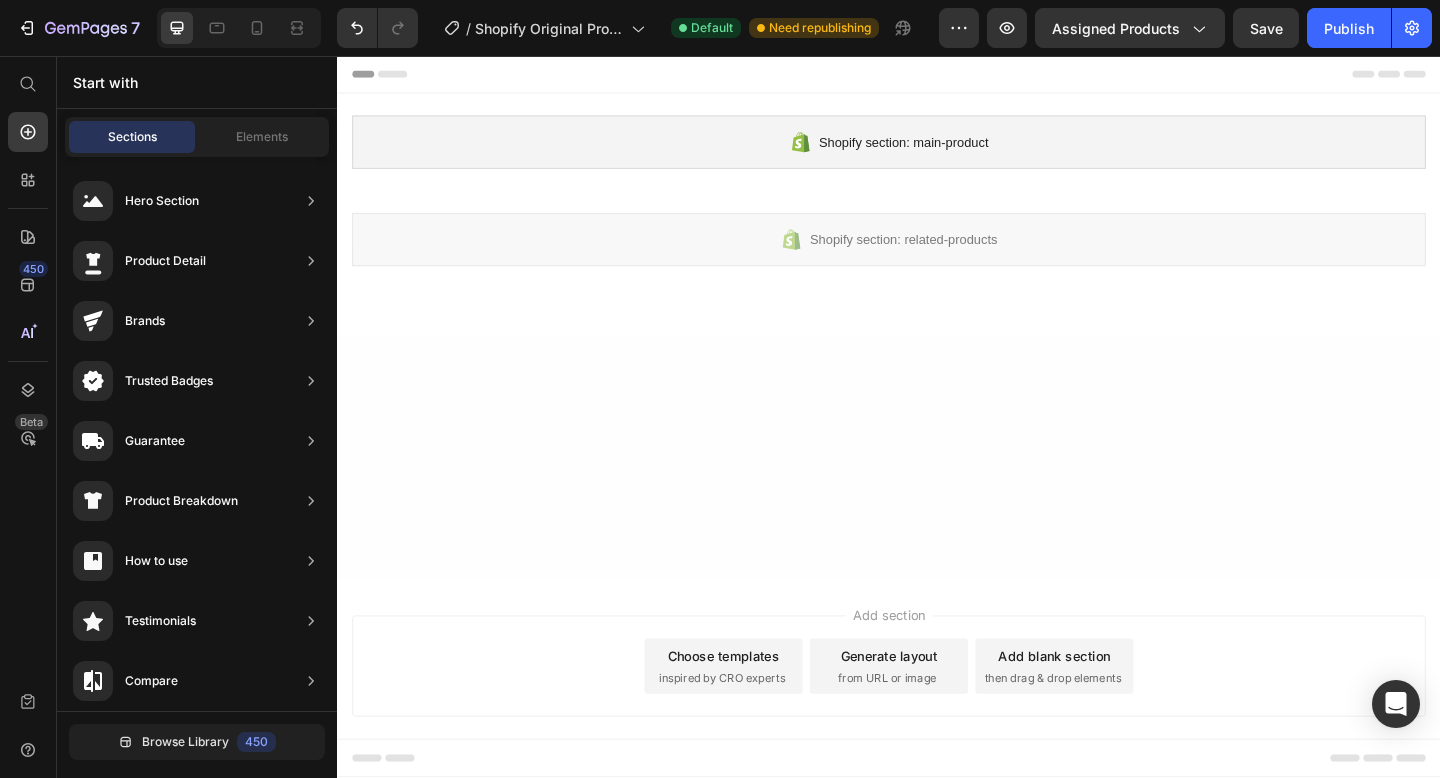 click on "Add section Choose templates inspired by CRO experts Generate layout from URL or image Add blank section then drag & drop elements" at bounding box center (937, 720) 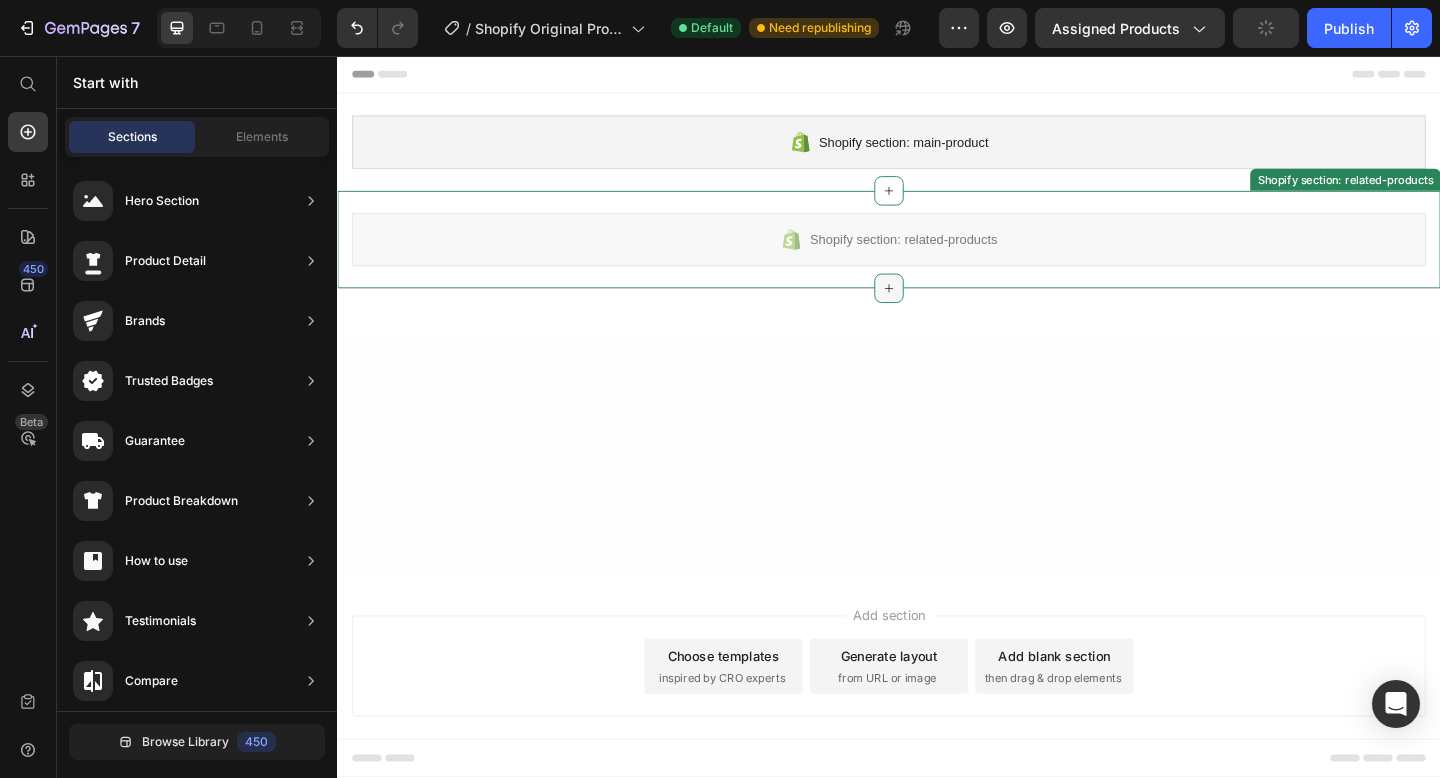 click 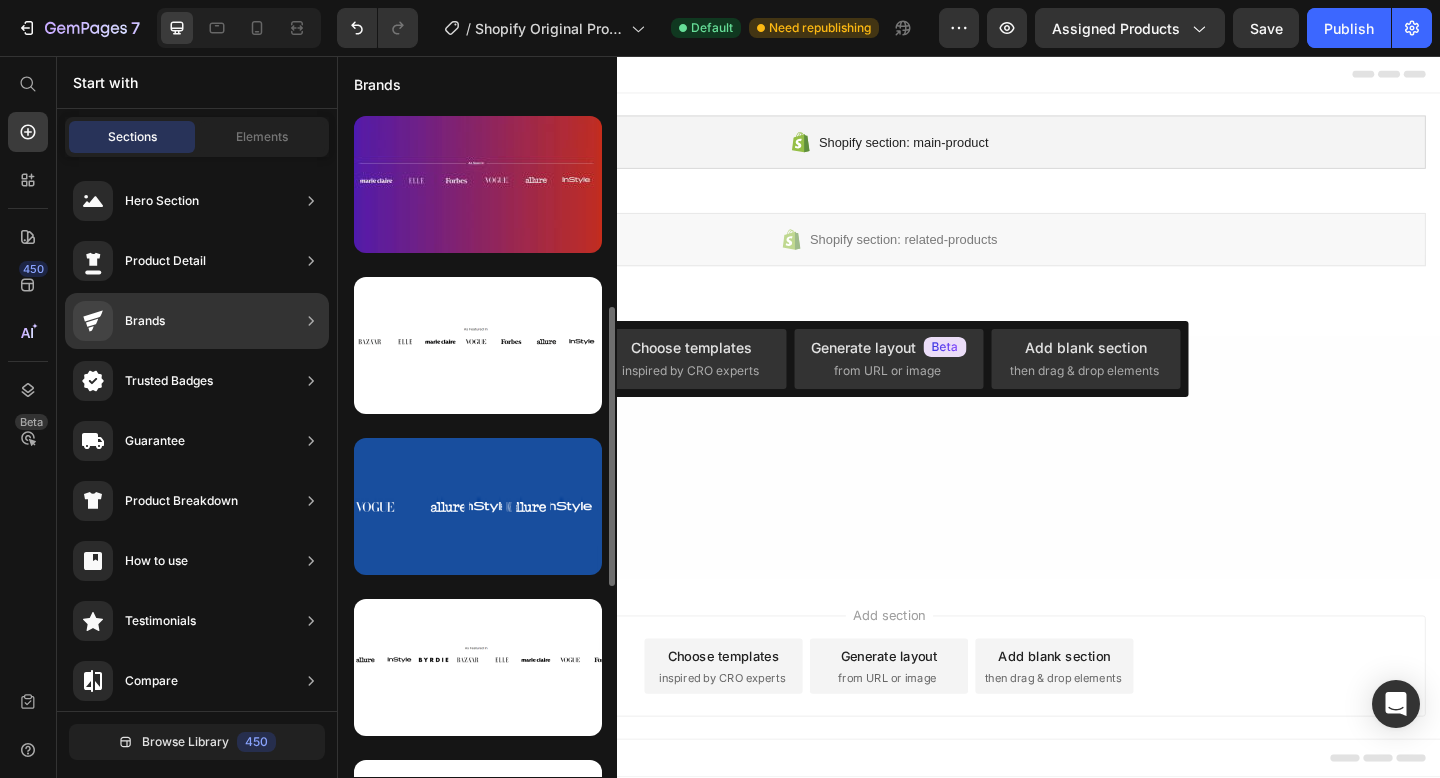 scroll, scrollTop: 480, scrollLeft: 0, axis: vertical 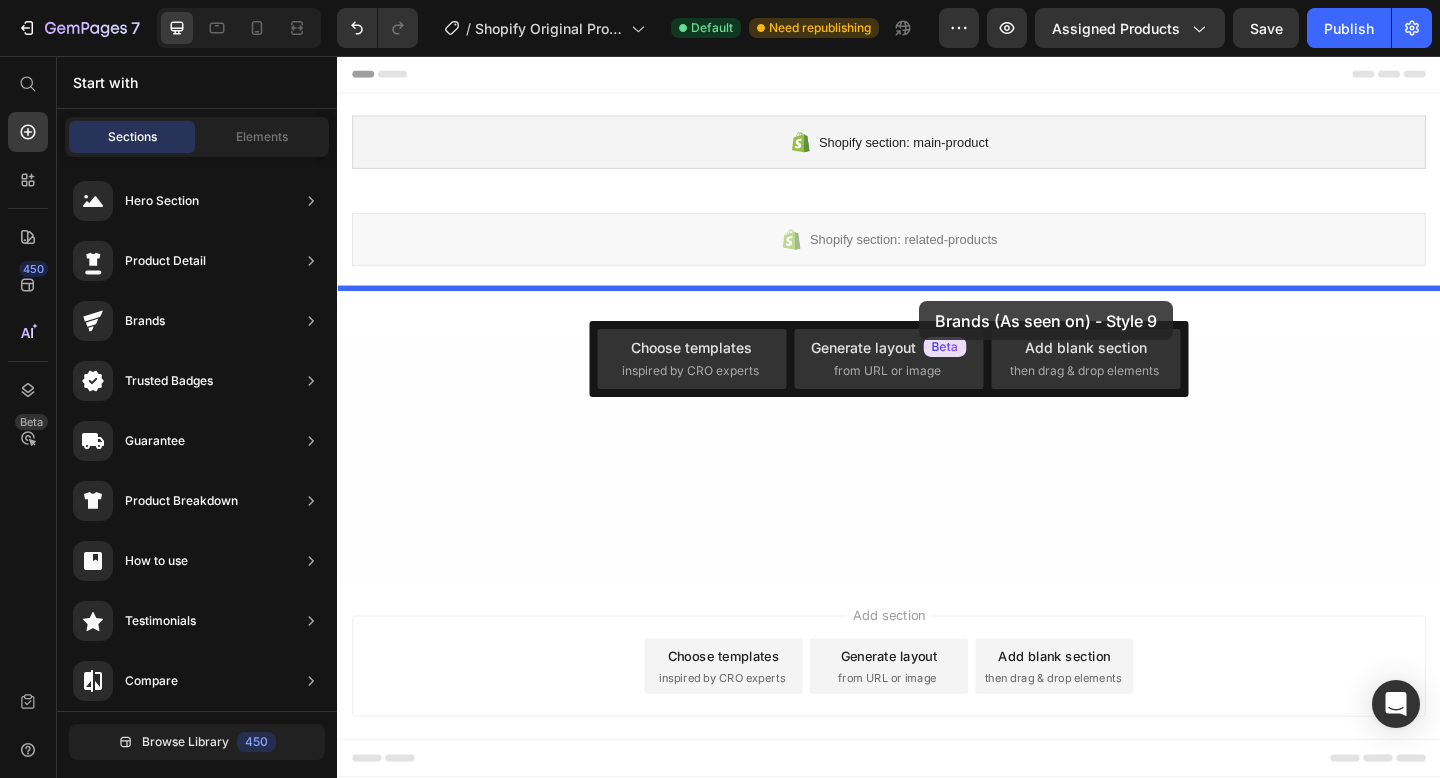 drag, startPoint x: 872, startPoint y: 380, endPoint x: 952, endPoint y: 316, distance: 102.44999 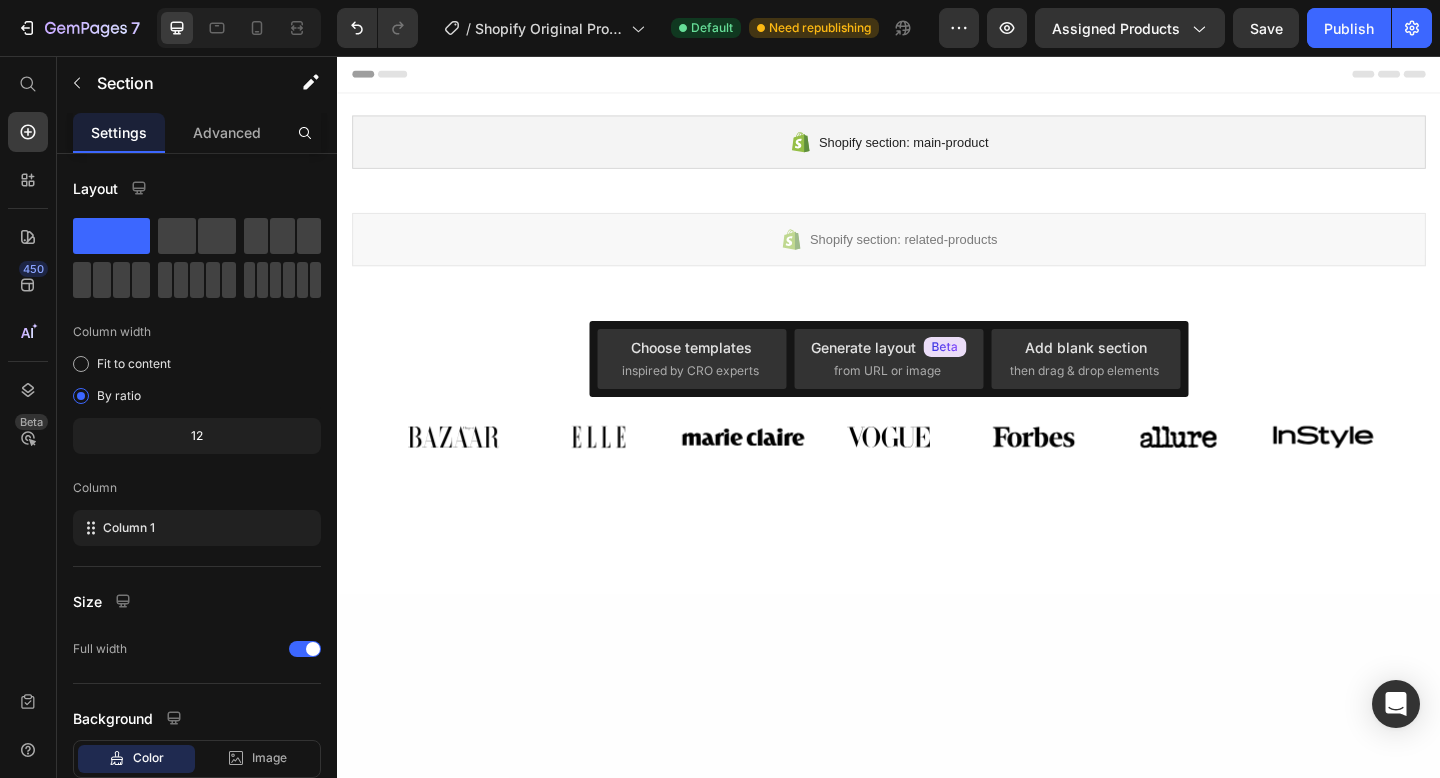 click at bounding box center (937, 774) 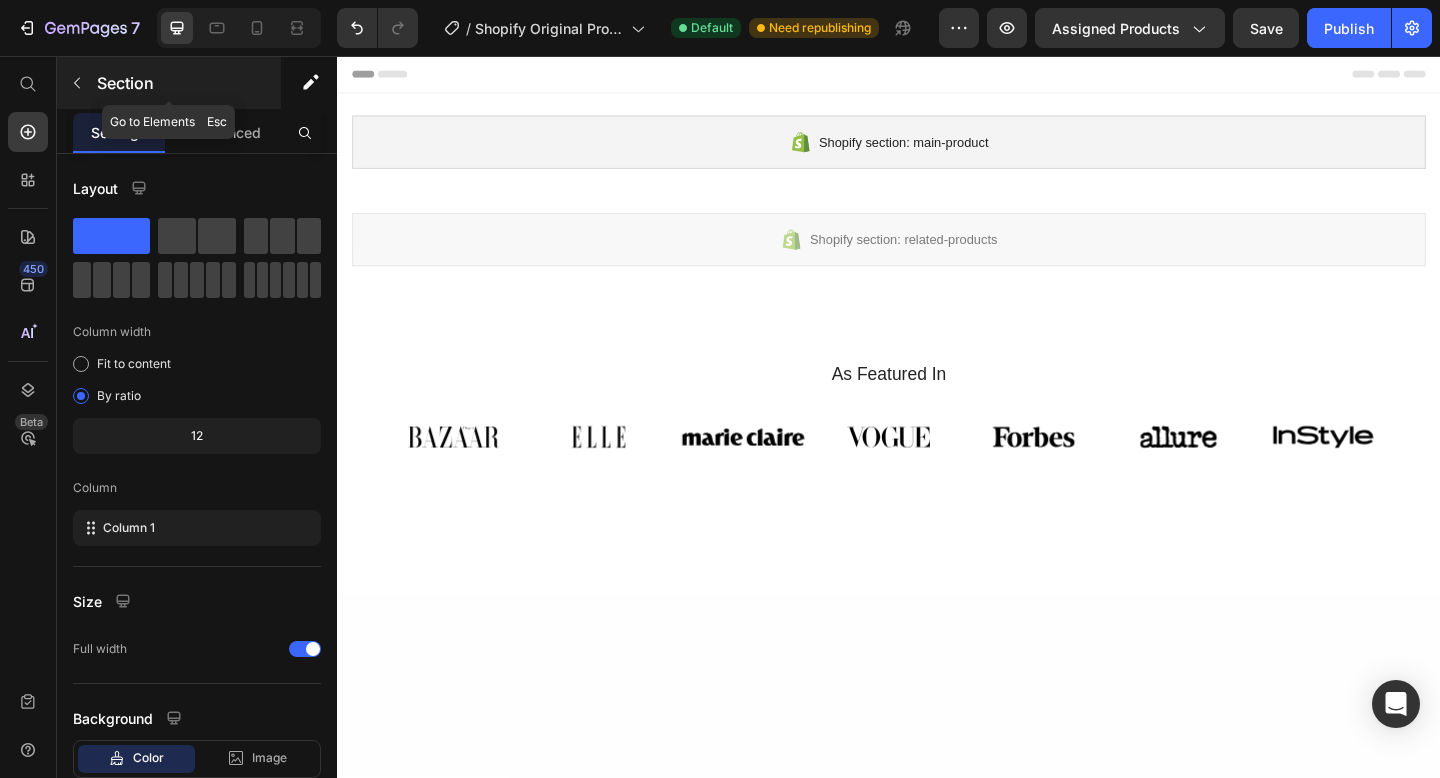 click 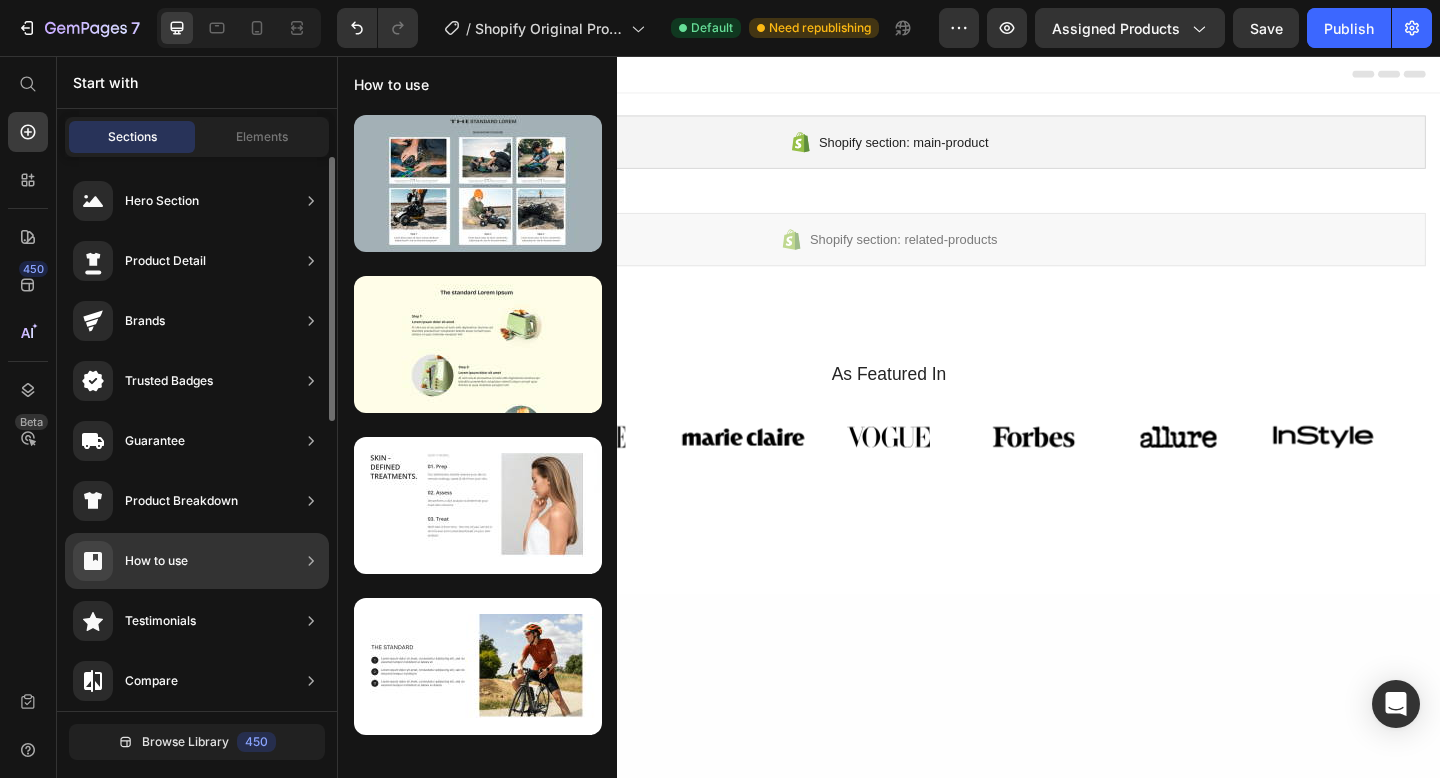 scroll, scrollTop: 0, scrollLeft: 0, axis: both 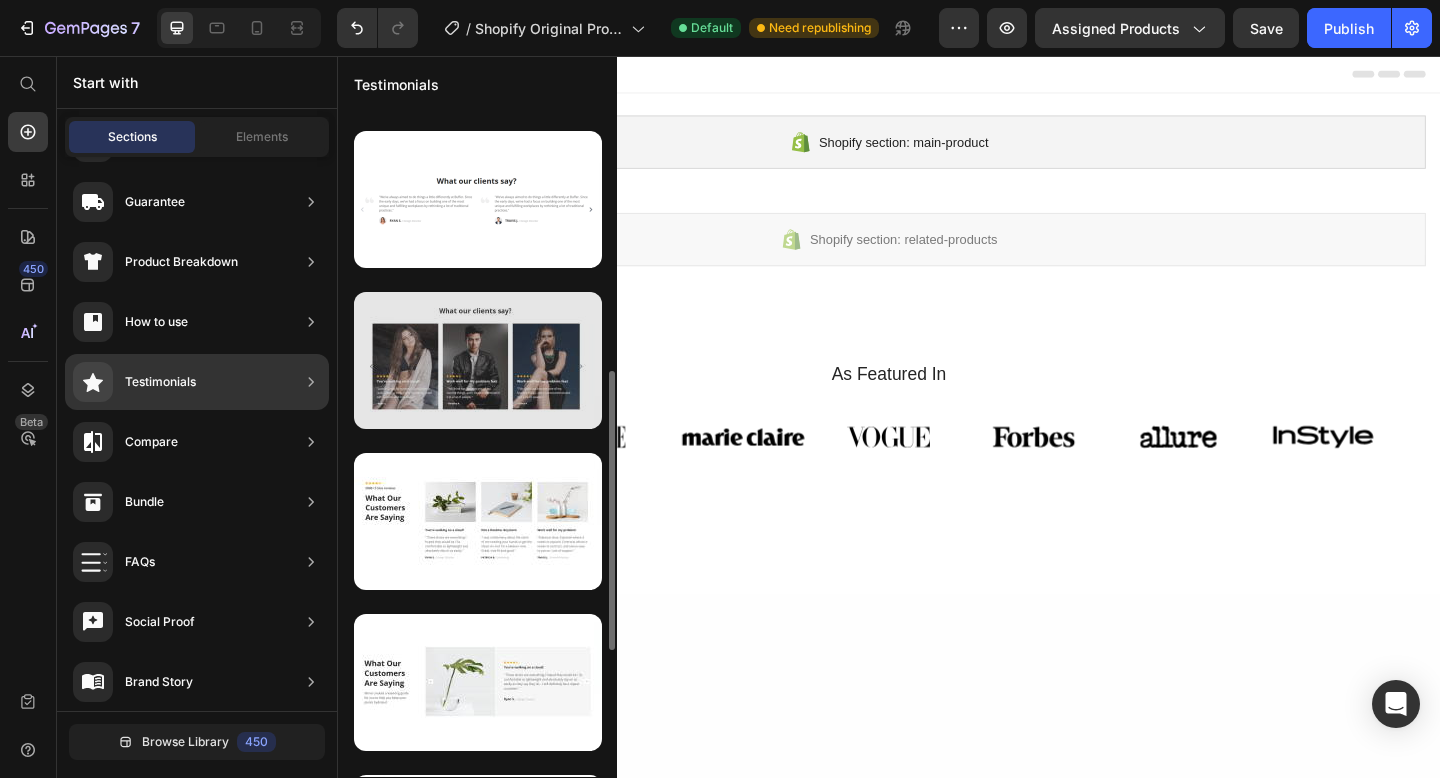 click at bounding box center (478, 360) 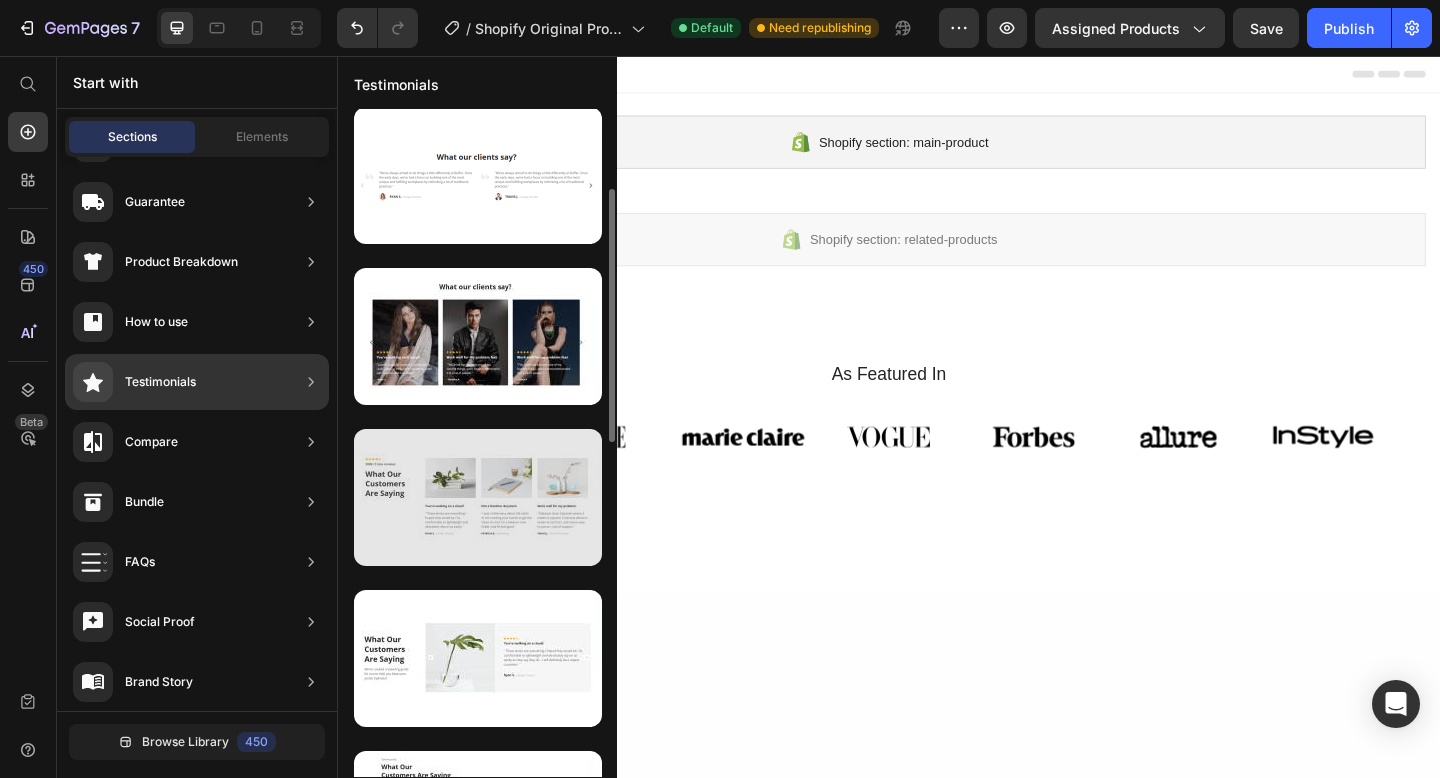 scroll, scrollTop: 453, scrollLeft: 0, axis: vertical 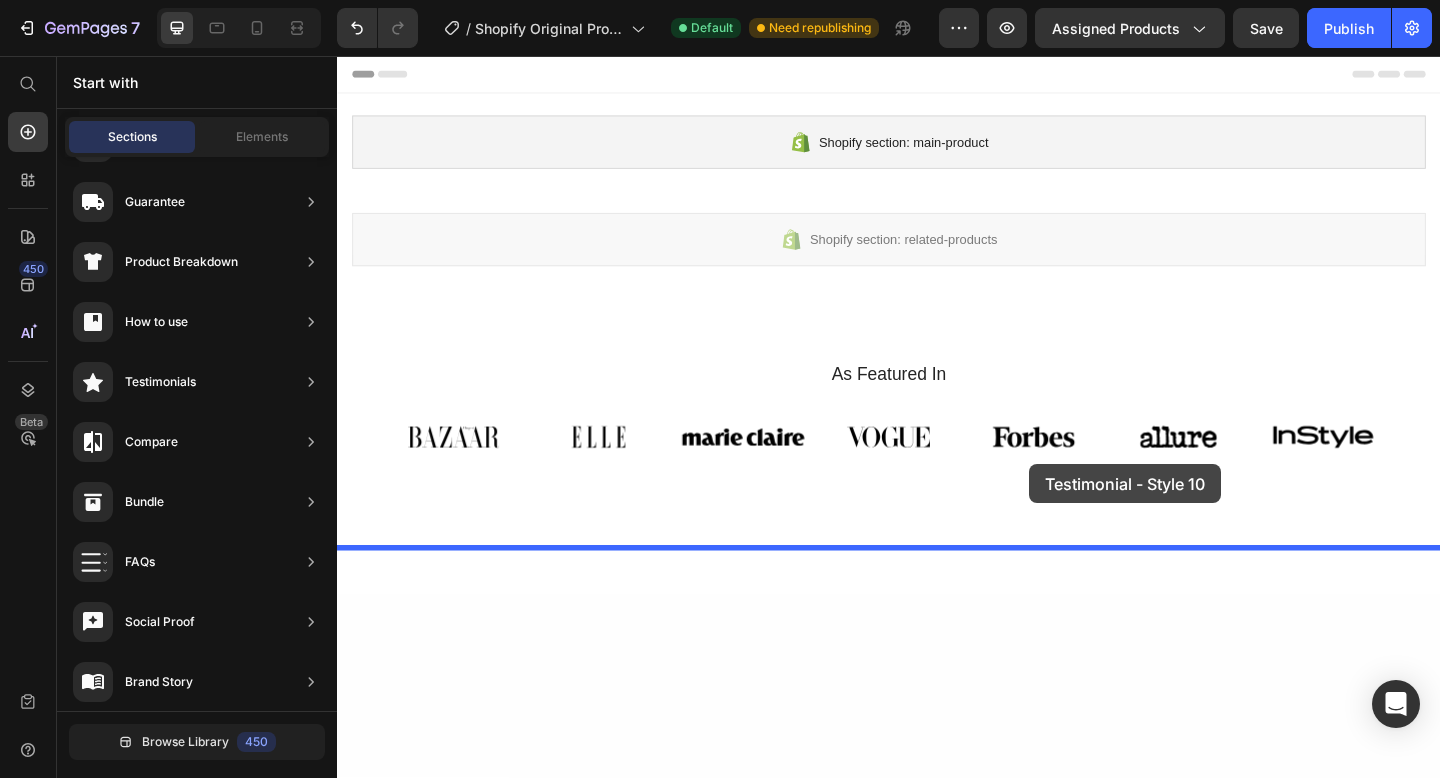 drag, startPoint x: 885, startPoint y: 535, endPoint x: 1067, endPoint y: 512, distance: 183.44754 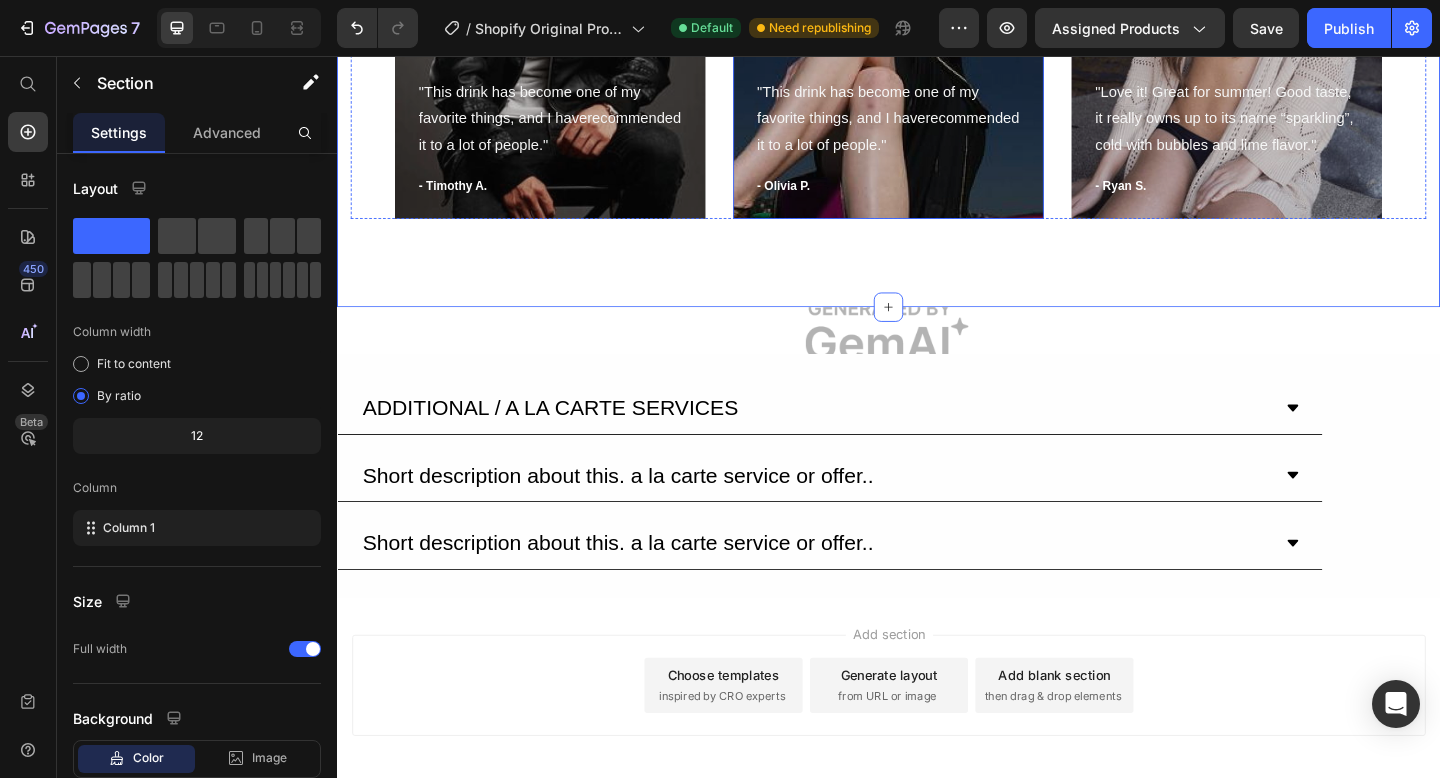 scroll, scrollTop: 1079, scrollLeft: 0, axis: vertical 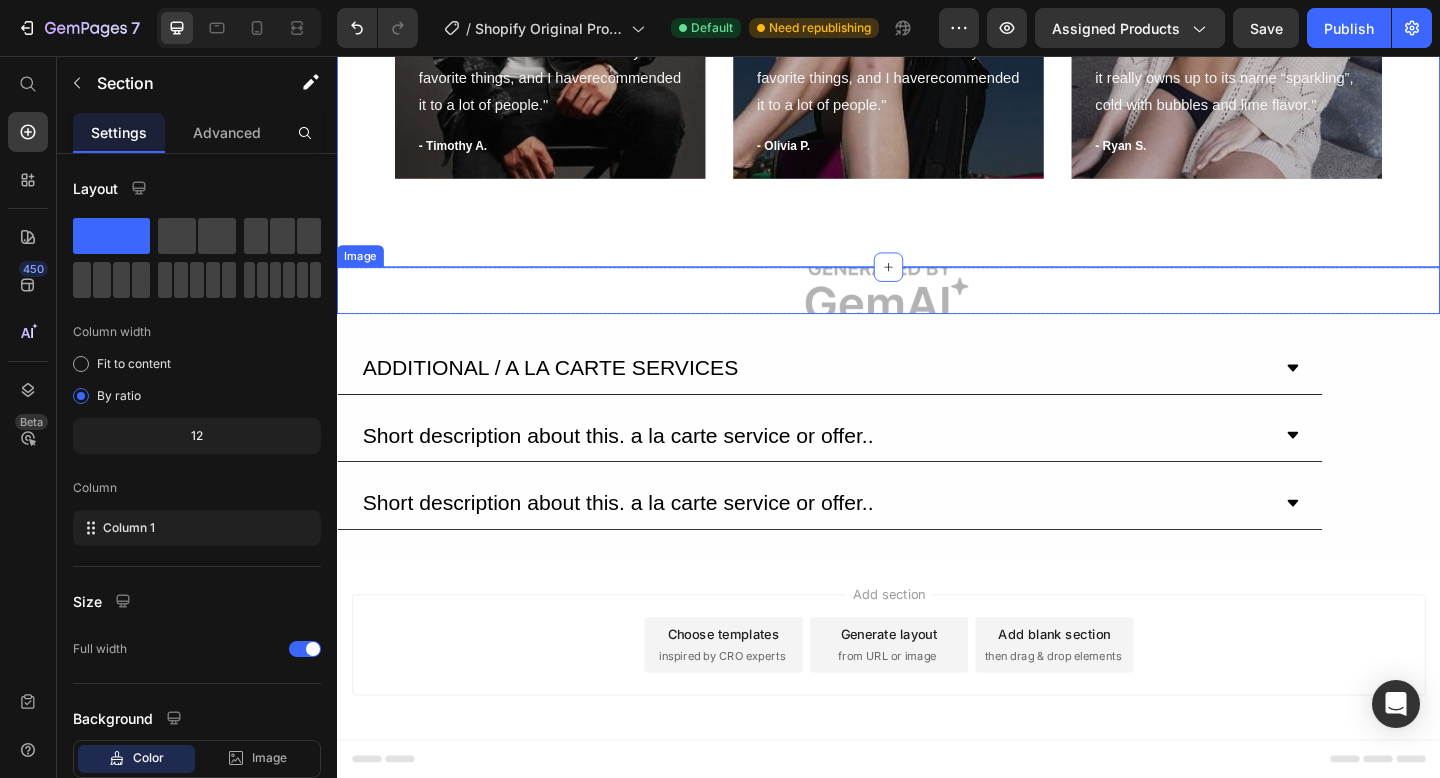 click at bounding box center (937, 312) 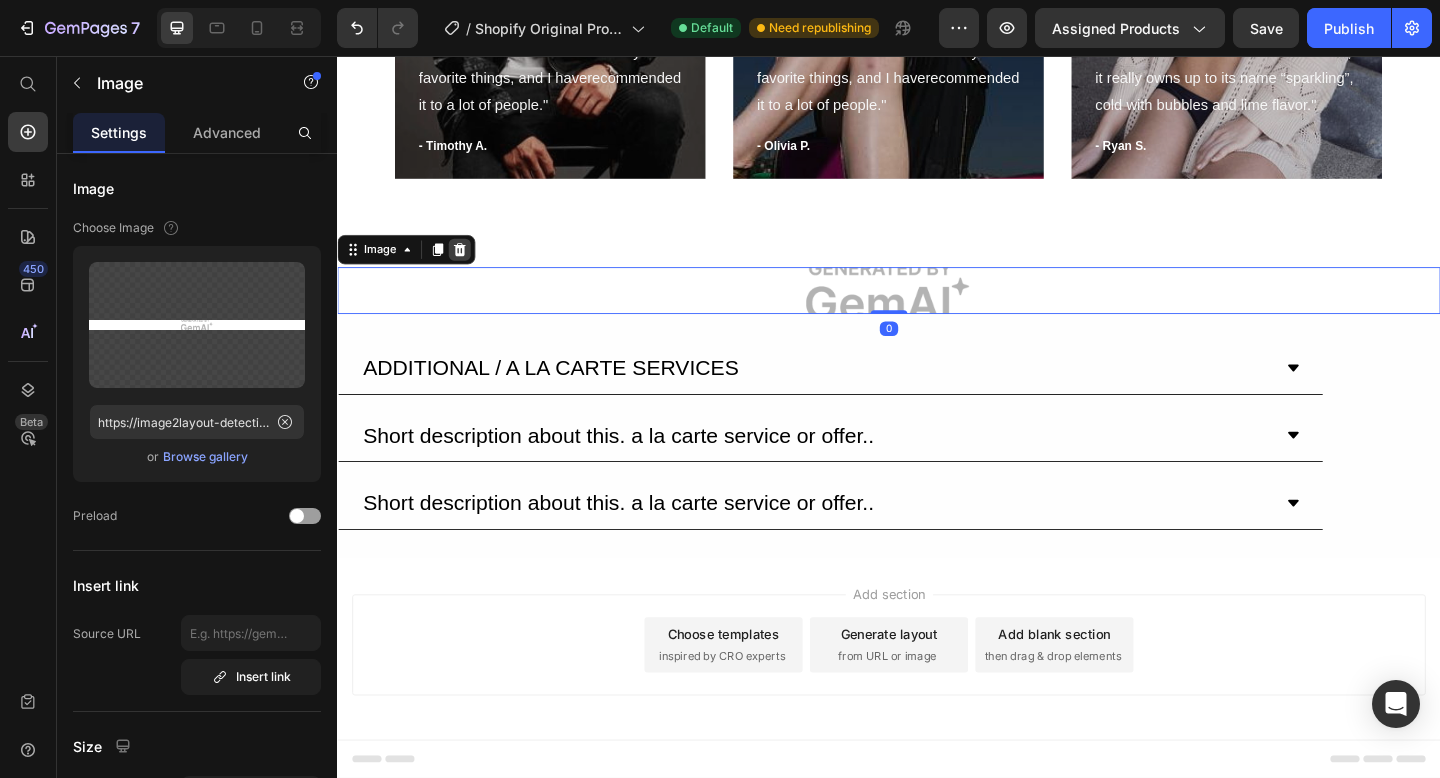 click 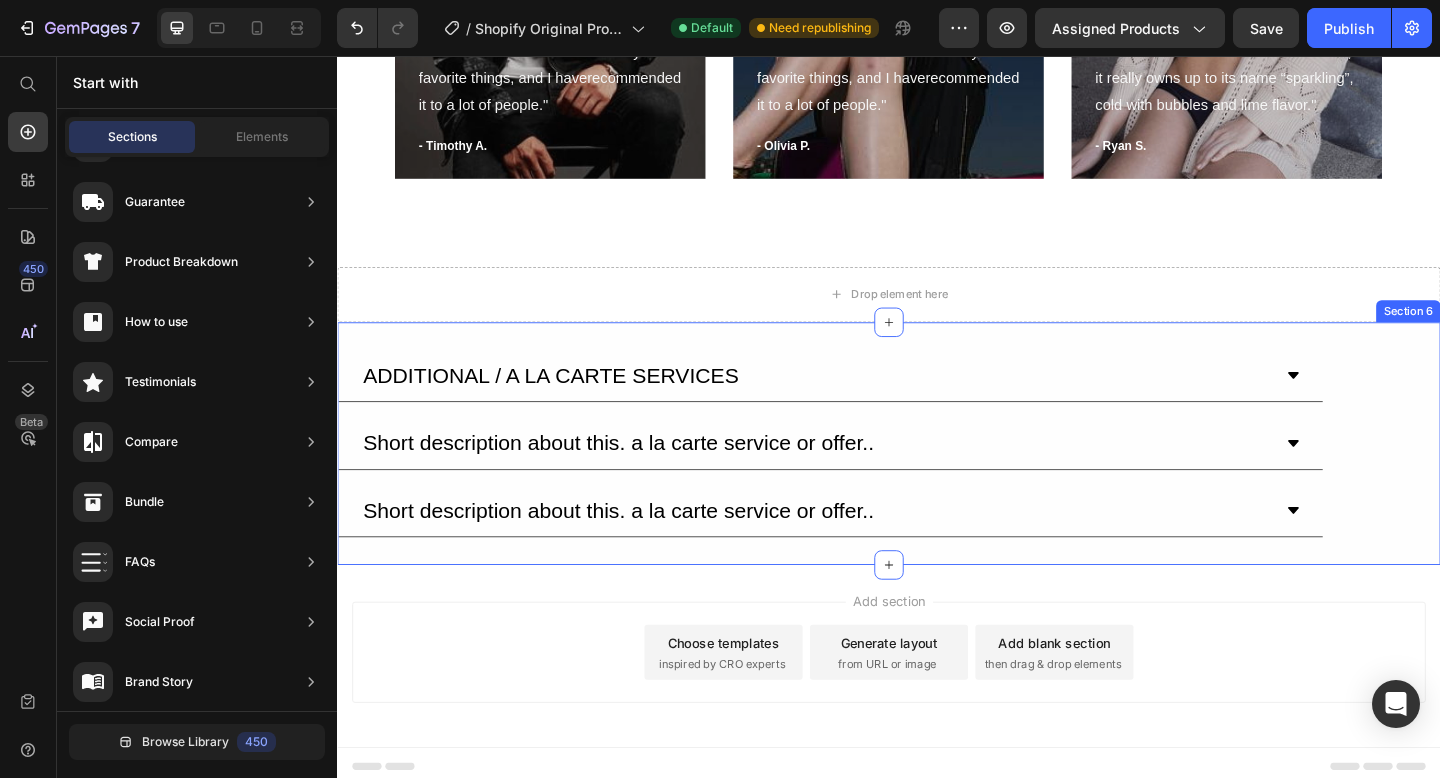 click on "ADDITIONAL / A LA CARTE SERVICES
Short description about this. a la carte service or offer..
Short description about this. a la carte service or offer.. Accordion Row Section 6" at bounding box center [937, 478] 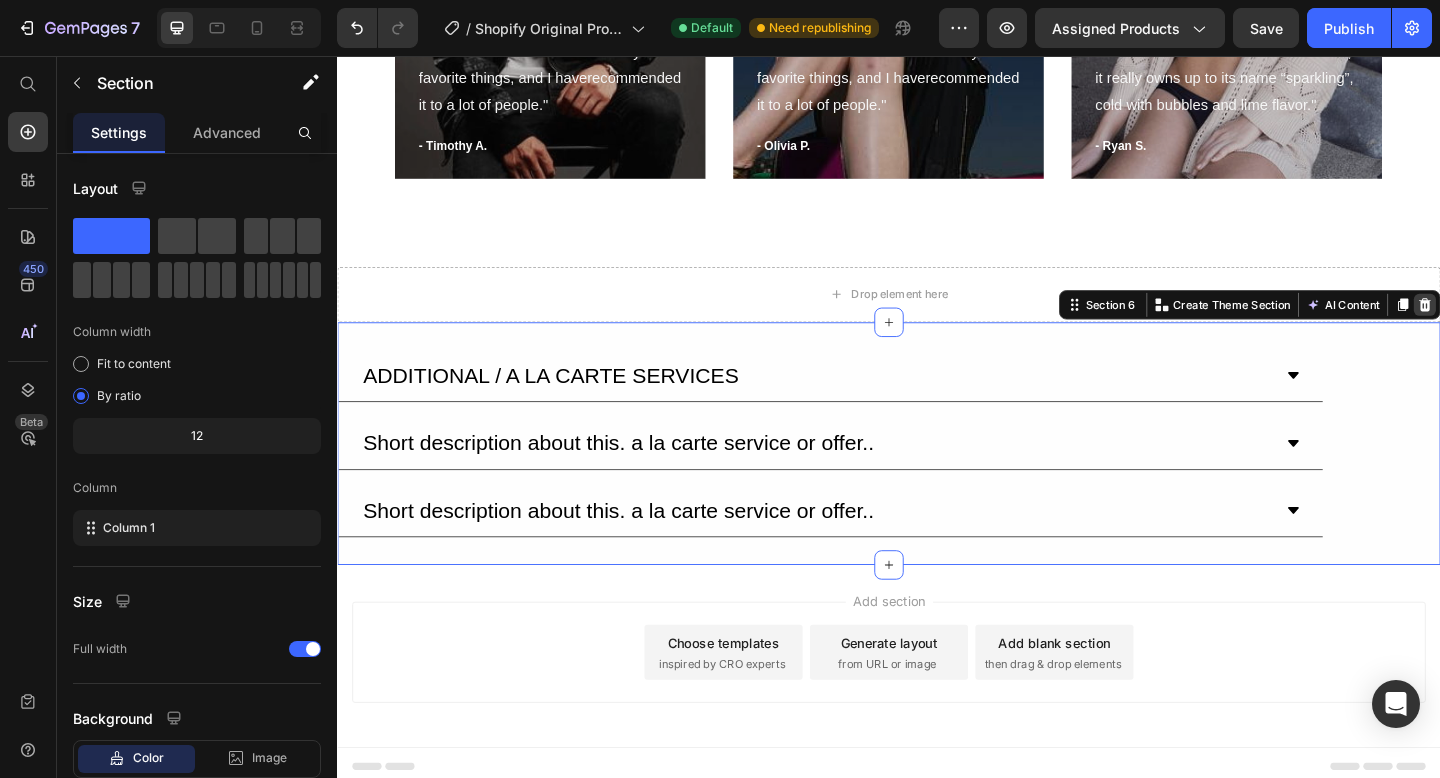 click 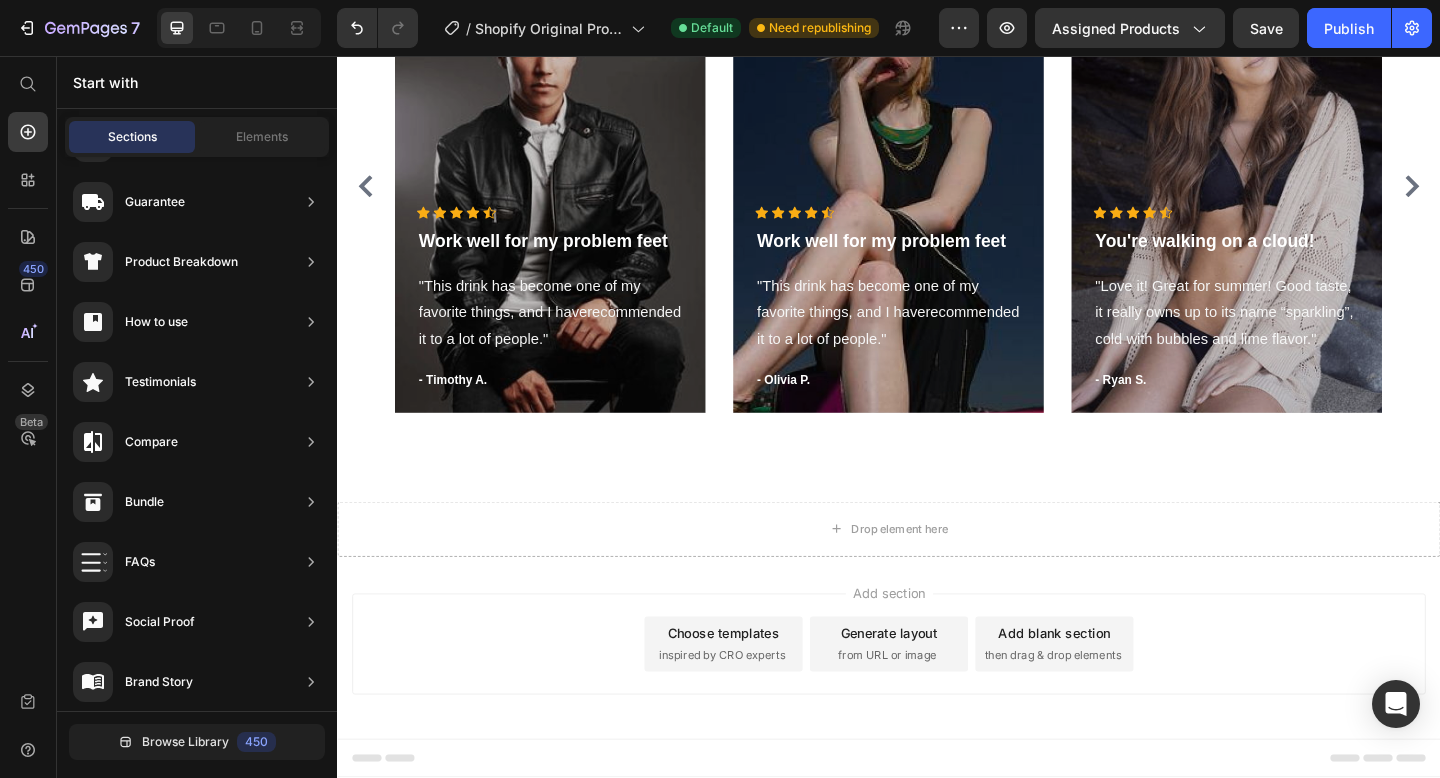 scroll, scrollTop: 823, scrollLeft: 0, axis: vertical 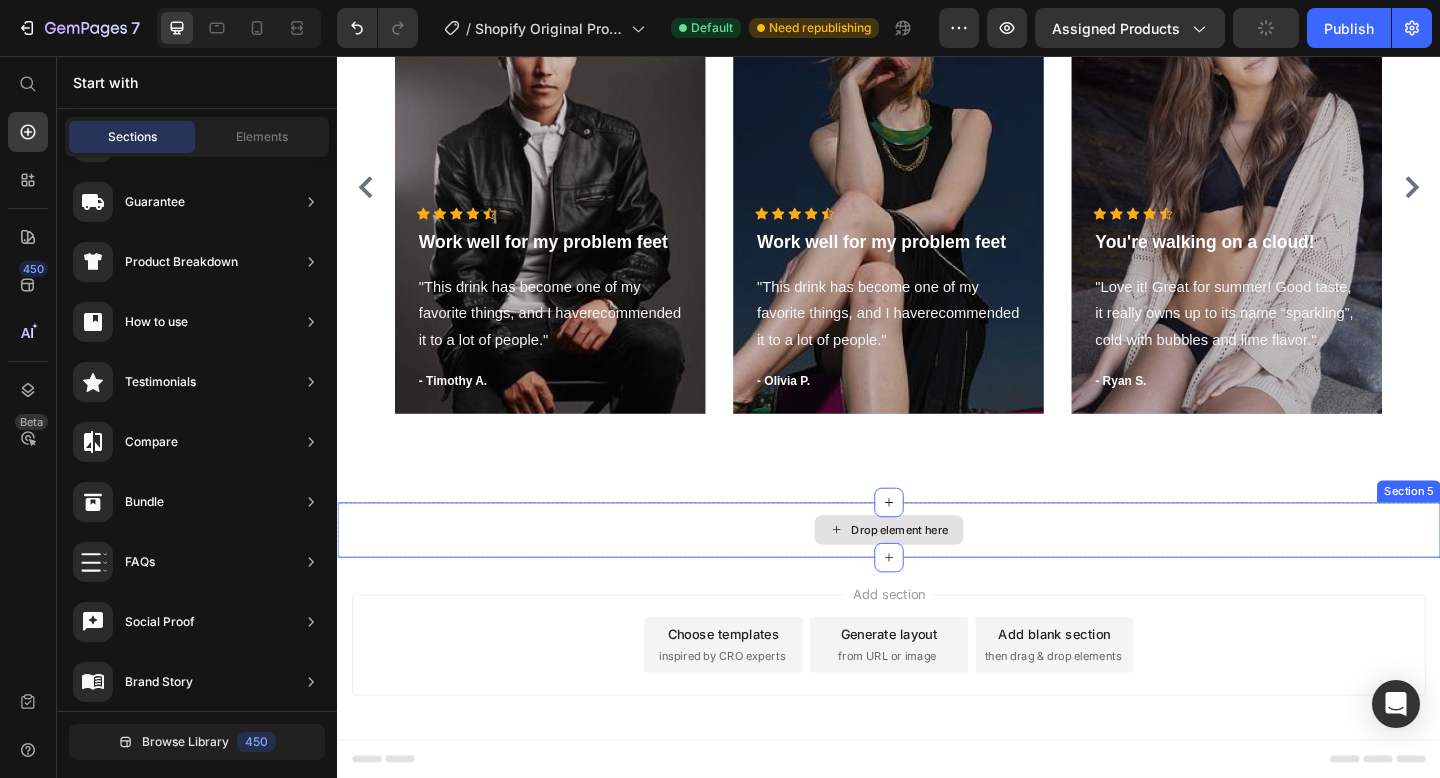 click on "Drop element here" at bounding box center [937, 572] 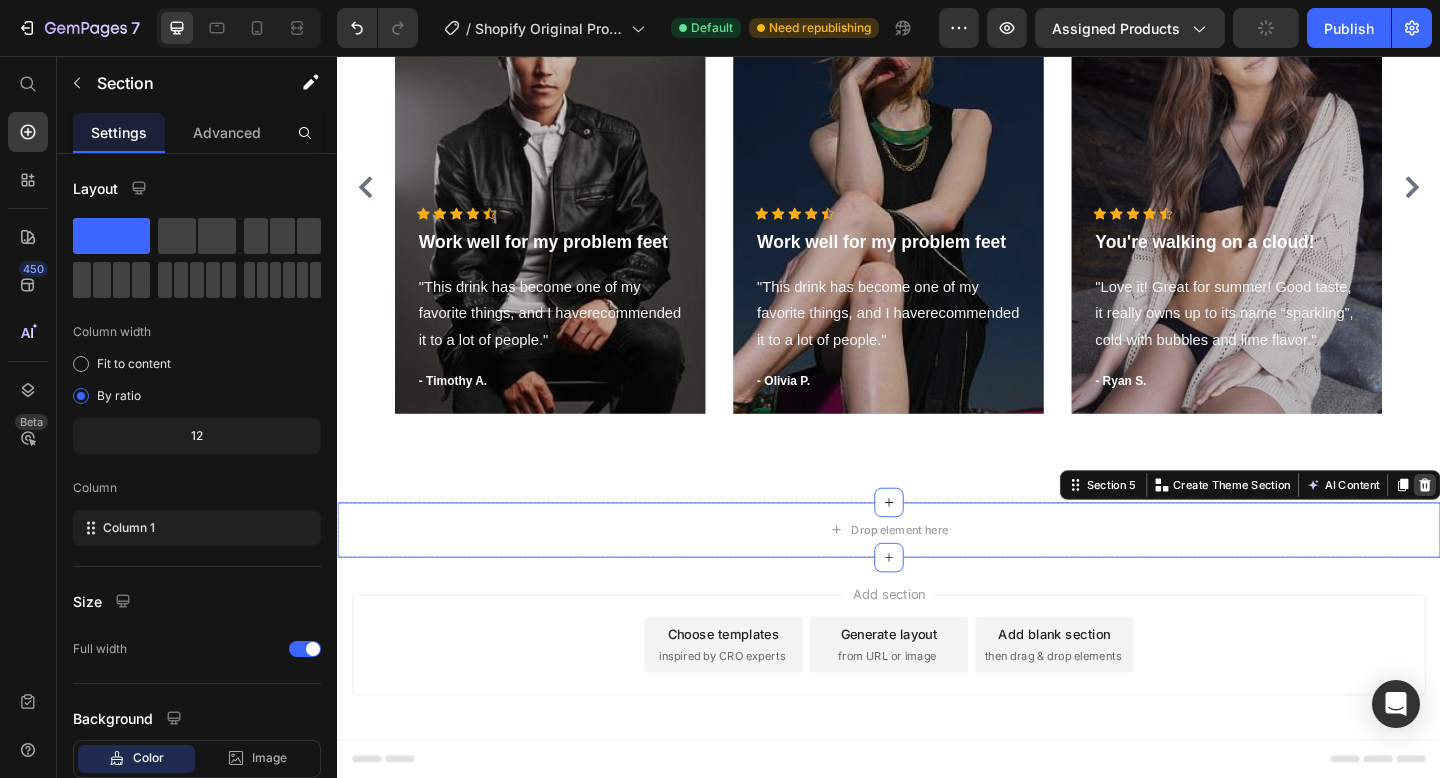 click 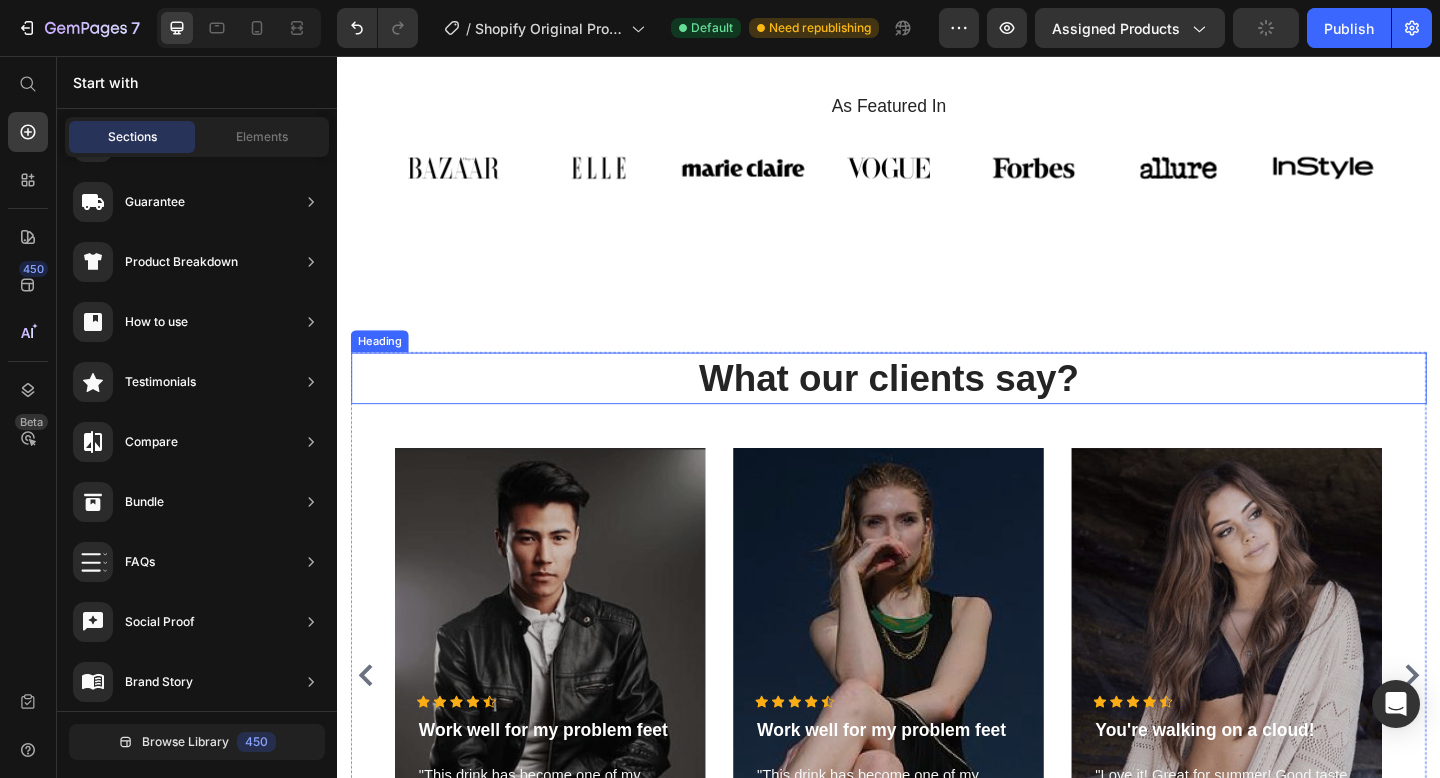 scroll, scrollTop: 296, scrollLeft: 0, axis: vertical 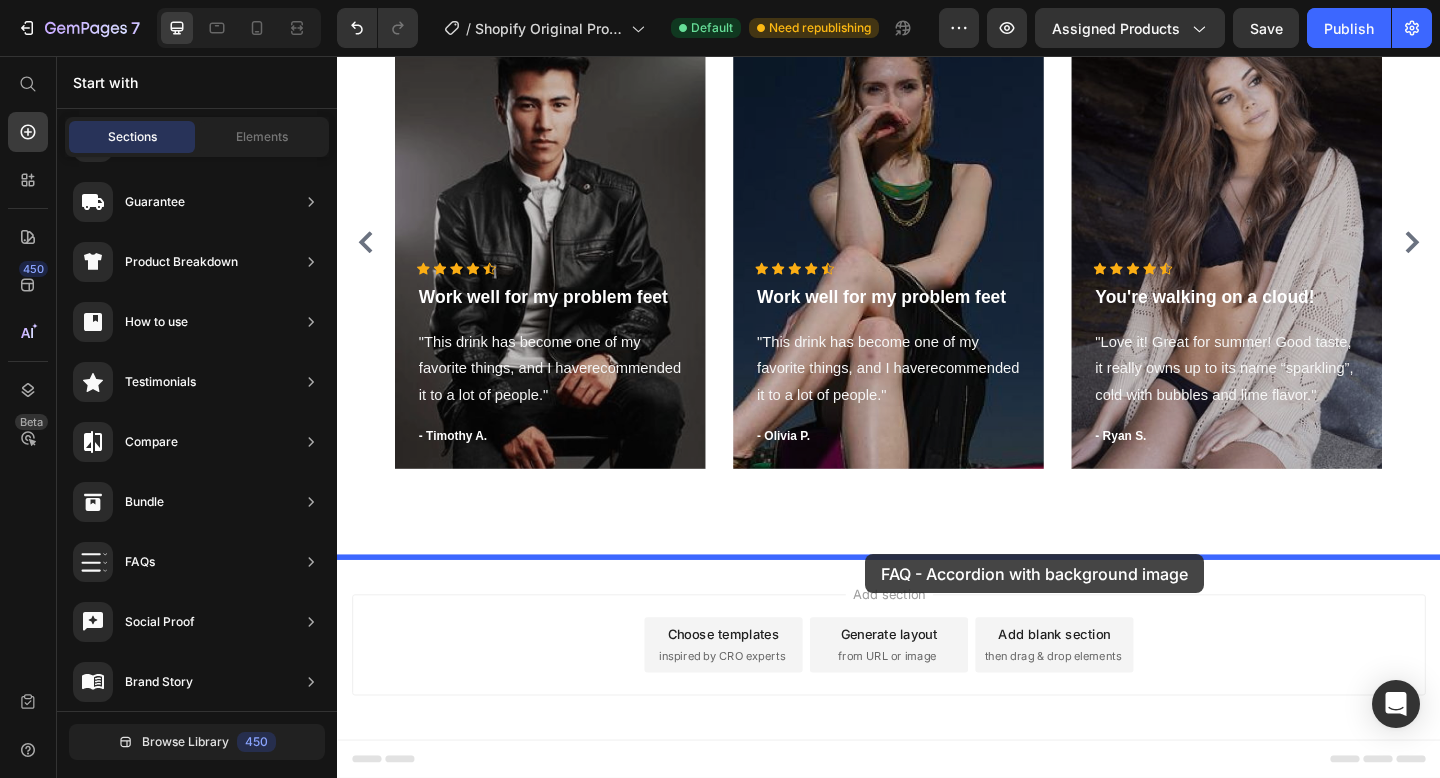 drag, startPoint x: 855, startPoint y: 565, endPoint x: 911, endPoint y: 598, distance: 65 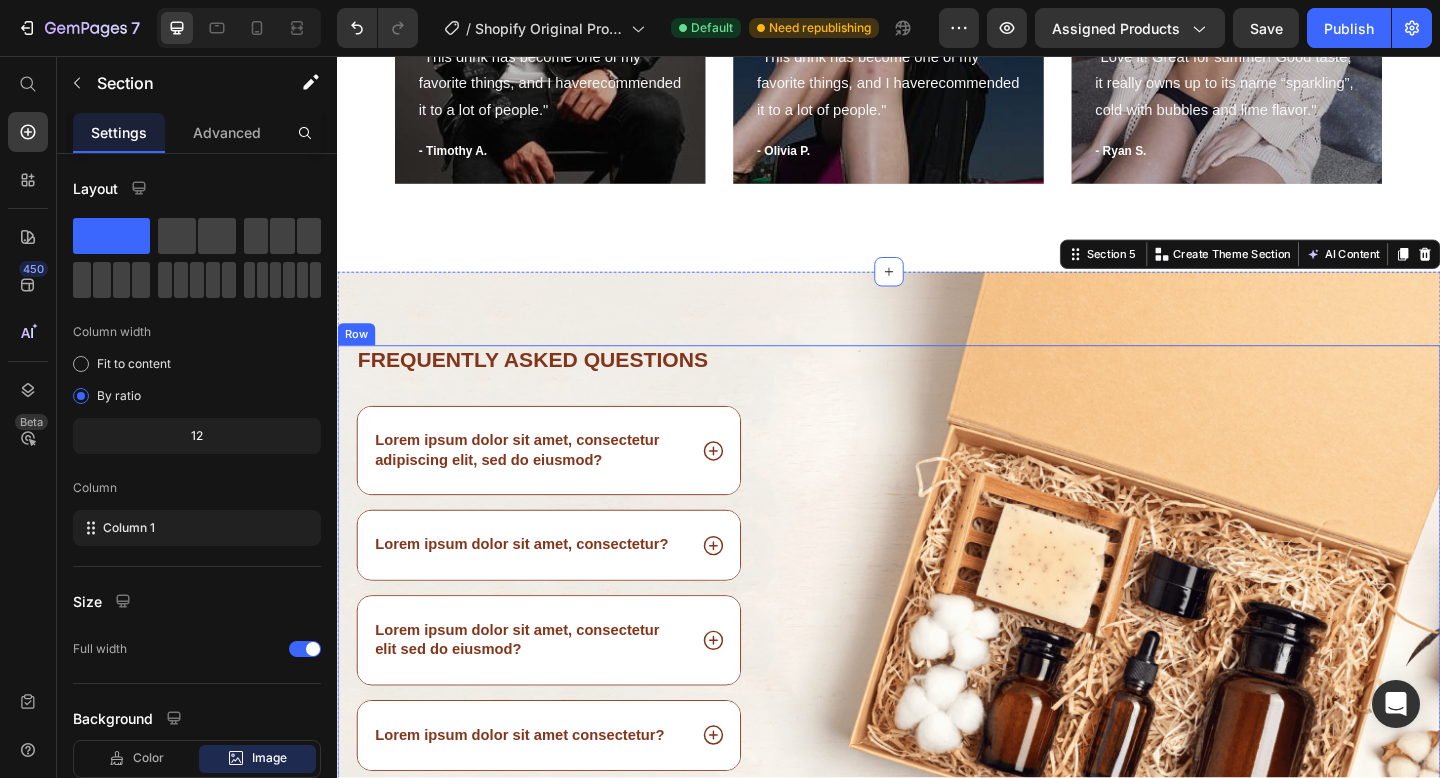 scroll, scrollTop: 973, scrollLeft: 0, axis: vertical 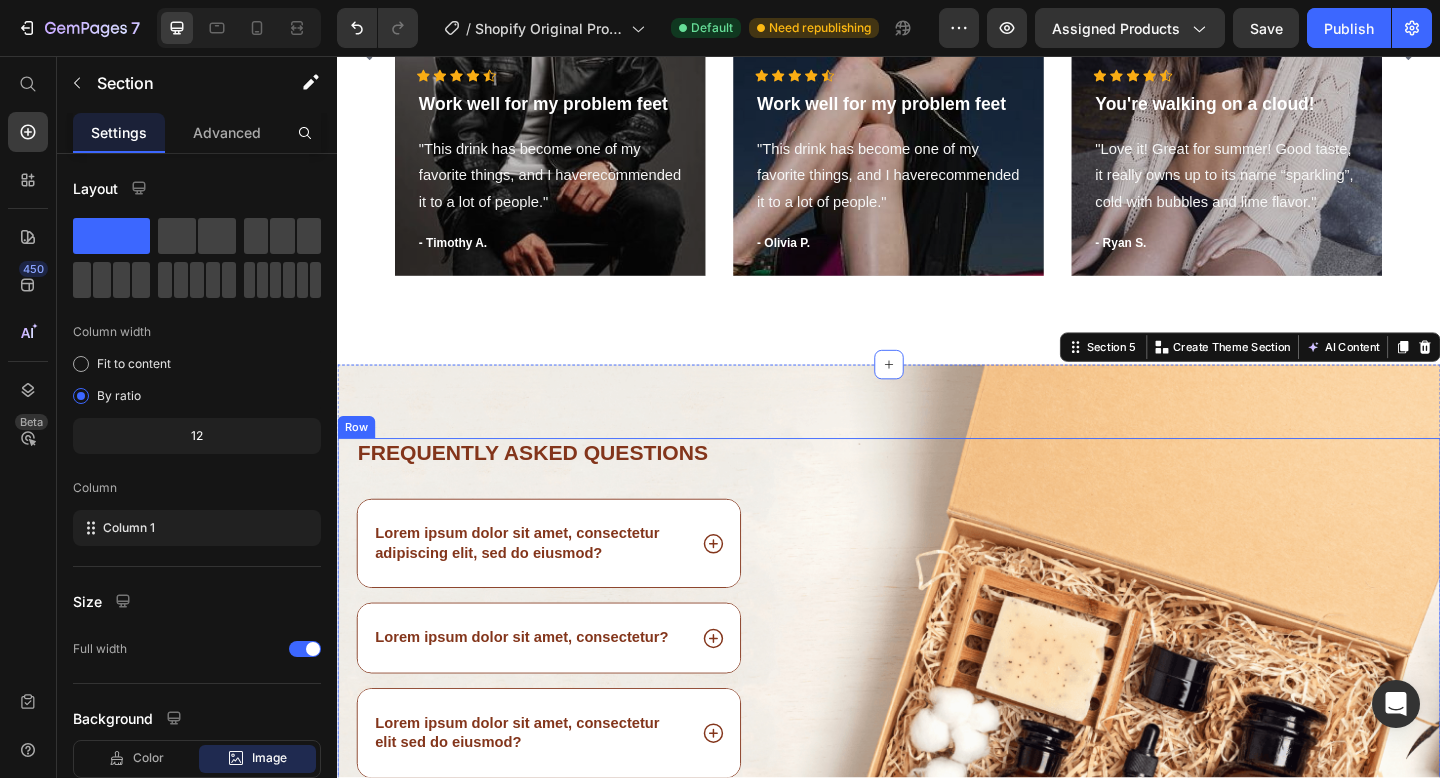 click on "Image" at bounding box center [1196, 795] 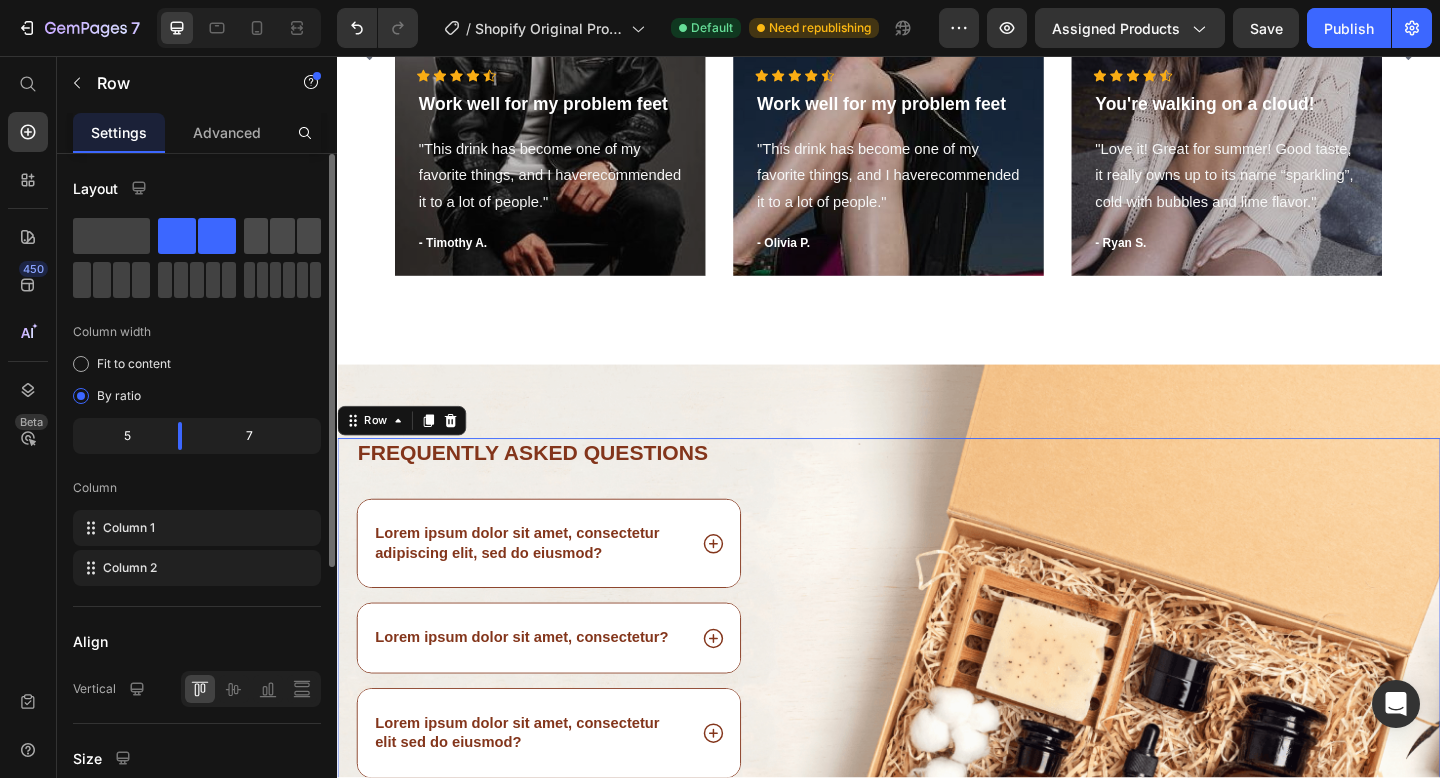 click 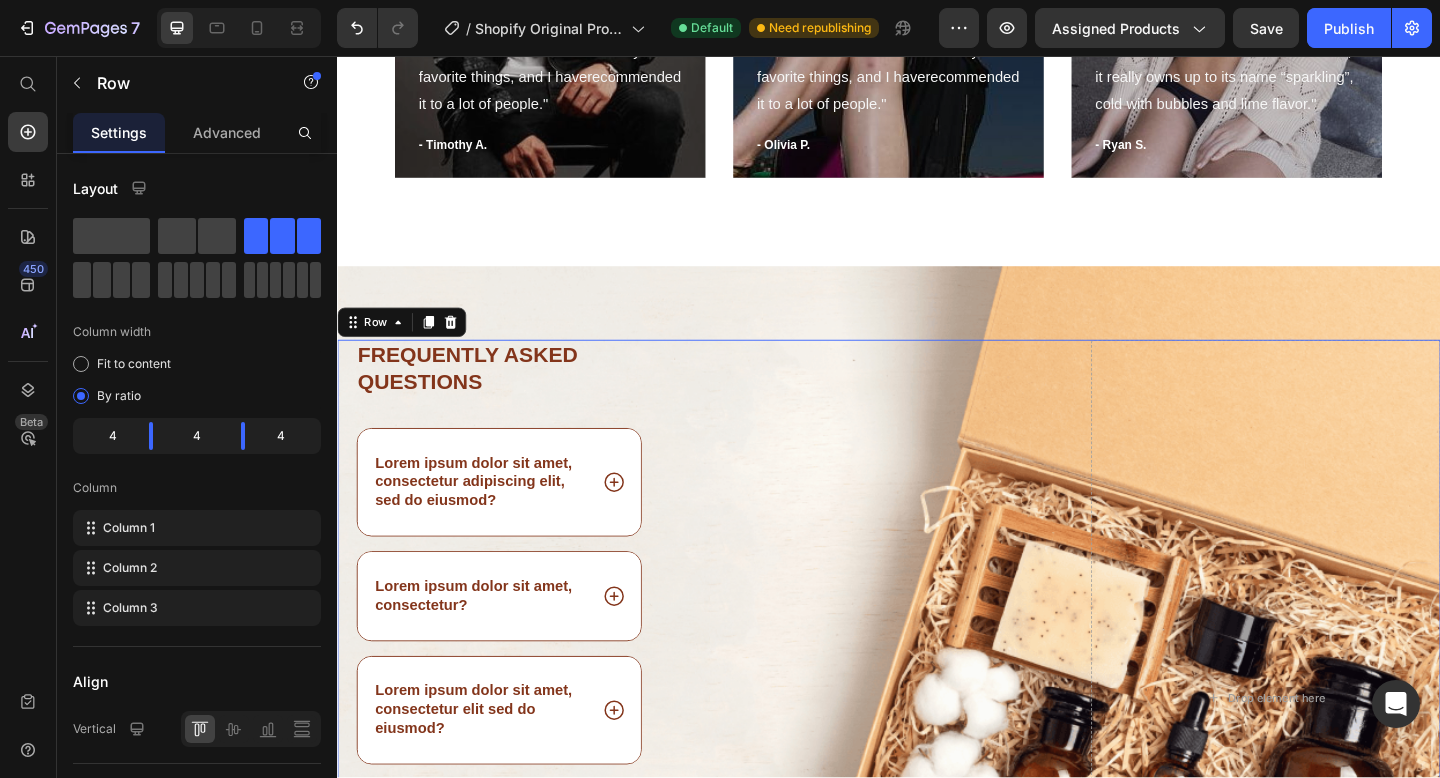 scroll, scrollTop: 1083, scrollLeft: 0, axis: vertical 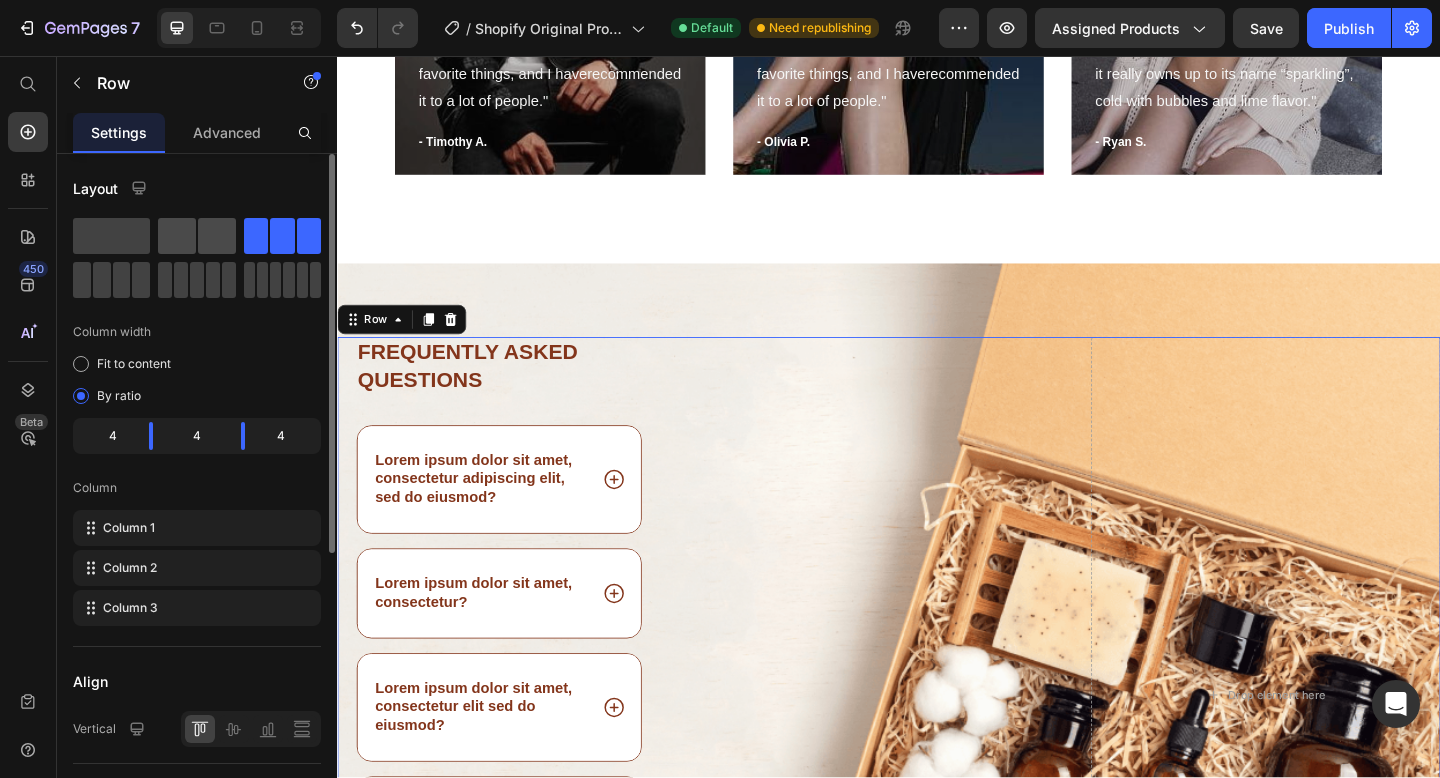 click 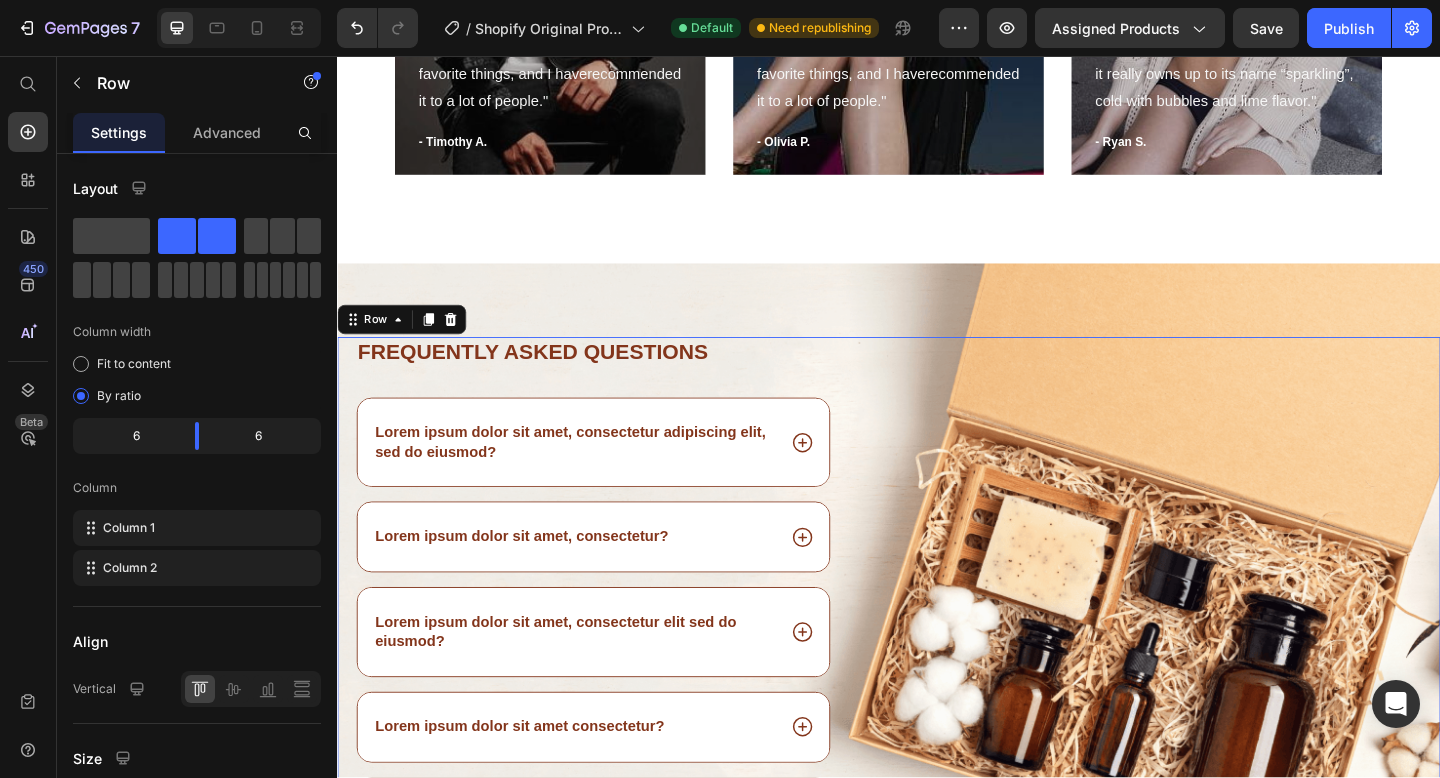 scroll, scrollTop: 427, scrollLeft: 0, axis: vertical 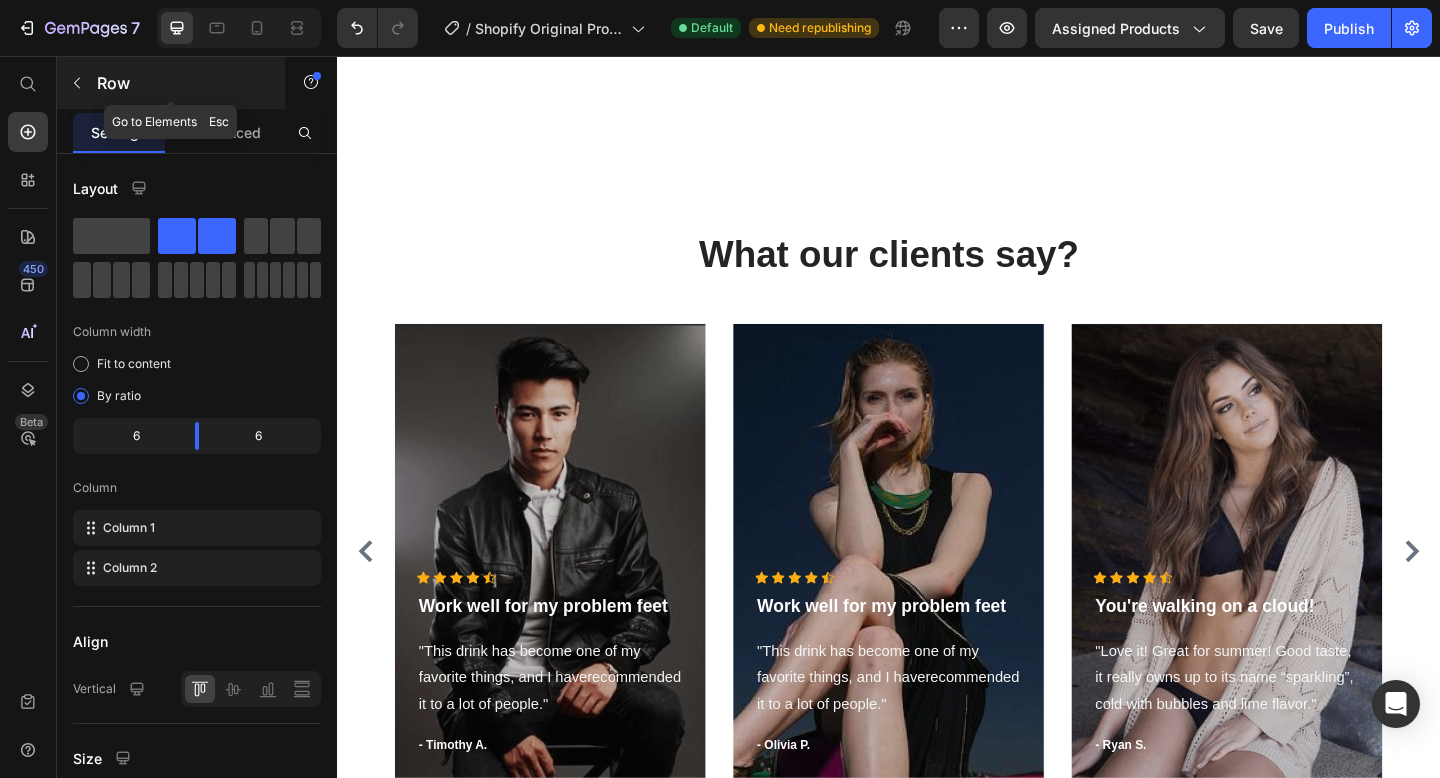 click 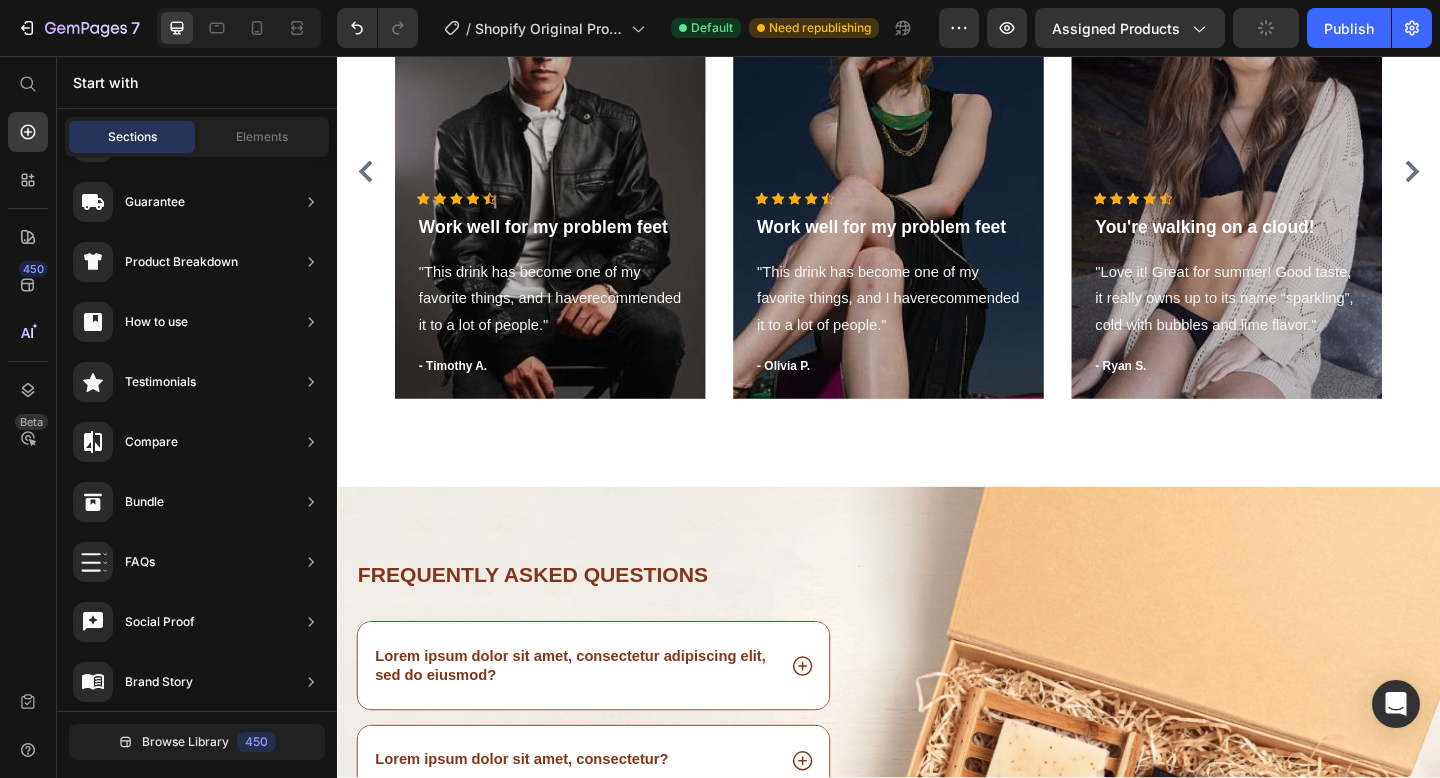 scroll, scrollTop: 632, scrollLeft: 0, axis: vertical 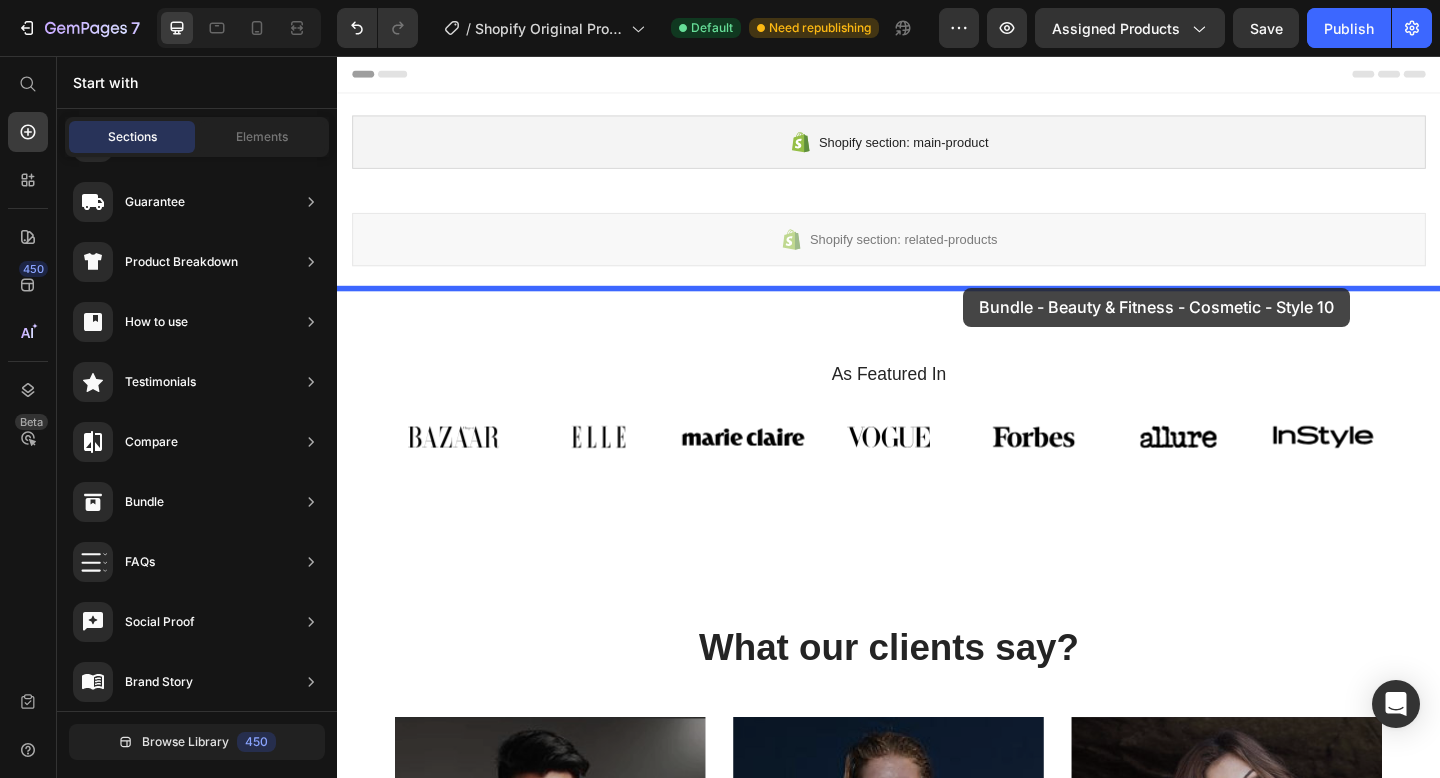 drag, startPoint x: 906, startPoint y: 255, endPoint x: 992, endPoint y: 309, distance: 101.54802 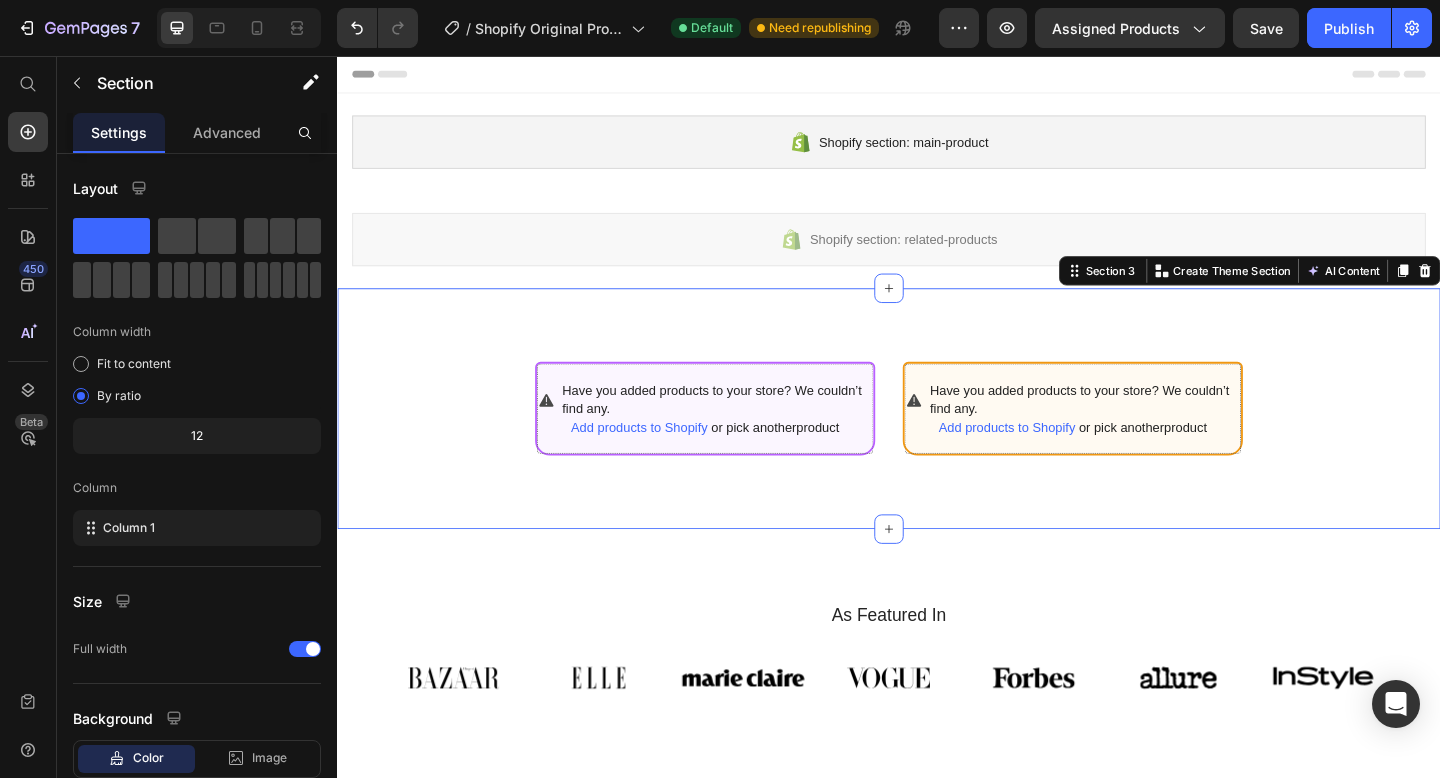 click on "Have you added products to your store? We couldn’t find any. Add products to Shopify   or pick another  product Product Row Have you added products to your store? We couldn’t find any. Add products to Shopify   or pick another  product Product Row Row Section 3   You can create reusable sections Create Theme Section AI Content Write with GemAI What would you like to describe here? Tone and Voice Persuasive Product Show more Generate" at bounding box center [937, 440] 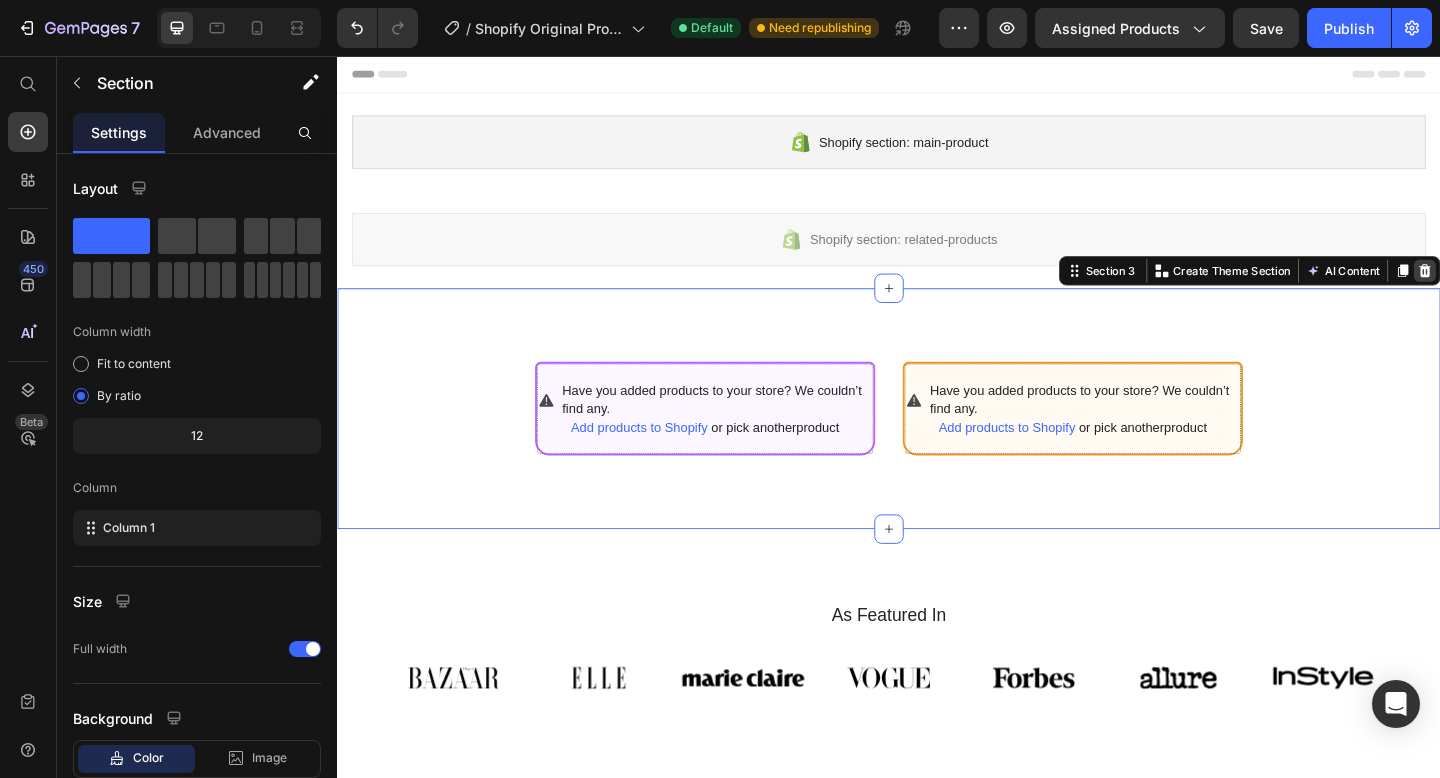 click 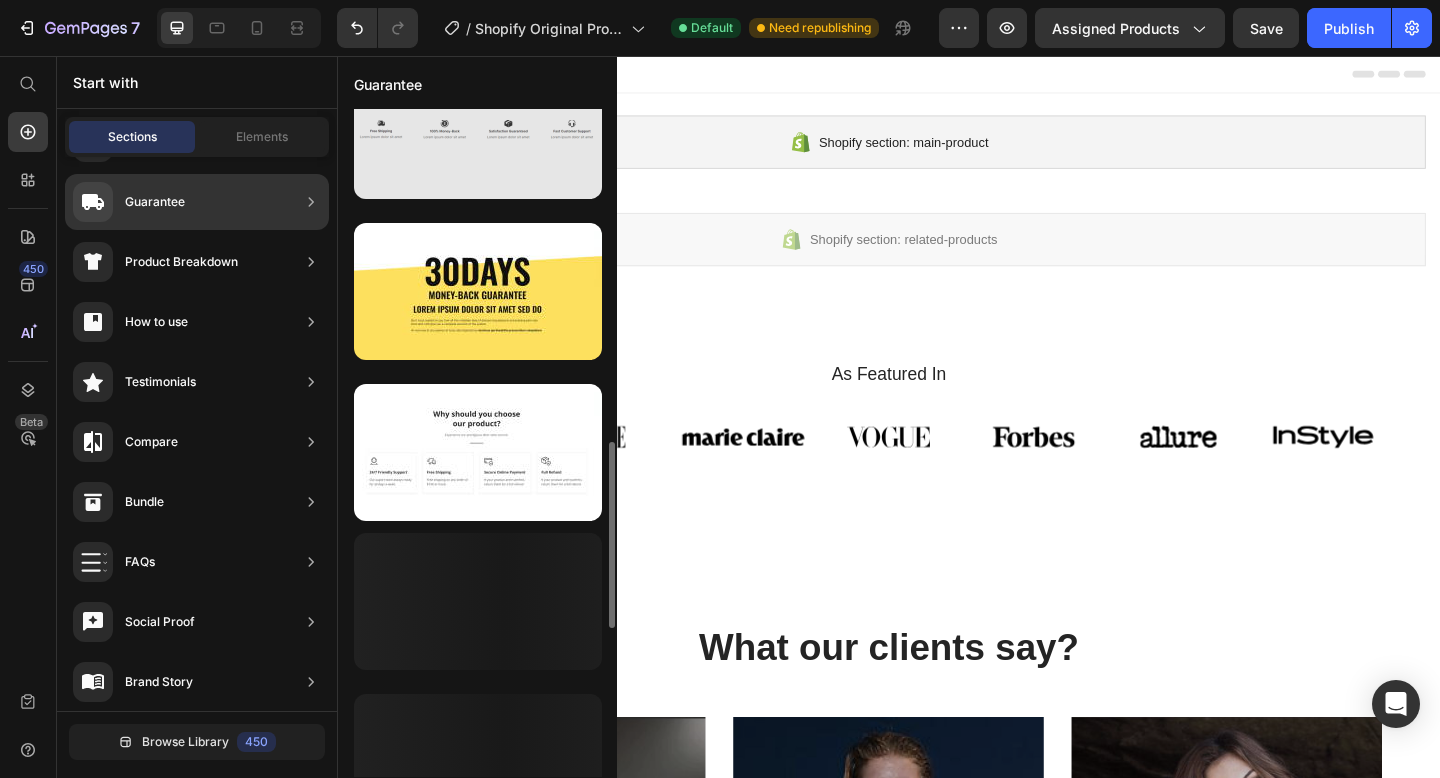 scroll, scrollTop: 1186, scrollLeft: 0, axis: vertical 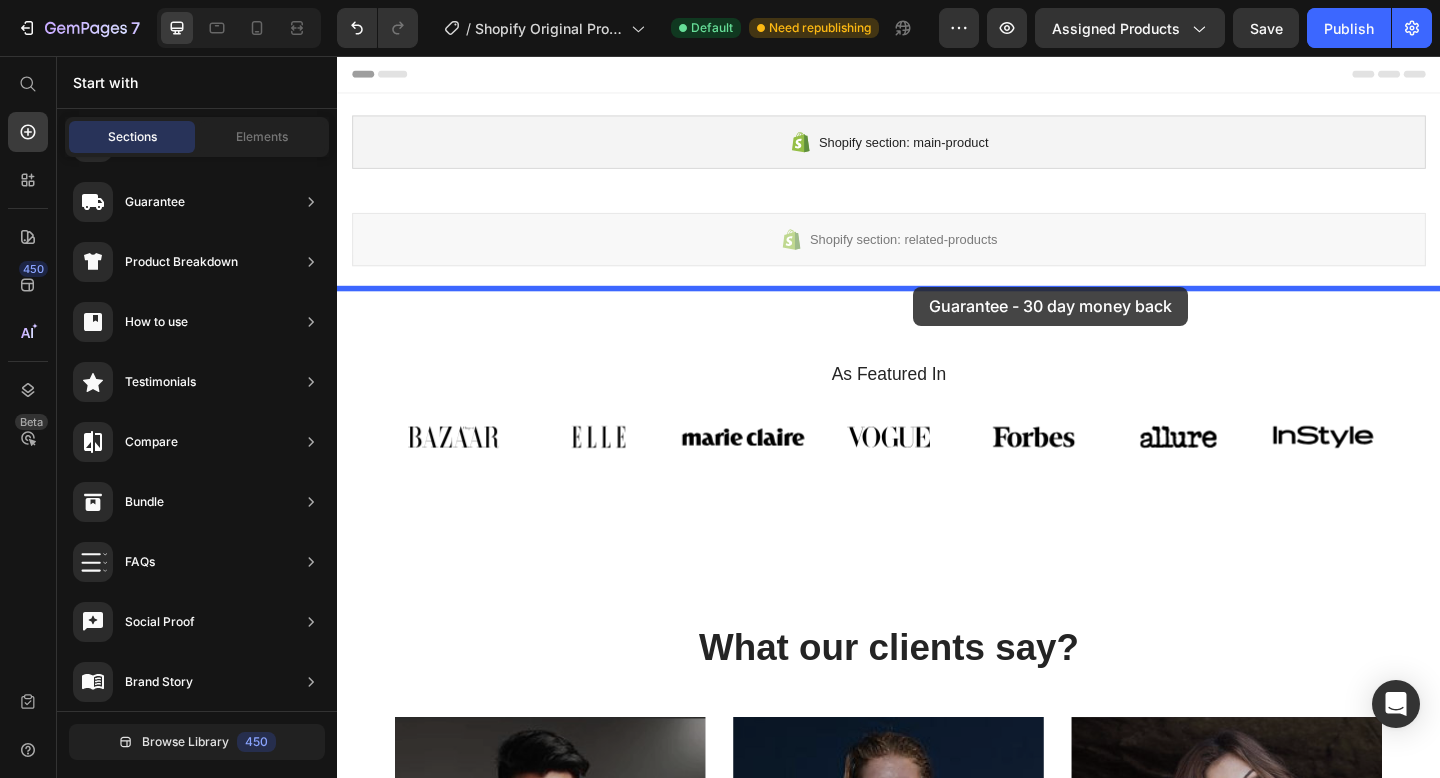 drag, startPoint x: 880, startPoint y: 366, endPoint x: 960, endPoint y: 307, distance: 99.40322 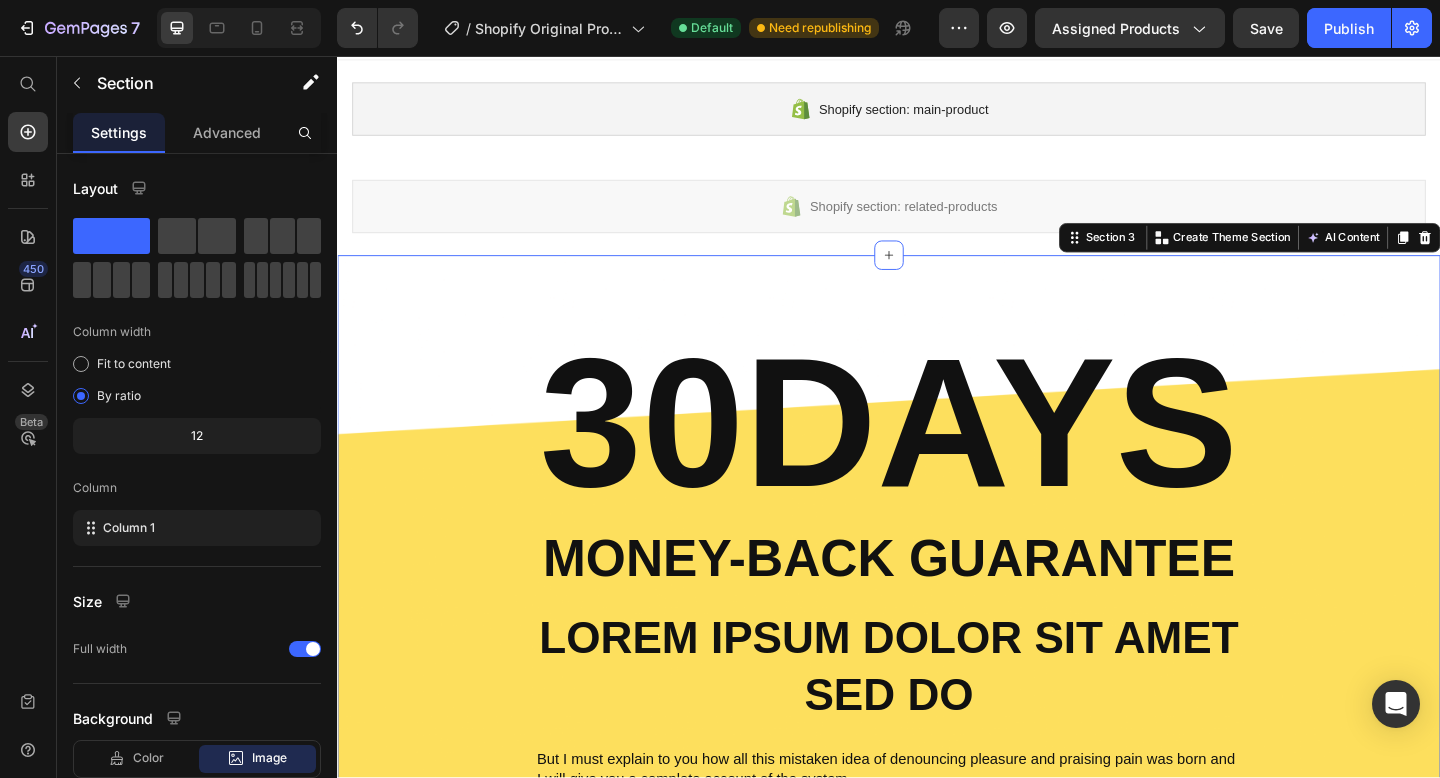 scroll, scrollTop: 0, scrollLeft: 0, axis: both 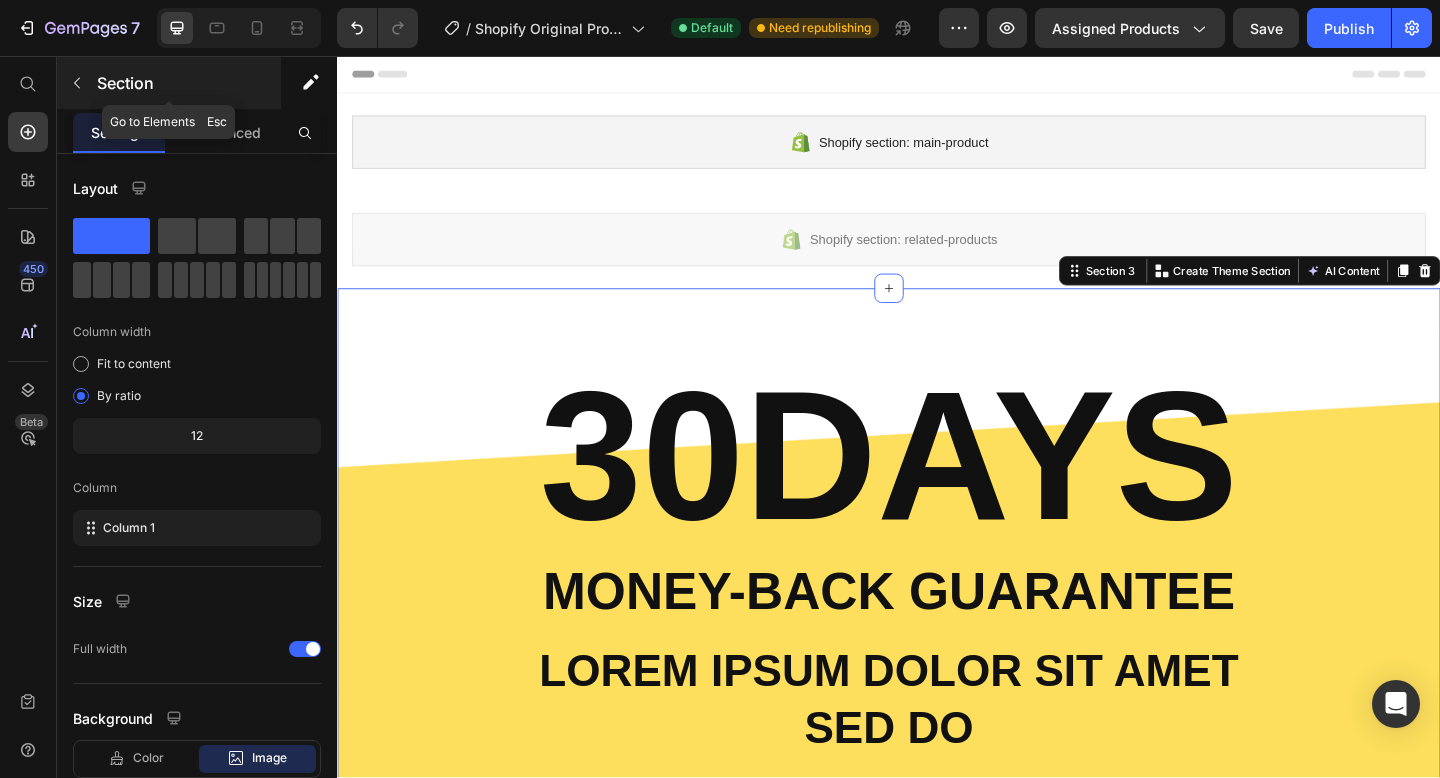 click 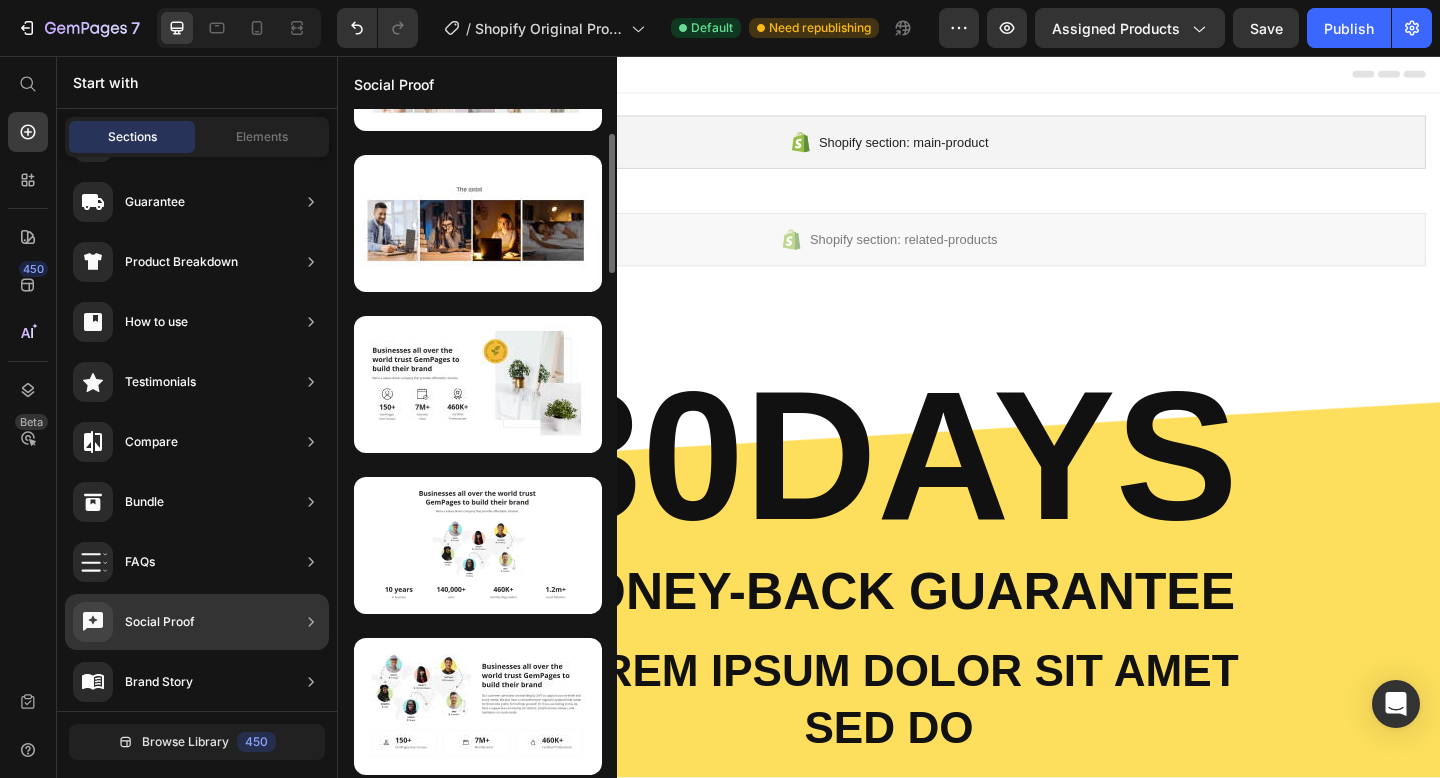 scroll, scrollTop: 0, scrollLeft: 0, axis: both 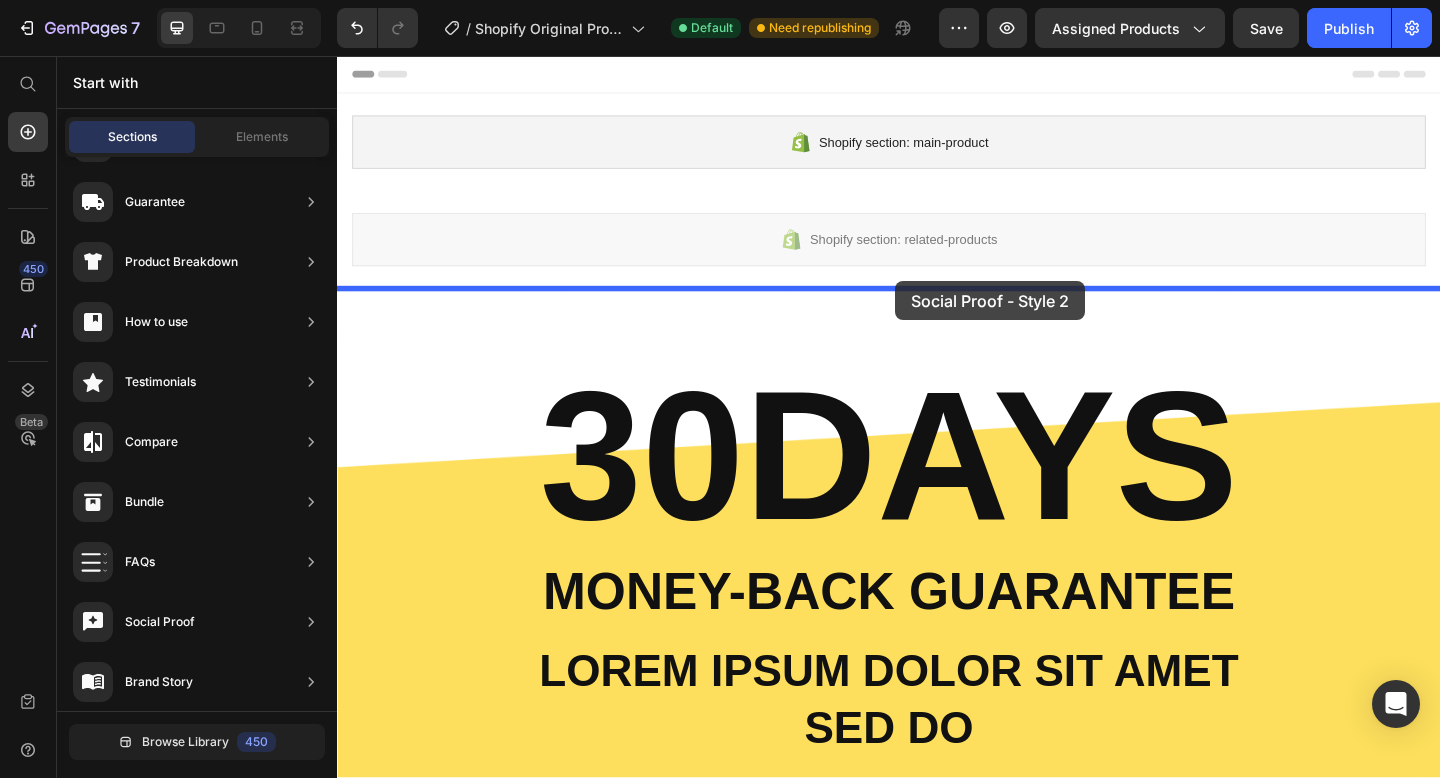 drag, startPoint x: 849, startPoint y: 592, endPoint x: 945, endPoint y: 301, distance: 306.42618 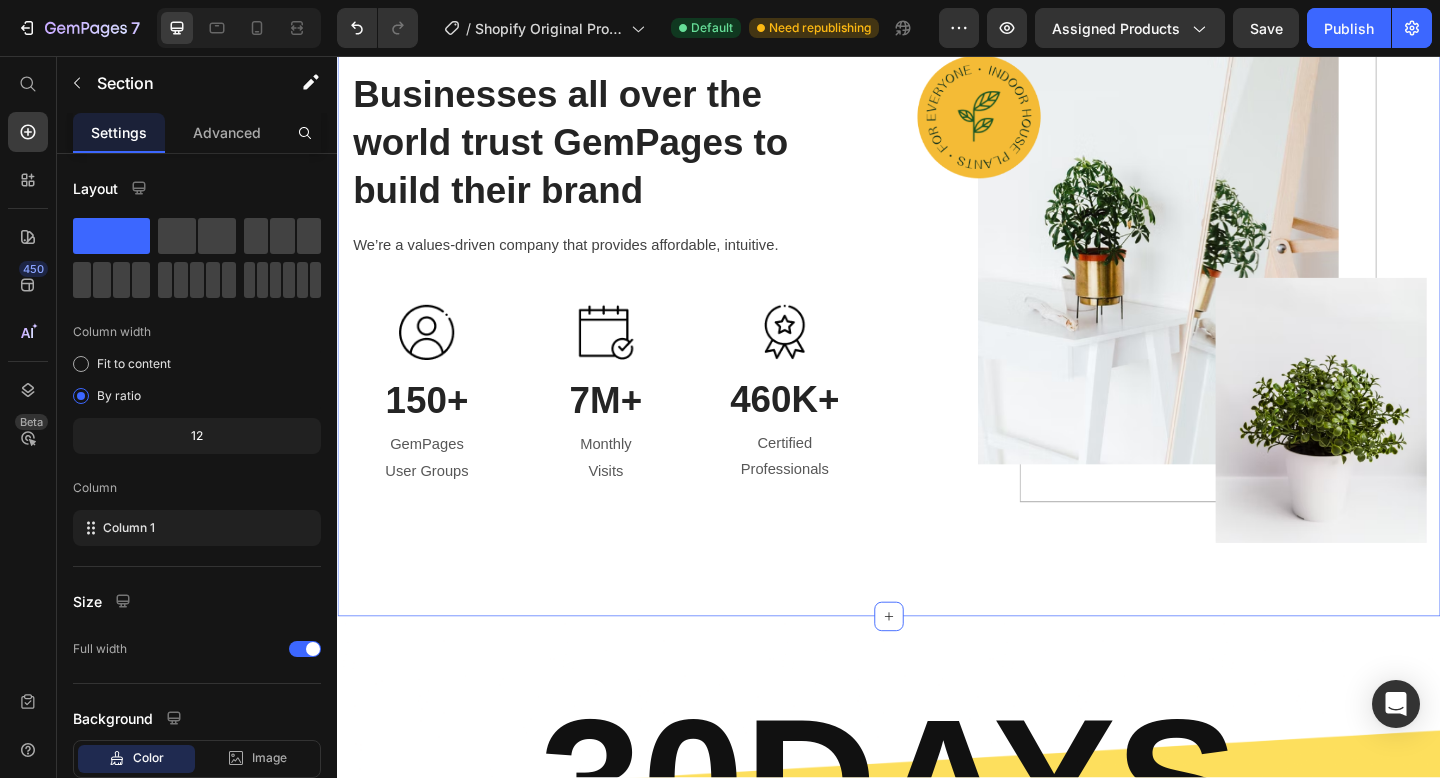 scroll, scrollTop: 381, scrollLeft: 0, axis: vertical 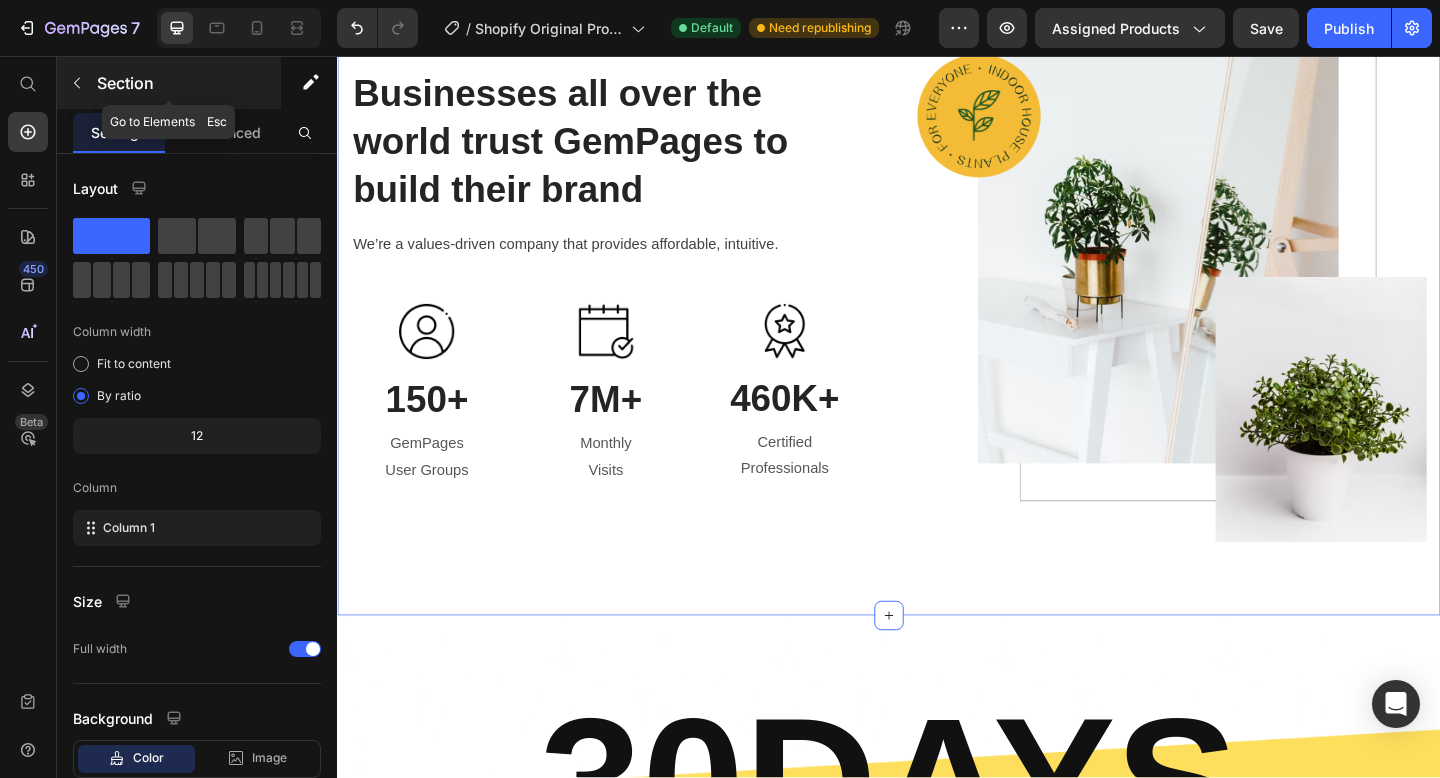 click 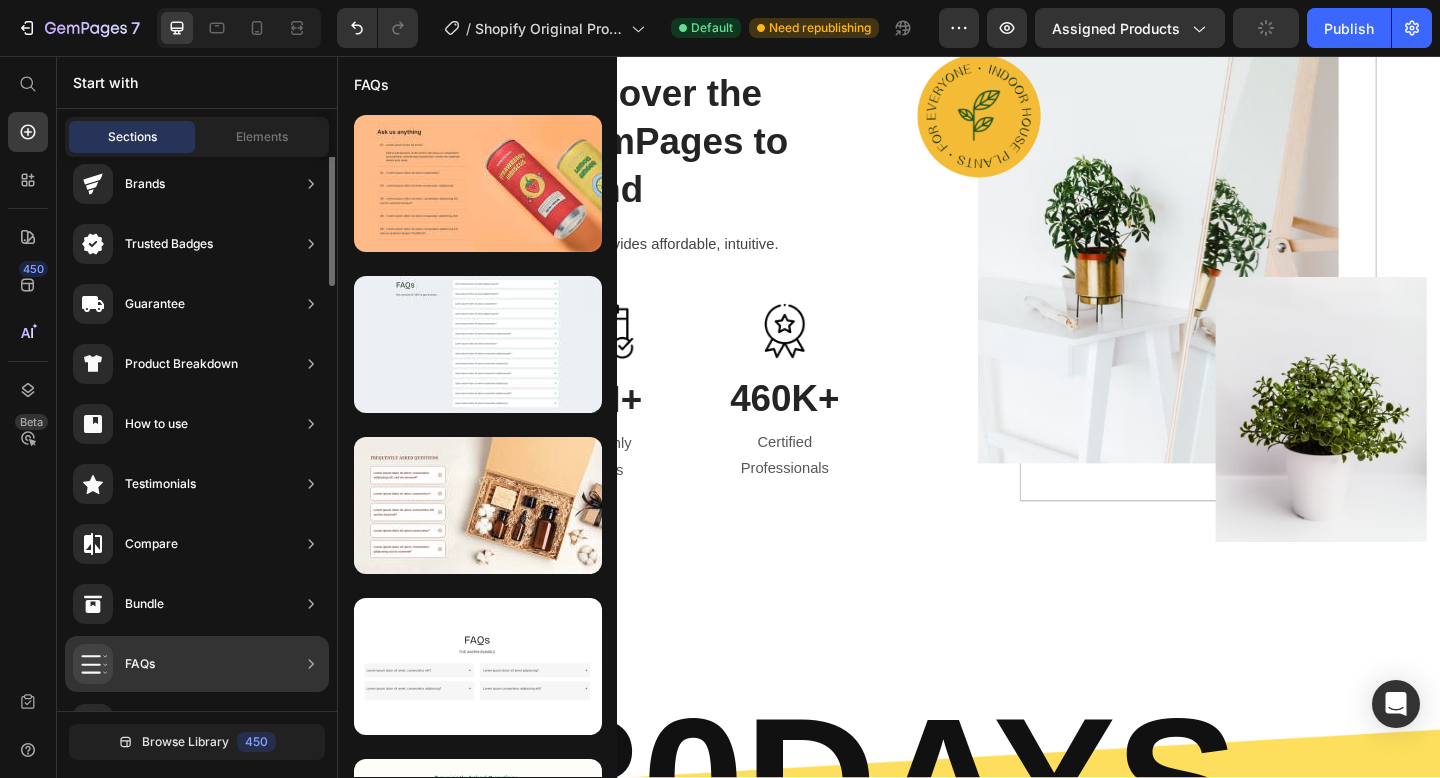 scroll, scrollTop: 0, scrollLeft: 0, axis: both 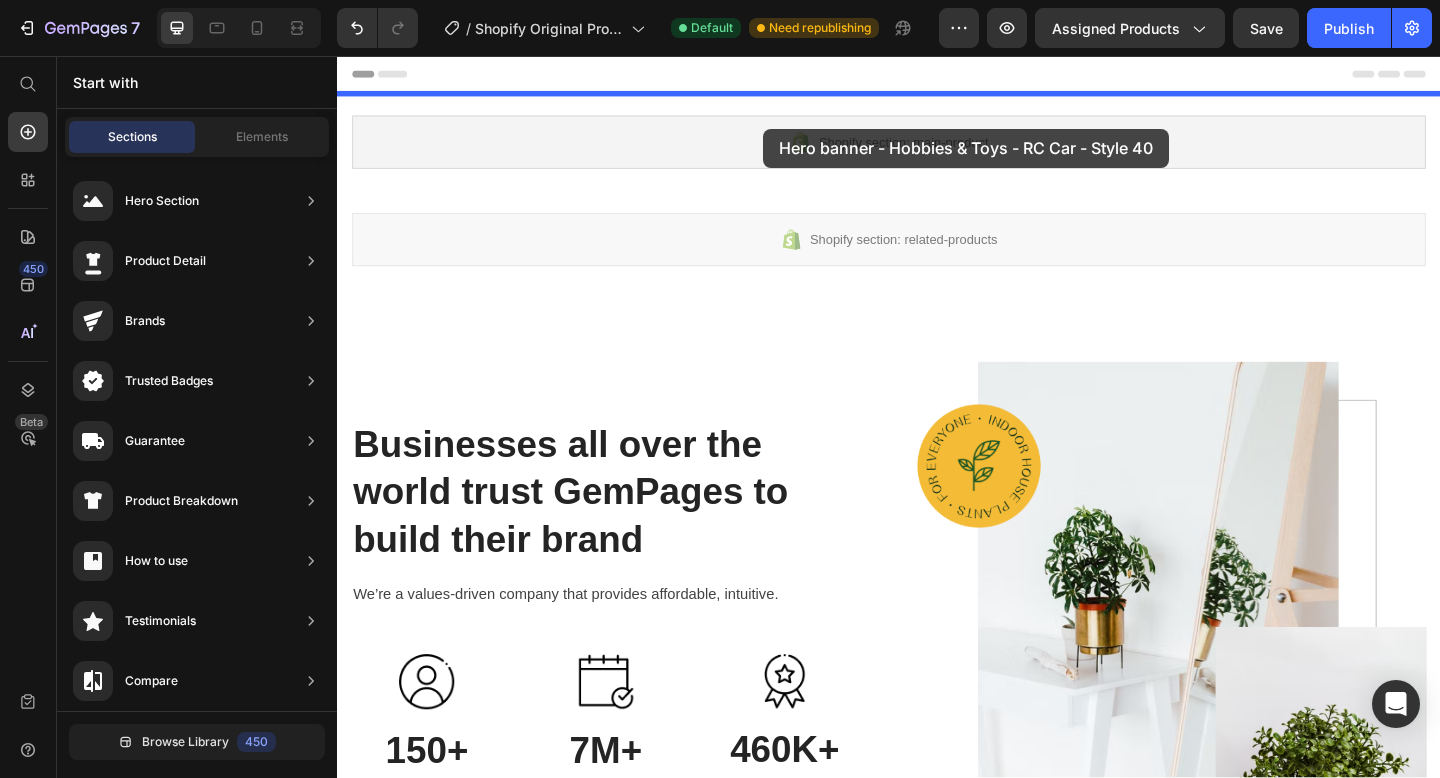 drag, startPoint x: 828, startPoint y: 250, endPoint x: 801, endPoint y: 135, distance: 118.12705 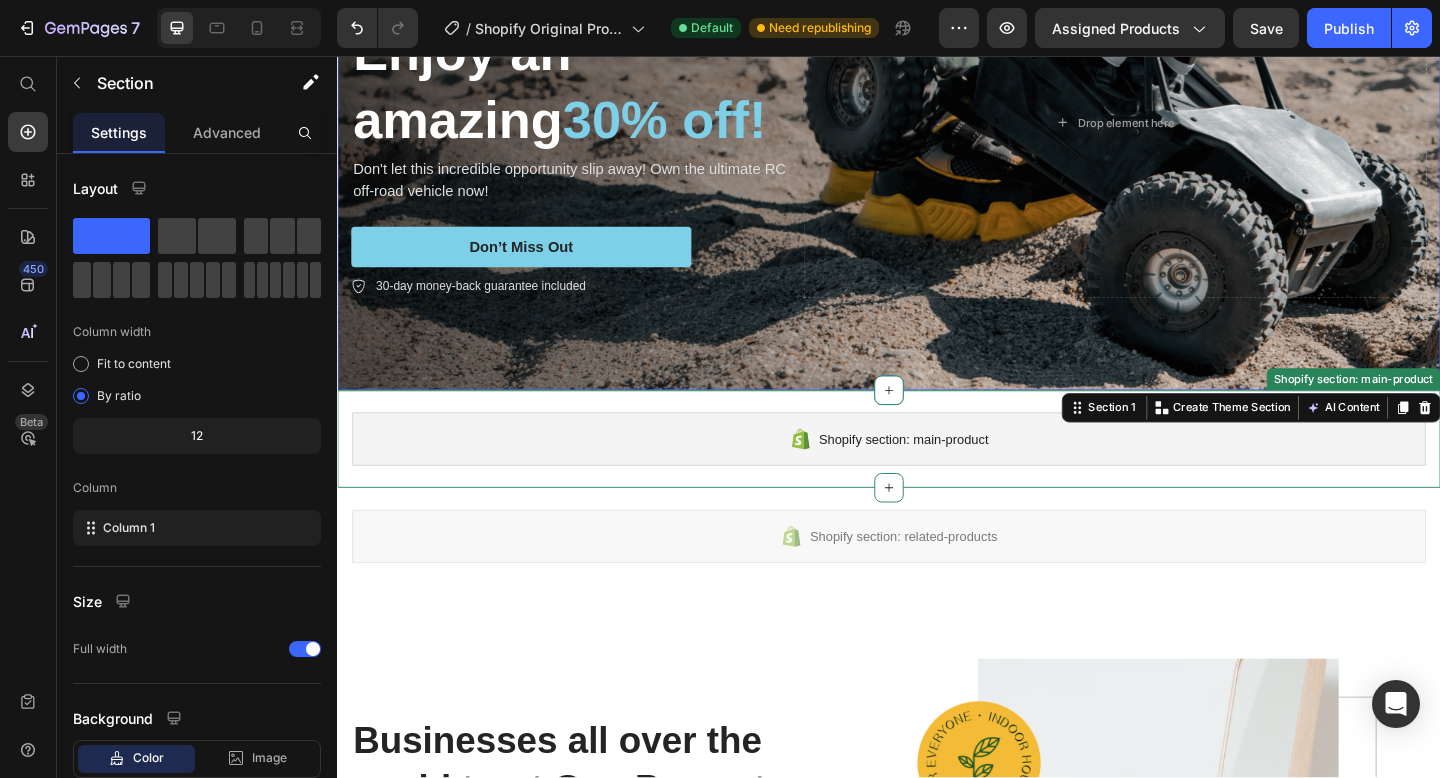 scroll, scrollTop: 501, scrollLeft: 0, axis: vertical 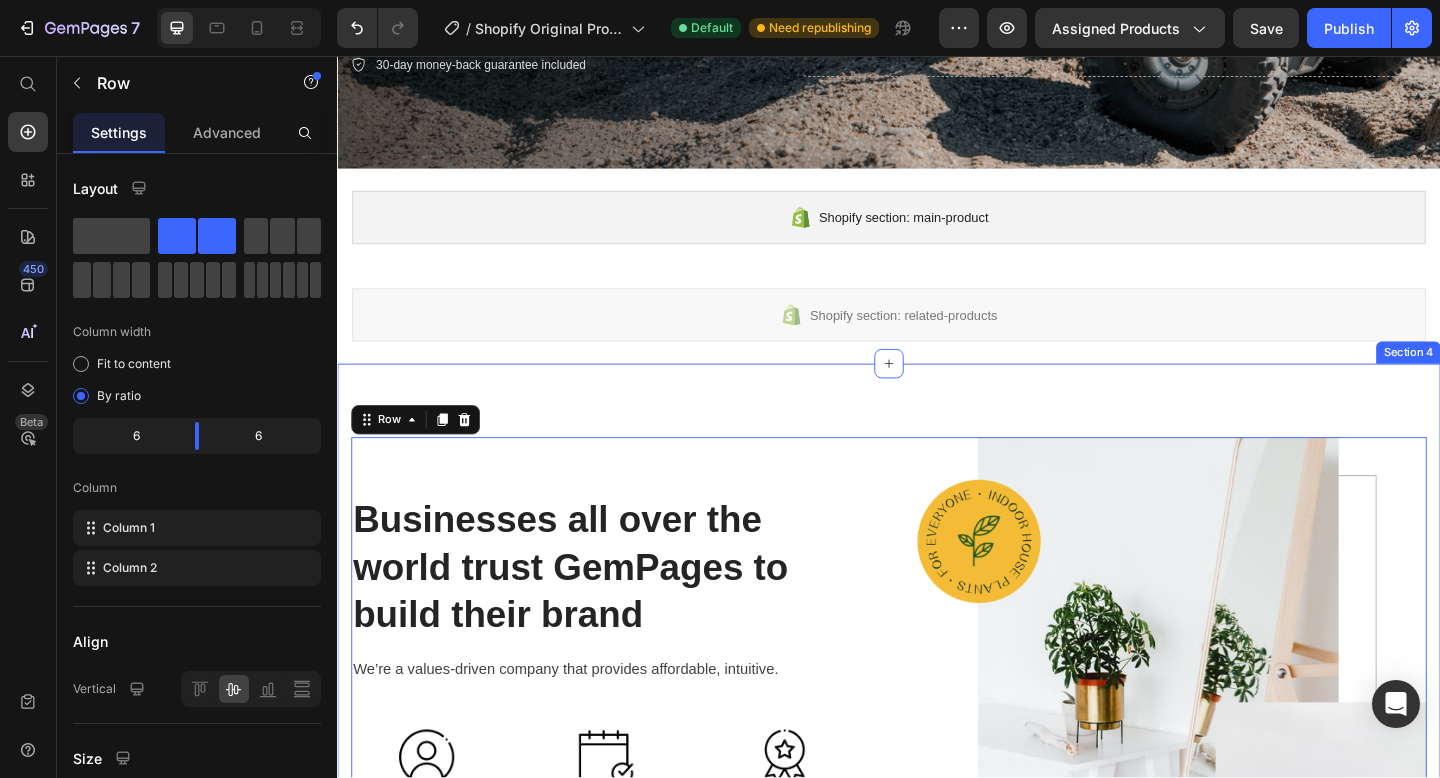 click on "Businesses all over the world trust GemPages to build their brand Heading We’re a values-driven company that provides affordable, intuitive. Text block Image 150+ Heading GemPages  User Groups Text block Image 7M+ Heading Monthly Visits Text block Image 460K+ Heading Certified Professionals Text block Row Image Row   0 Section 4" at bounding box center (937, 759) 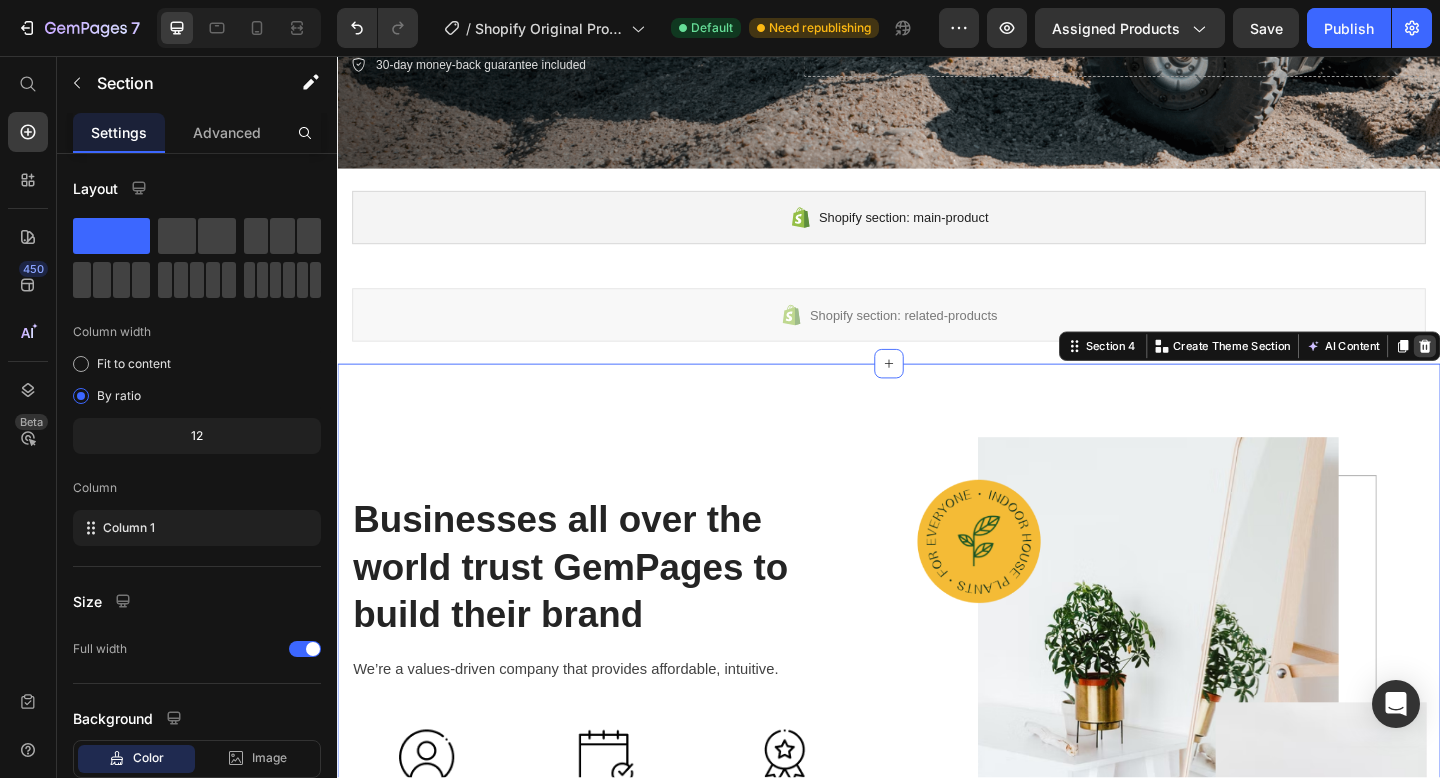 click 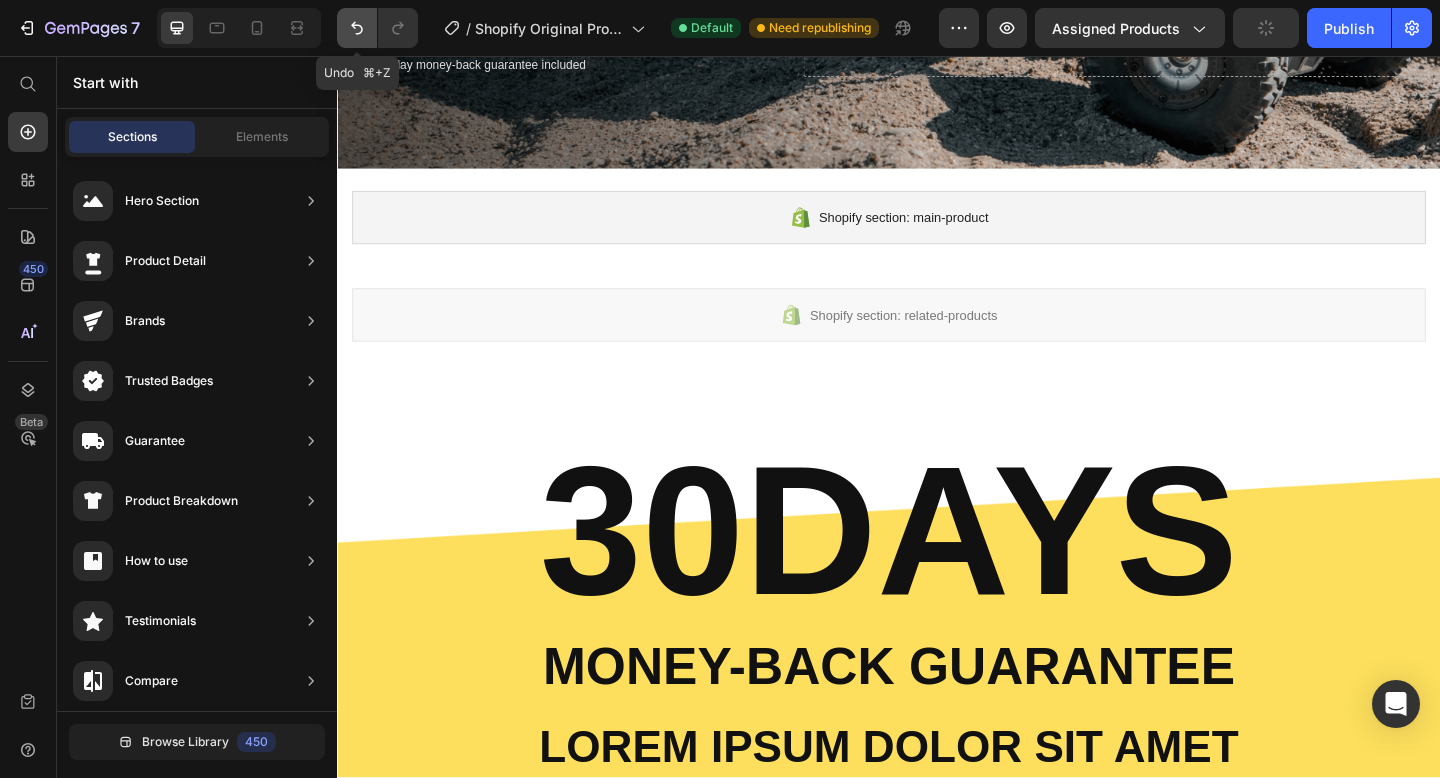 click 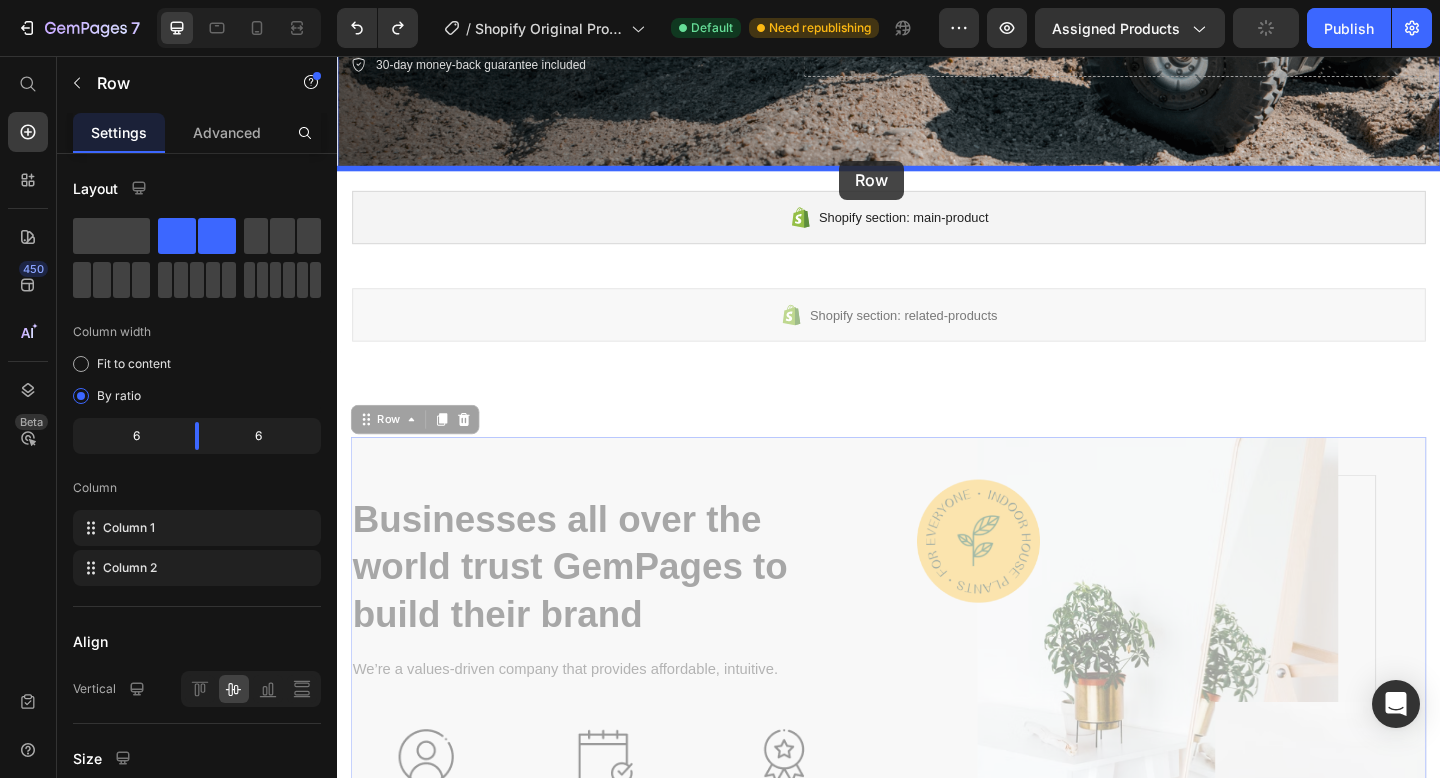 drag, startPoint x: 956, startPoint y: 478, endPoint x: 883, endPoint y: 170, distance: 316.53278 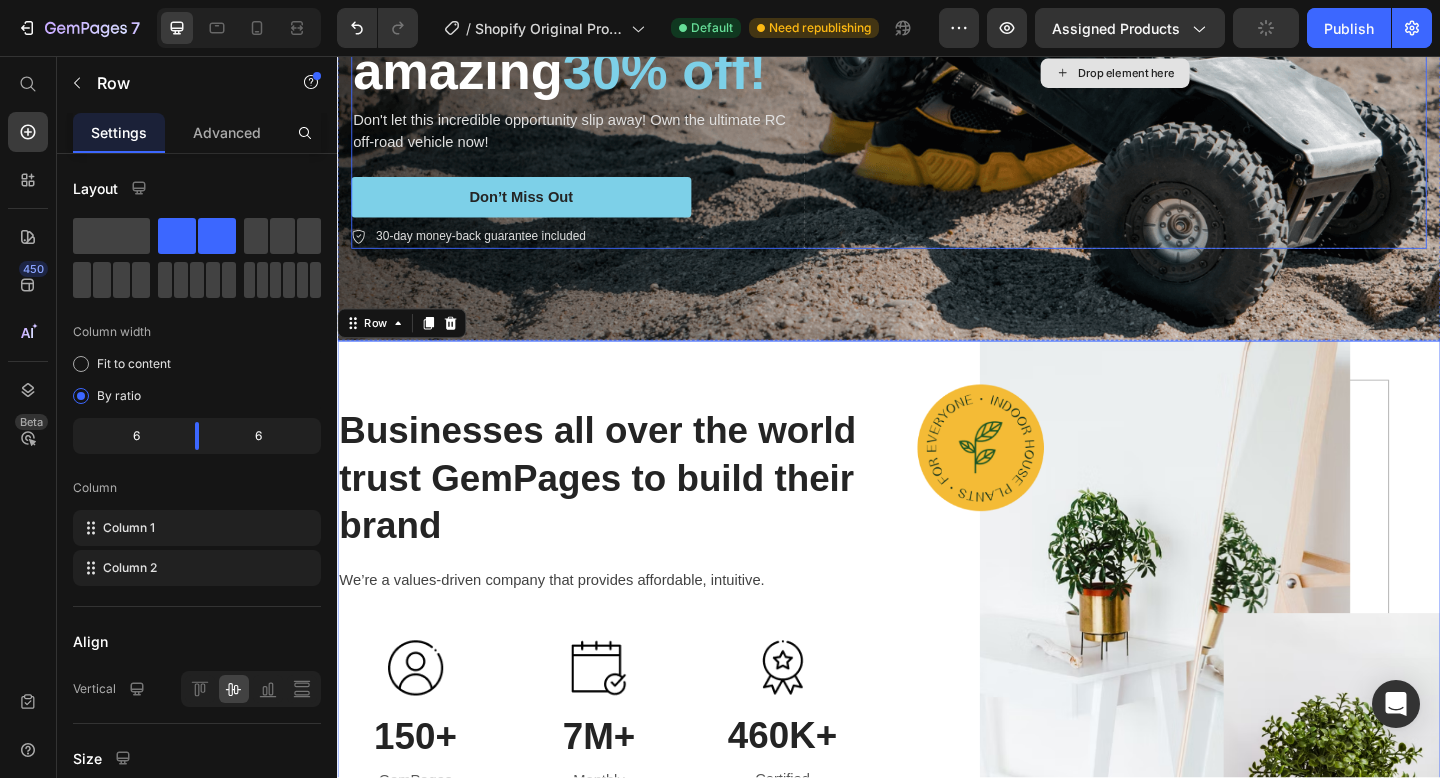 scroll, scrollTop: 0, scrollLeft: 0, axis: both 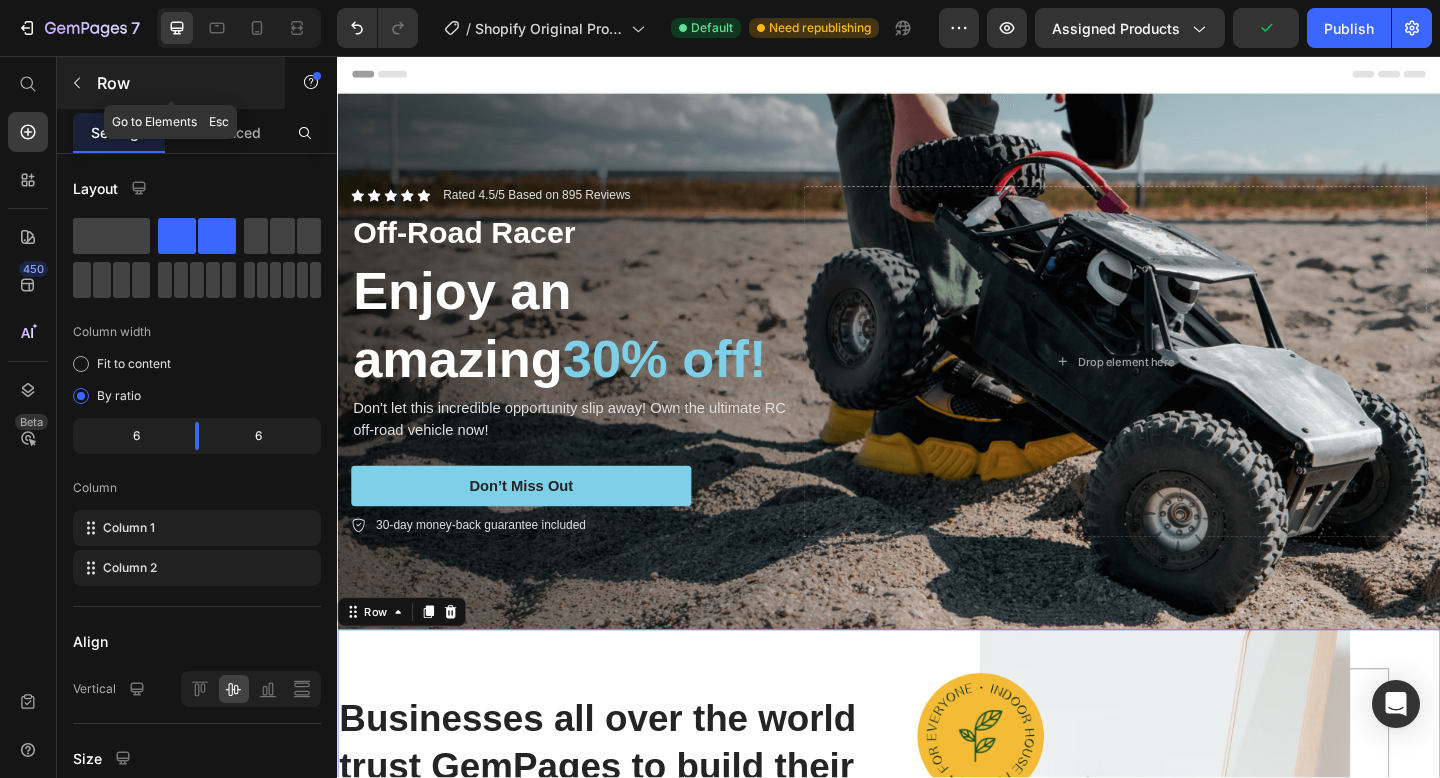 click 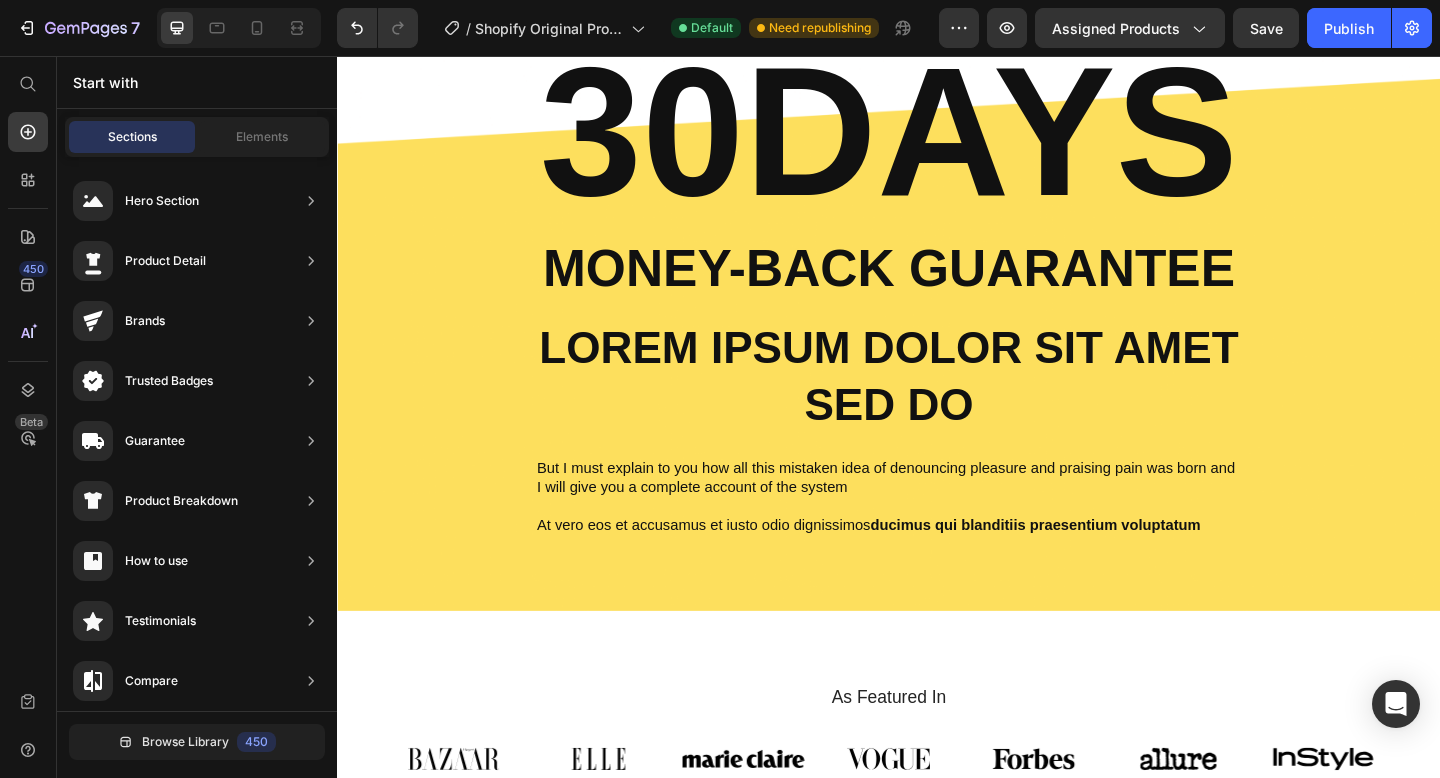 scroll, scrollTop: 1702, scrollLeft: 0, axis: vertical 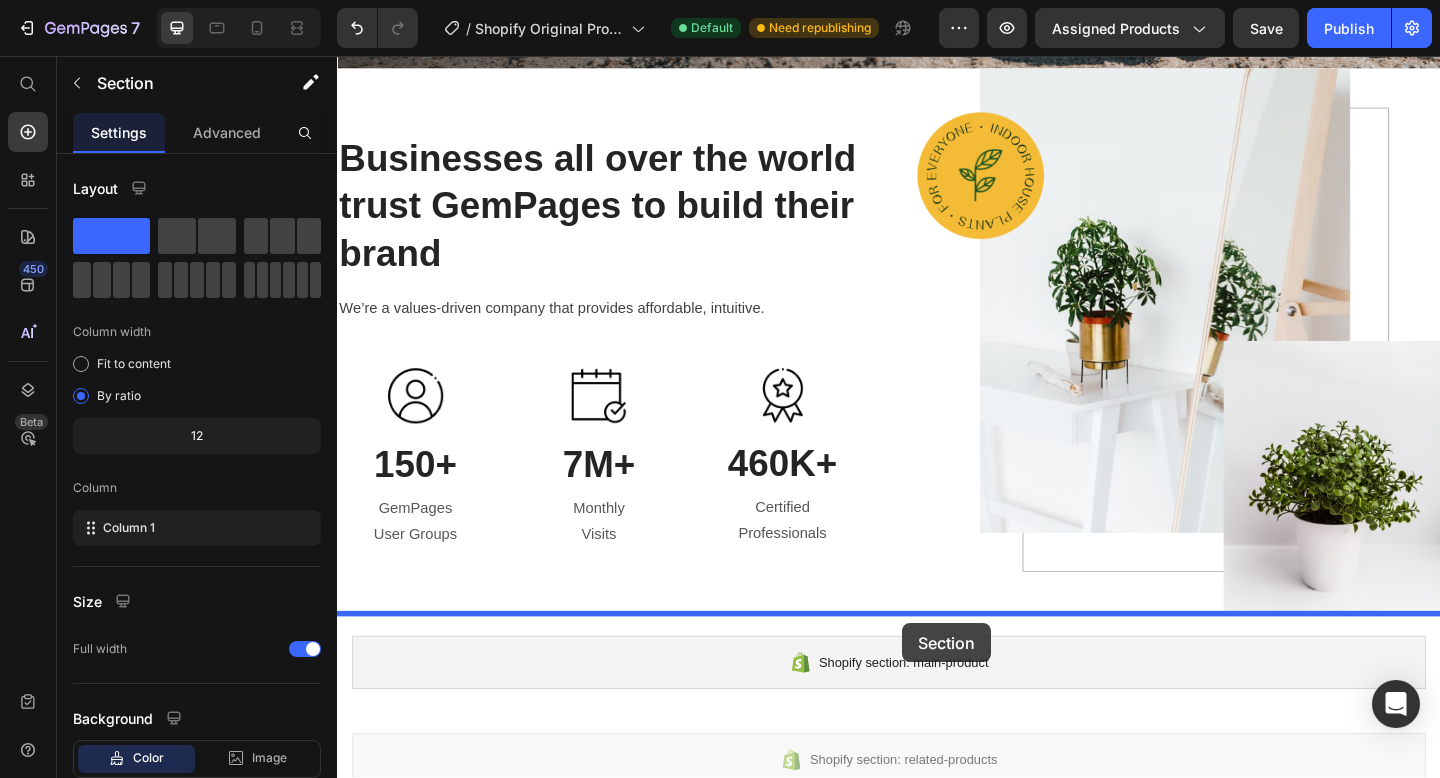 drag, startPoint x: 1003, startPoint y: 758, endPoint x: 952, endPoint y: 673, distance: 99.12618 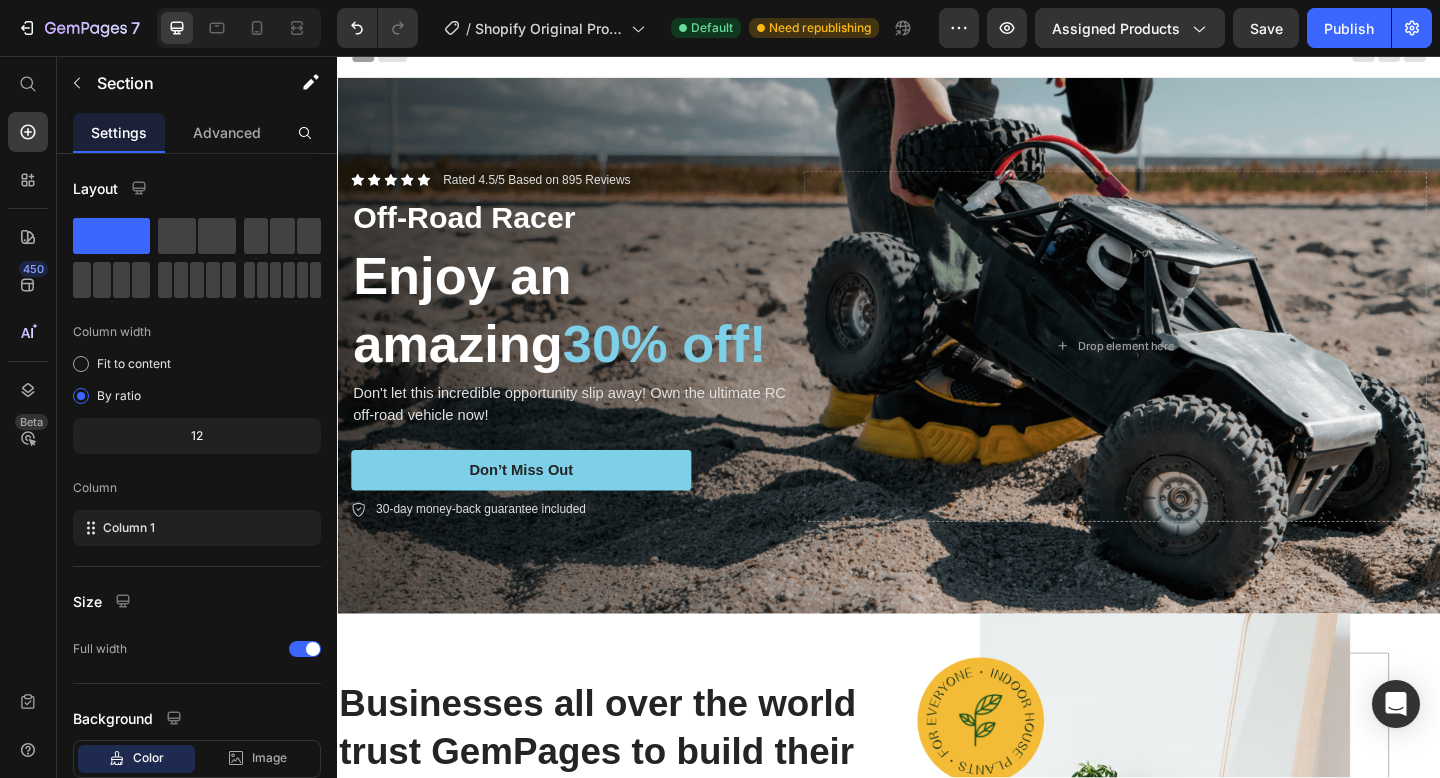 scroll, scrollTop: 0, scrollLeft: 0, axis: both 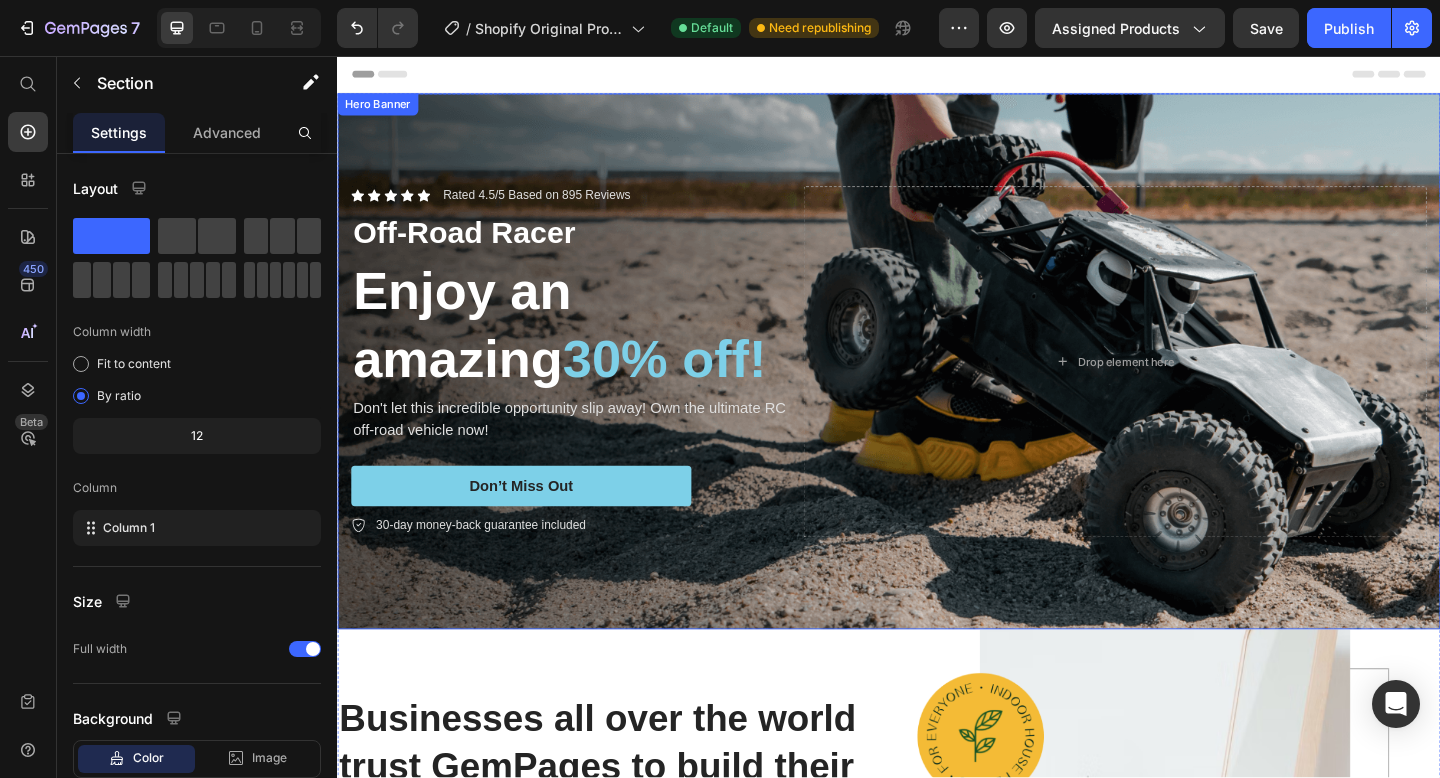 click at bounding box center [937, 388] 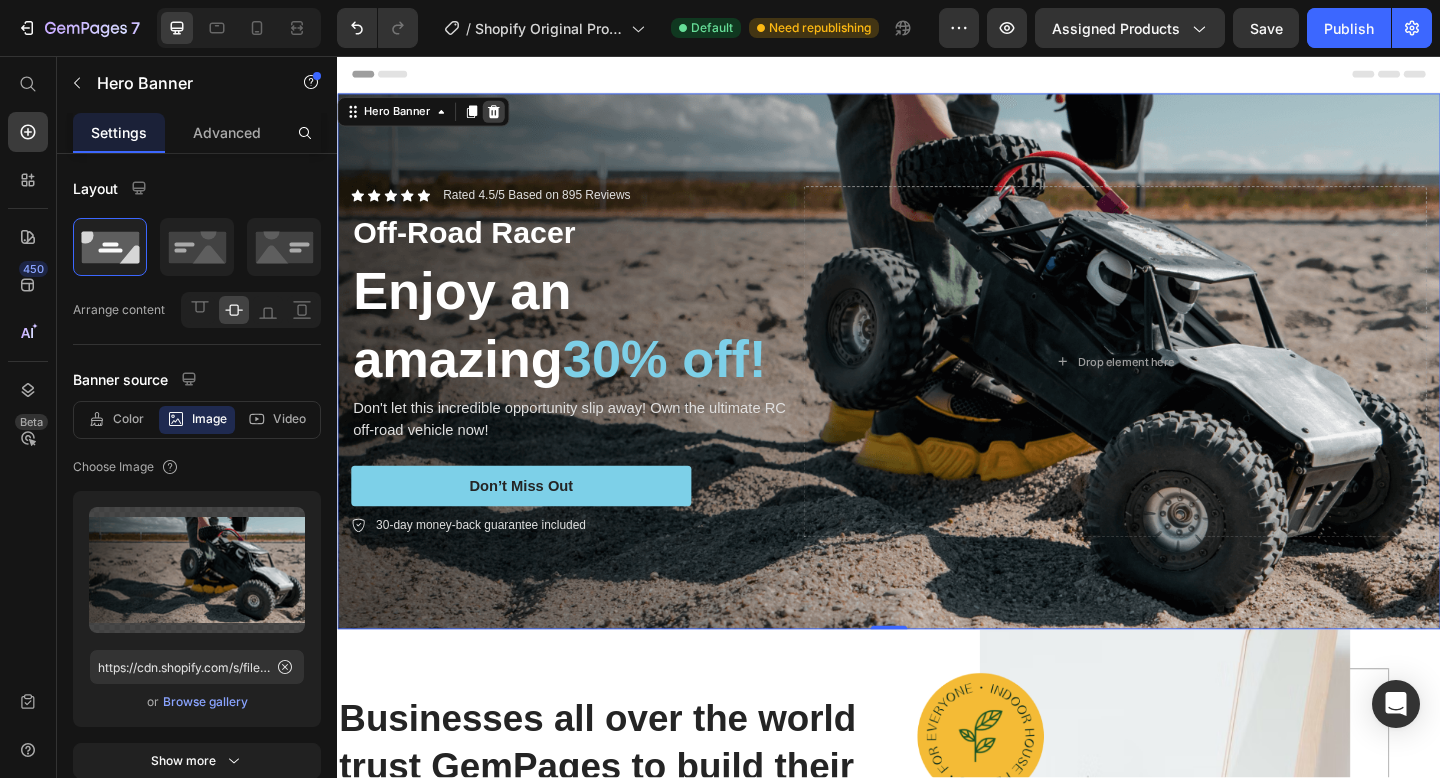 click at bounding box center [507, 117] 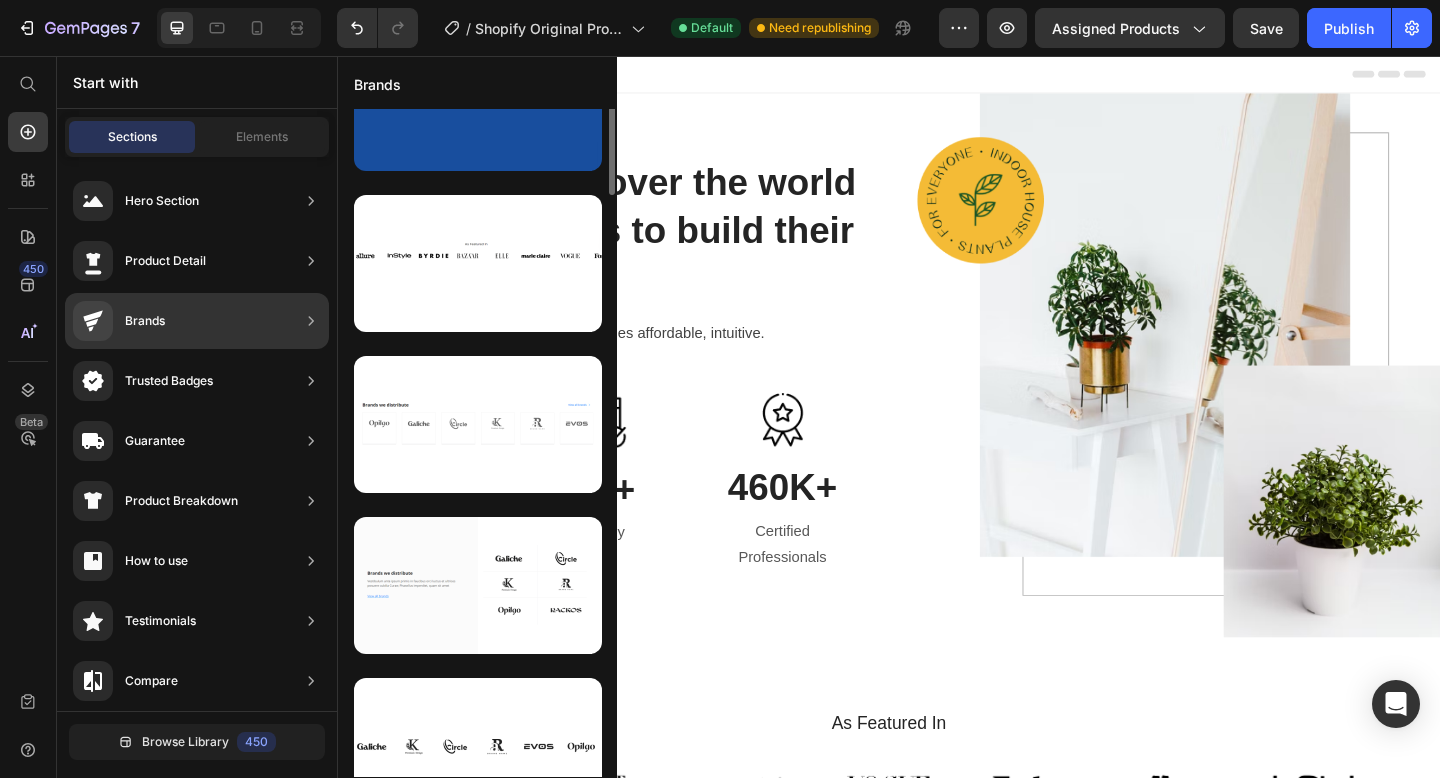 scroll, scrollTop: 1091, scrollLeft: 0, axis: vertical 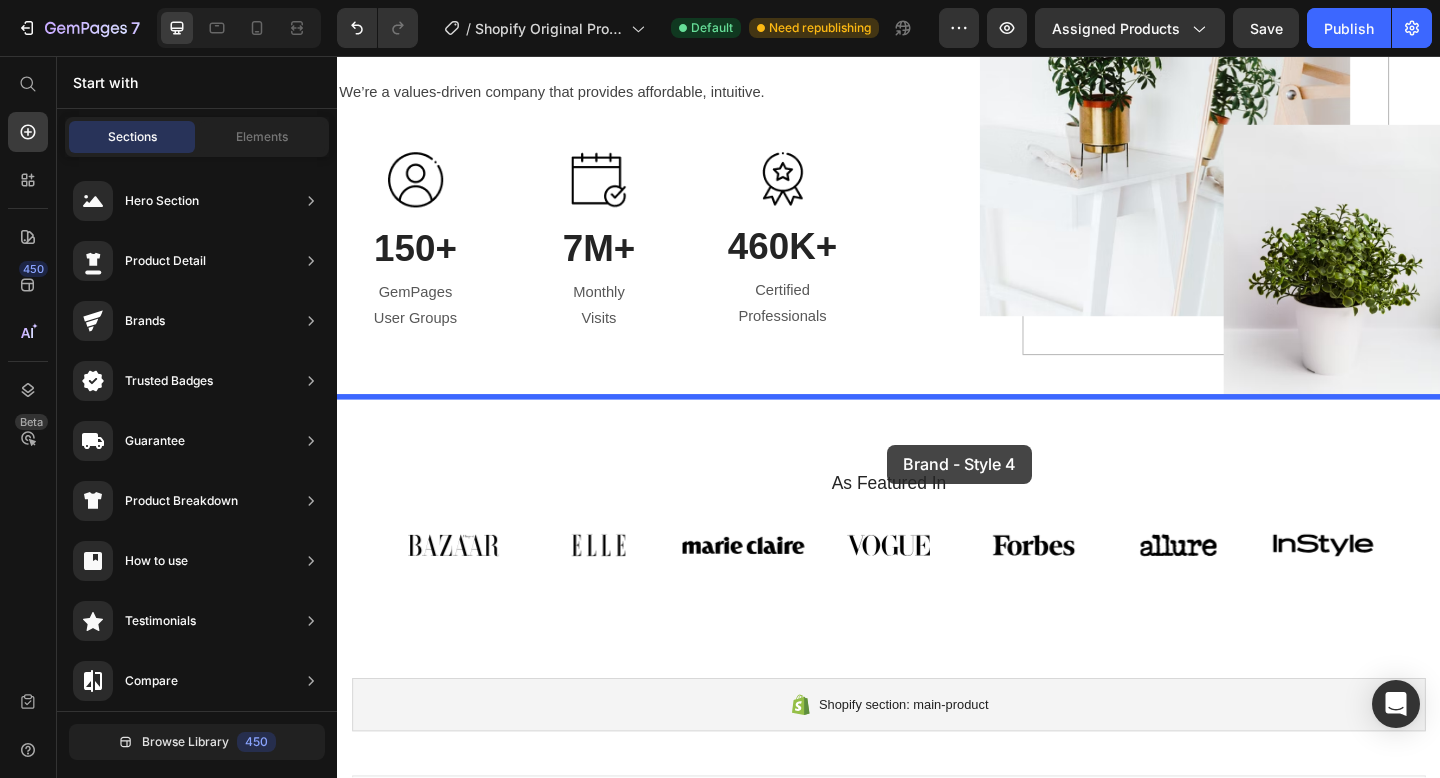 drag, startPoint x: 832, startPoint y: 811, endPoint x: 935, endPoint y: 479, distance: 347.6104 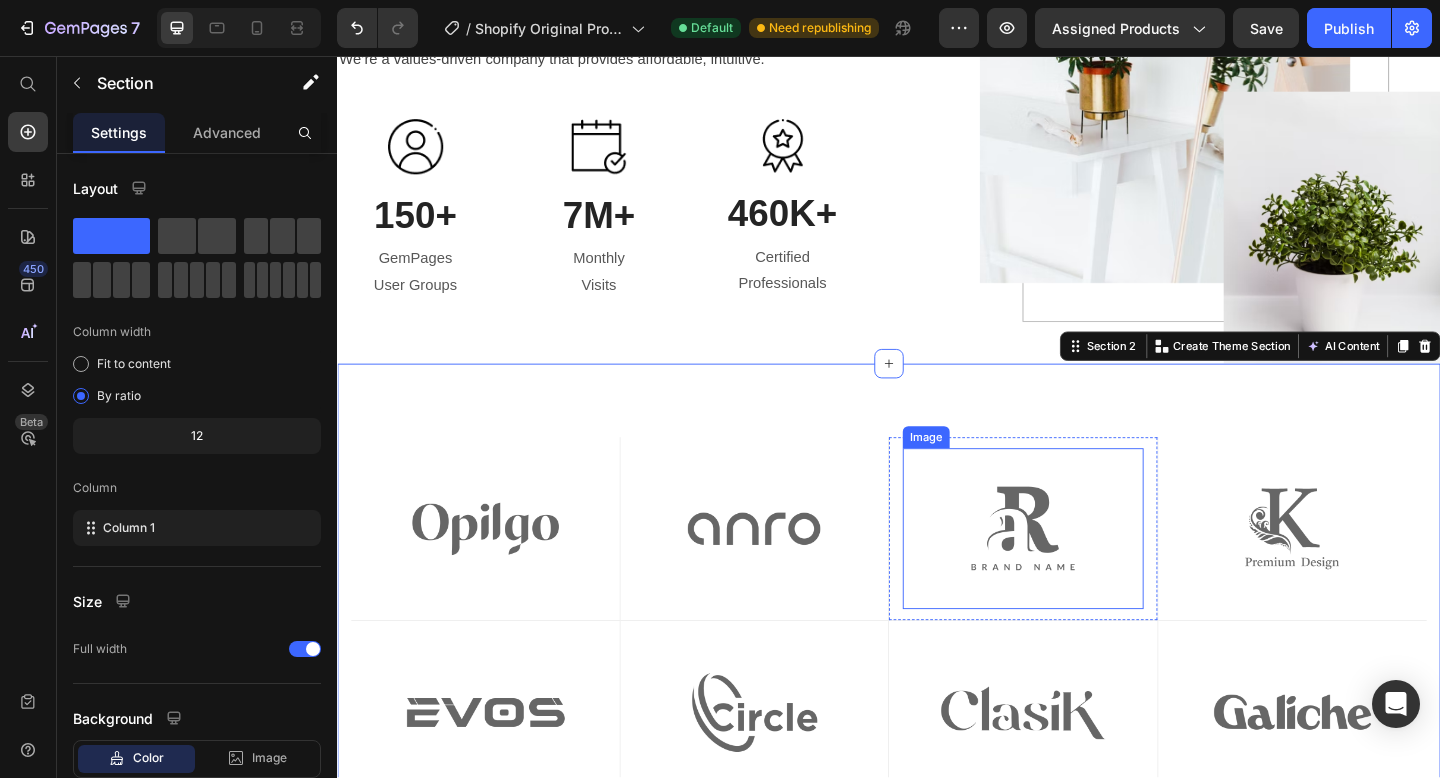 scroll, scrollTop: 328, scrollLeft: 0, axis: vertical 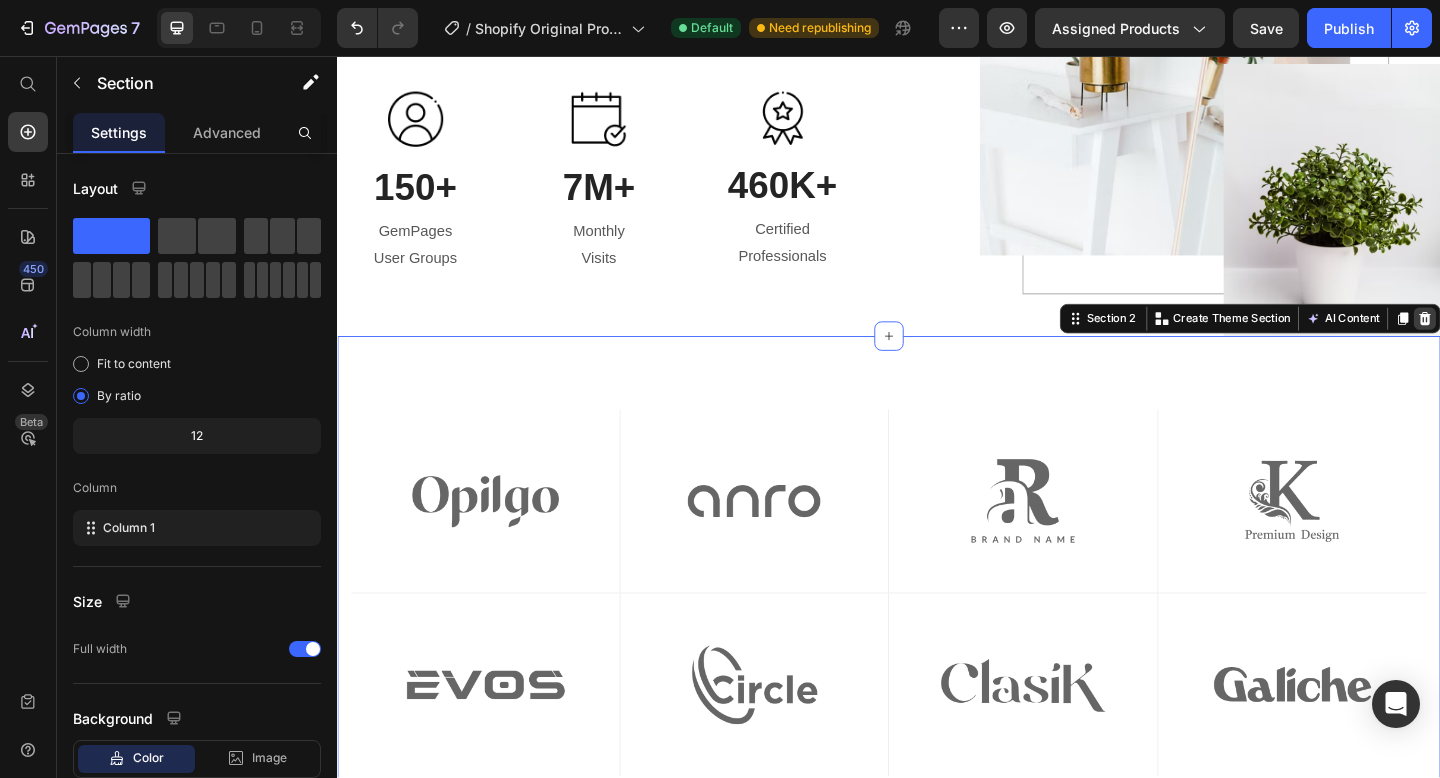 click 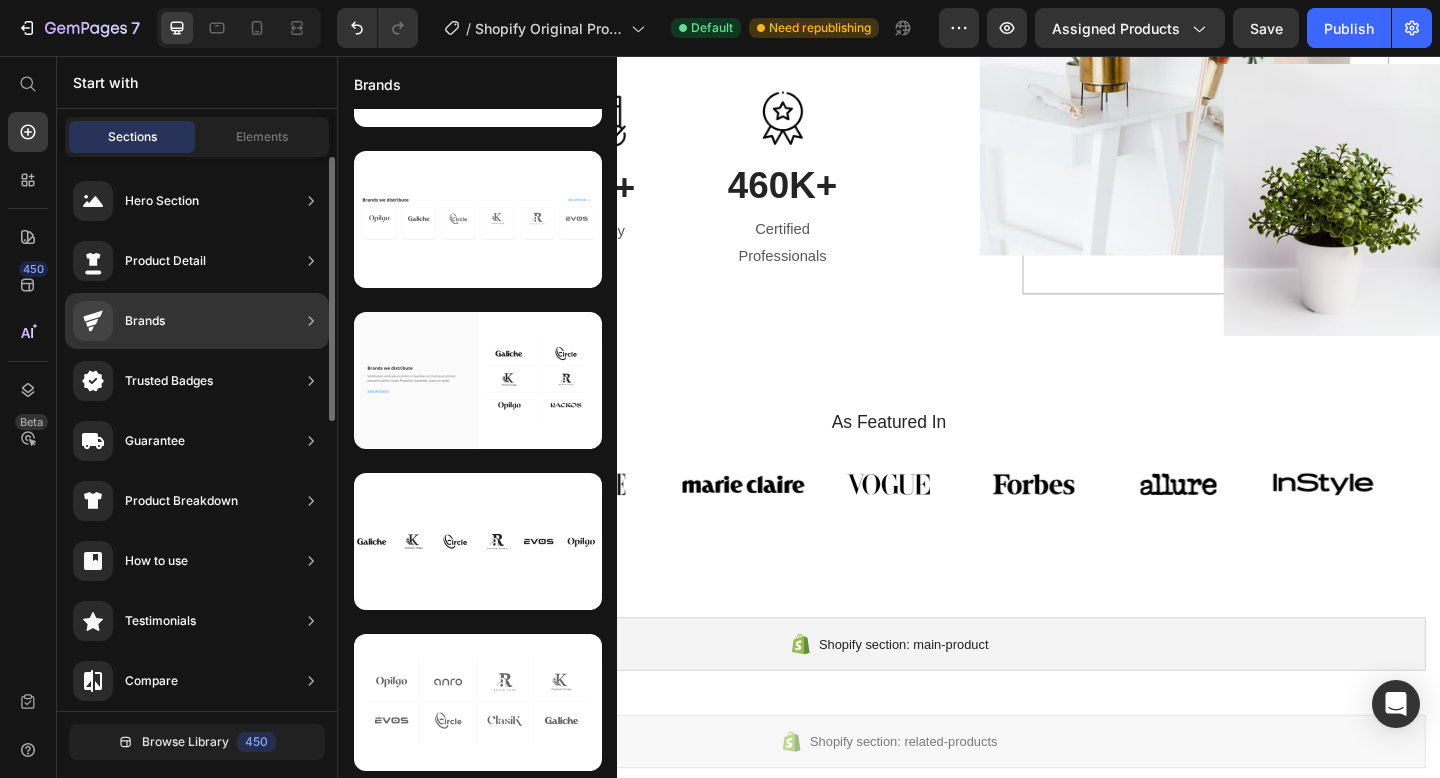 scroll, scrollTop: 286, scrollLeft: 0, axis: vertical 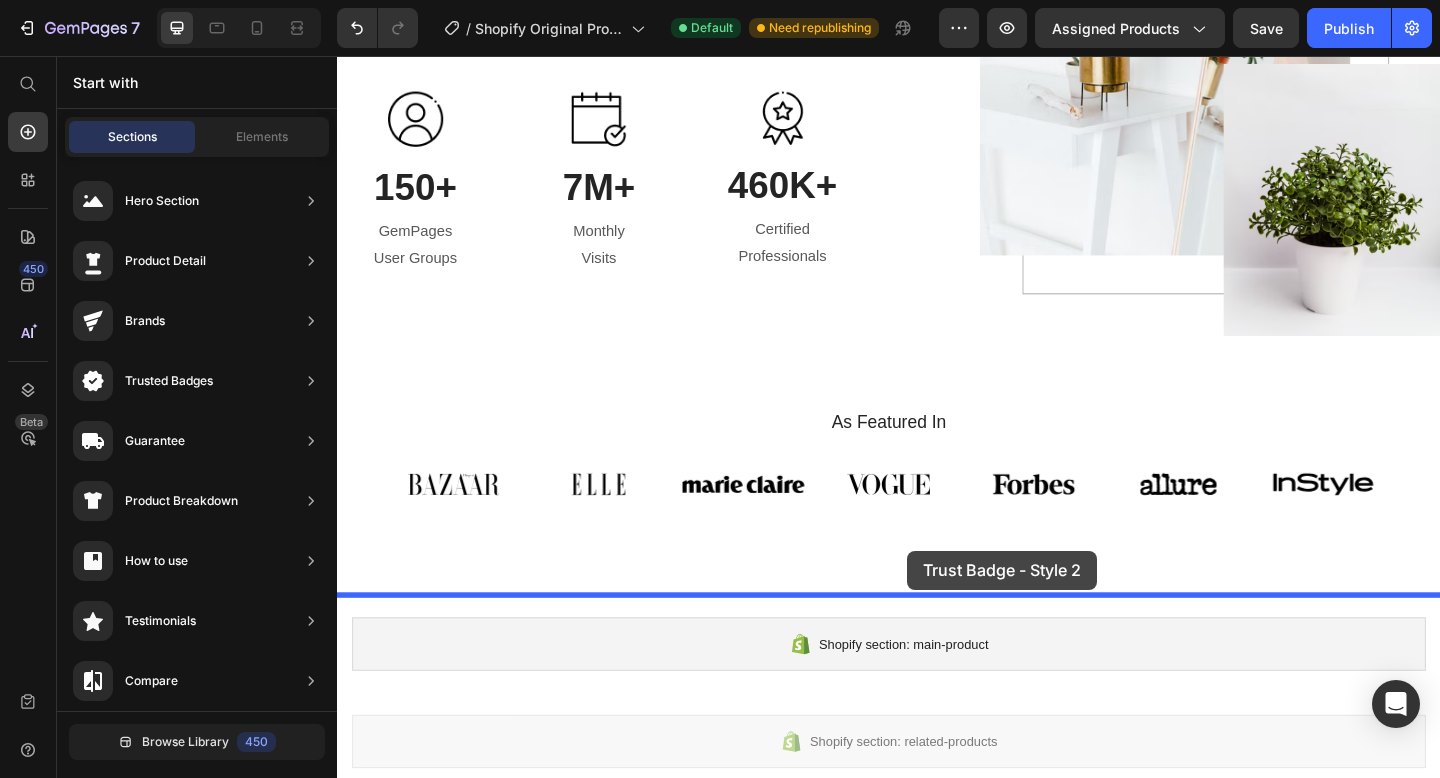 drag, startPoint x: 897, startPoint y: 414, endPoint x: 954, endPoint y: 595, distance: 189.76302 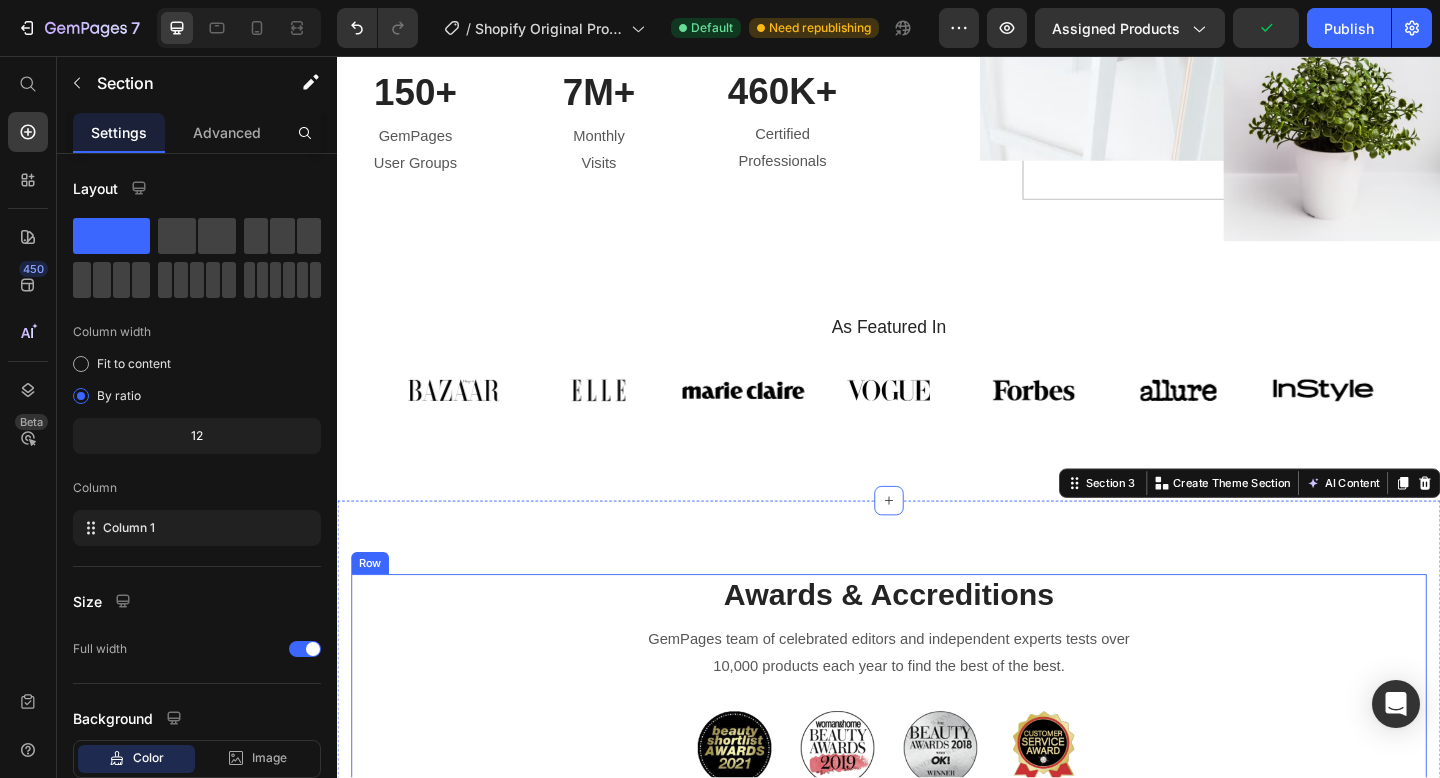 scroll, scrollTop: 427, scrollLeft: 0, axis: vertical 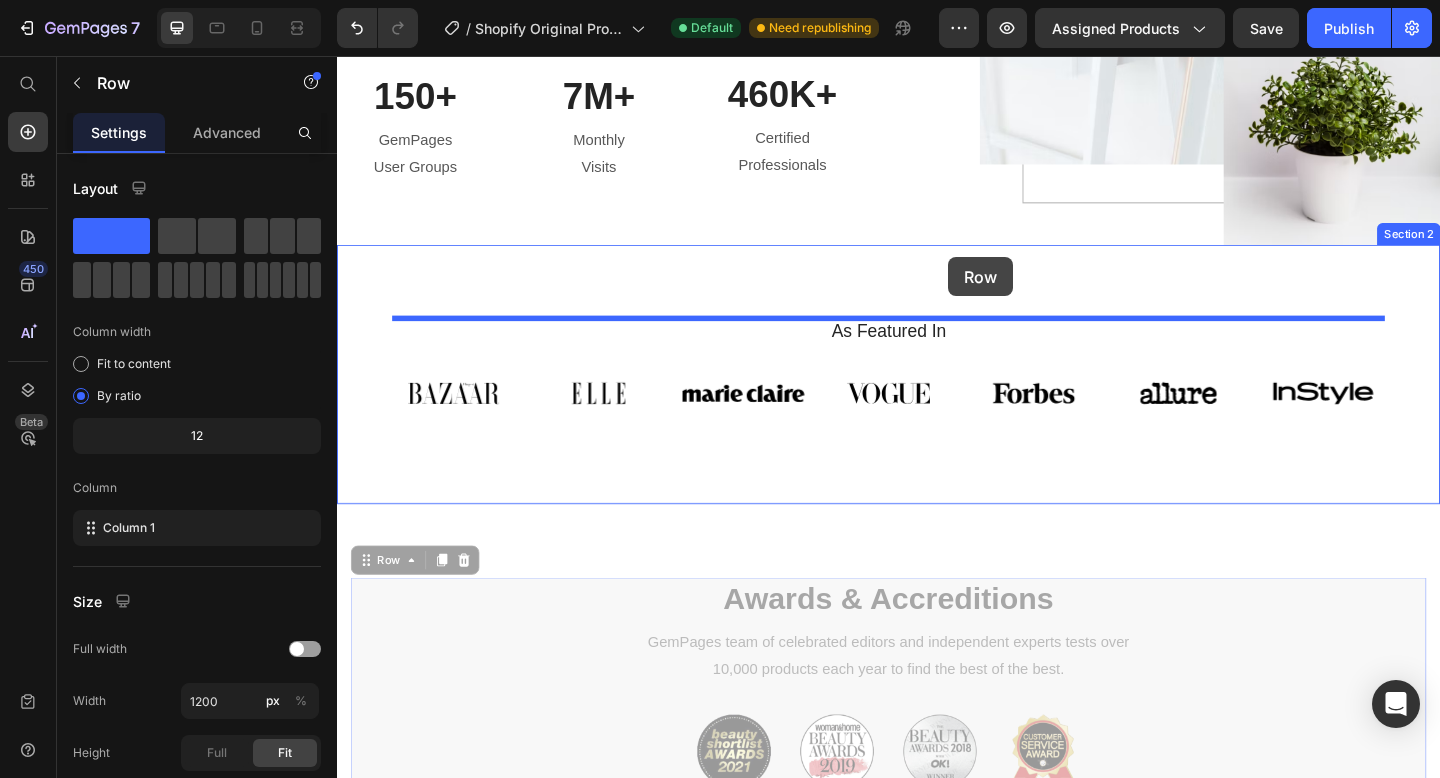 drag, startPoint x: 1387, startPoint y: 656, endPoint x: 1002, endPoint y: 275, distance: 541.6512 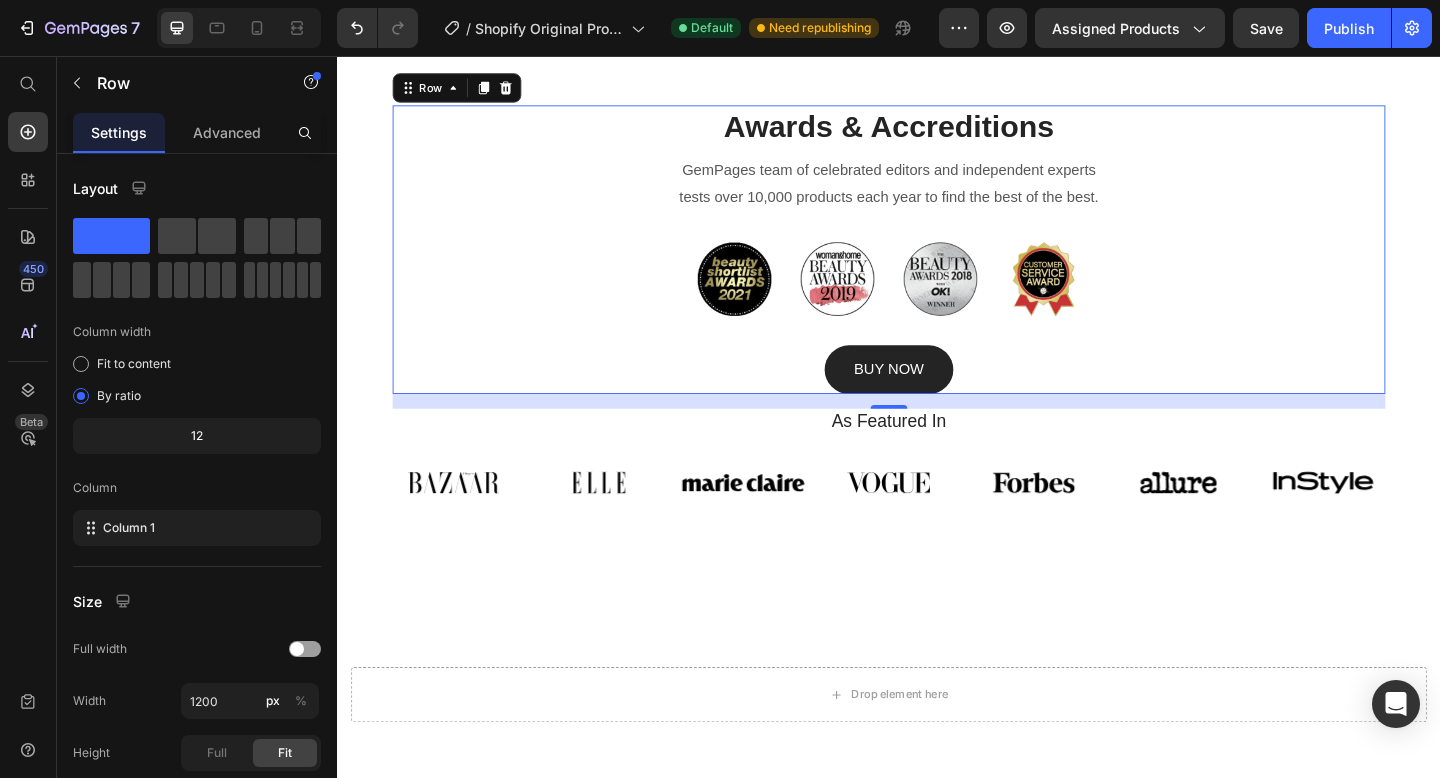 scroll, scrollTop: 669, scrollLeft: 0, axis: vertical 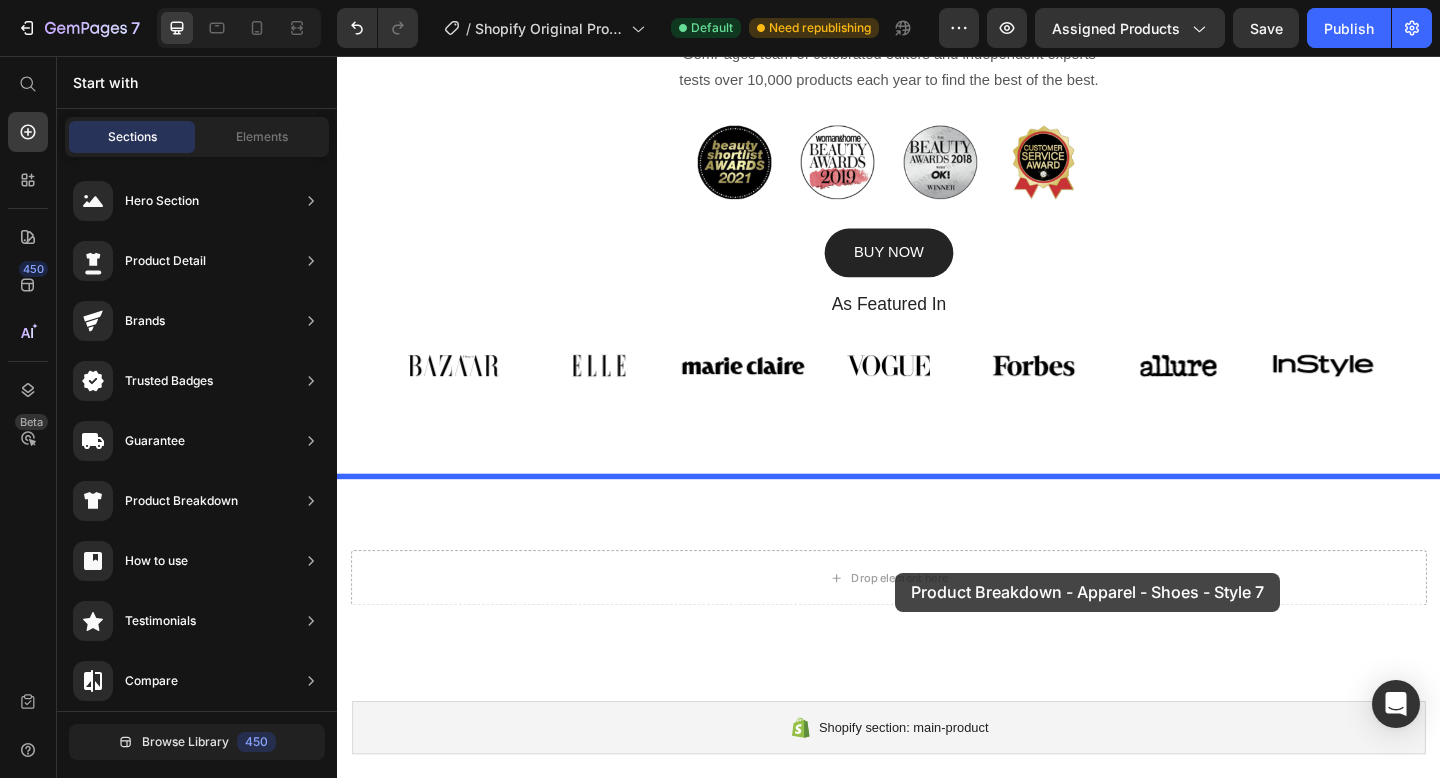drag, startPoint x: 796, startPoint y: 412, endPoint x: 944, endPoint y: 618, distance: 253.6533 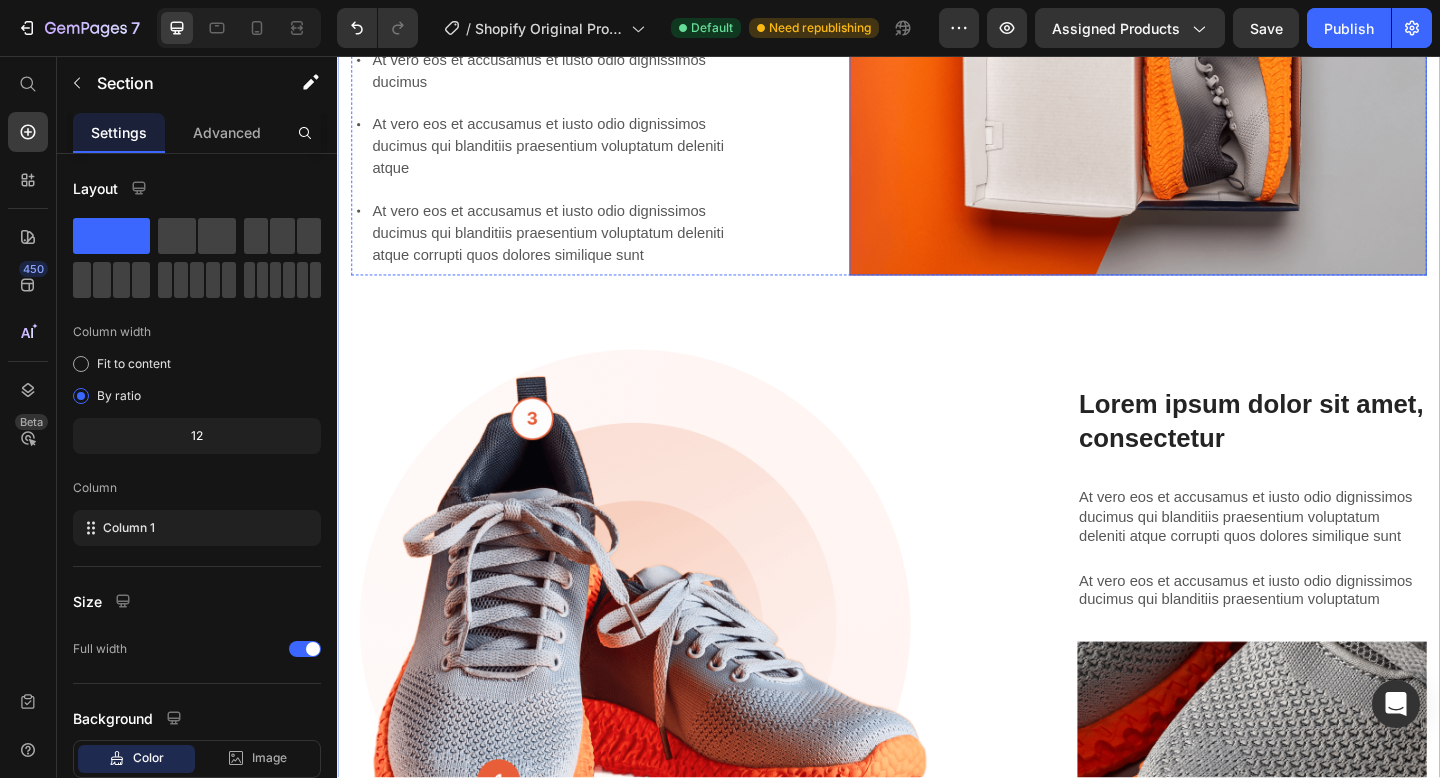 scroll, scrollTop: 1506, scrollLeft: 0, axis: vertical 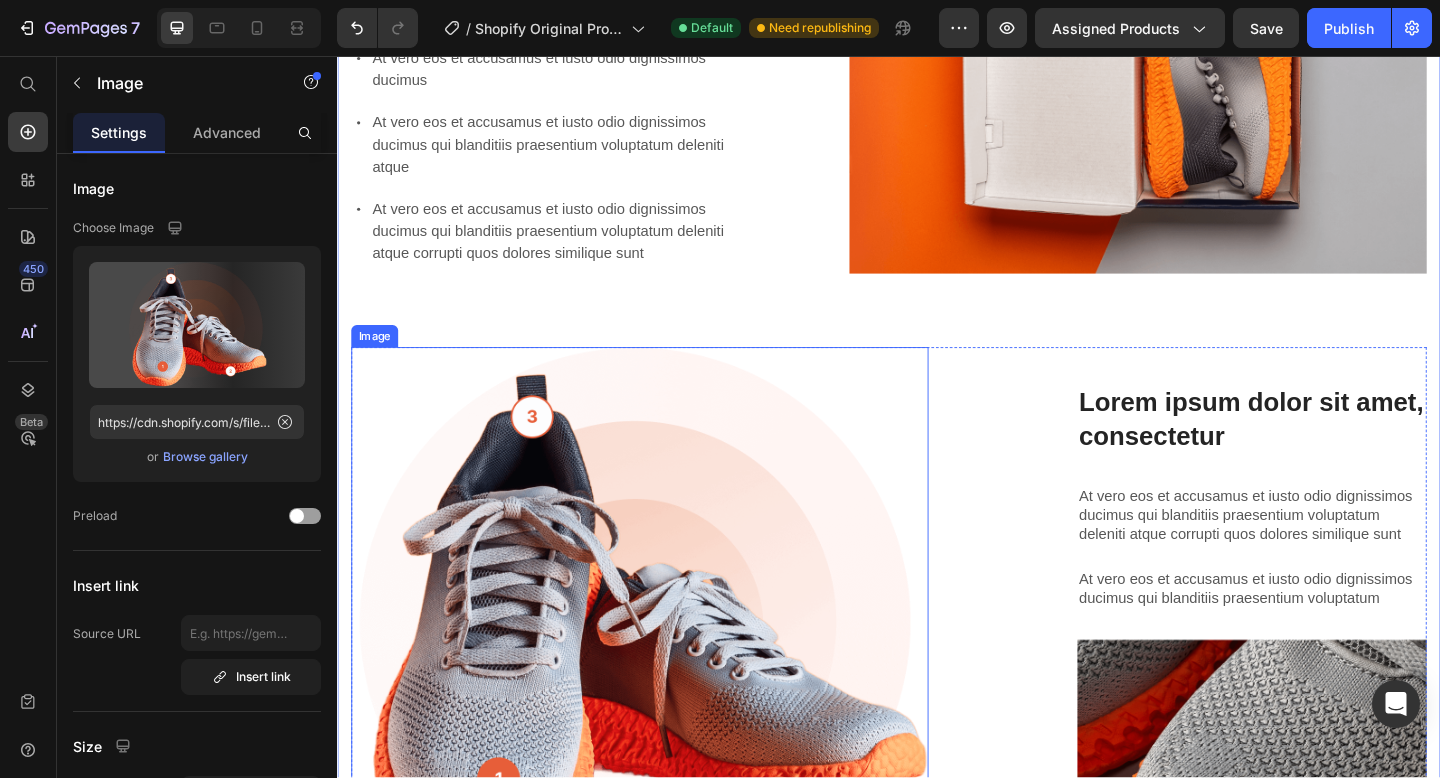 click at bounding box center (666, 656) 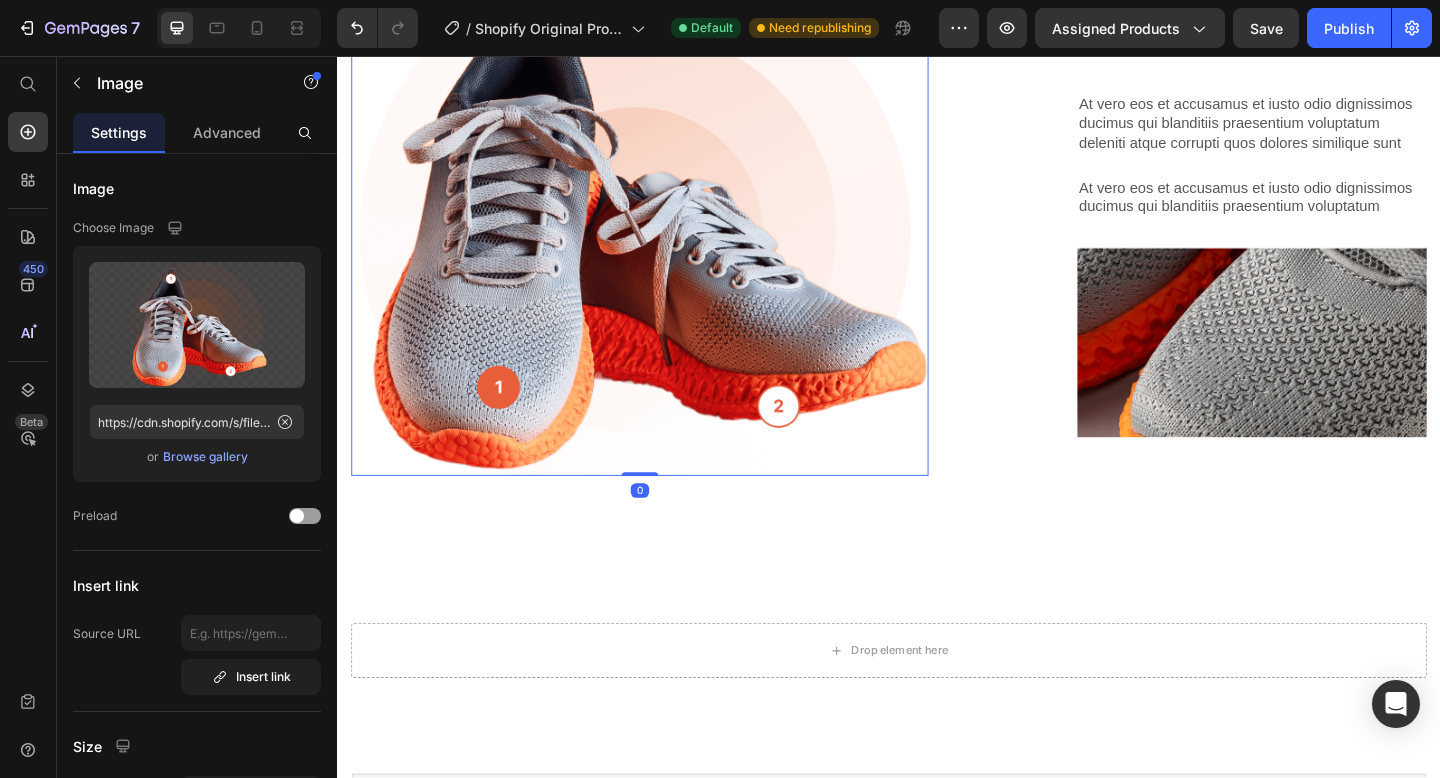 scroll, scrollTop: 1938, scrollLeft: 0, axis: vertical 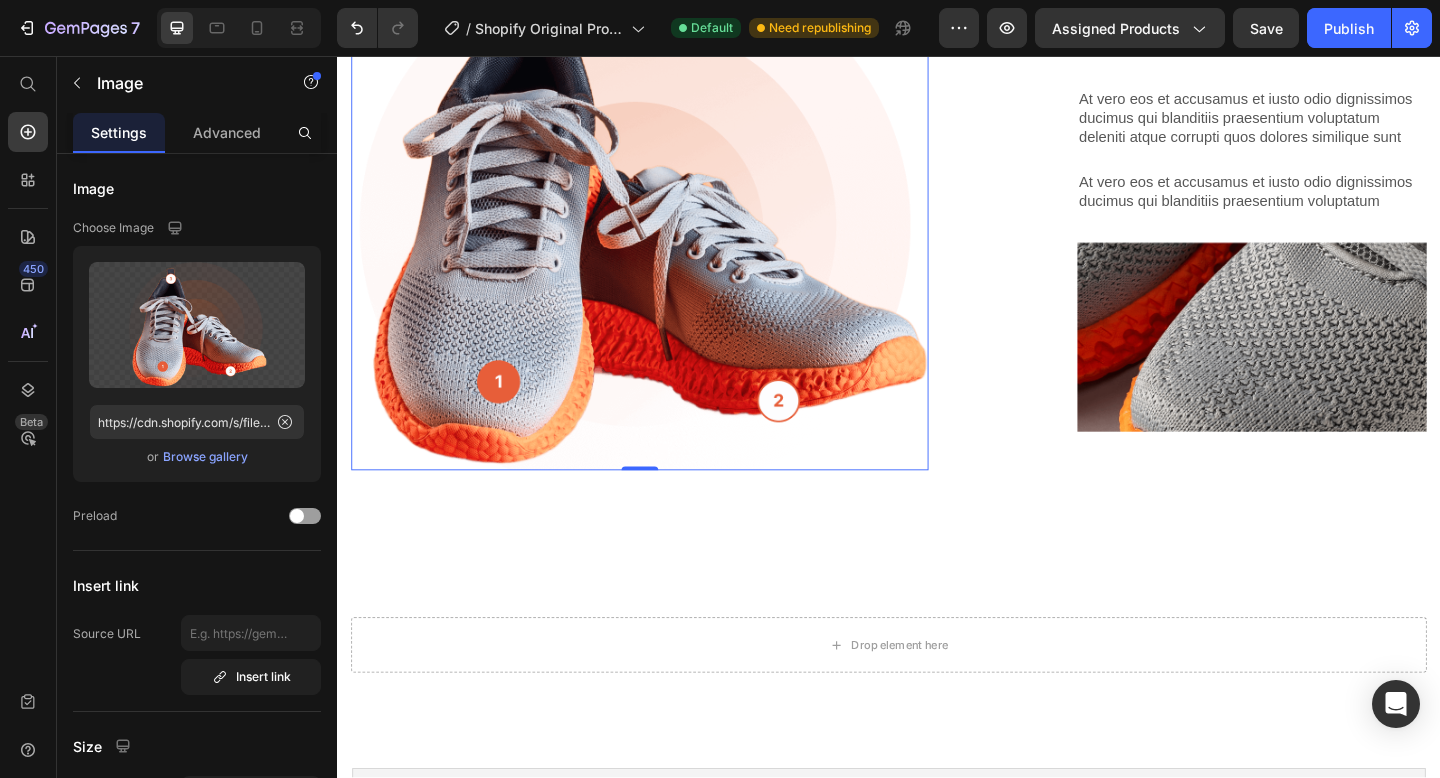 click at bounding box center (666, 224) 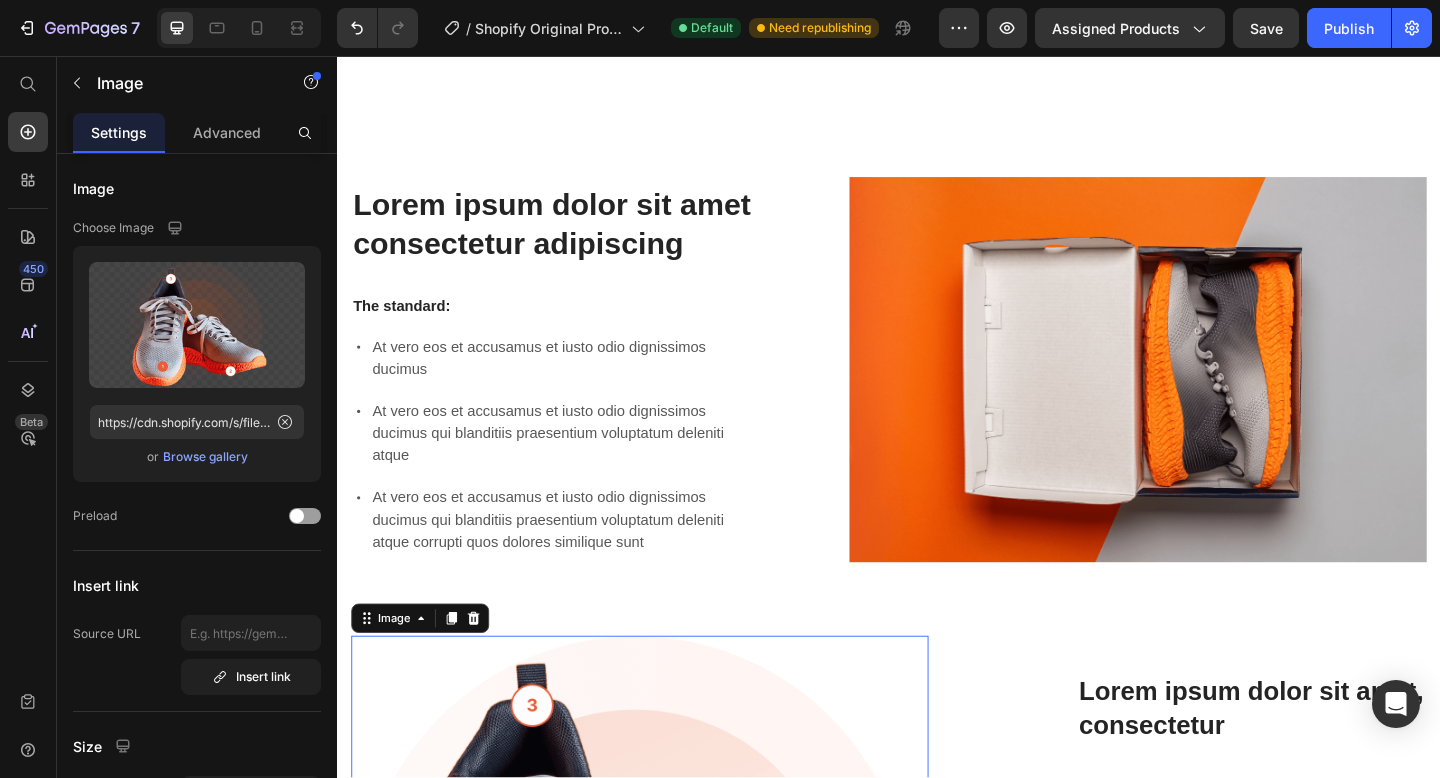 scroll, scrollTop: 1187, scrollLeft: 0, axis: vertical 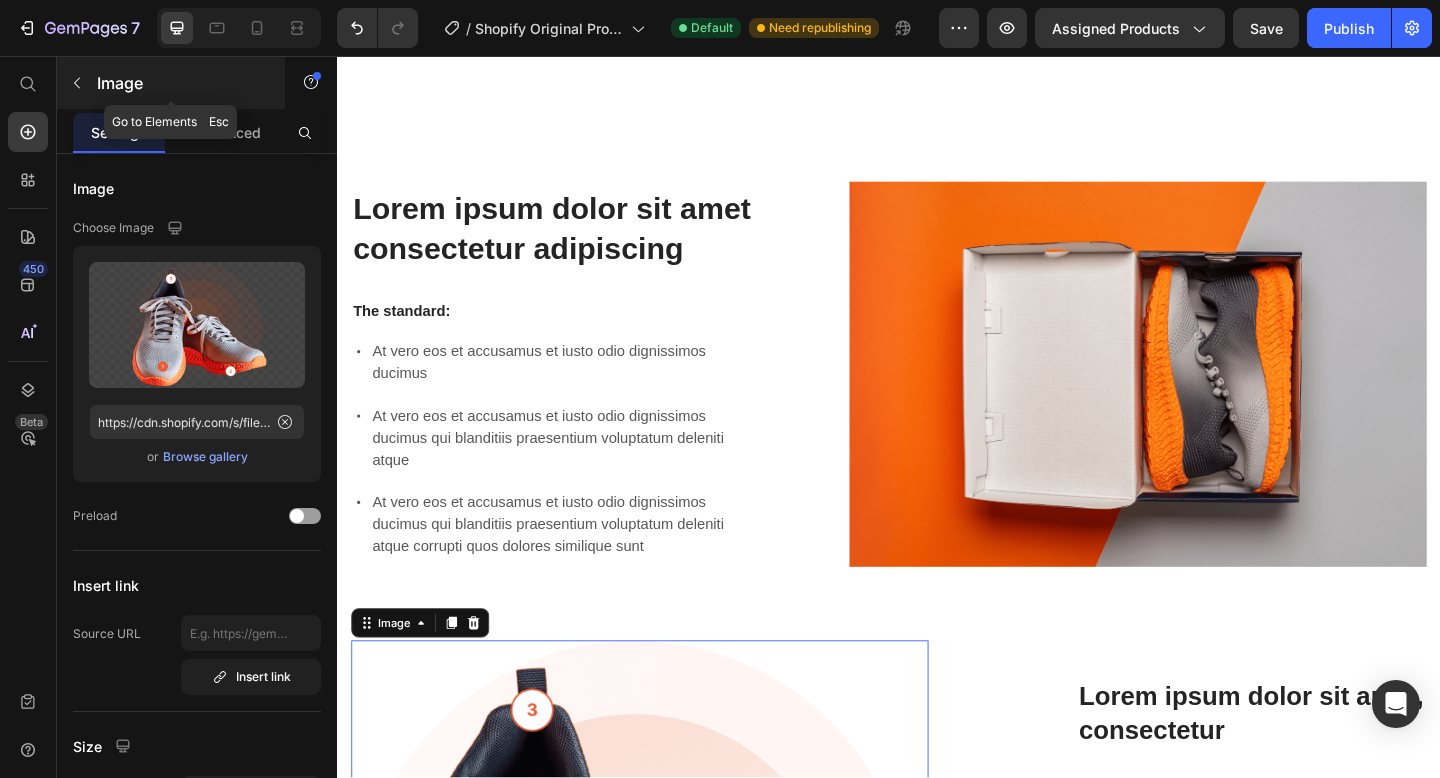 click 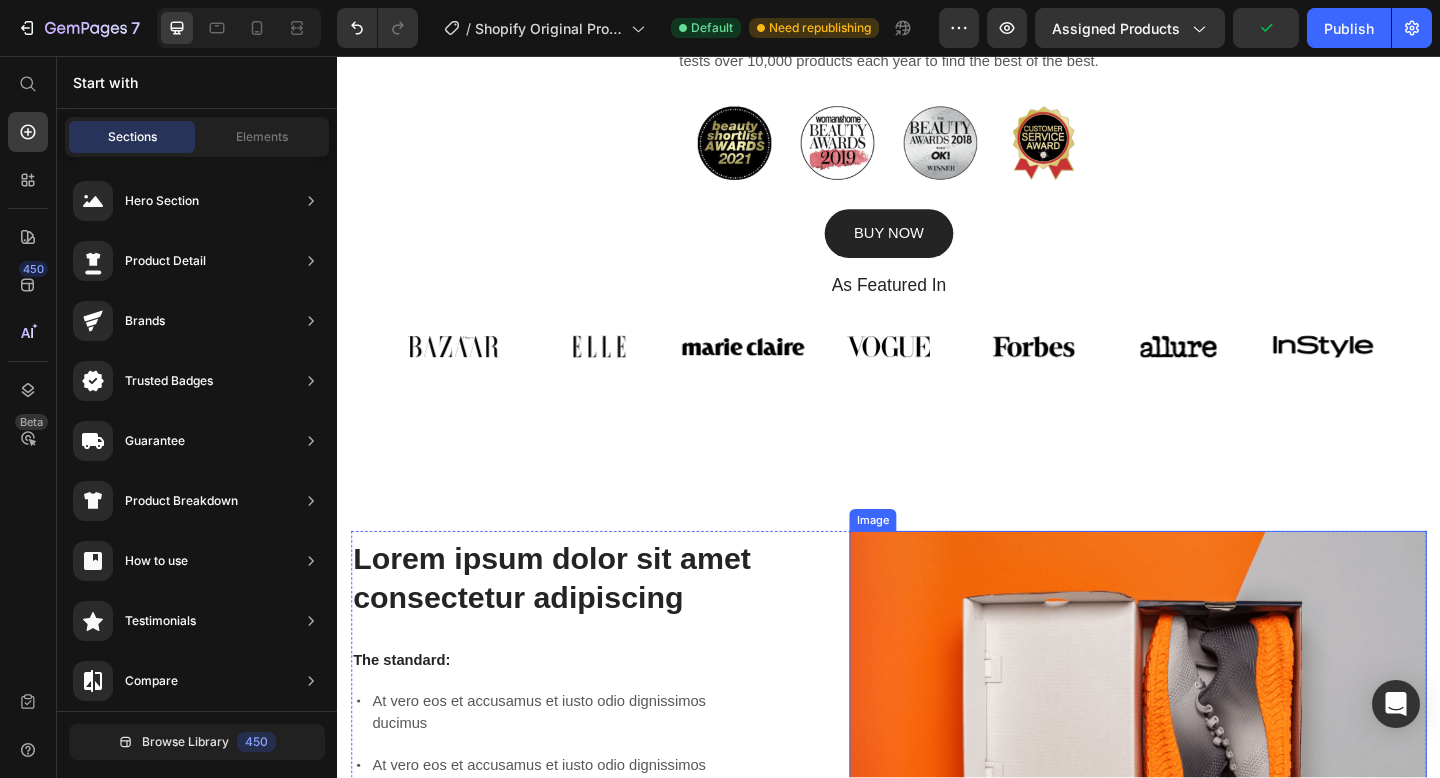 scroll, scrollTop: 803, scrollLeft: 0, axis: vertical 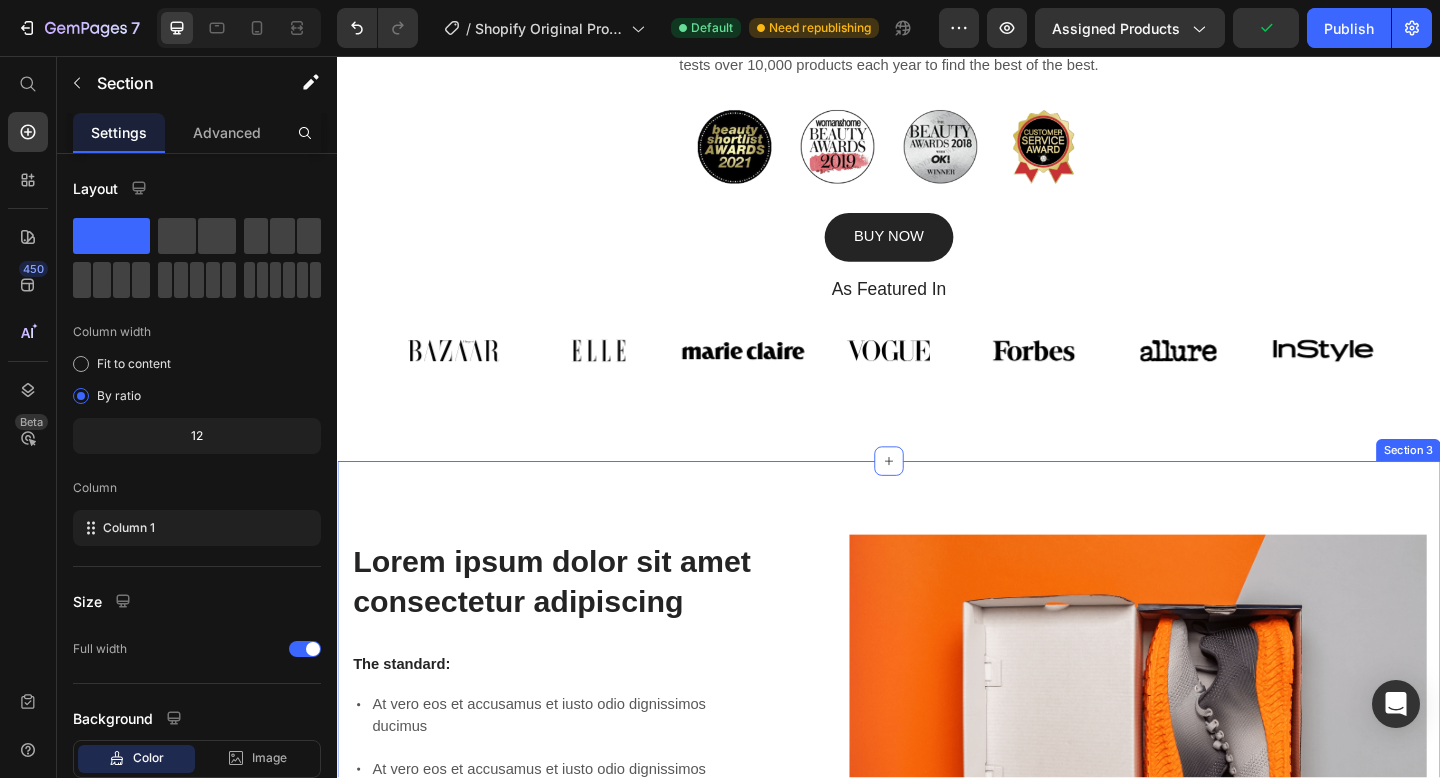 click on "Lorem ipsum dolor sit amet consectetur adipiscing Heading The standard: Text Block
At vero eos et accusamus et iusto odio dignissimos ducimus
At vero eos et accusamus et iusto odio dignissimos ducimus qui blanditiis praesentium voluptatum deleniti atque
At vero eos et accusamus et iusto odio dignissimos ducimus qui blanditiis praesentium voluptatum deleniti atque corrupti quos dolores similique sunt Item List Image Row Lorem ipsum dolor sit amet consectetur adipiscing Heading Image Lorem ipsum dolor sit amet, consectetur Heading At vero eos et accusamus et iusto odio dignissimos ducimus qui blanditiis praesentium voluptatum deleniti atque corrupti quos dolores similique sunt Text Block At vero eos et accusamus et iusto odio dignissimos ducimus qui blanditiis praesentium voluptatum Text Block Image Row Row Section 3" at bounding box center (937, 1109) 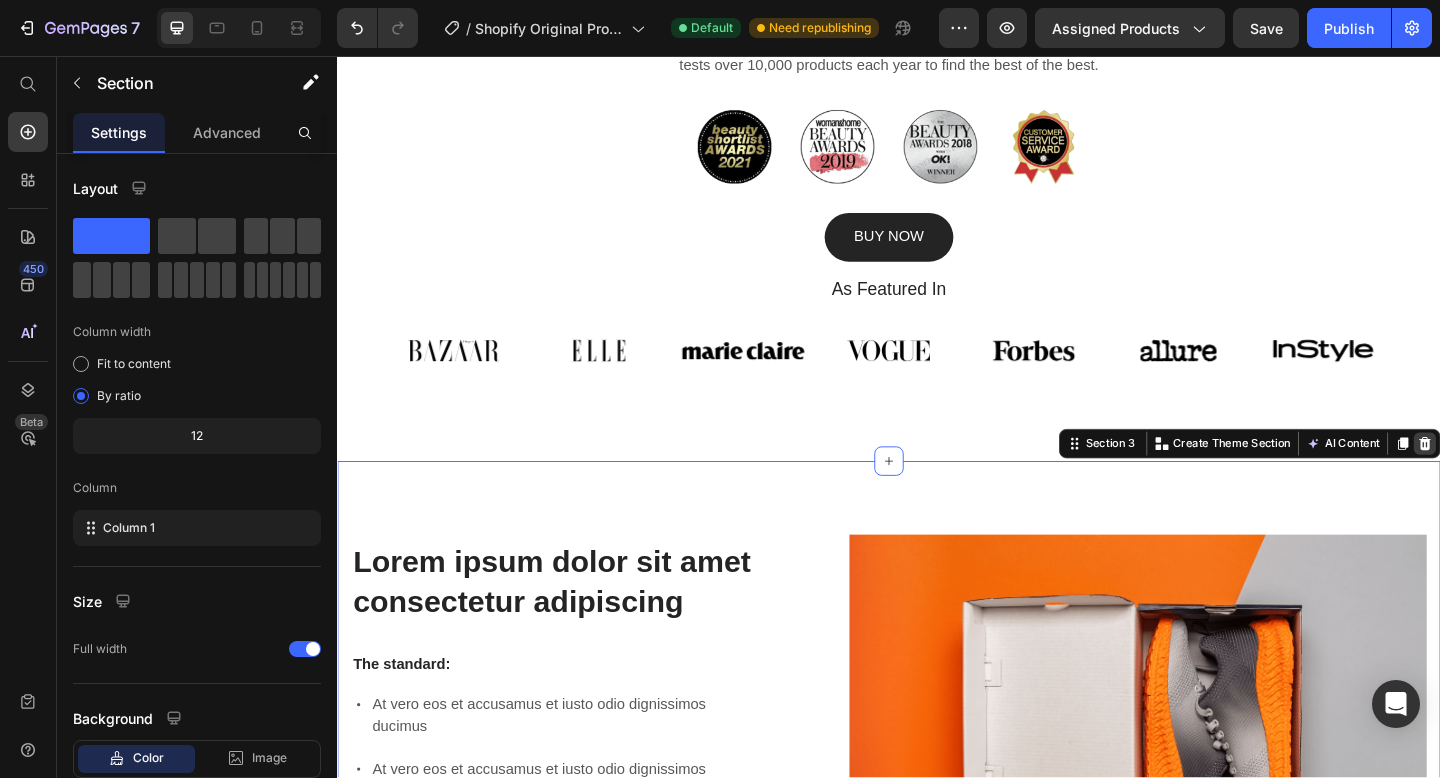 click at bounding box center (1520, 478) 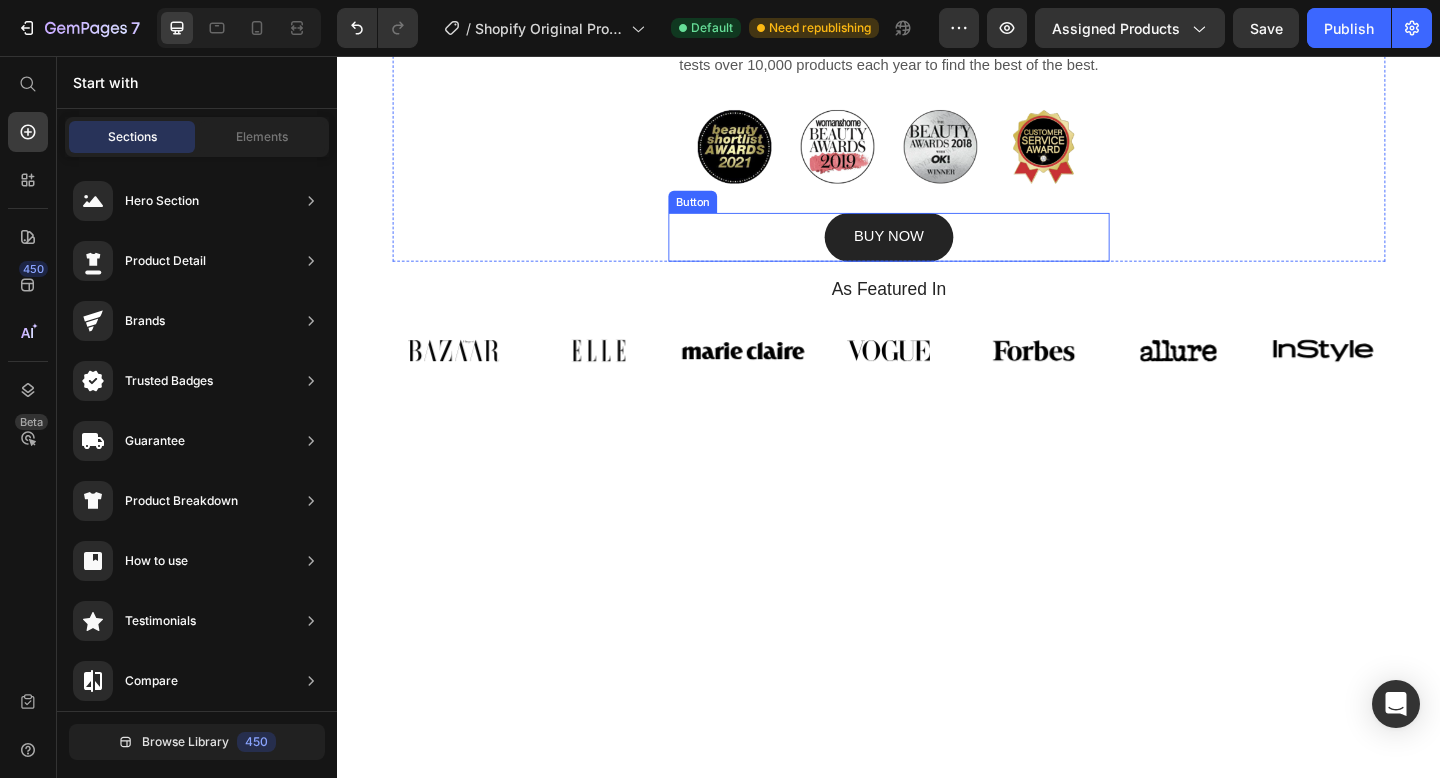 click on "BUY NOW Button" at bounding box center [937, 253] 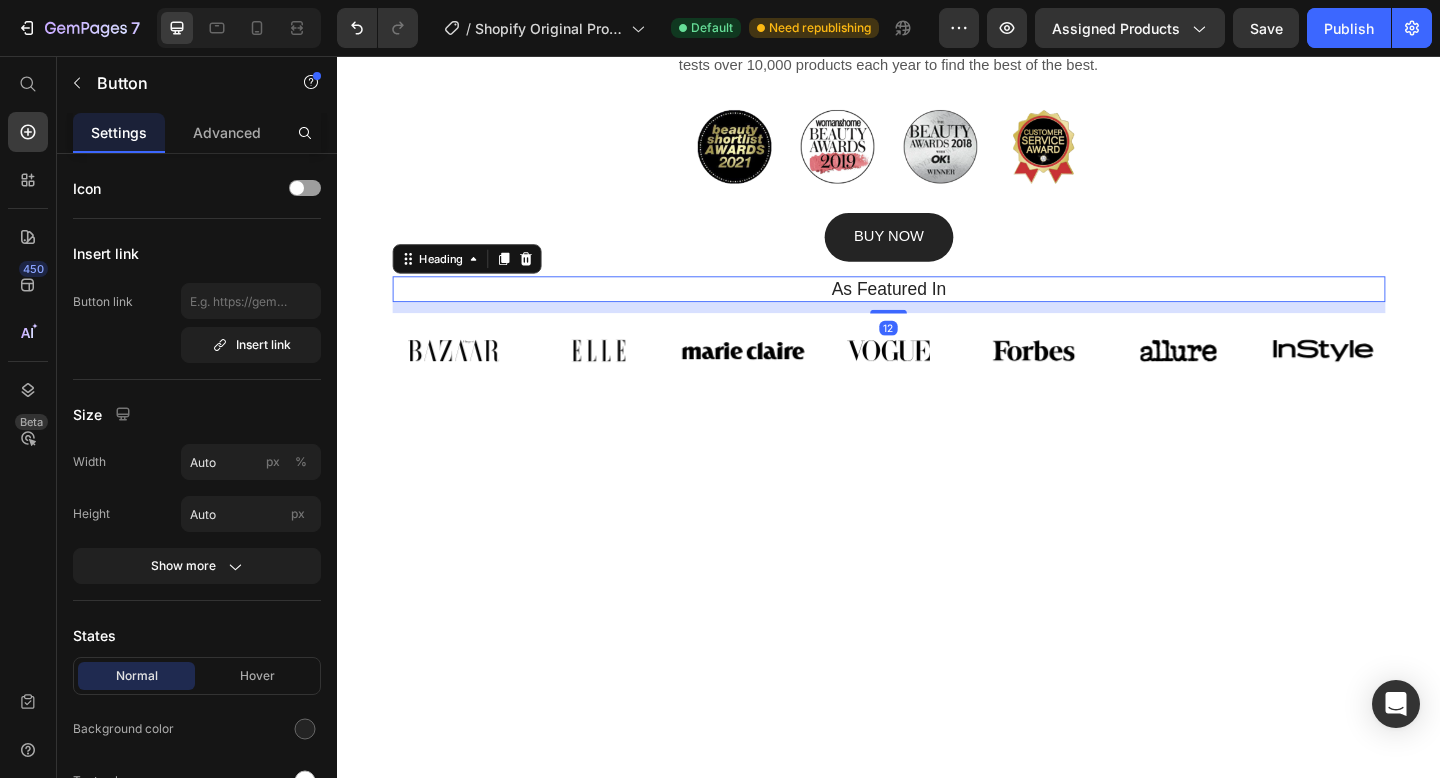 click on "As Featured In" at bounding box center (937, 310) 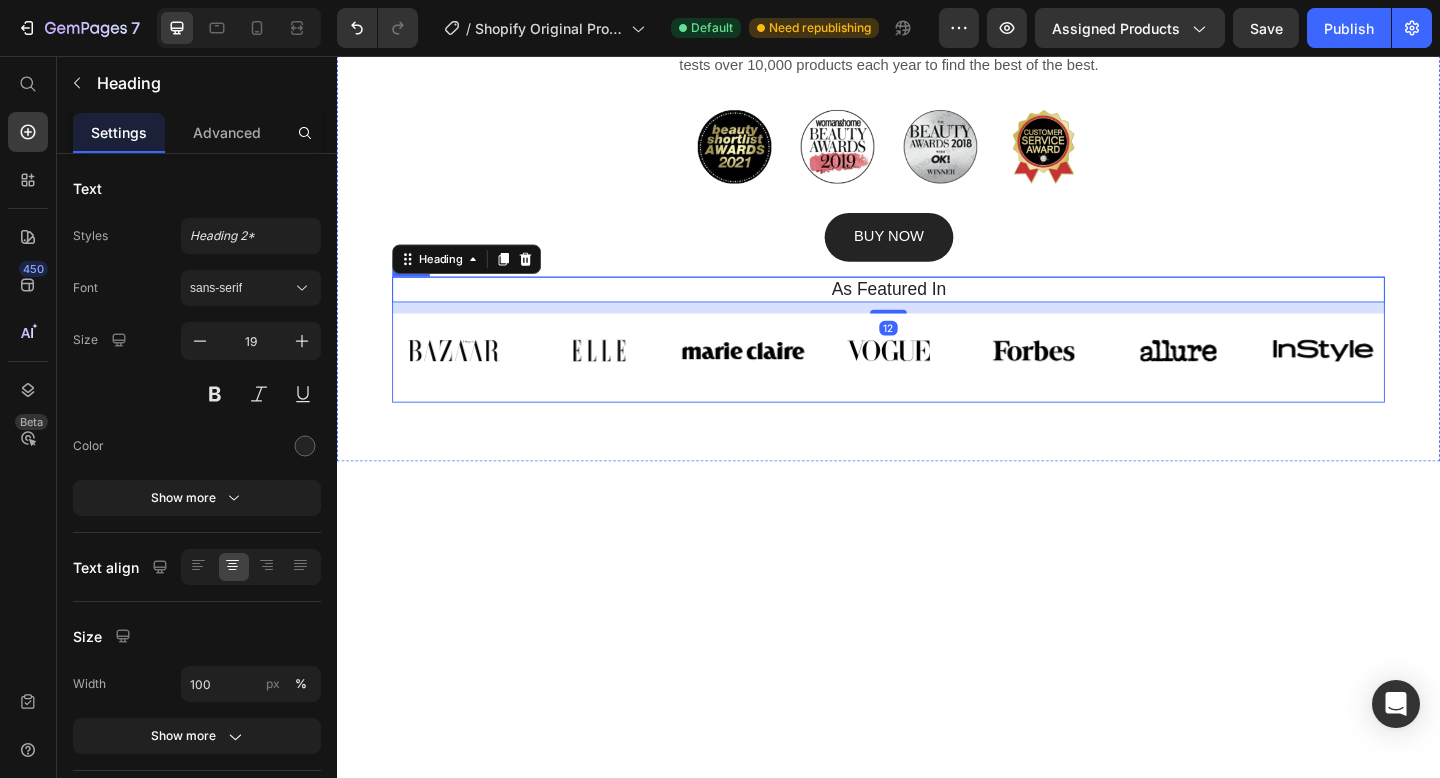 click on "Image Image Image Image Image Image Image Carousel" at bounding box center [937, 384] 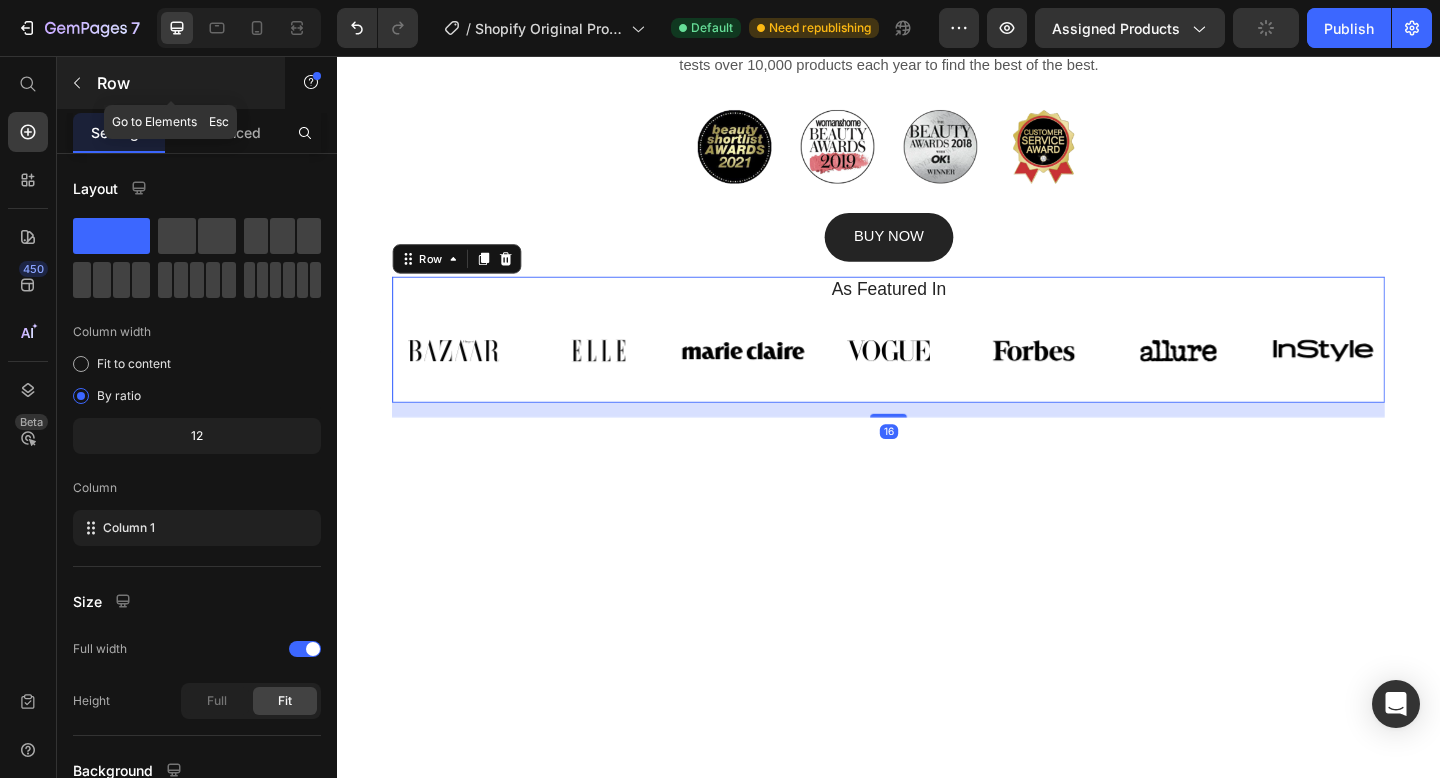 click at bounding box center (77, 83) 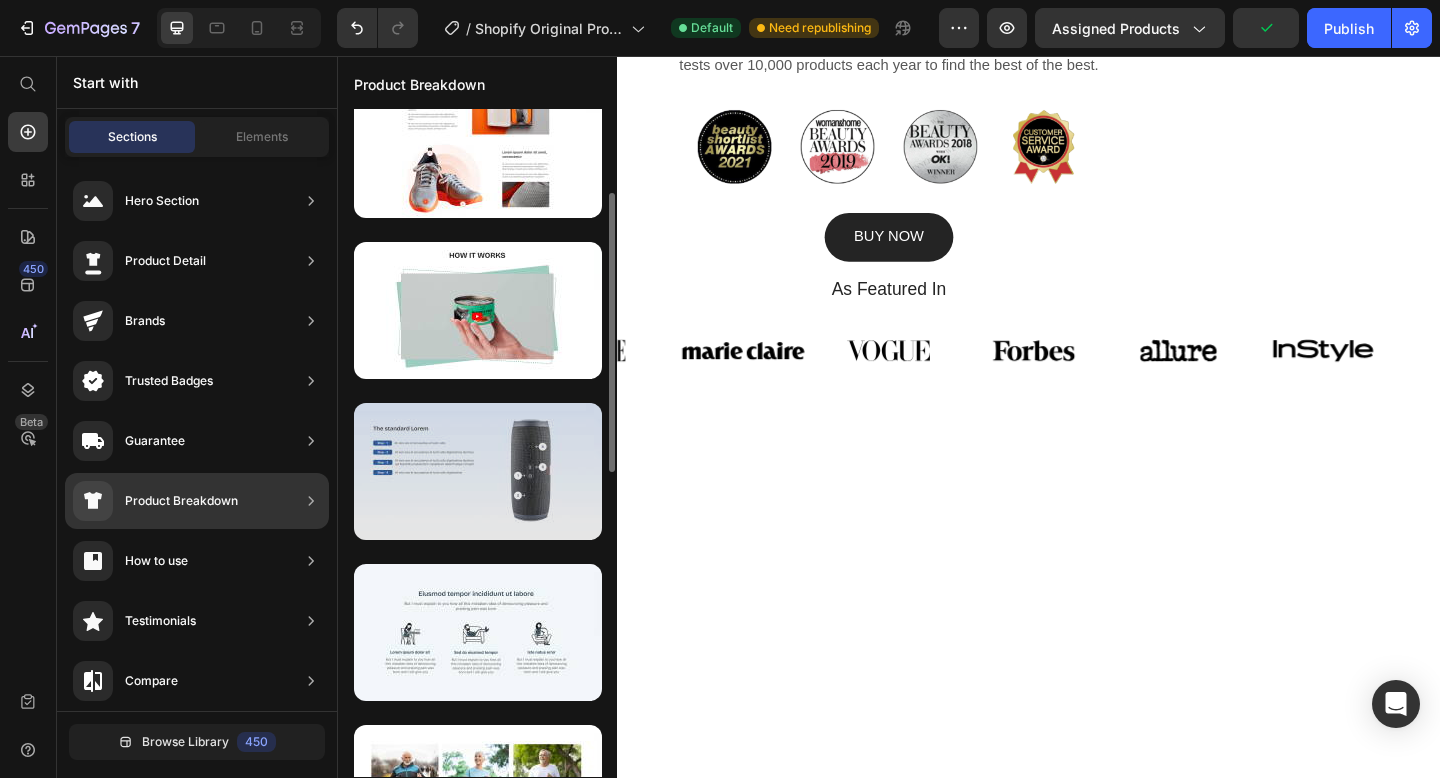 scroll, scrollTop: 197, scrollLeft: 0, axis: vertical 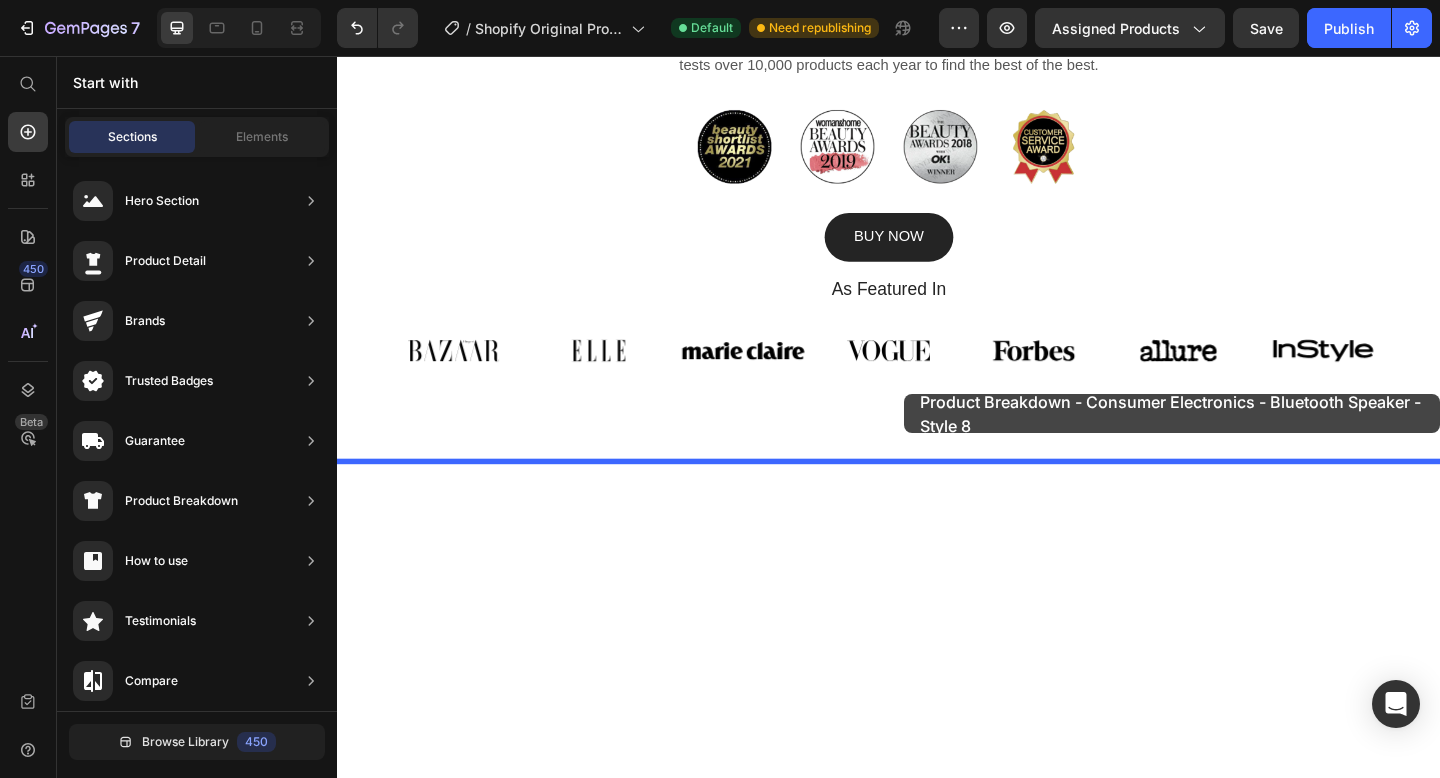 drag, startPoint x: 885, startPoint y: 581, endPoint x: 952, endPoint y: 424, distance: 170.69856 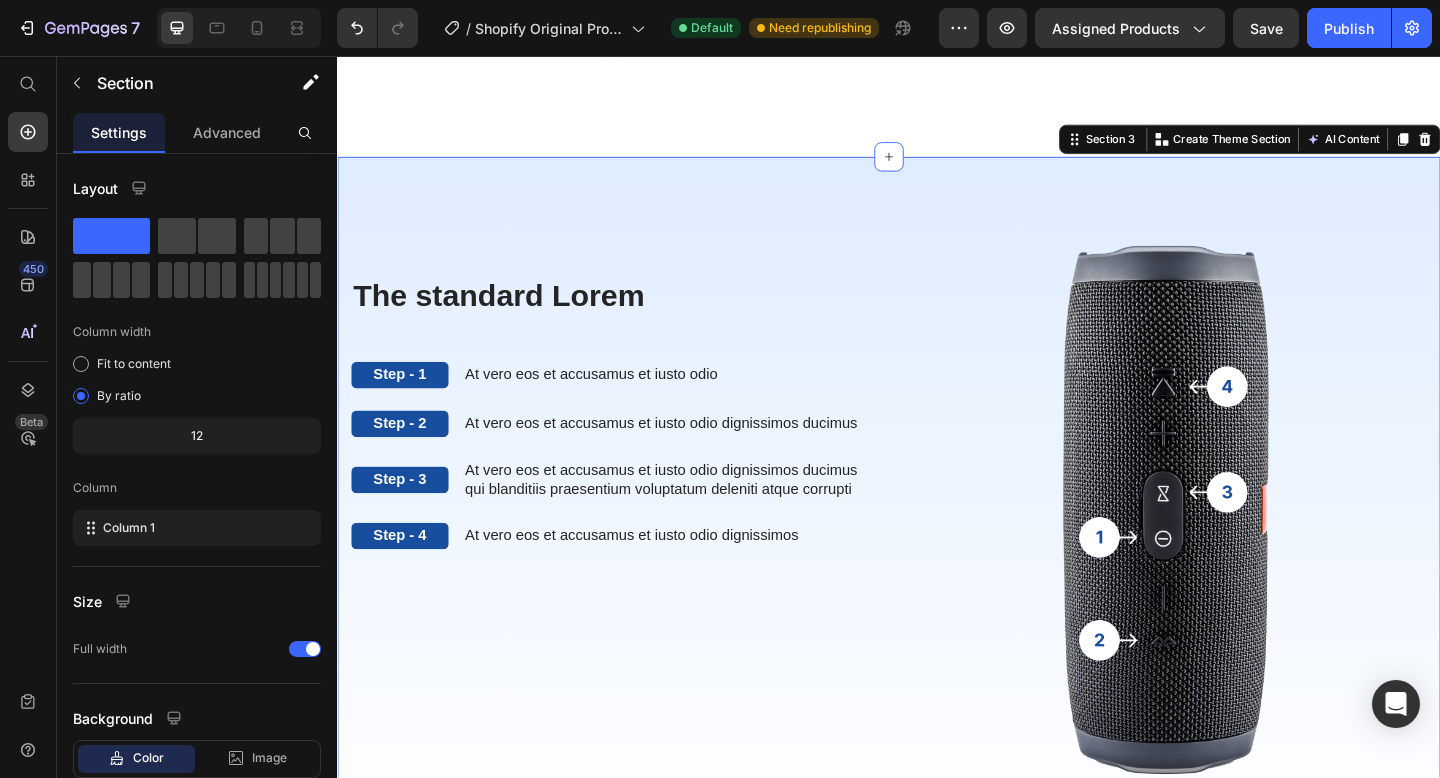 scroll, scrollTop: 1174, scrollLeft: 0, axis: vertical 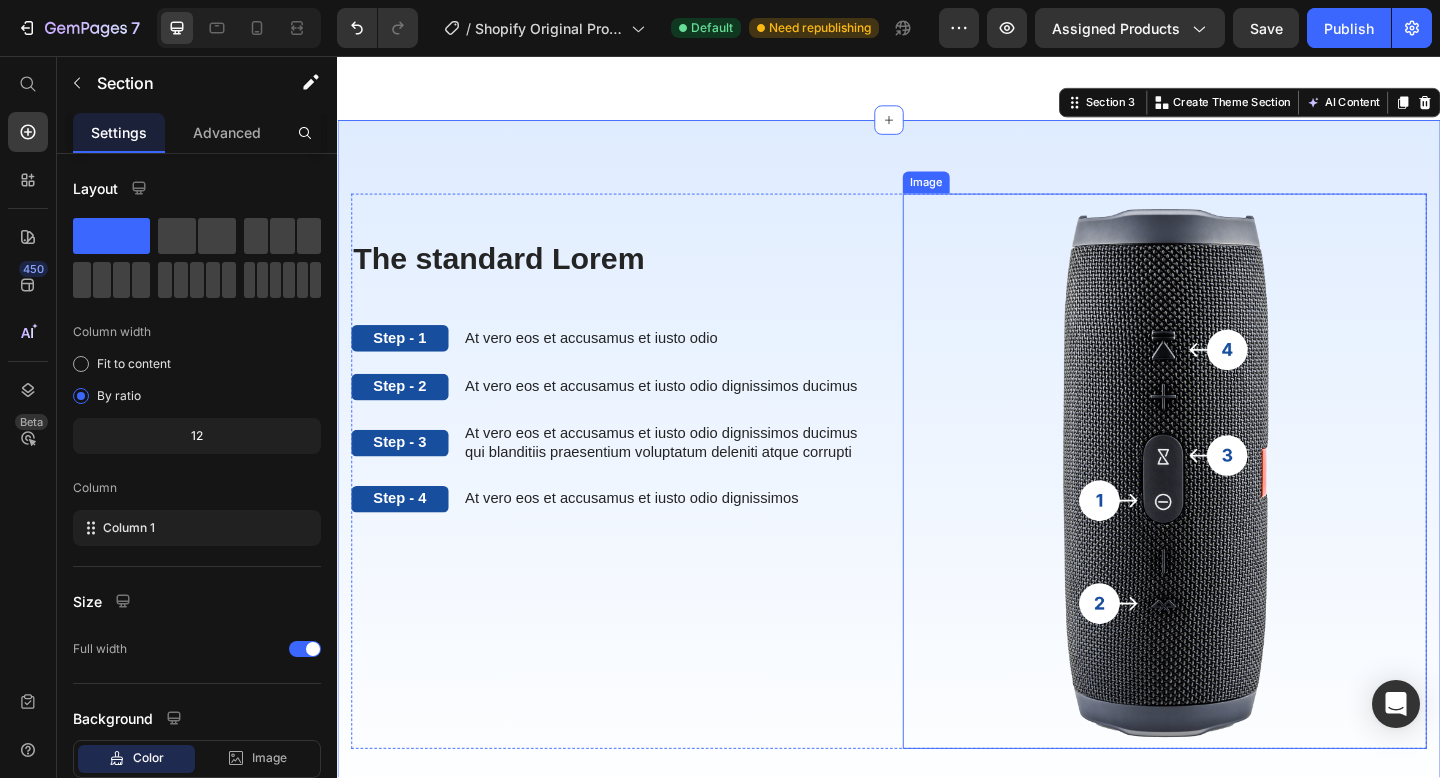 click at bounding box center (1237, 508) 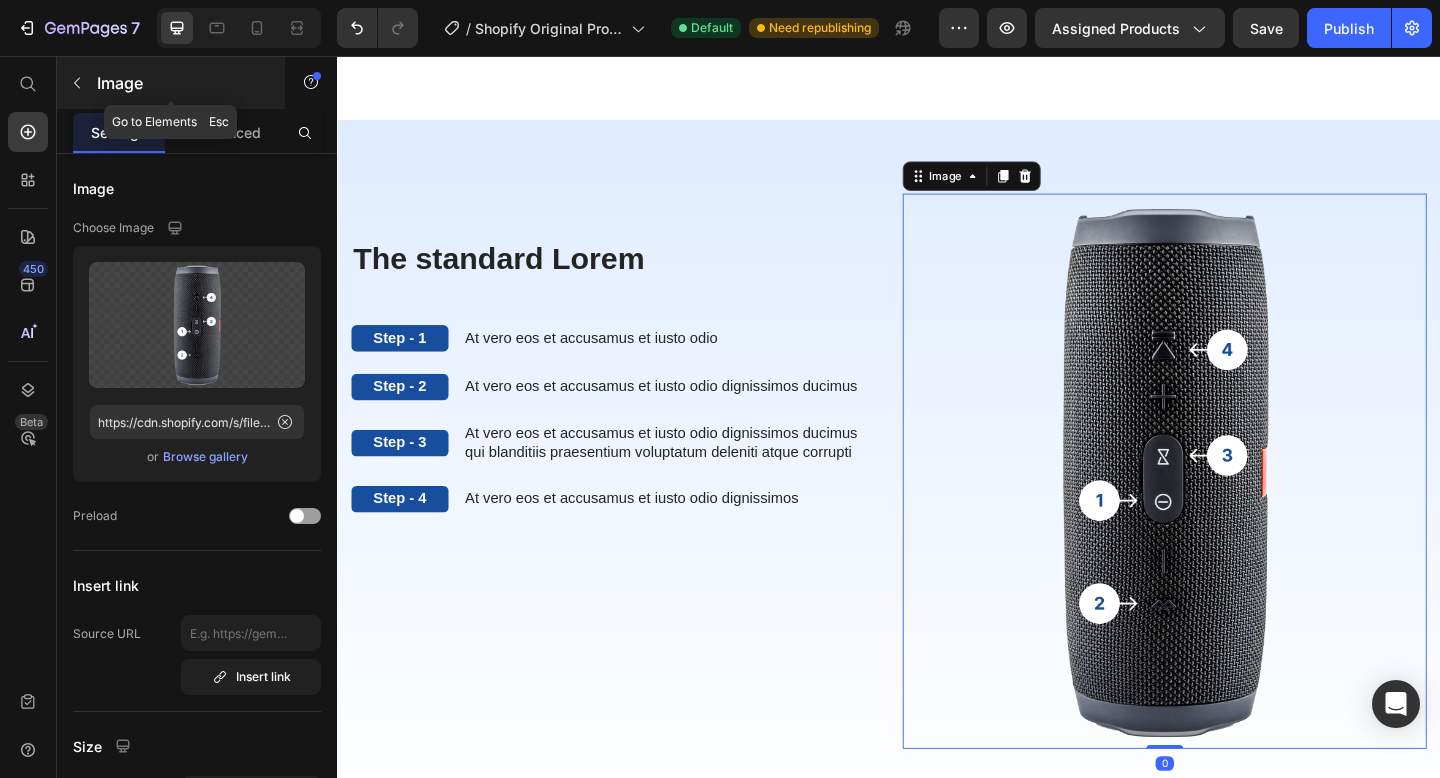 click 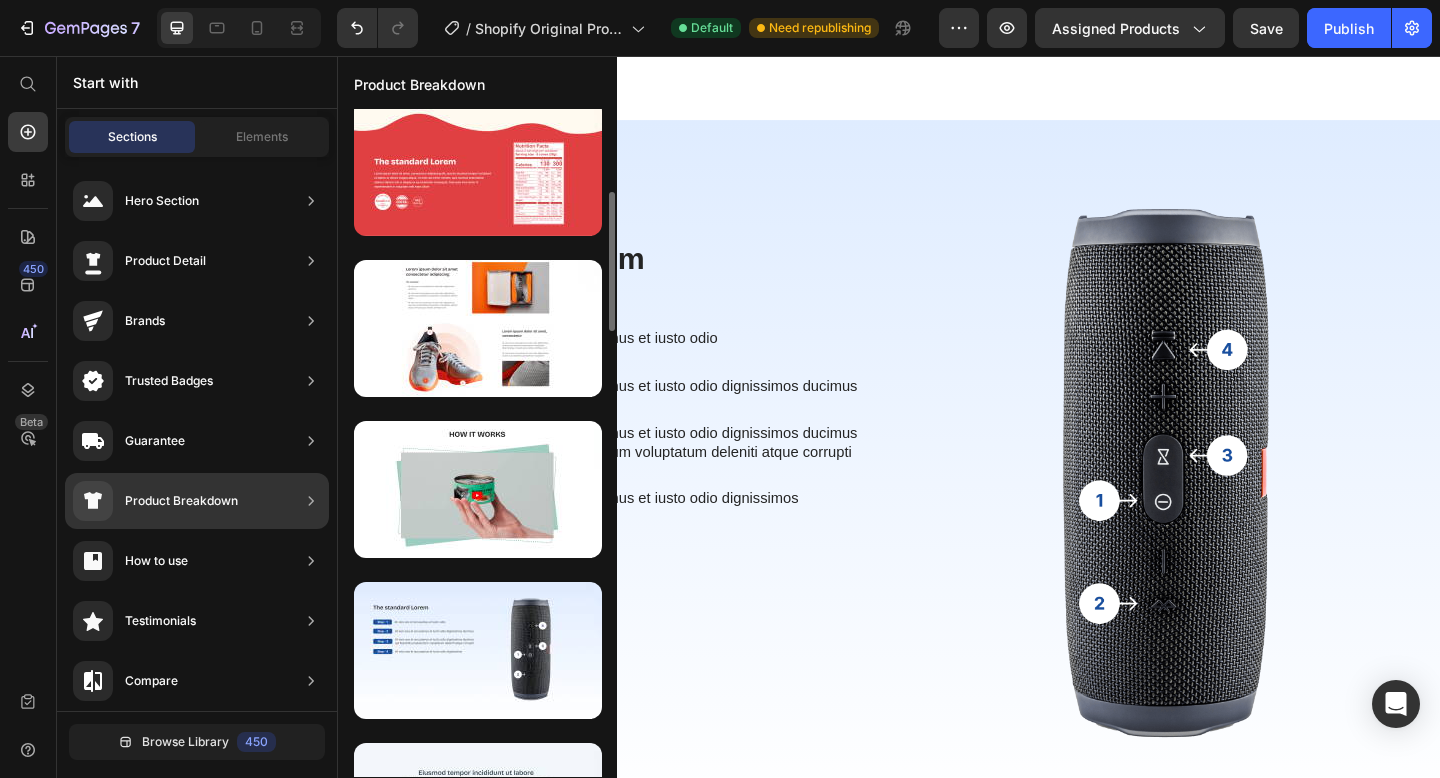 scroll, scrollTop: 0, scrollLeft: 0, axis: both 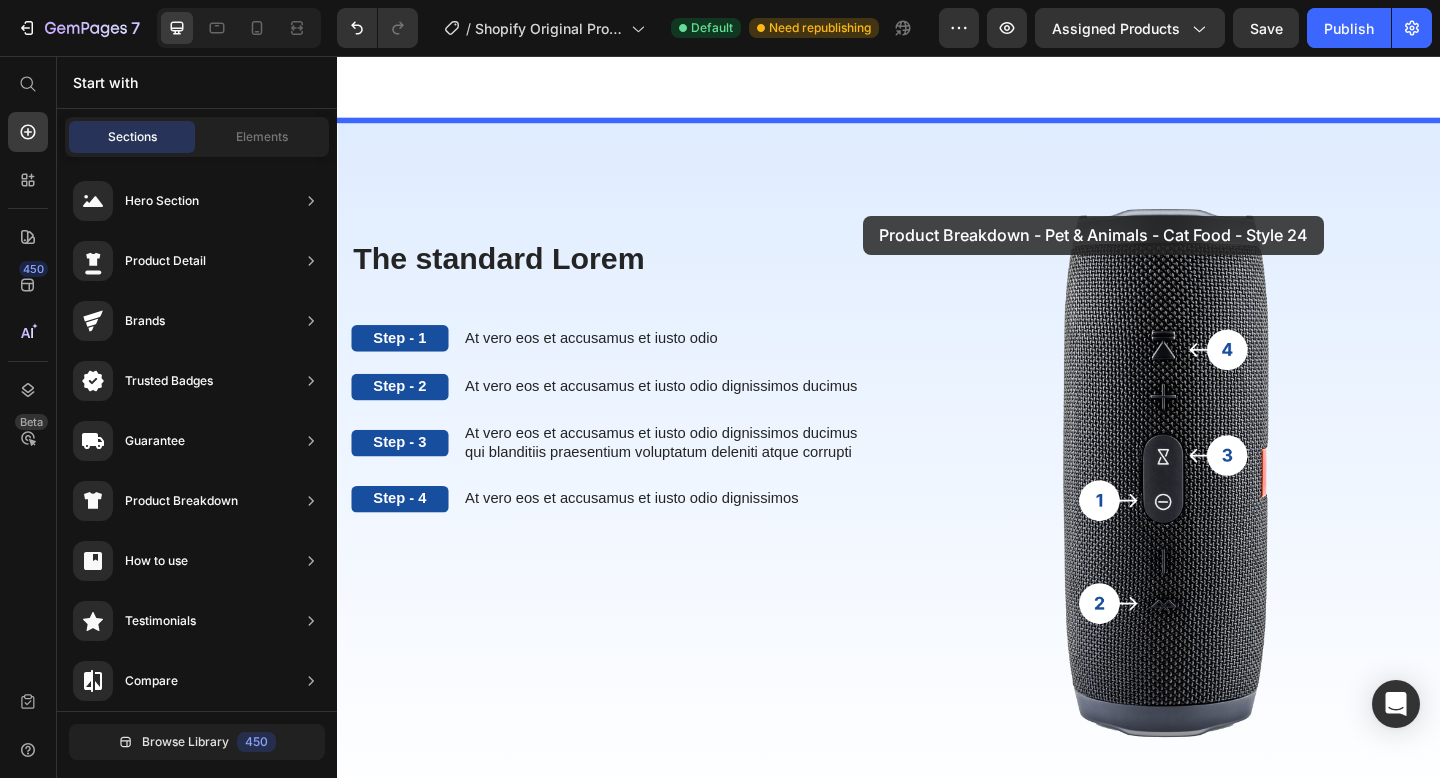 drag, startPoint x: 920, startPoint y: 601, endPoint x: 884, endPoint y: 219, distance: 383.6926 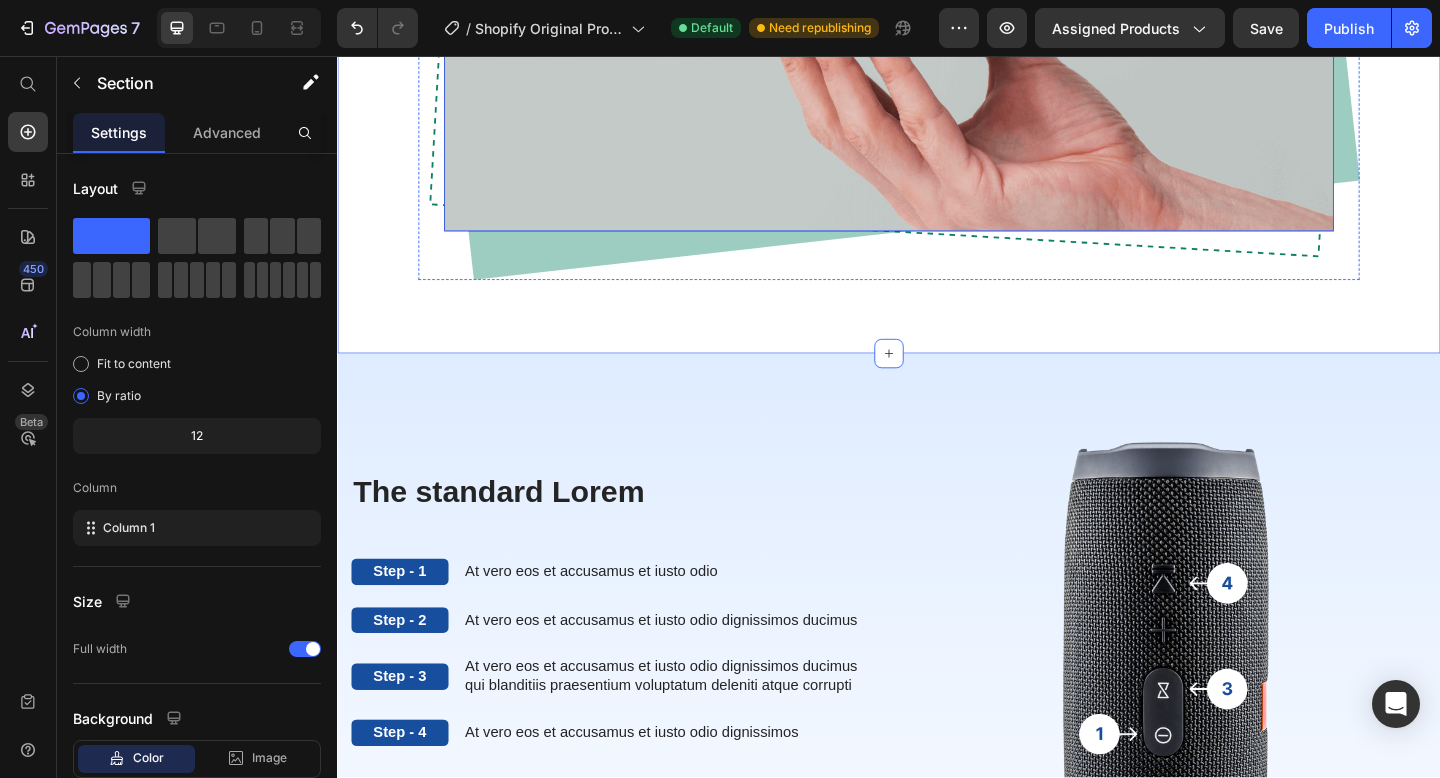 scroll, scrollTop: 1836, scrollLeft: 0, axis: vertical 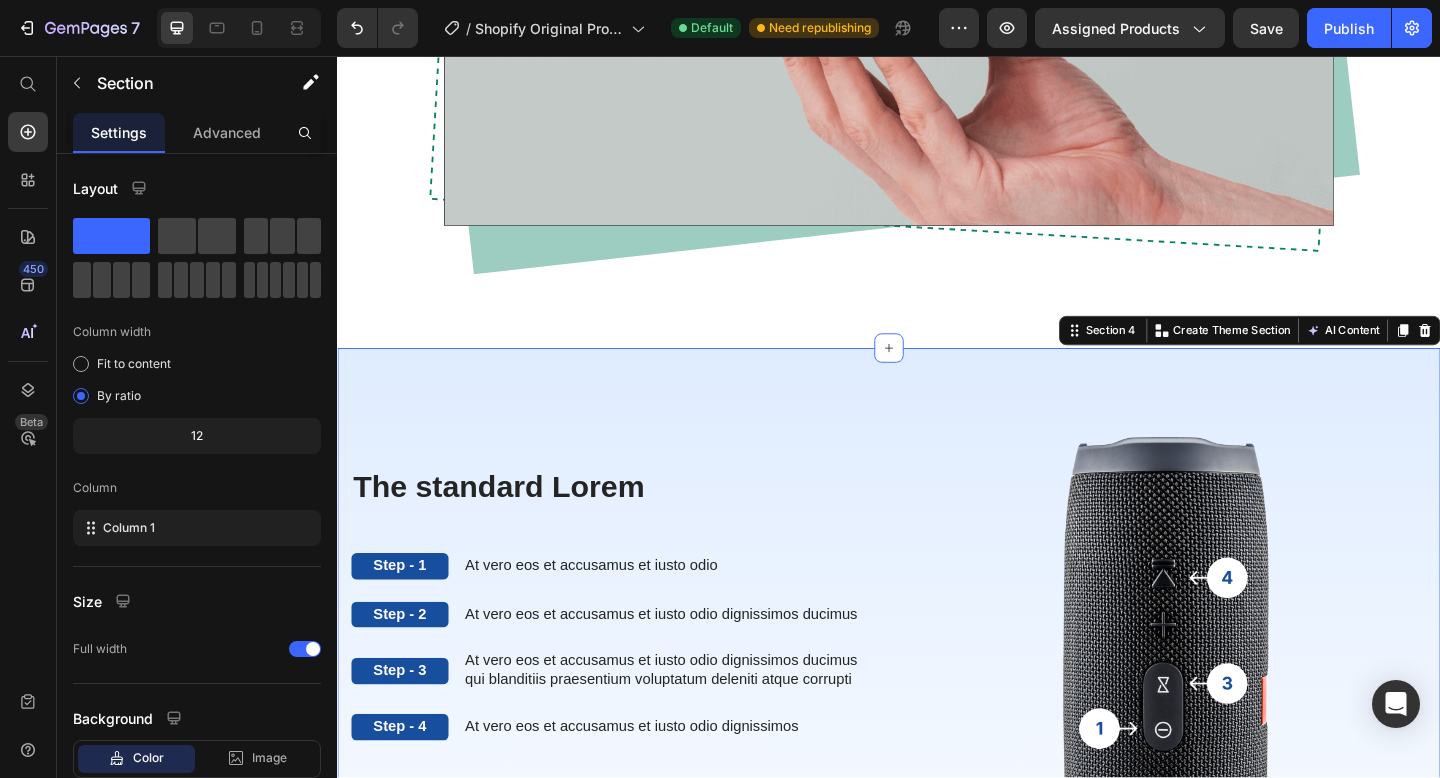 click on "The standard Lorem Heading Step - 1 Text Block At vero eos et accusamus et iusto odio Text Block Row Step - 2 Text Block At vero eos et accusamus et iusto odio dignissimos ducimus Text Block Row Step - 3 Text Block At vero eos et accusamus et iusto odio dignissimos ducimus qui blanditiis praesentium voluptatum deleniti atque corrupti Text Block Row Step - 4 Text Block At vero eos et accusamus et iusto odio dignissimos Text Block Row The standard Lorem Heading Image Row Section 4 You can create reusable sections Create Theme Section AI Content Write with GemAI What would you like to describe here? Tone and Voice Persuasive Product Show more Generate" at bounding box center [937, 756] 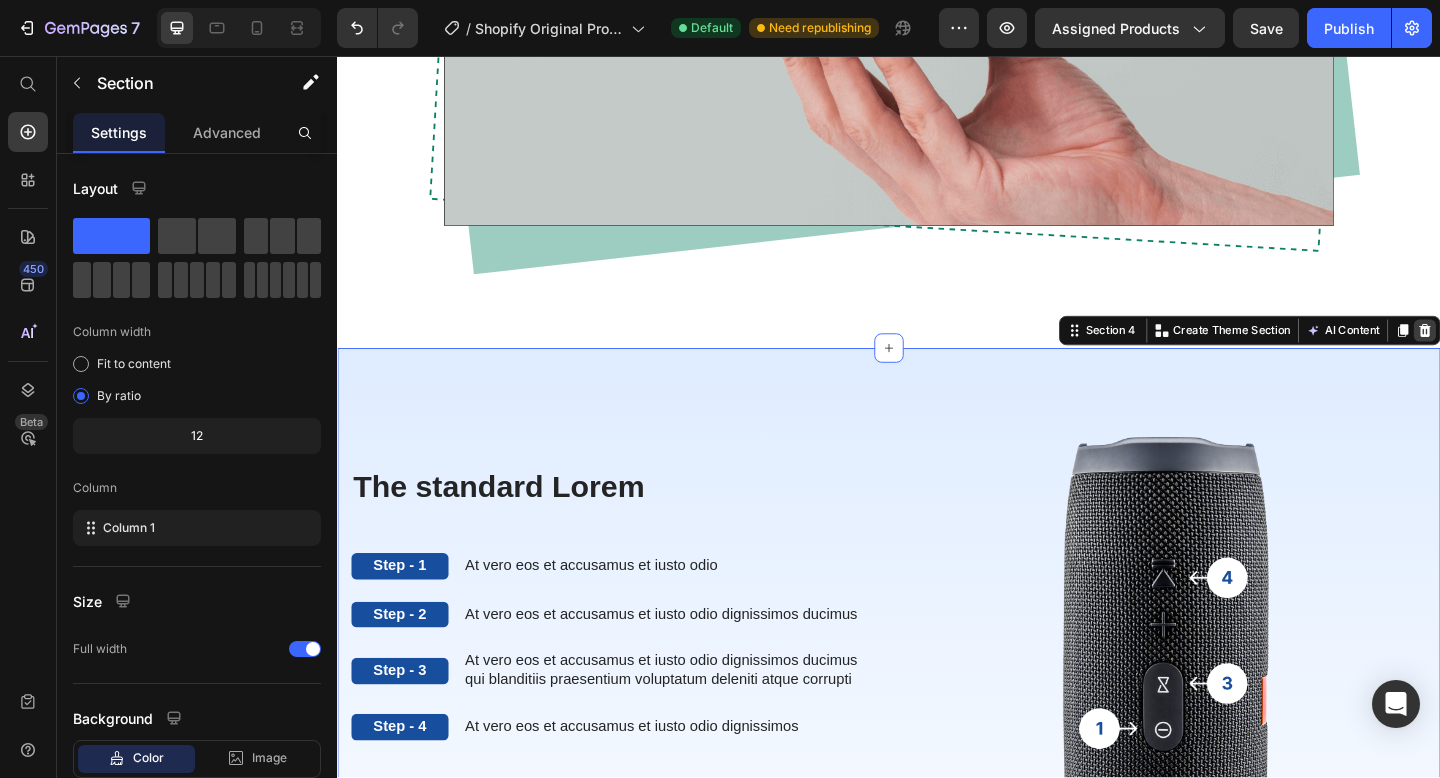 click 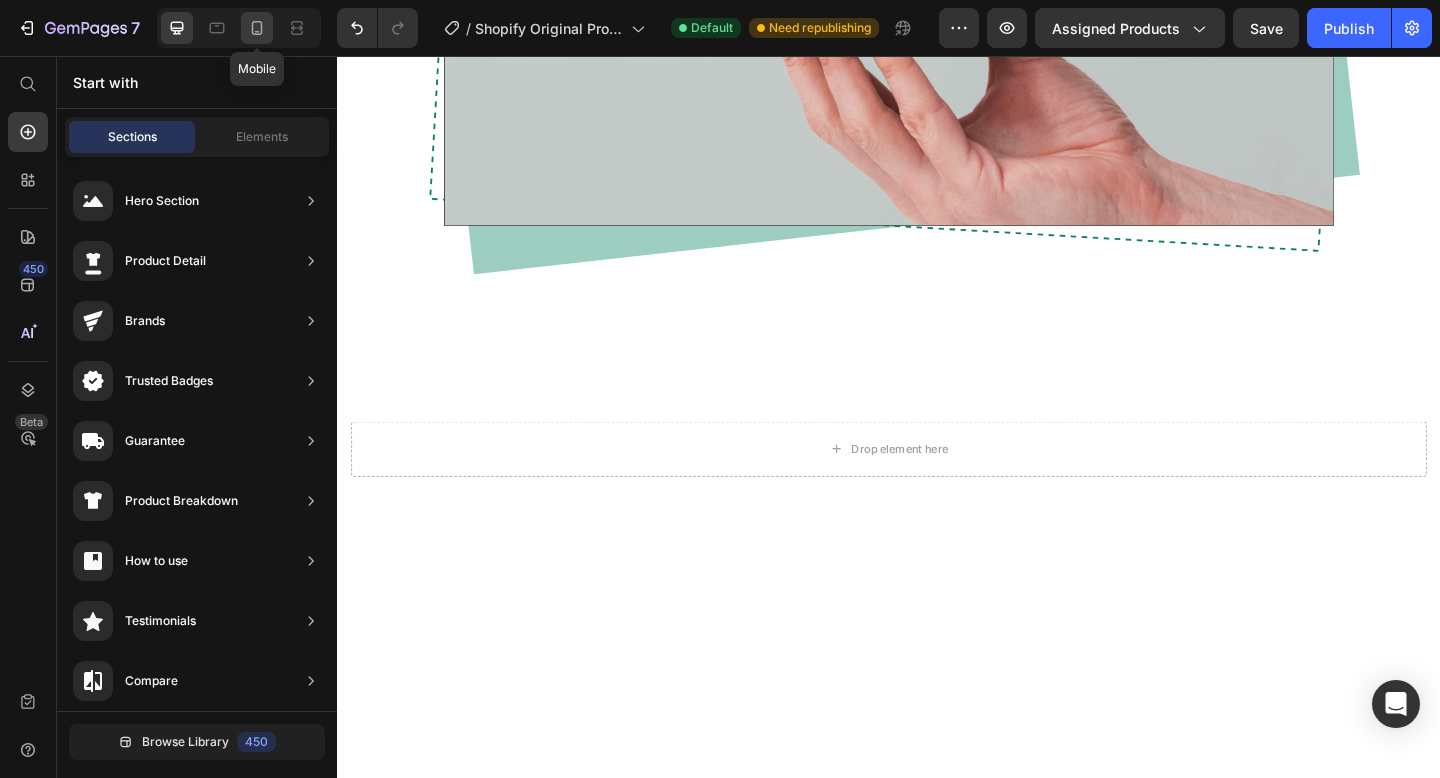 click 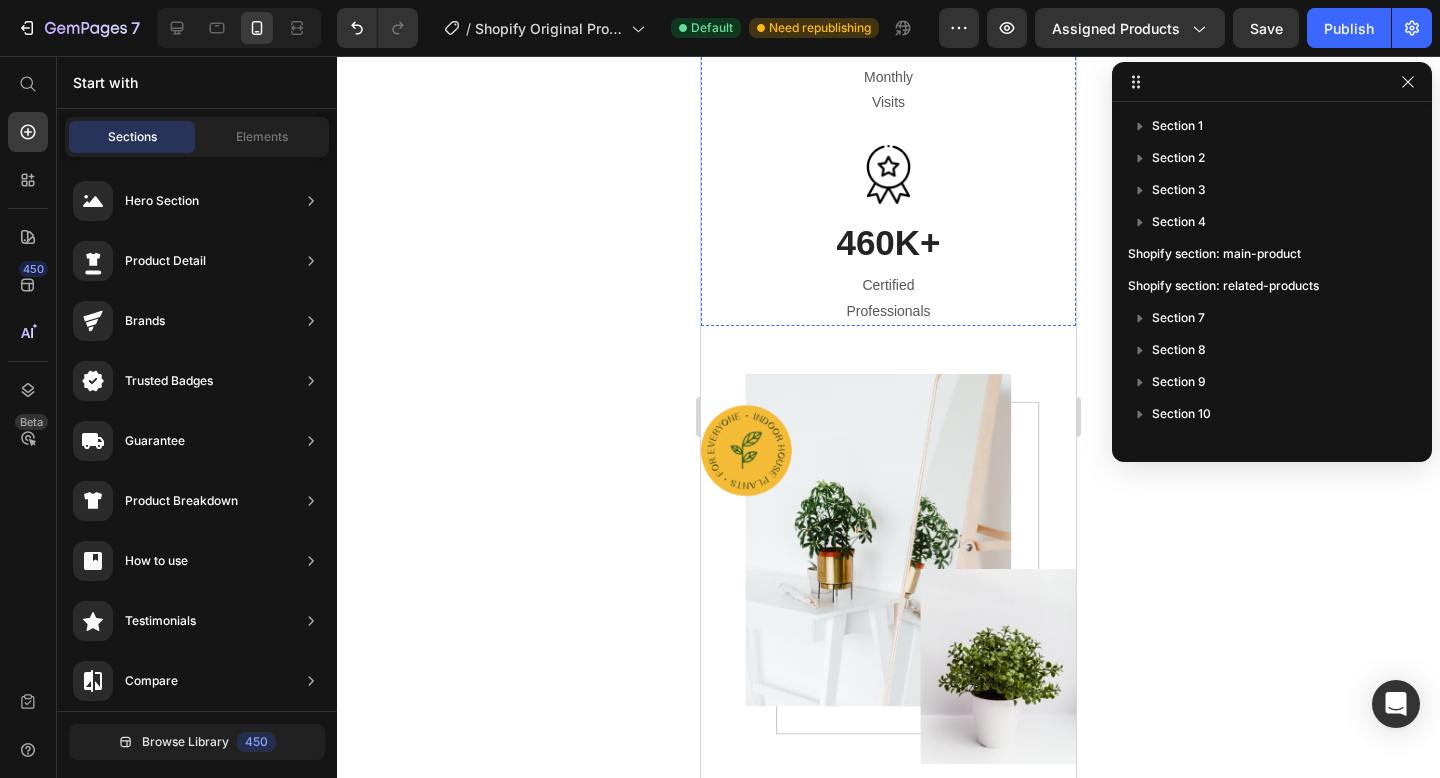 scroll, scrollTop: 486, scrollLeft: 0, axis: vertical 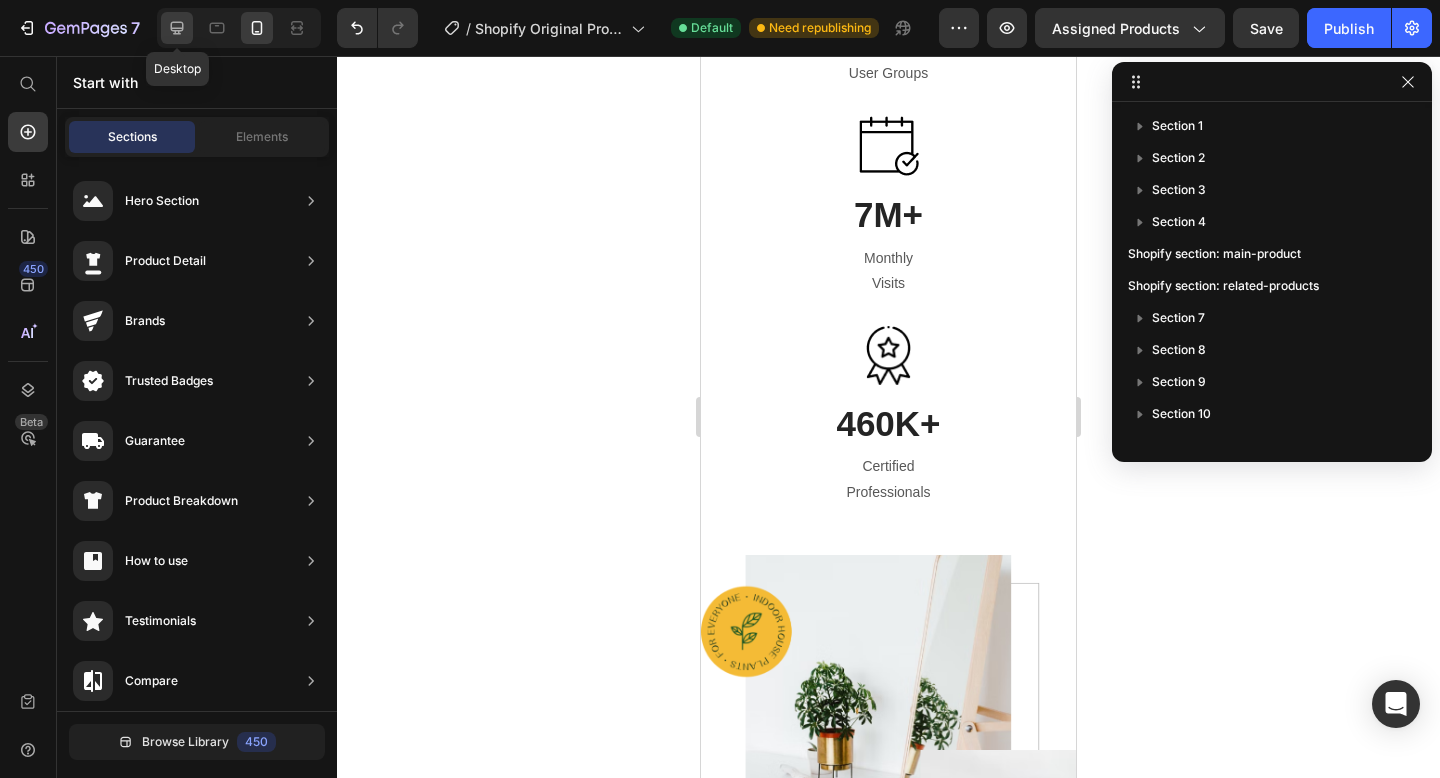 click 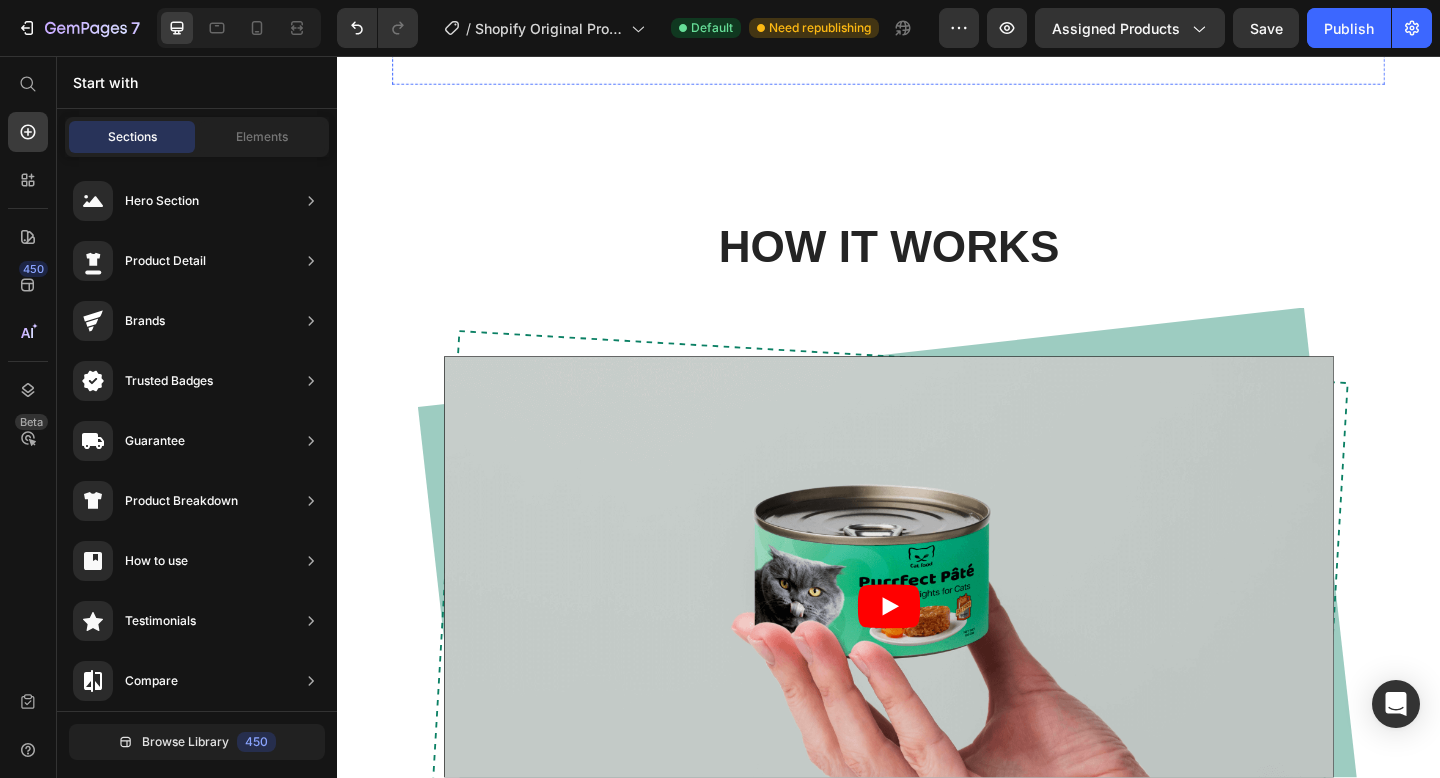 scroll, scrollTop: 1161, scrollLeft: 0, axis: vertical 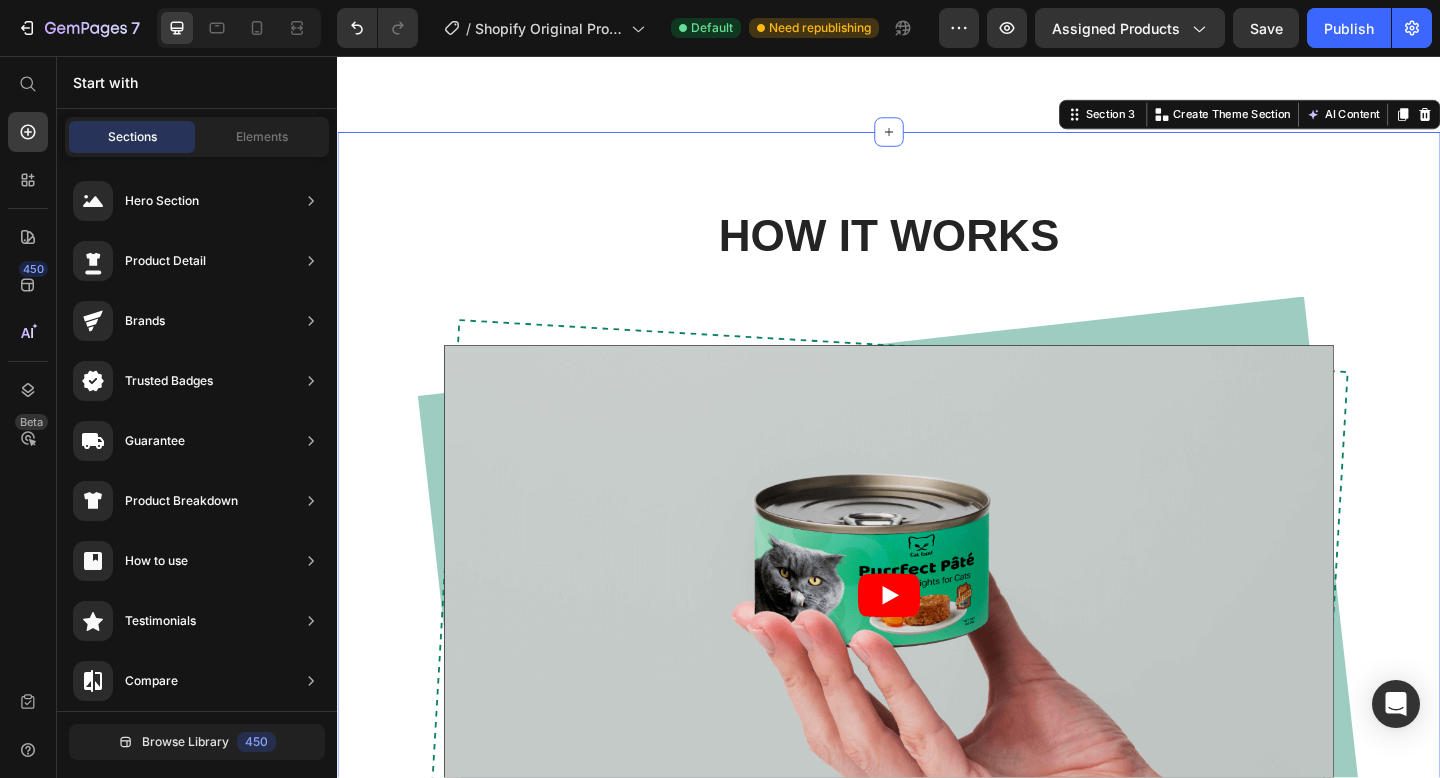 click on "HOW IT WORKS Heading Video Row Row Section 3 You can create reusable sections Create Theme Section AI Content Write with GemAI What would you like to describe here? Tone and Voice Persuasive Product Show more Generate" at bounding box center (937, 594) 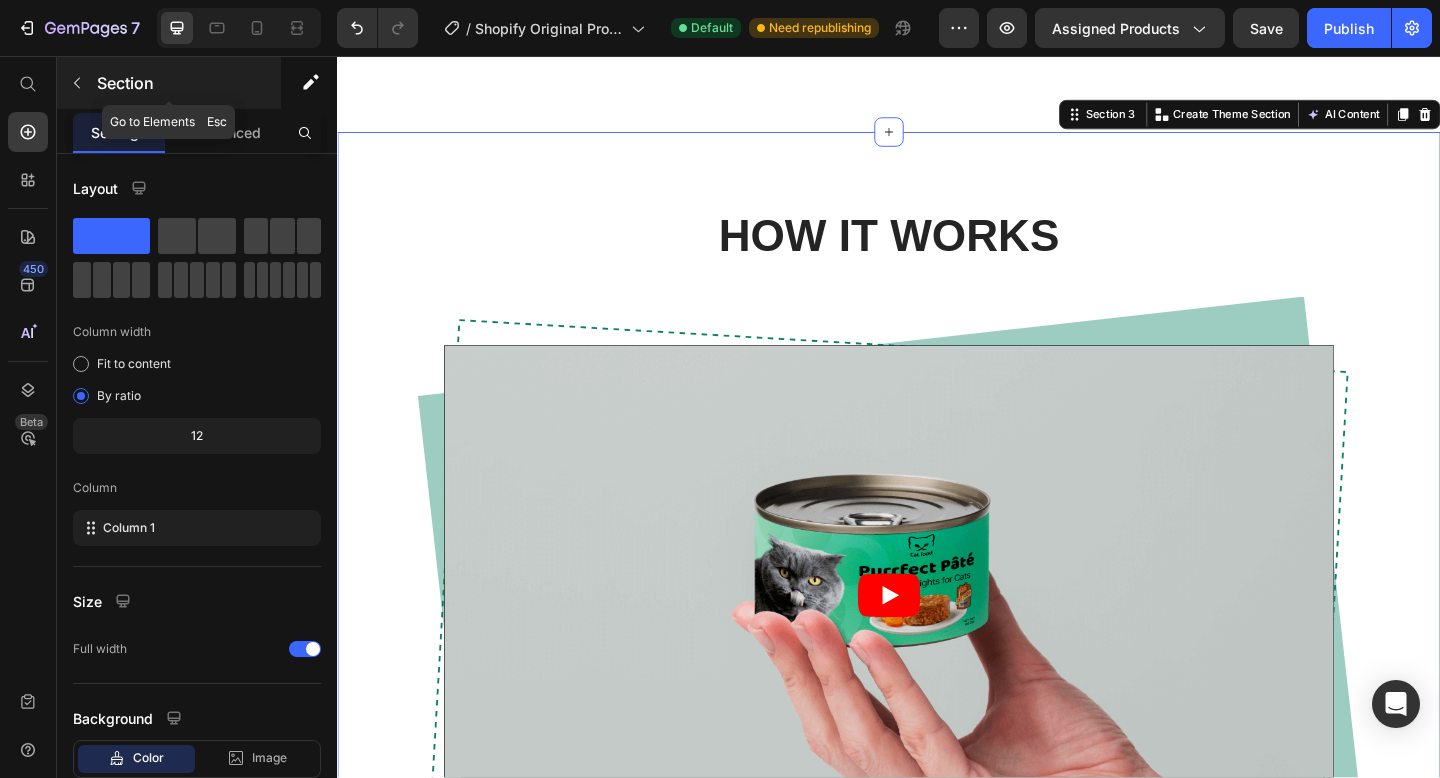click 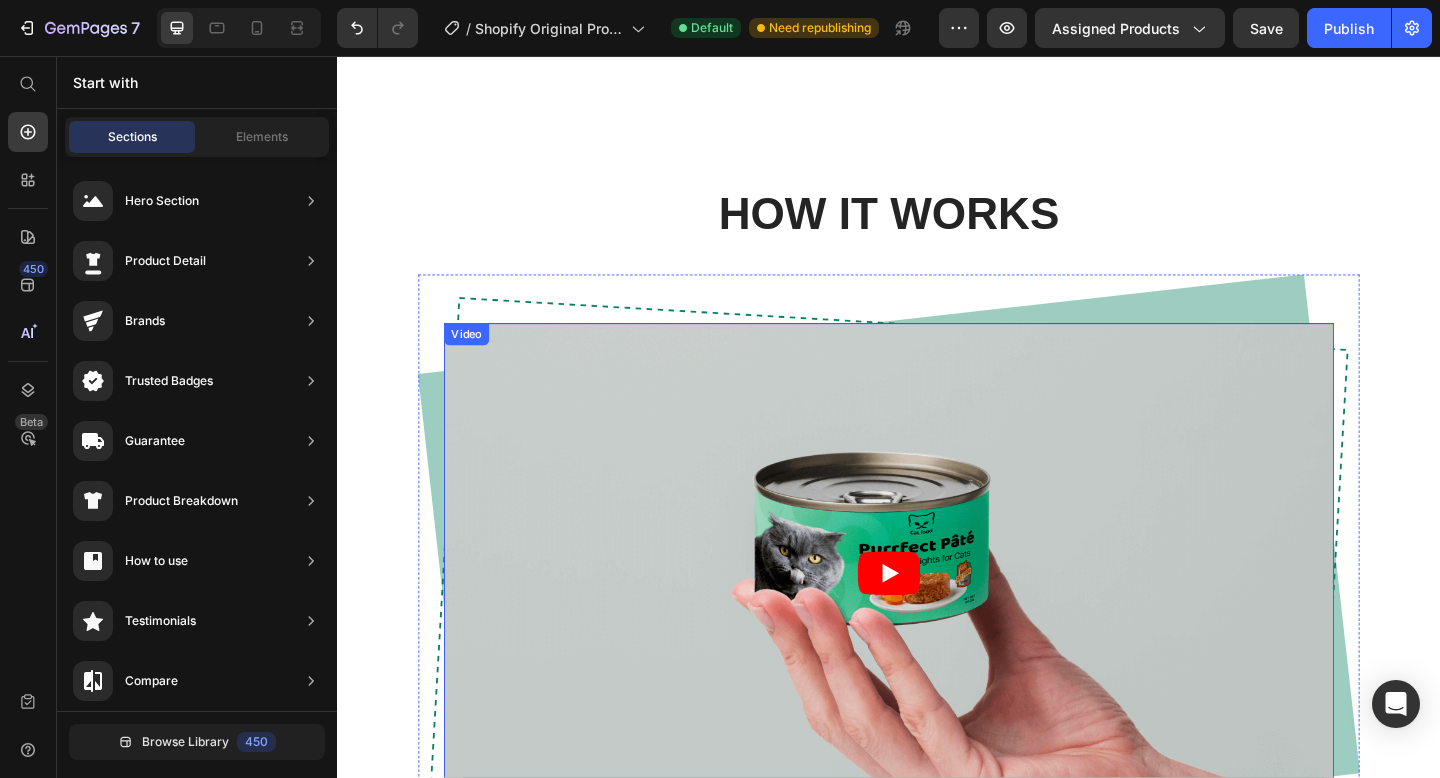 scroll, scrollTop: 1183, scrollLeft: 0, axis: vertical 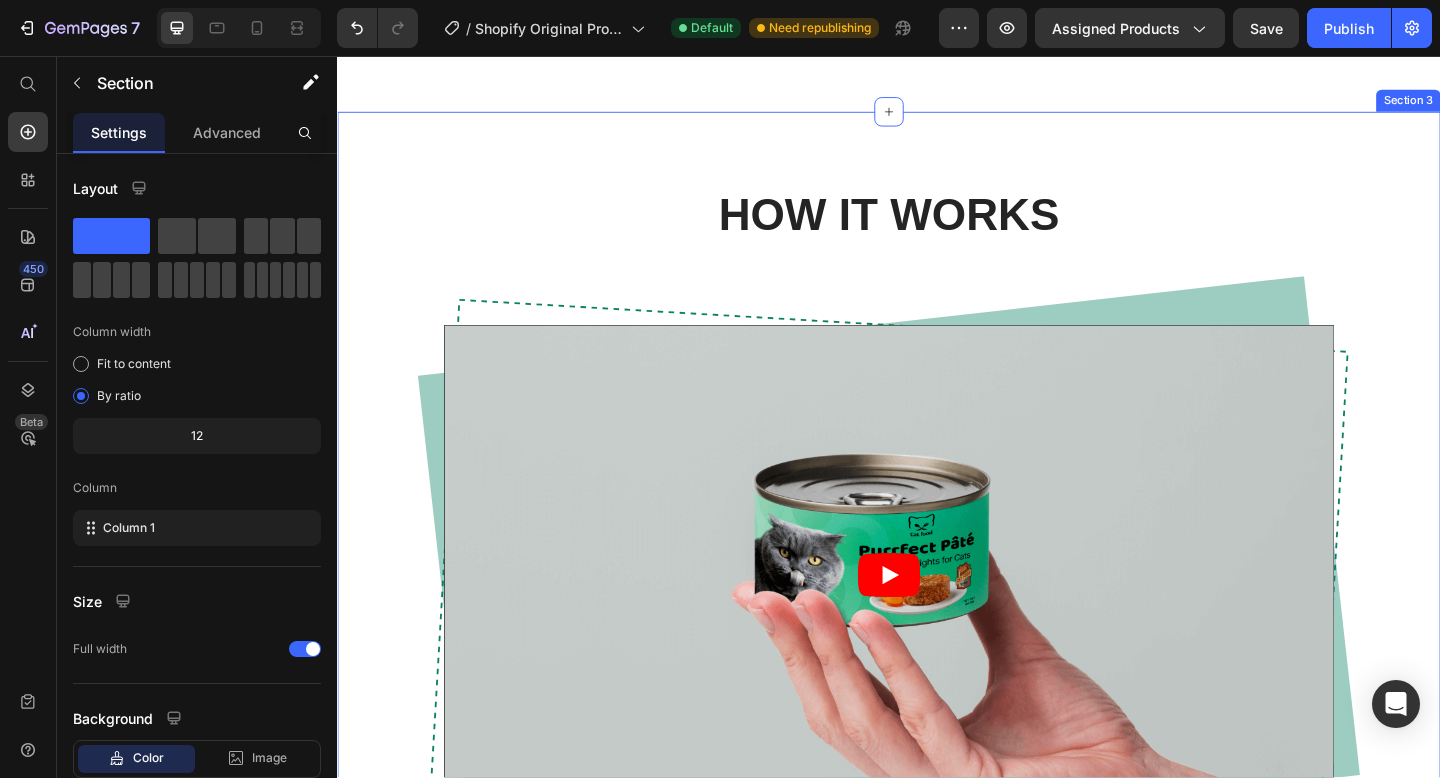 click on "HOW IT WORKS Heading Video Row Row" at bounding box center [937, 588] 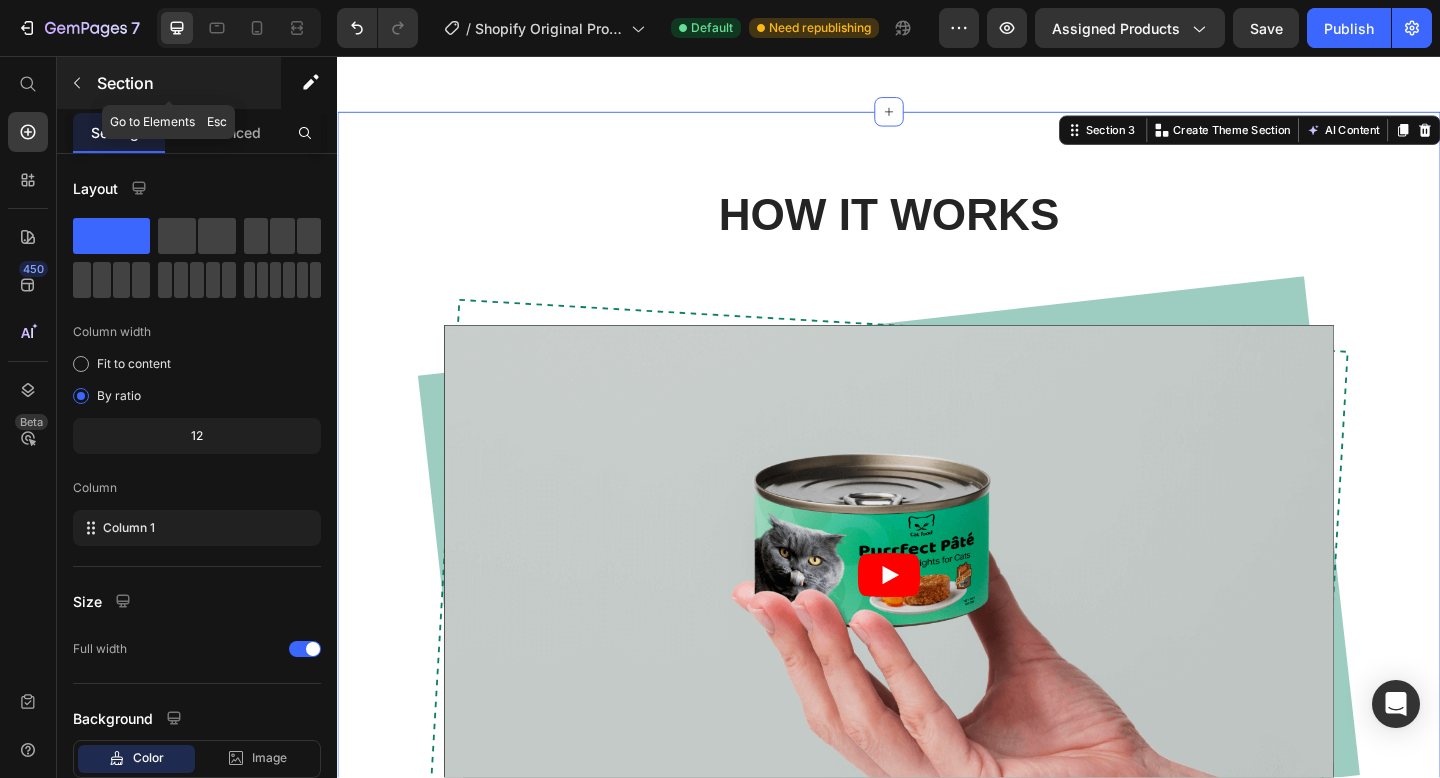 click 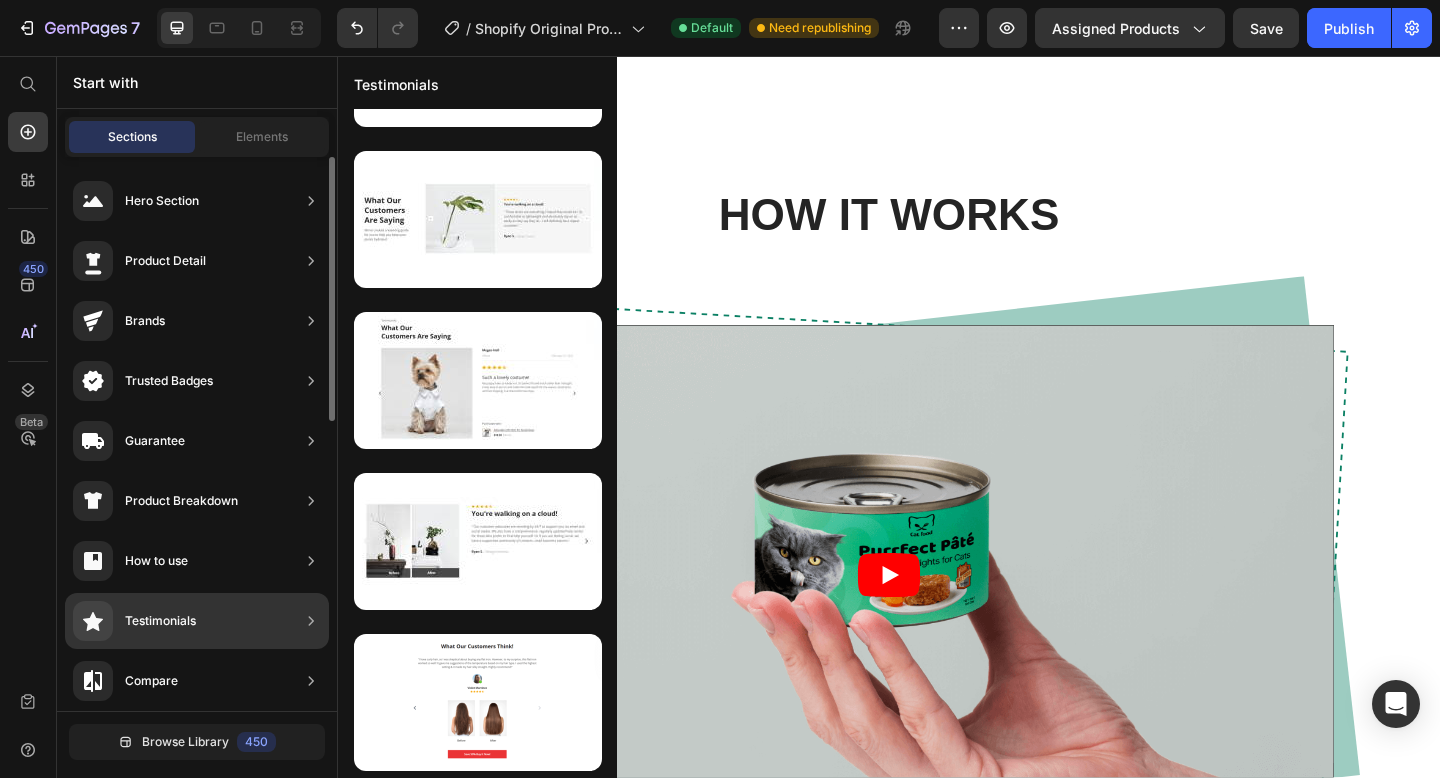 scroll, scrollTop: 0, scrollLeft: 0, axis: both 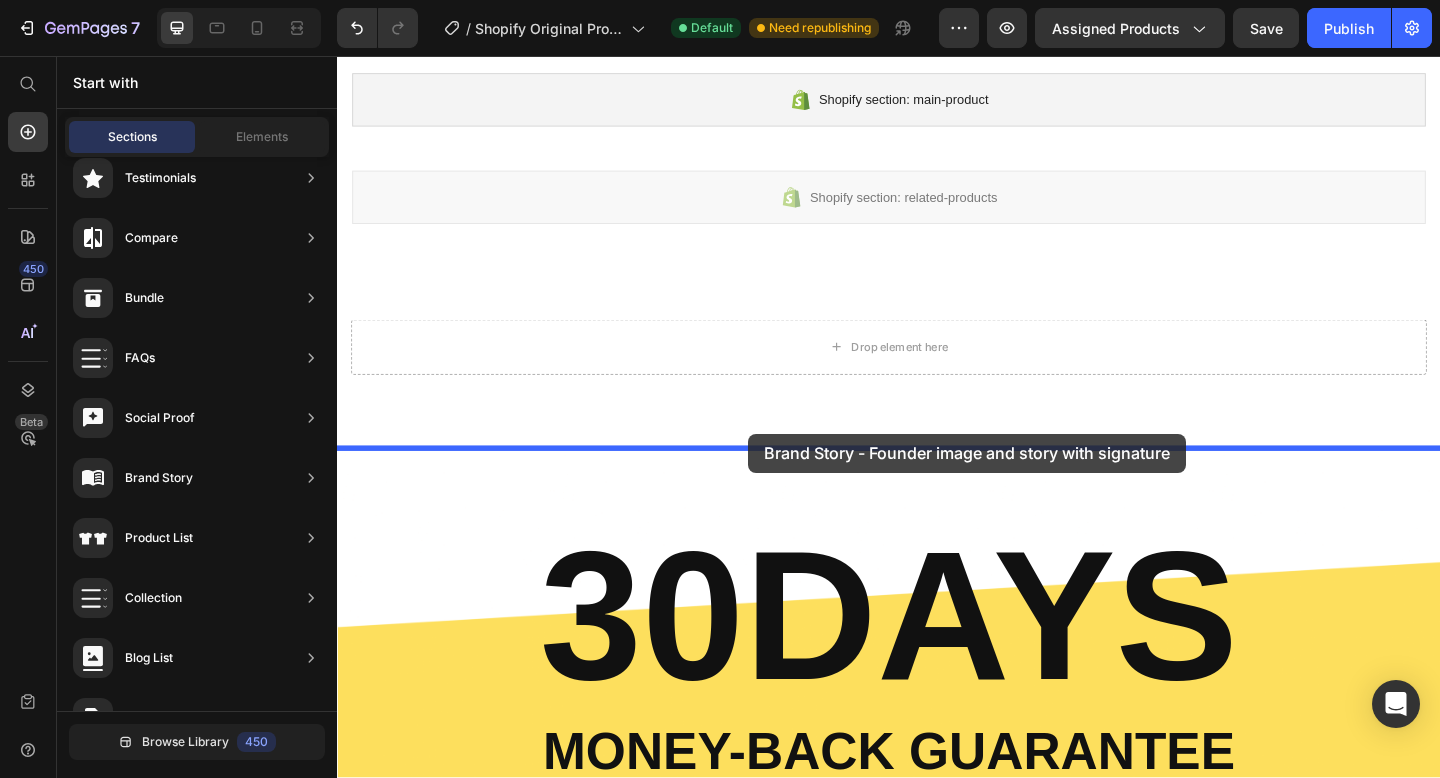 drag, startPoint x: 853, startPoint y: 262, endPoint x: 784, endPoint y: 467, distance: 216.30072 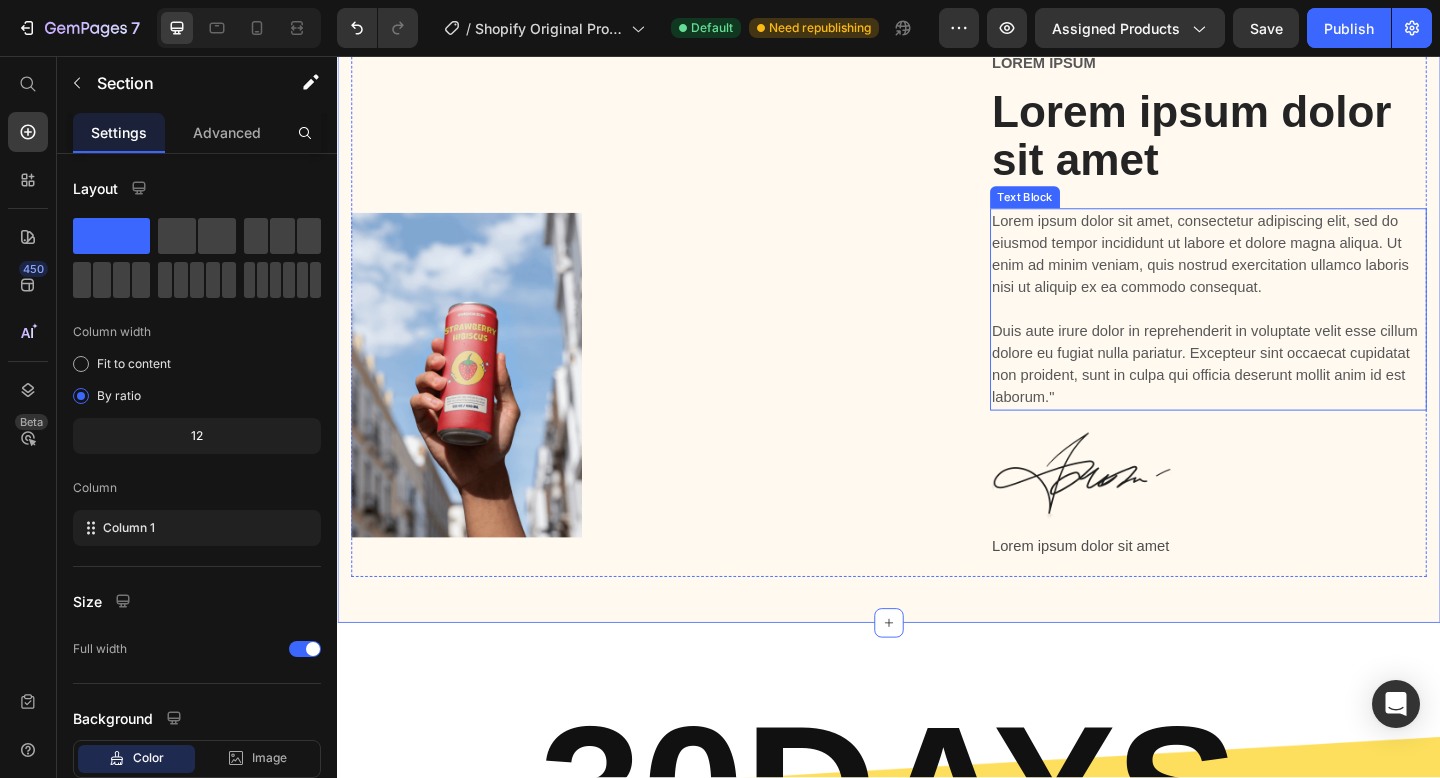 scroll, scrollTop: 2879, scrollLeft: 0, axis: vertical 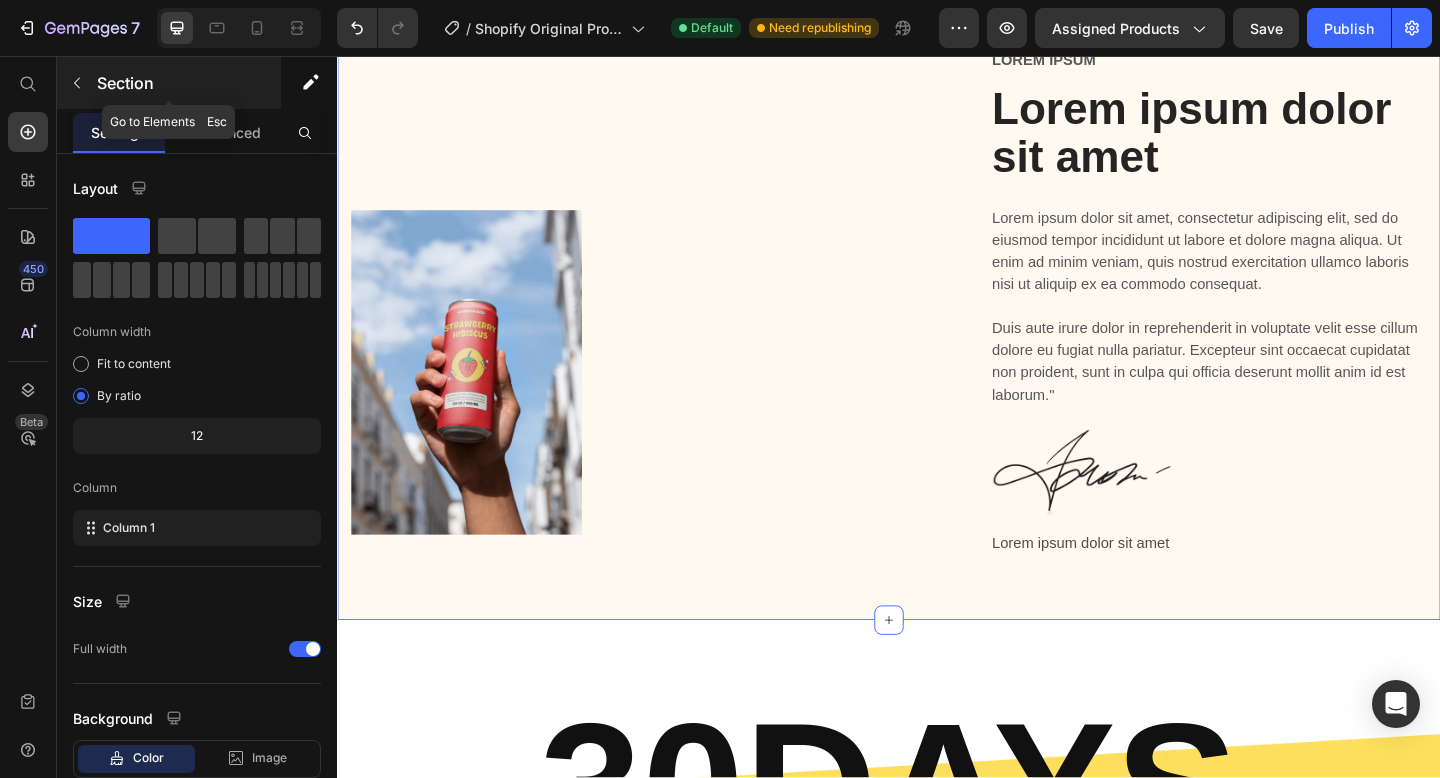 click 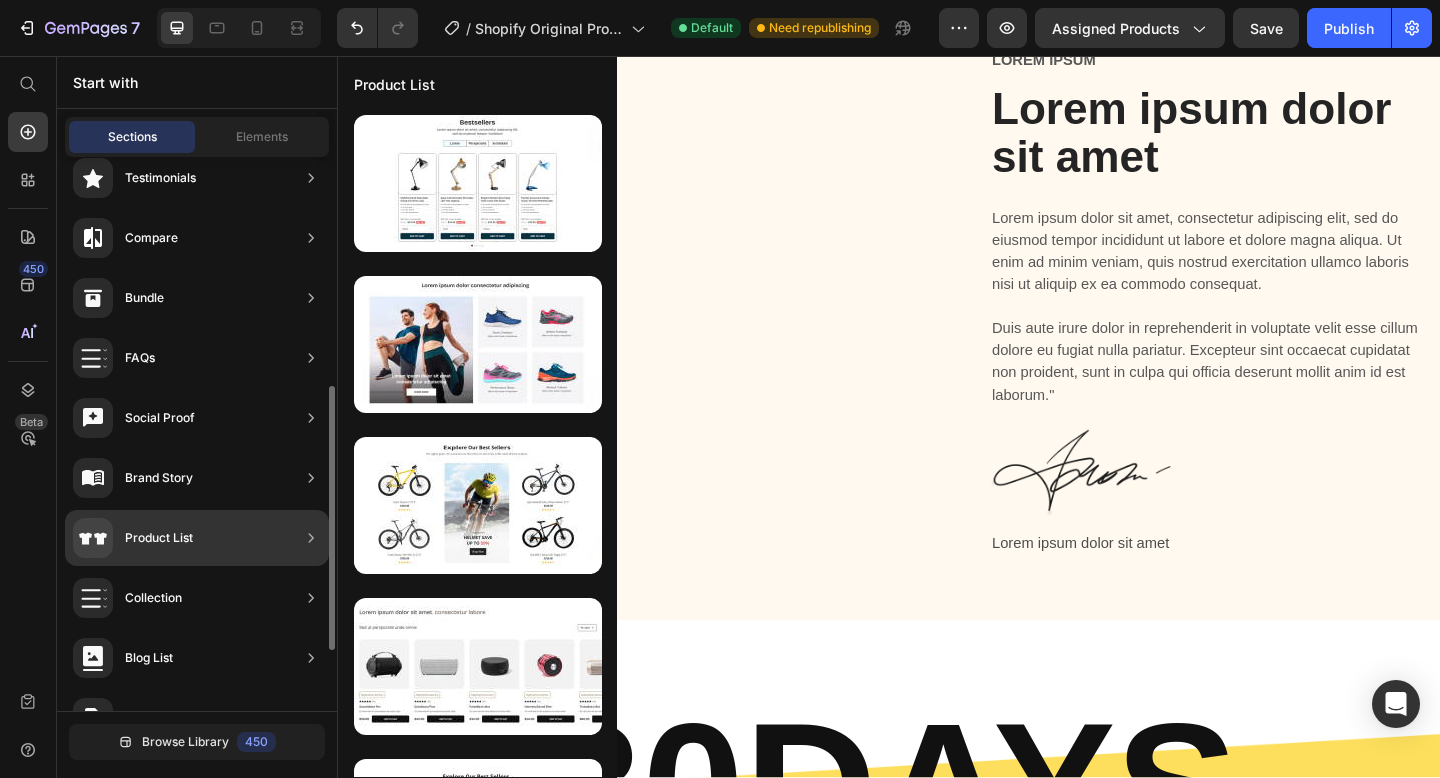 scroll, scrollTop: 606, scrollLeft: 0, axis: vertical 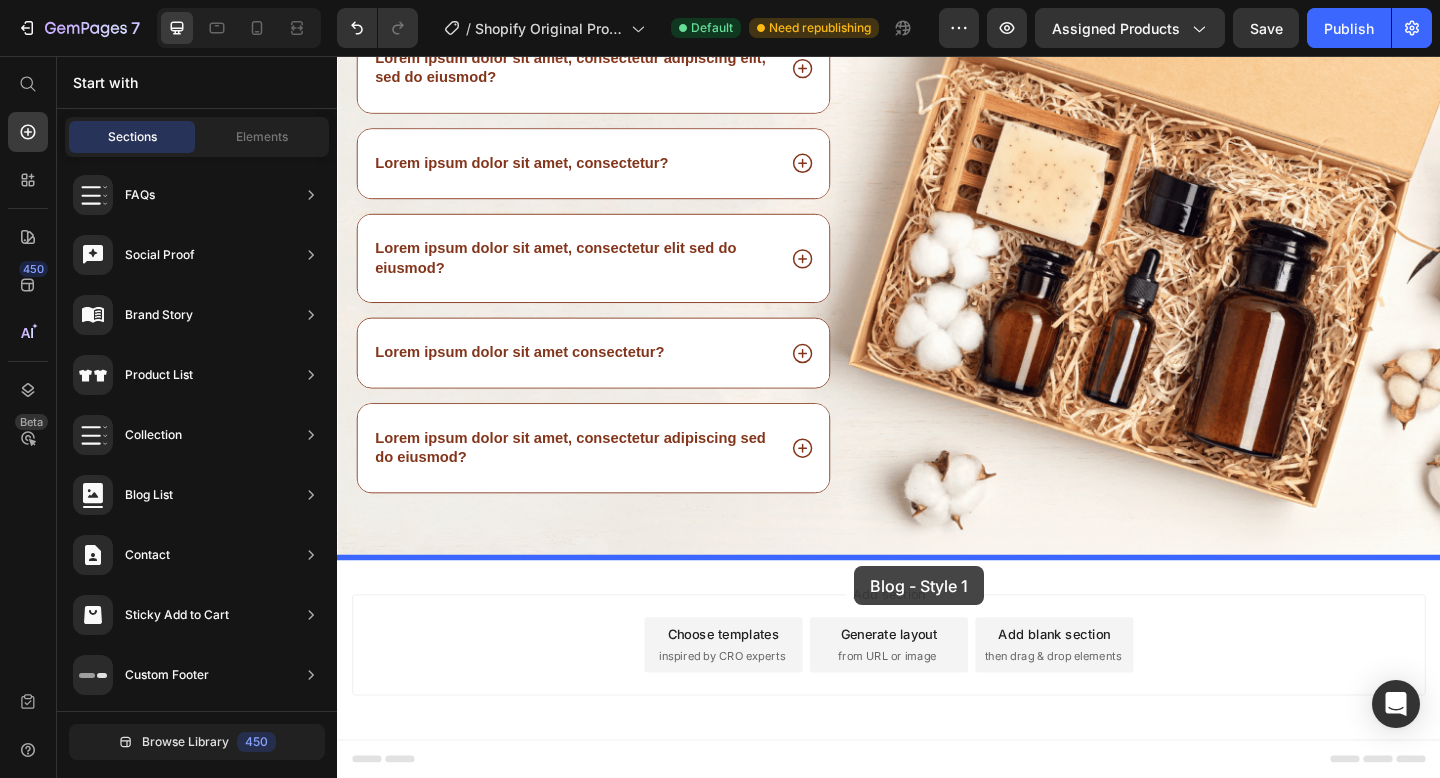 drag, startPoint x: 883, startPoint y: 192, endPoint x: 899, endPoint y: 611, distance: 419.3054 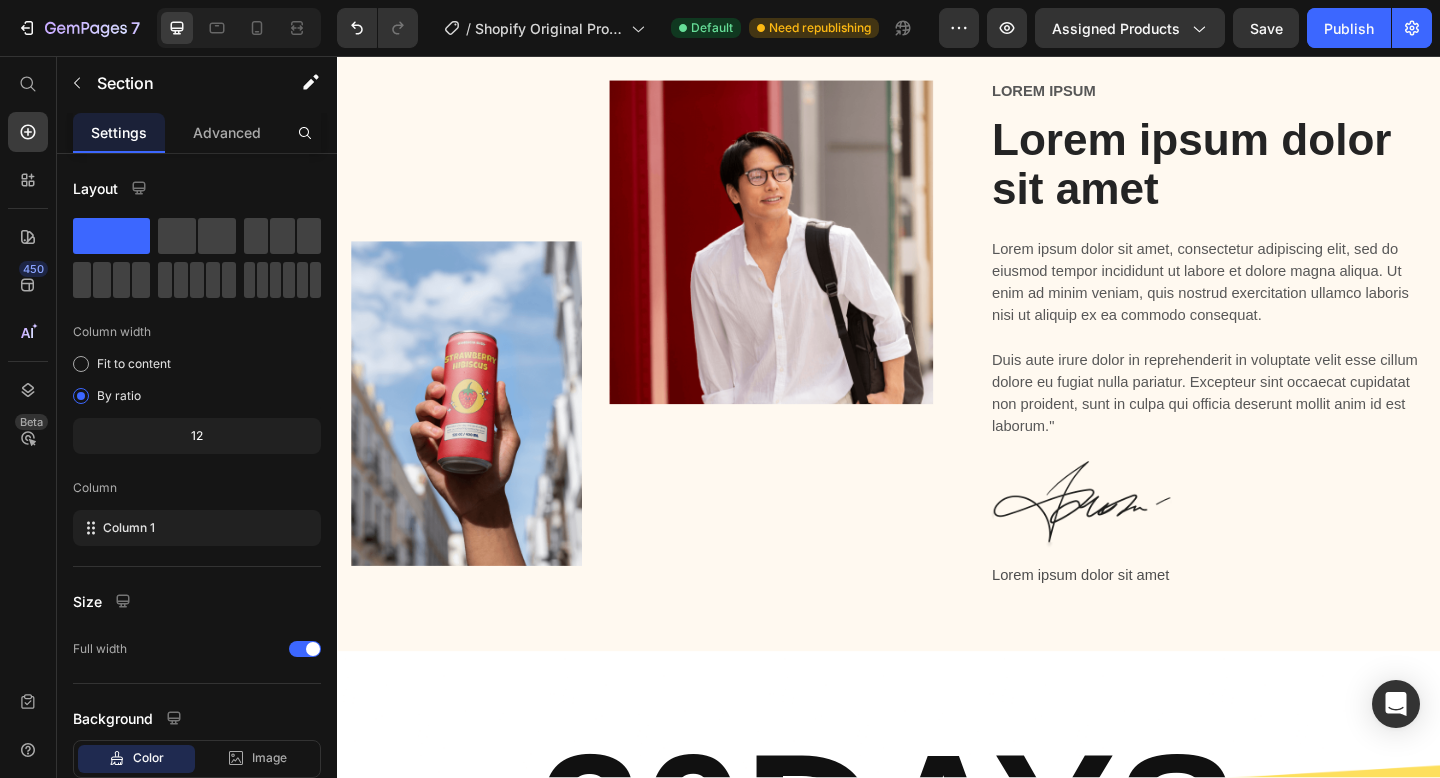 scroll, scrollTop: 2865, scrollLeft: 0, axis: vertical 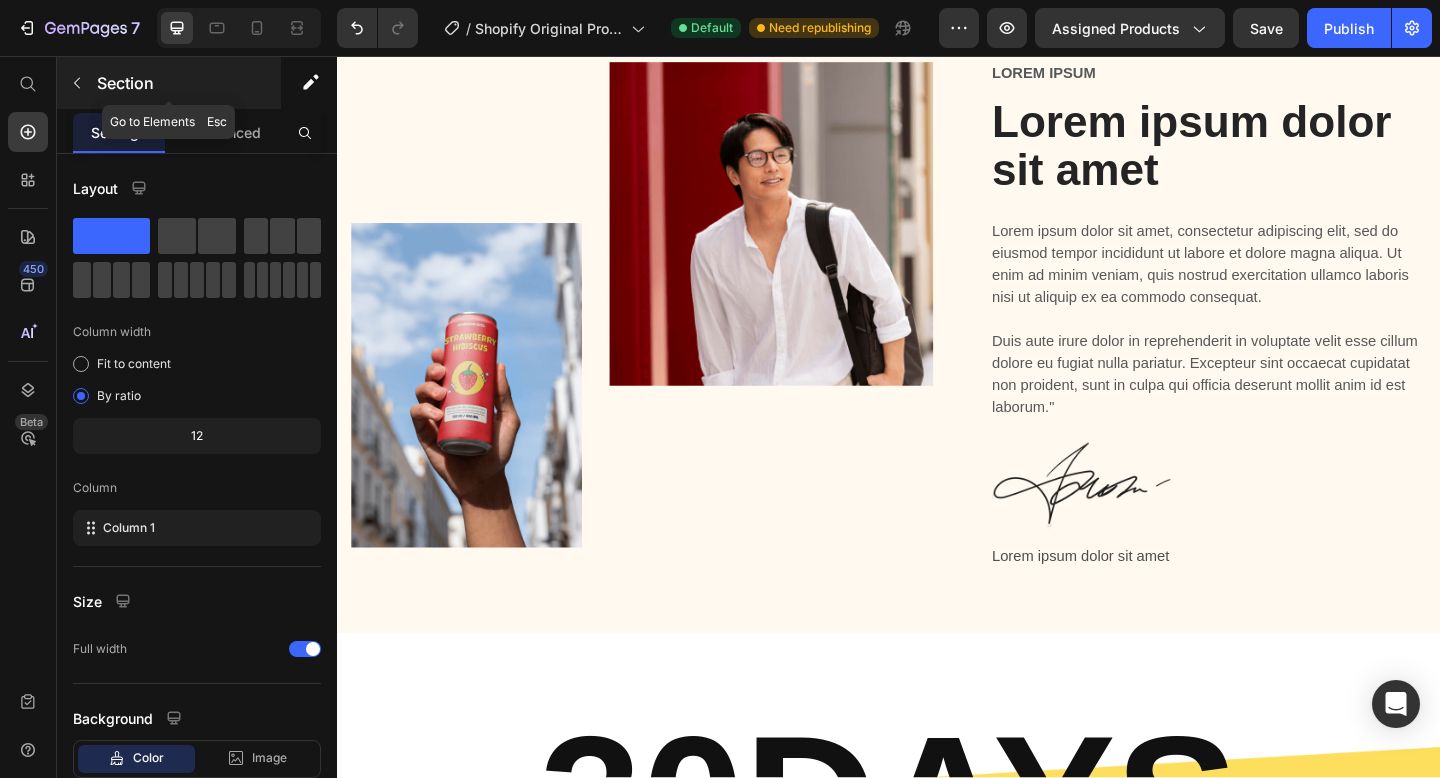 click 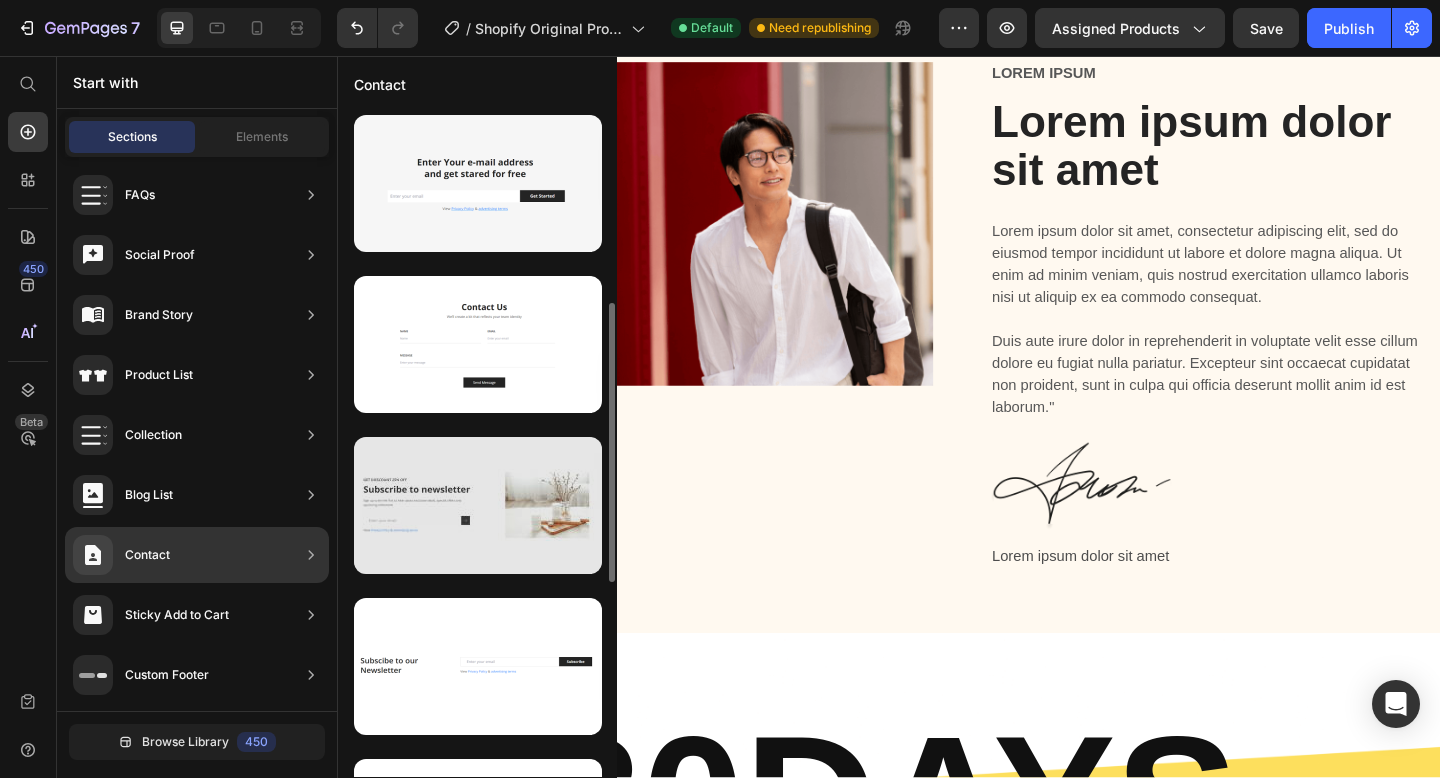 scroll, scrollTop: 930, scrollLeft: 0, axis: vertical 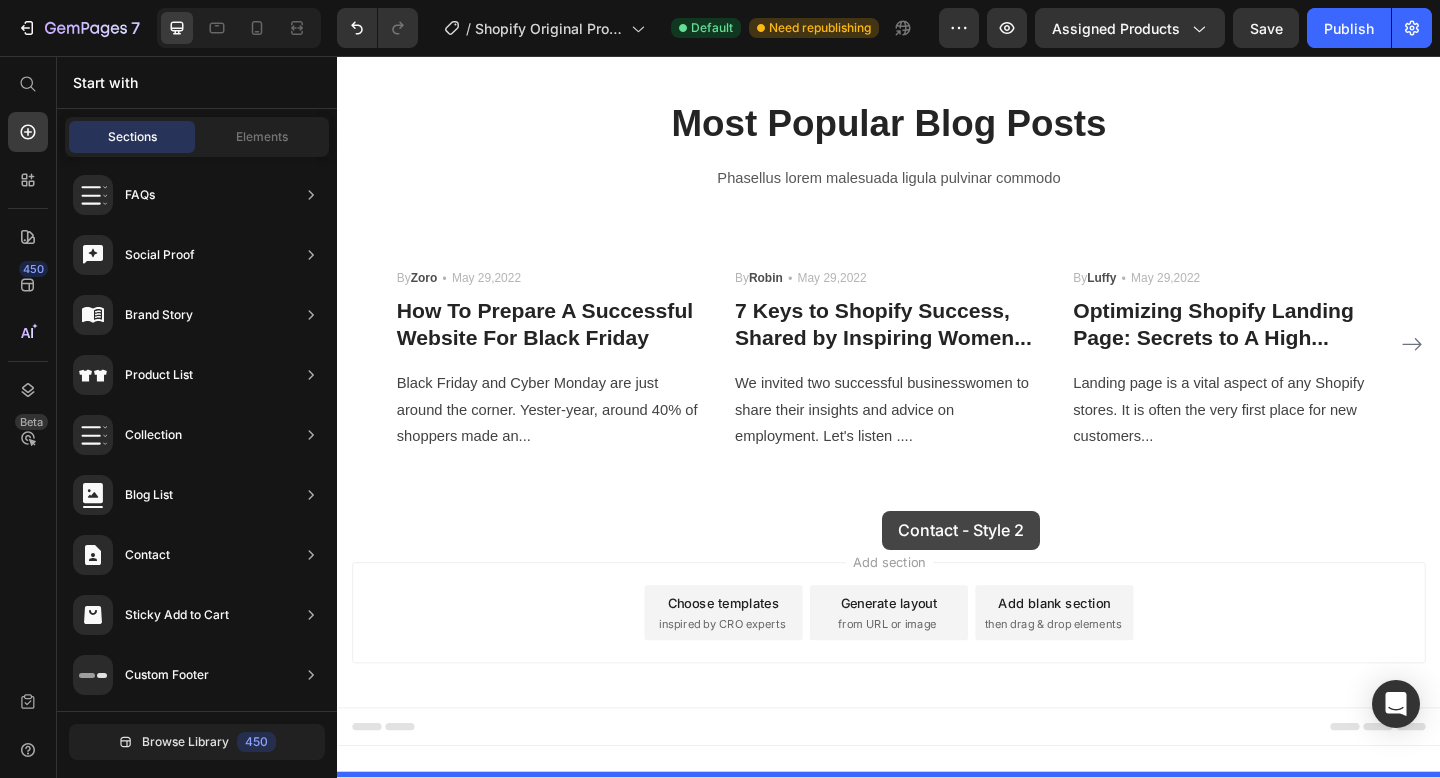 drag, startPoint x: 814, startPoint y: 408, endPoint x: 921, endPoint y: 578, distance: 200.8706 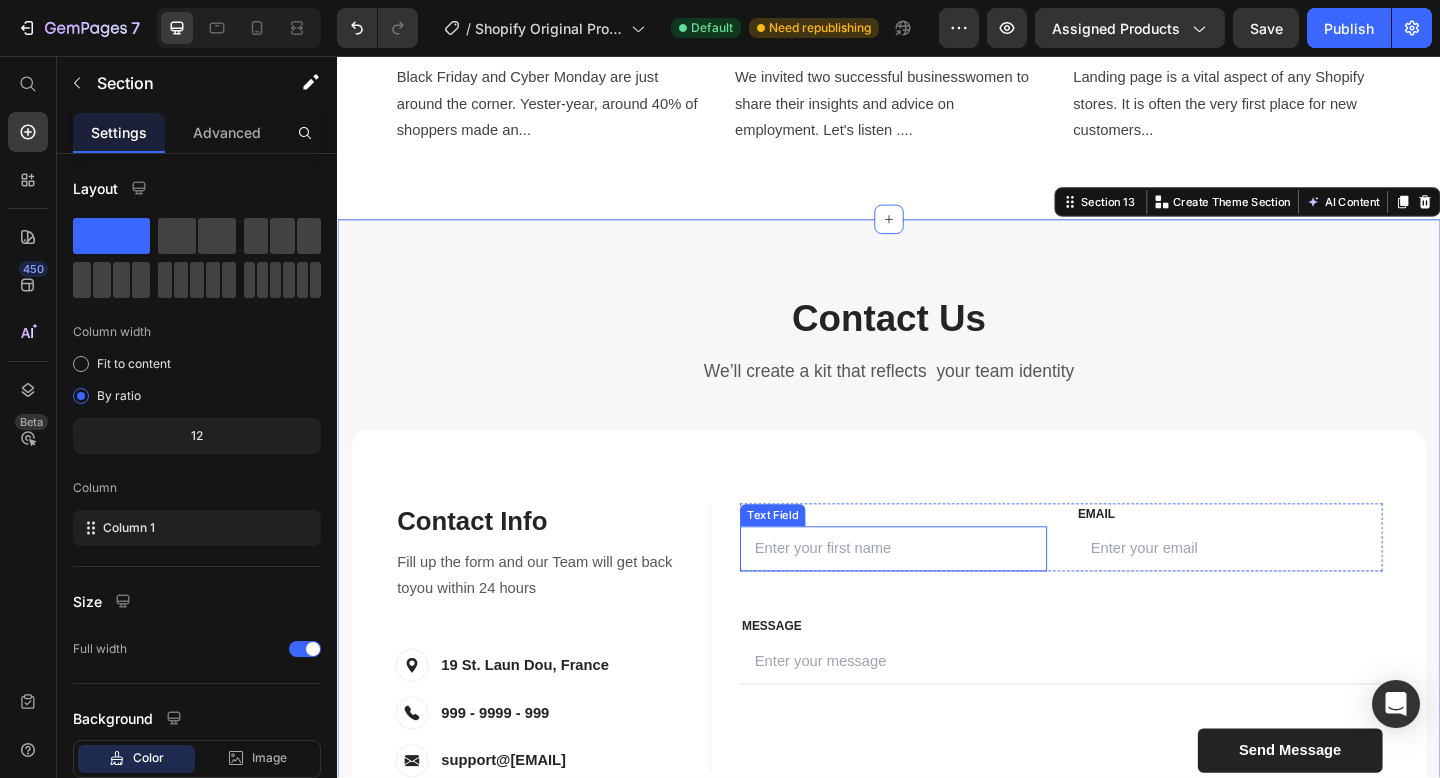 scroll, scrollTop: 6054, scrollLeft: 0, axis: vertical 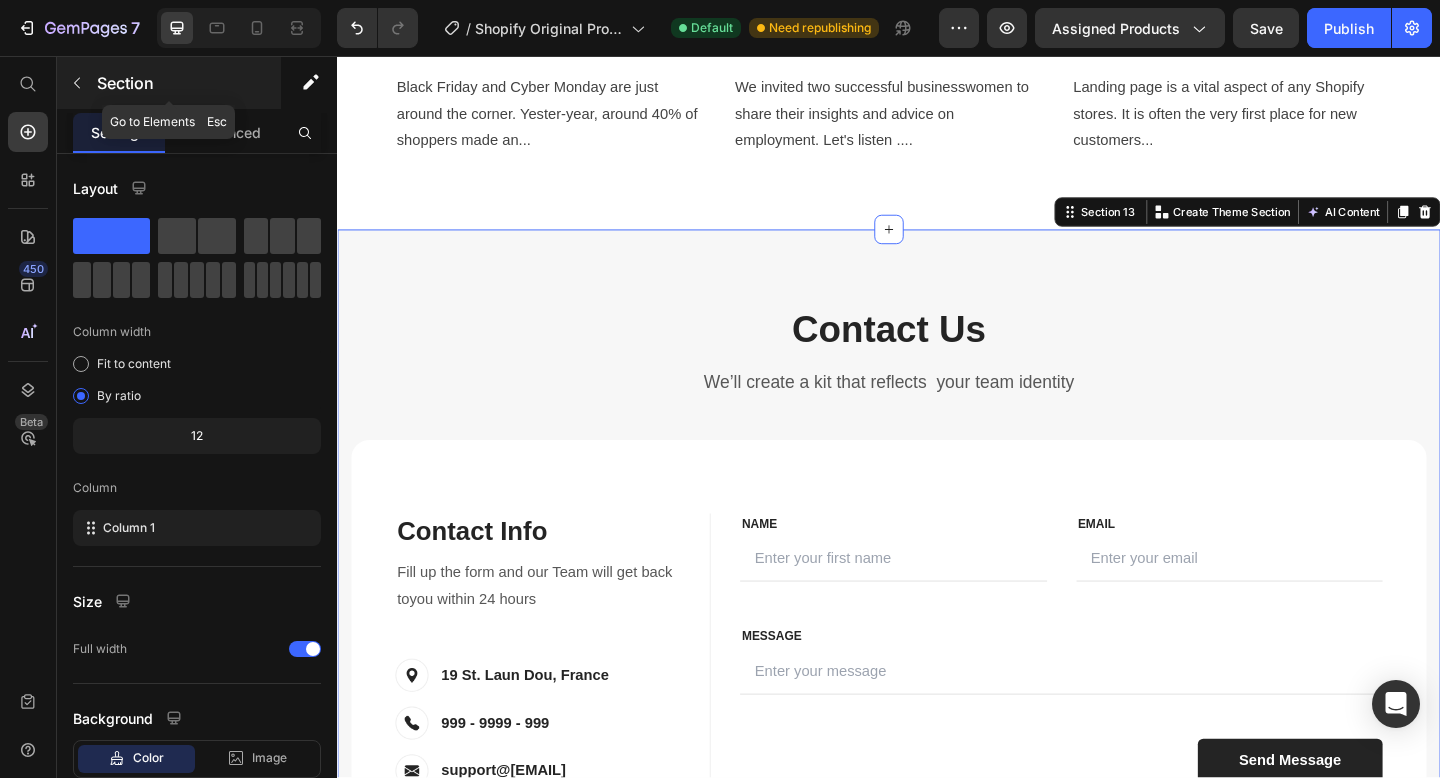 click at bounding box center (77, 83) 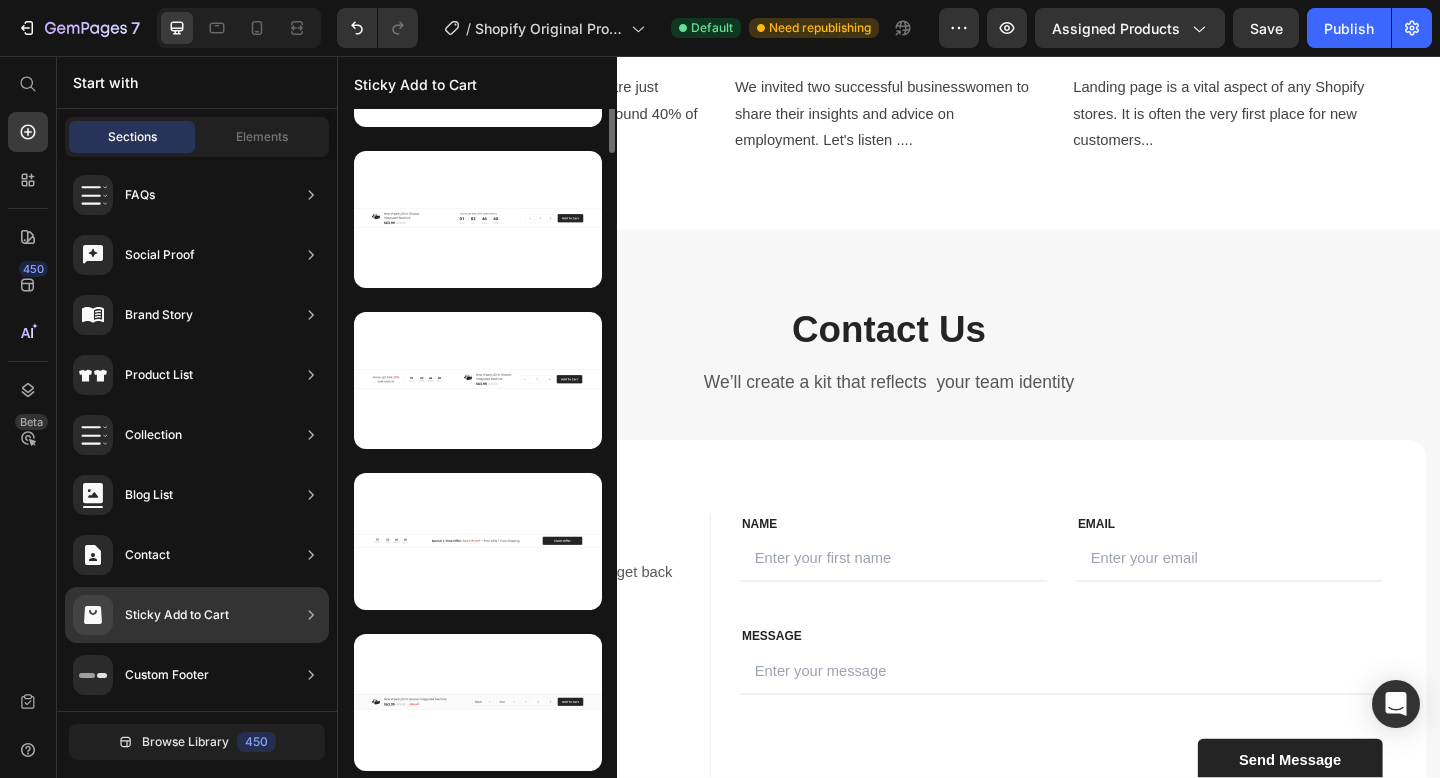 scroll, scrollTop: 0, scrollLeft: 0, axis: both 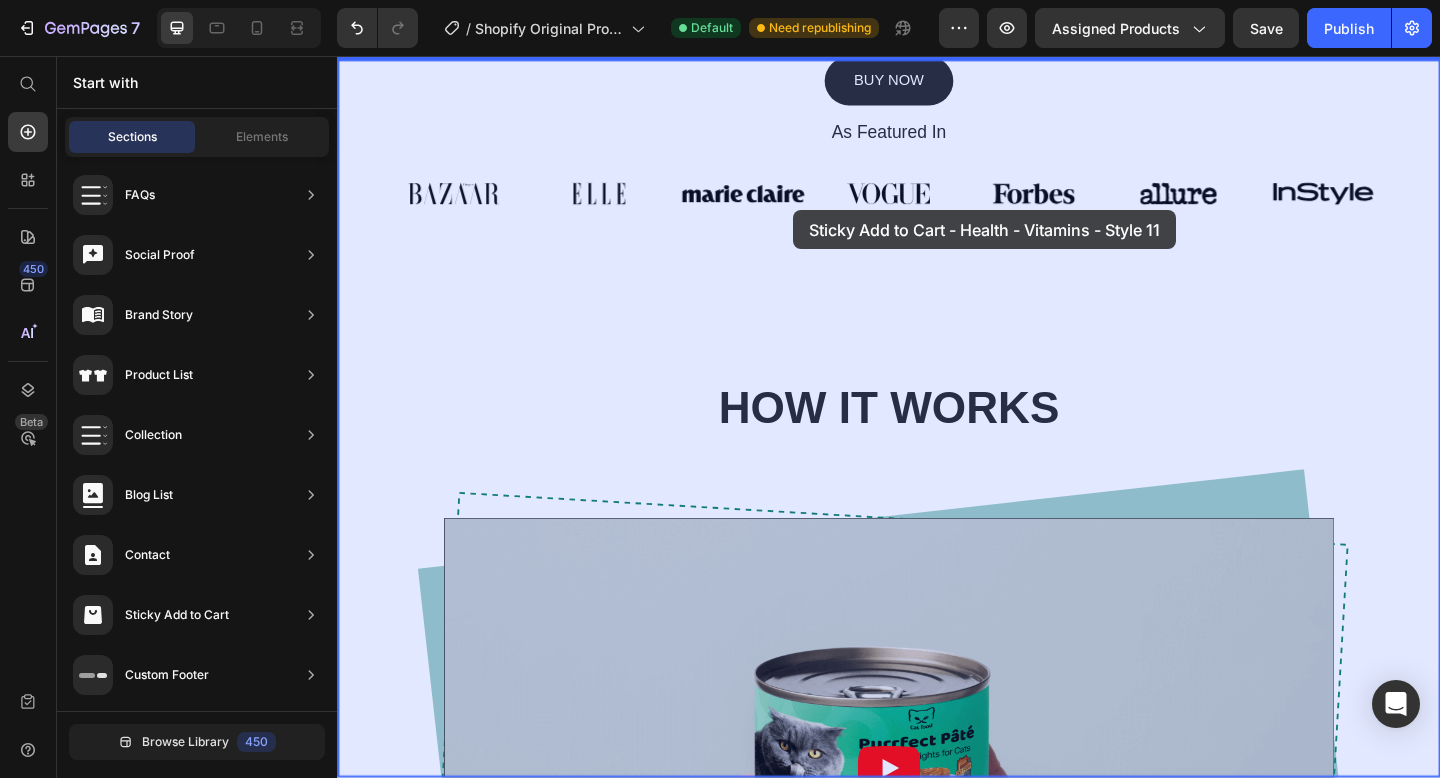 drag, startPoint x: 827, startPoint y: 371, endPoint x: 833, endPoint y: 225, distance: 146.12323 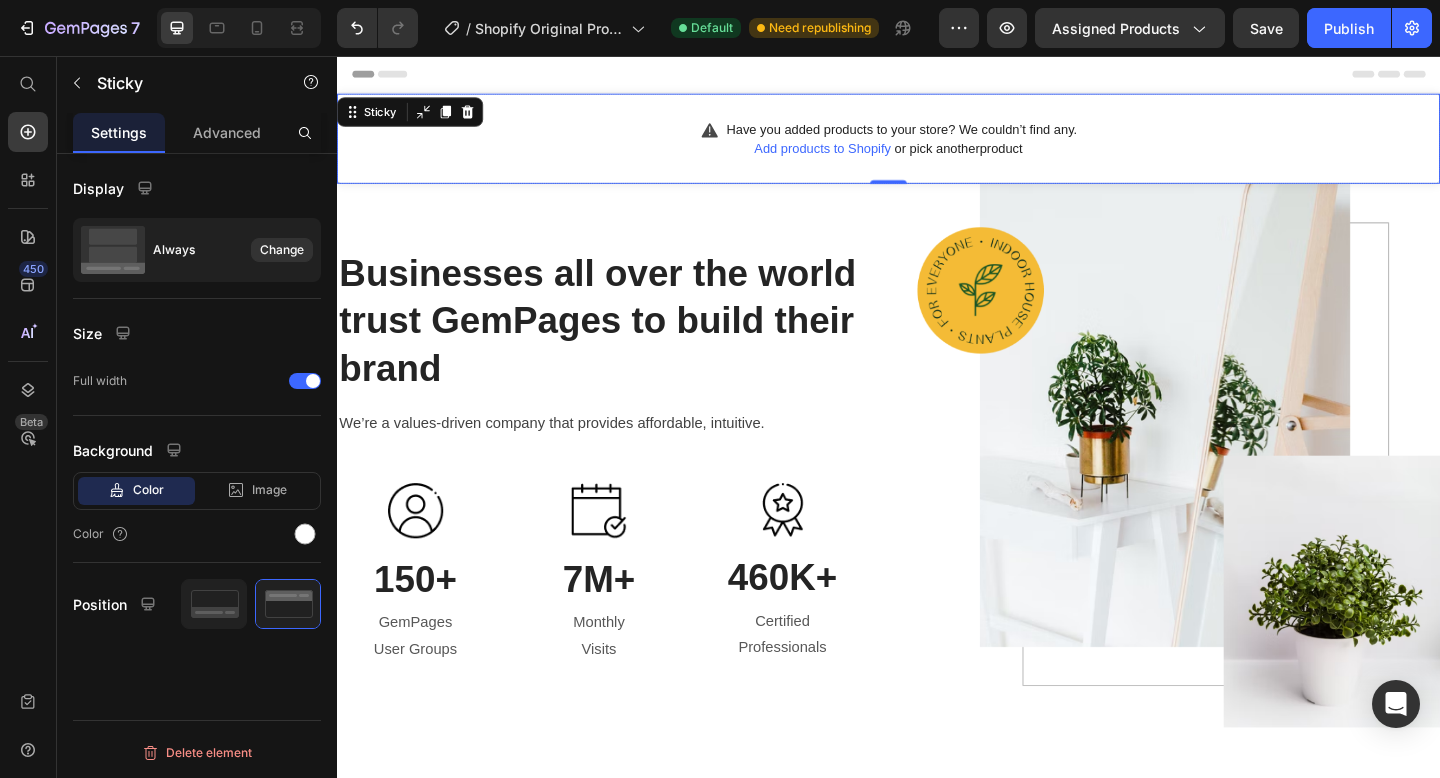 scroll, scrollTop: 76, scrollLeft: 0, axis: vertical 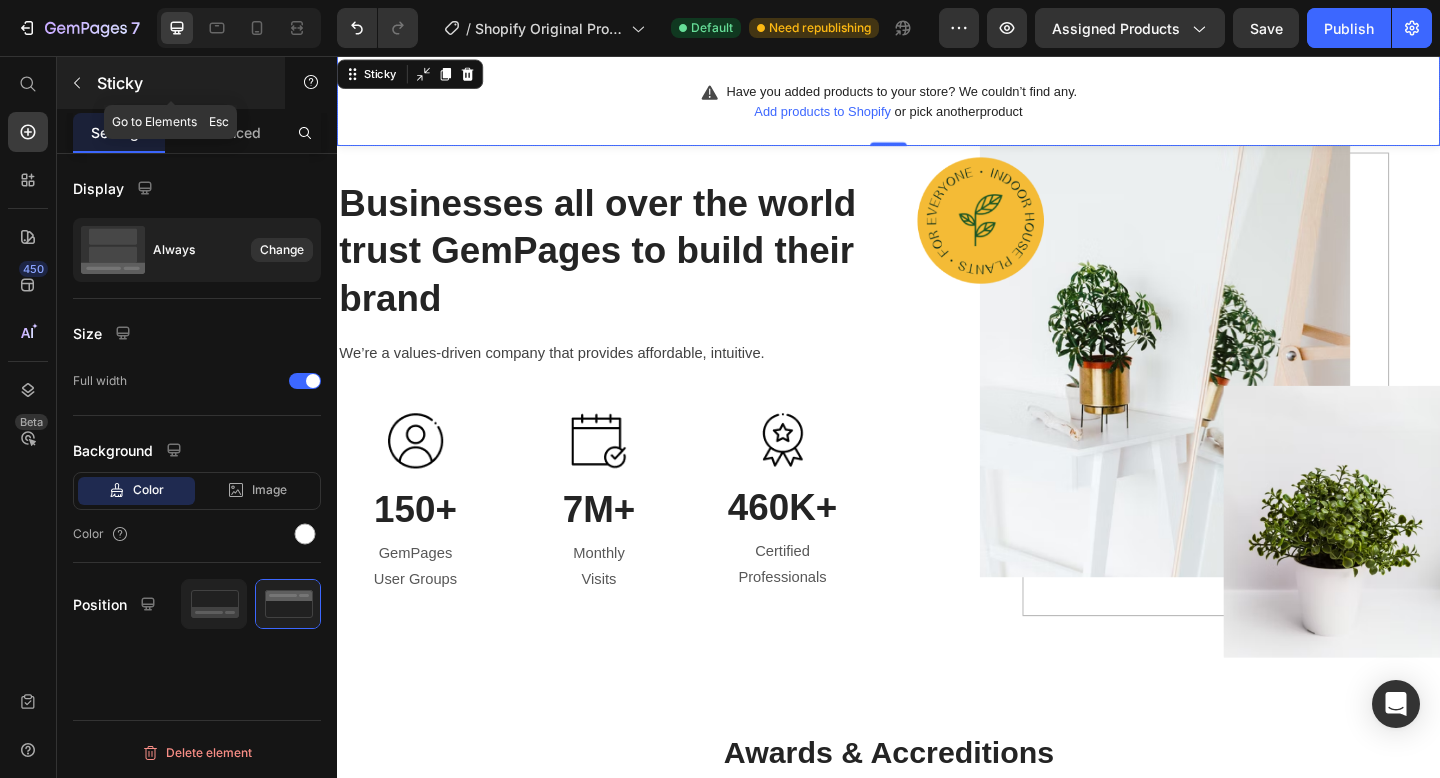 click 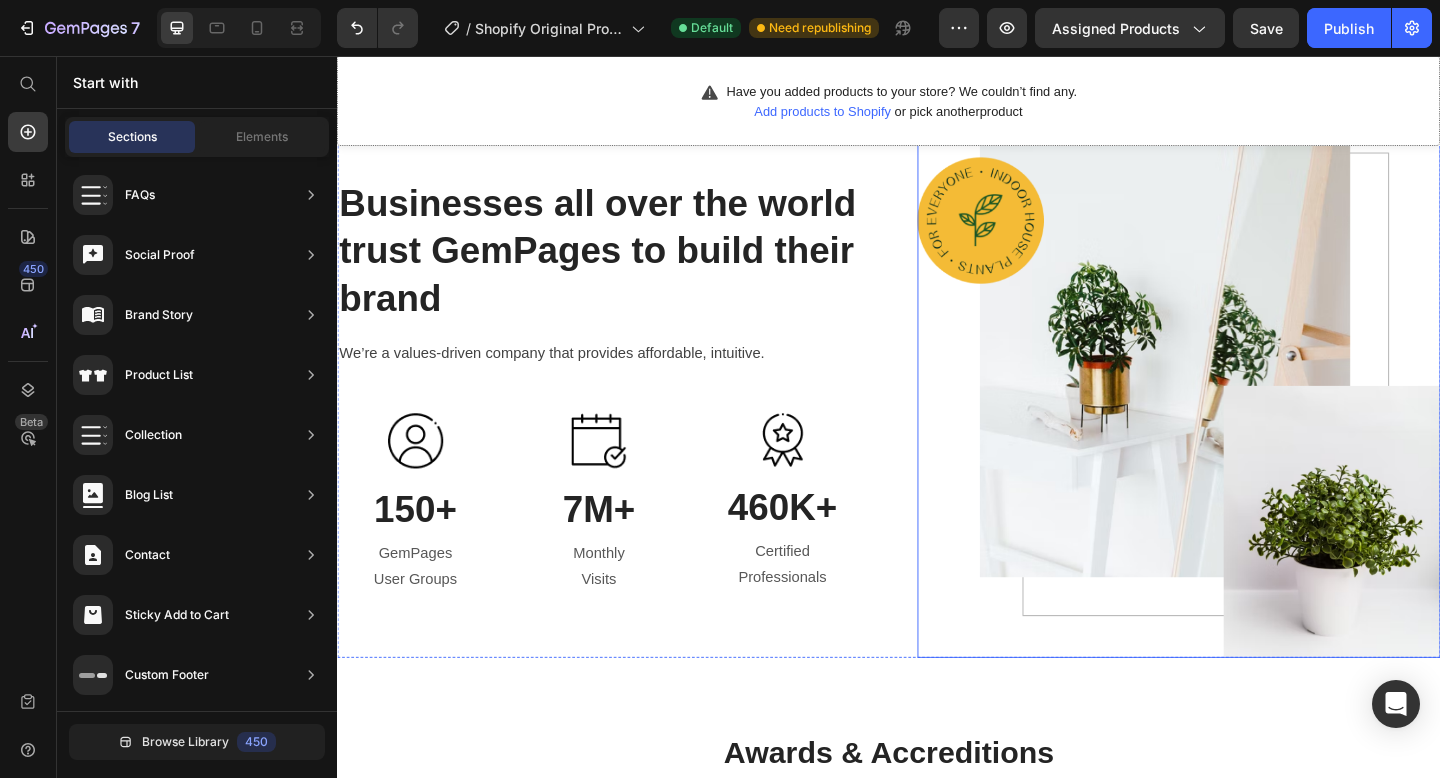 scroll, scrollTop: 150, scrollLeft: 0, axis: vertical 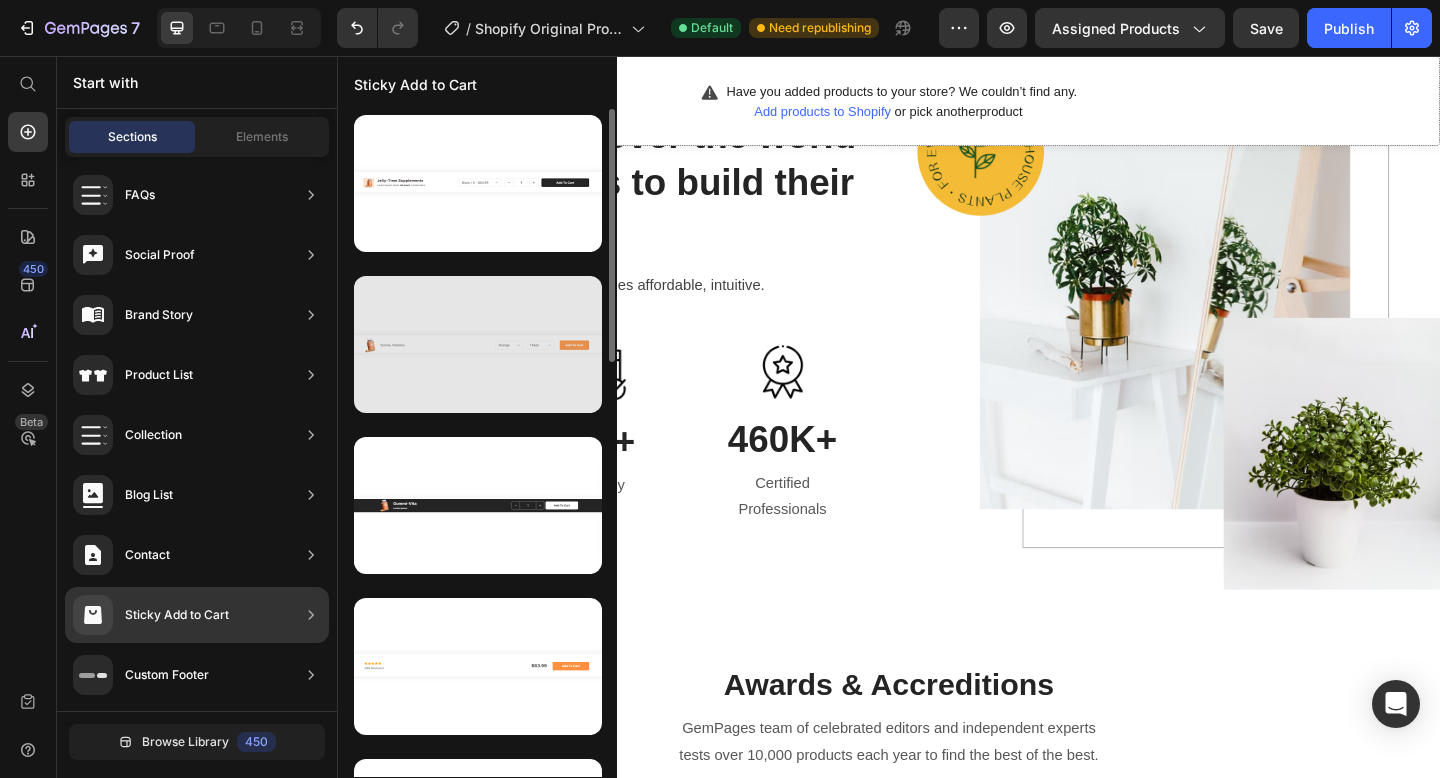 click at bounding box center (478, 344) 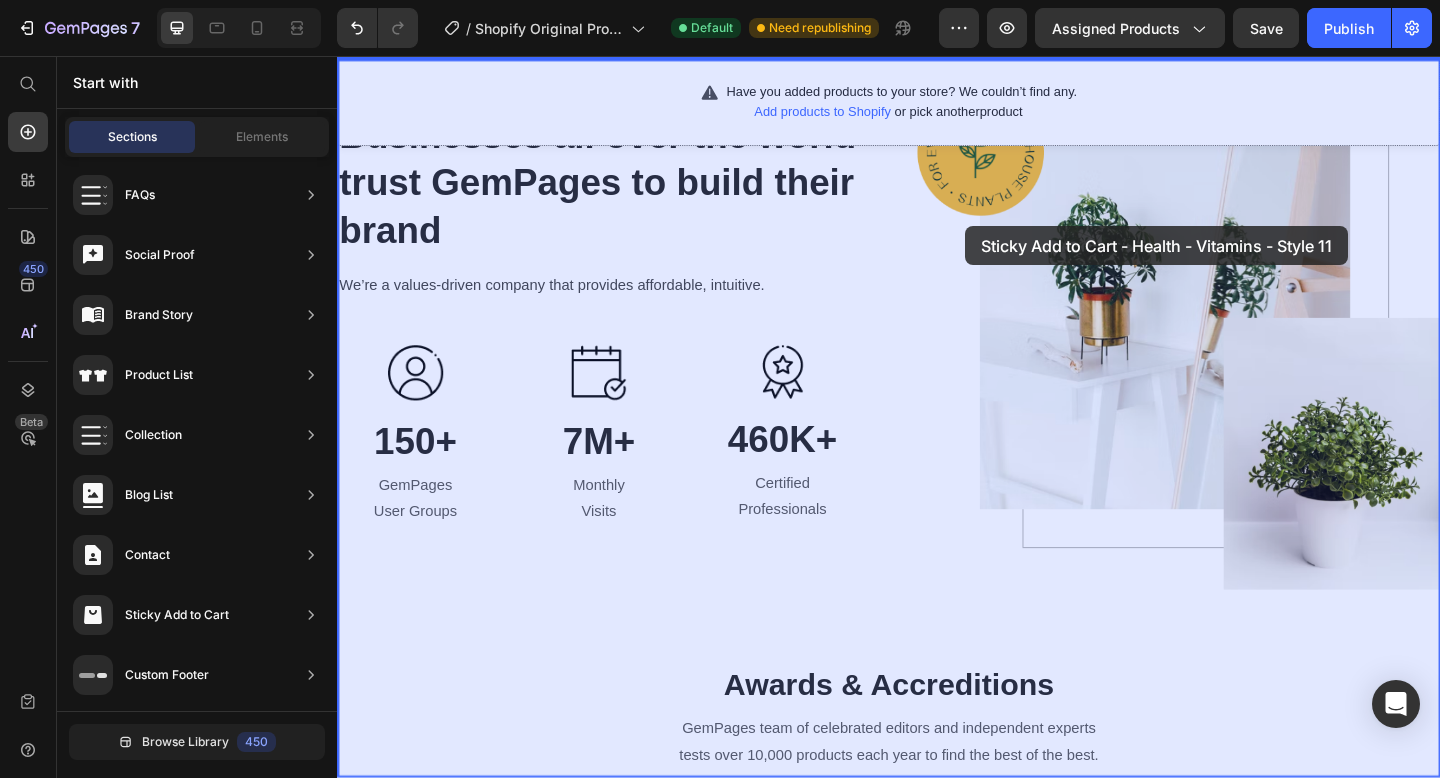 drag, startPoint x: 832, startPoint y: 400, endPoint x: 1017, endPoint y: 241, distance: 243.93852 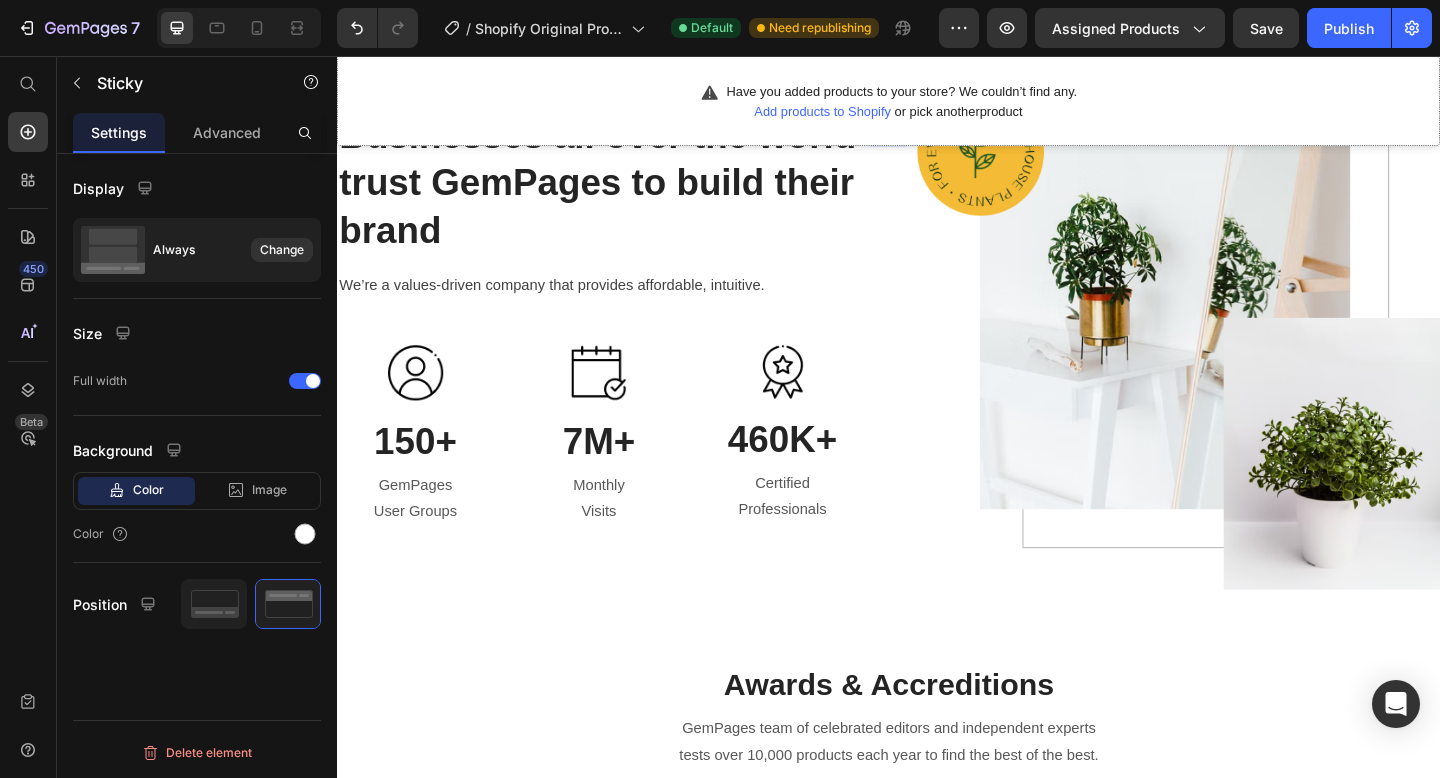scroll, scrollTop: 0, scrollLeft: 0, axis: both 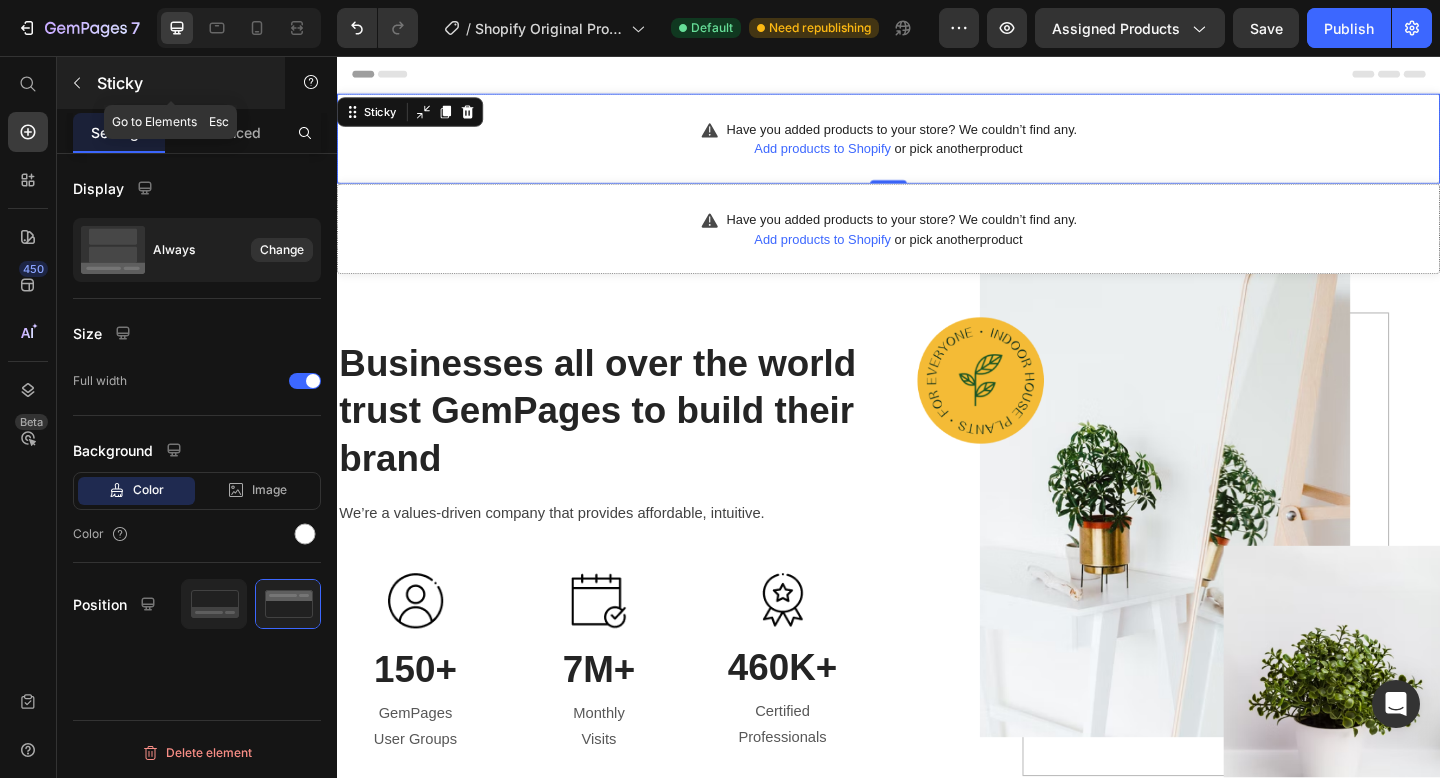 click 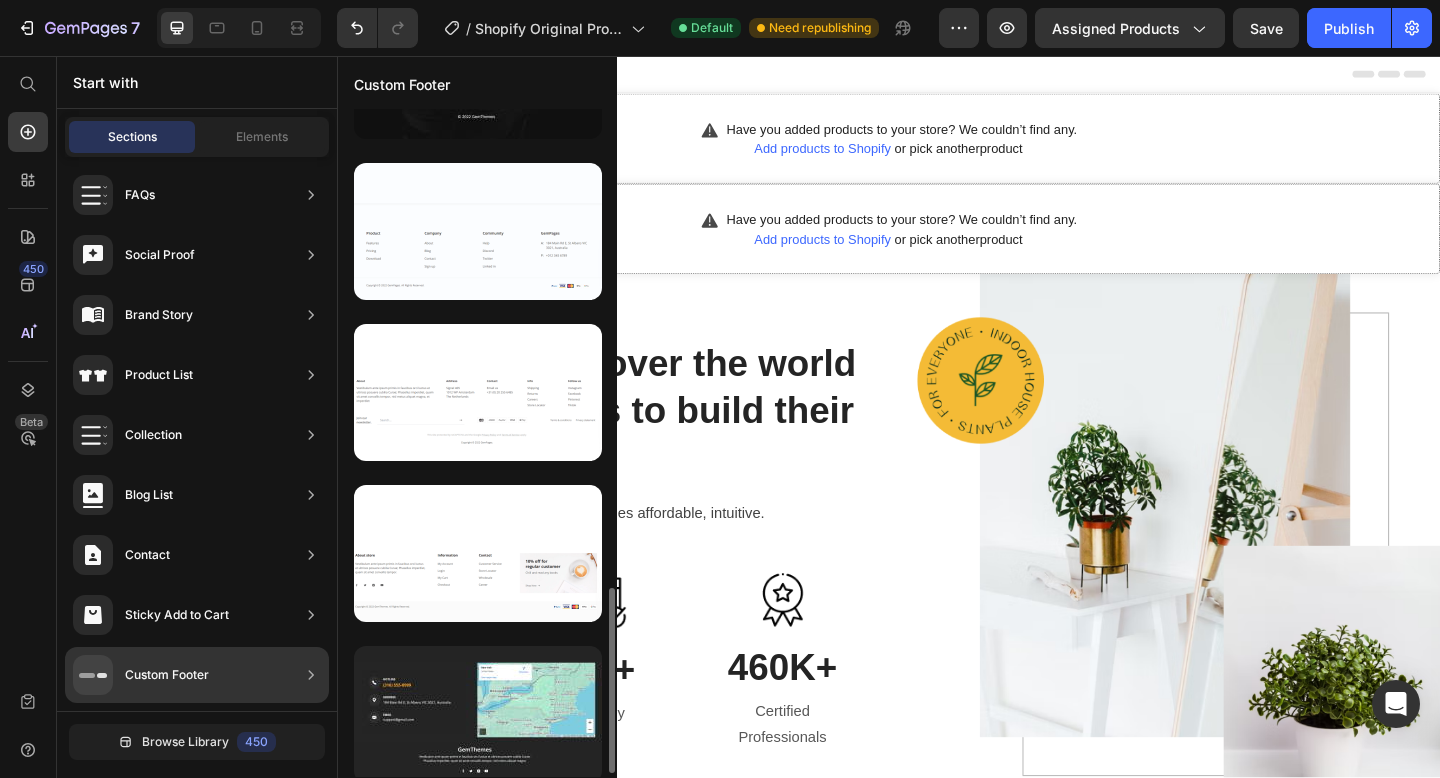 scroll, scrollTop: 1735, scrollLeft: 0, axis: vertical 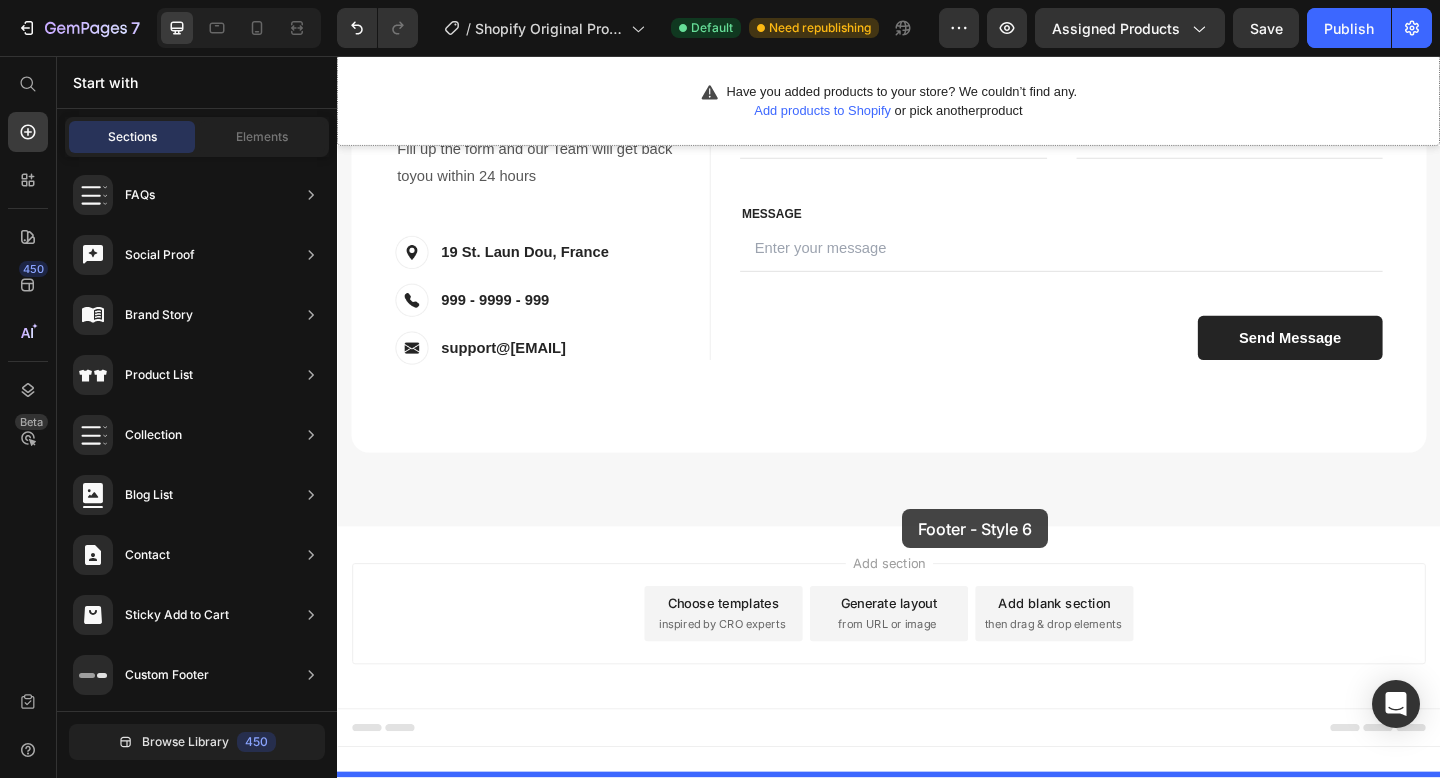 drag, startPoint x: 832, startPoint y: 581, endPoint x: 952, endPoint y: 549, distance: 124.1934 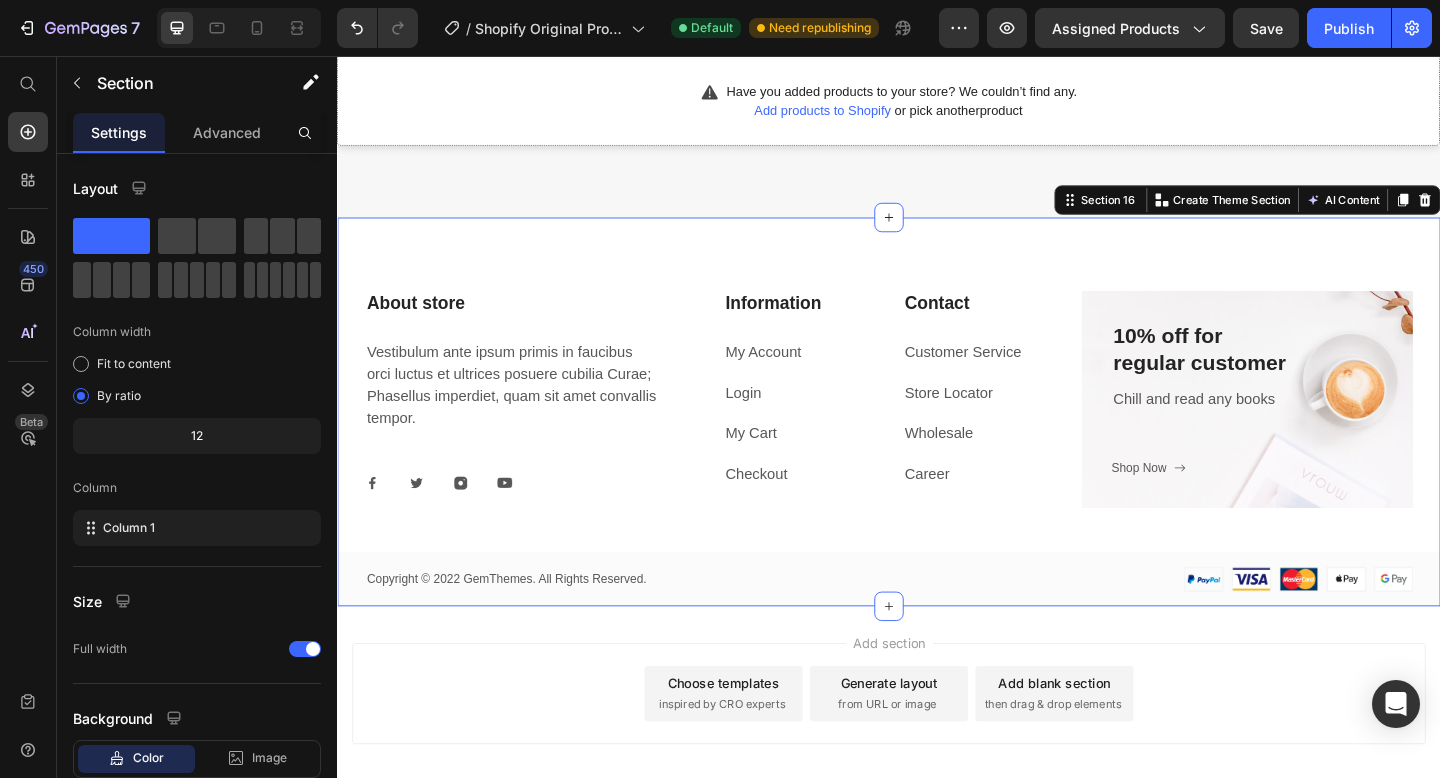 scroll, scrollTop: 7366, scrollLeft: 0, axis: vertical 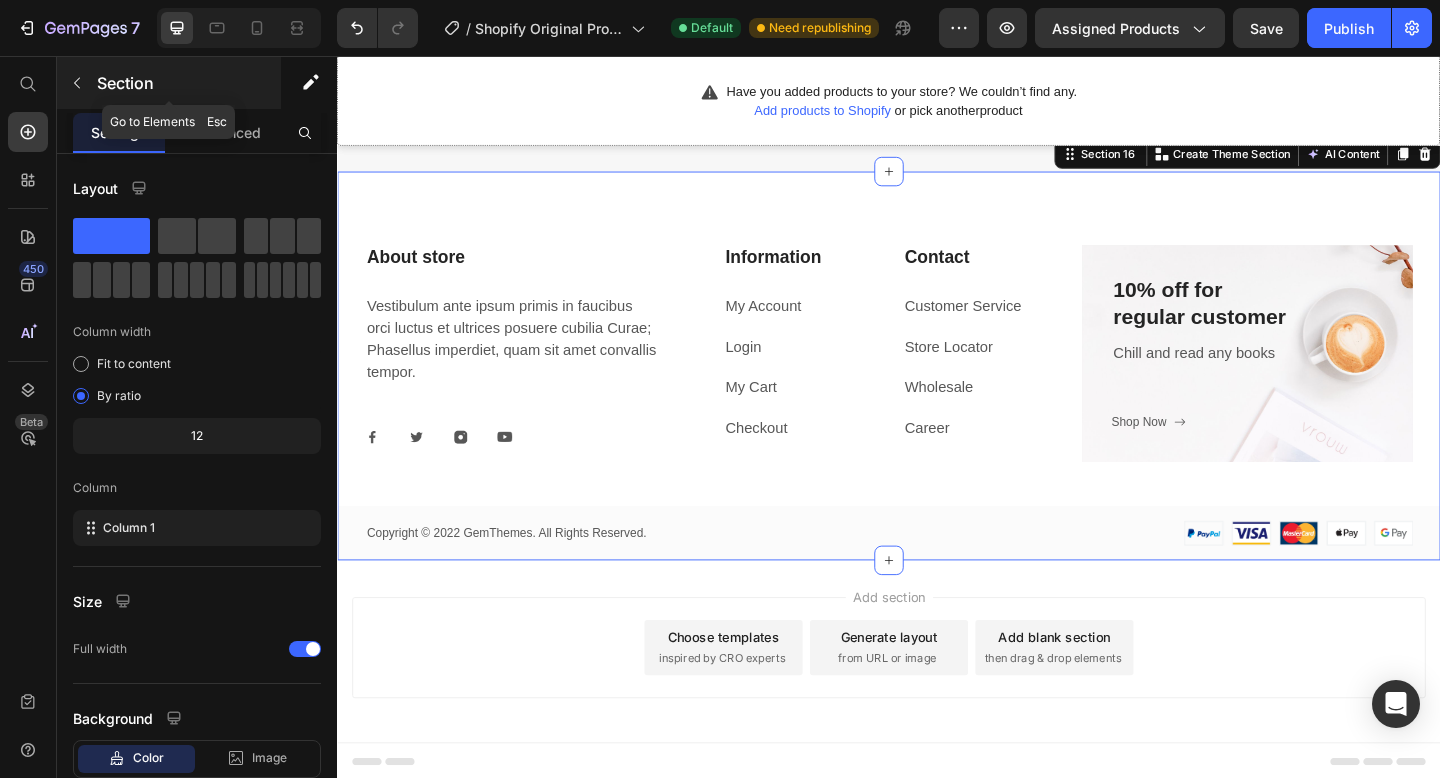 click on "Section" at bounding box center (169, 83) 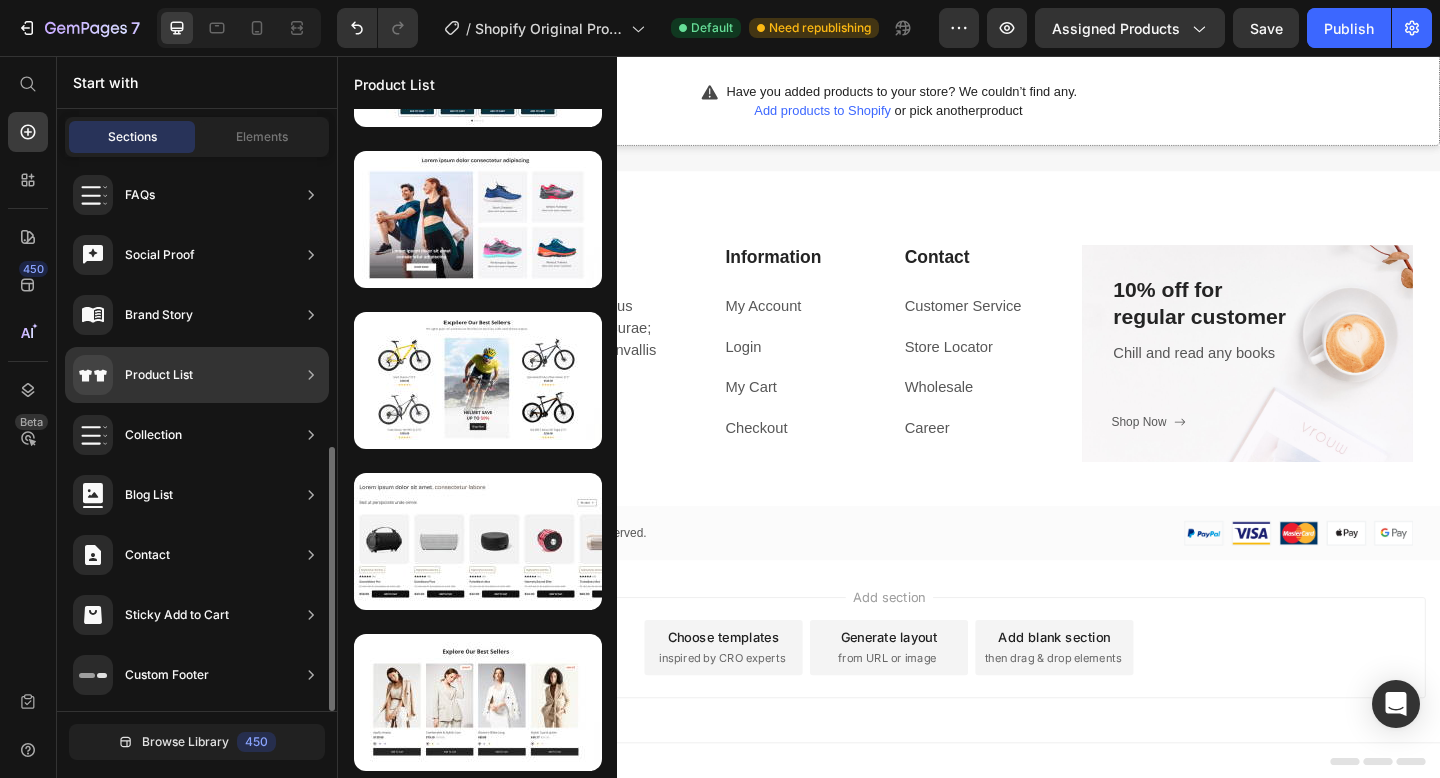 scroll, scrollTop: 0, scrollLeft: 0, axis: both 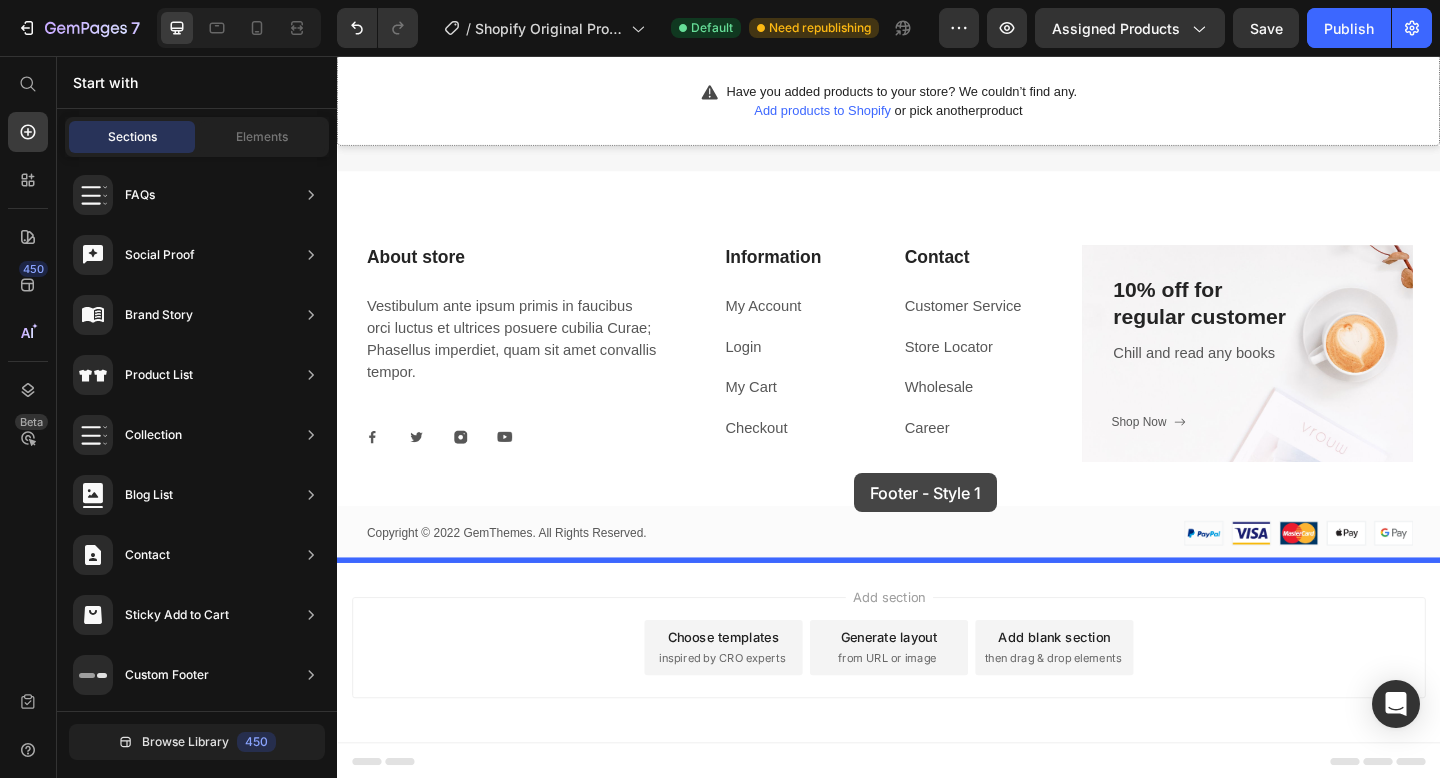 drag, startPoint x: 880, startPoint y: 209, endPoint x: 900, endPoint y: 510, distance: 301.66373 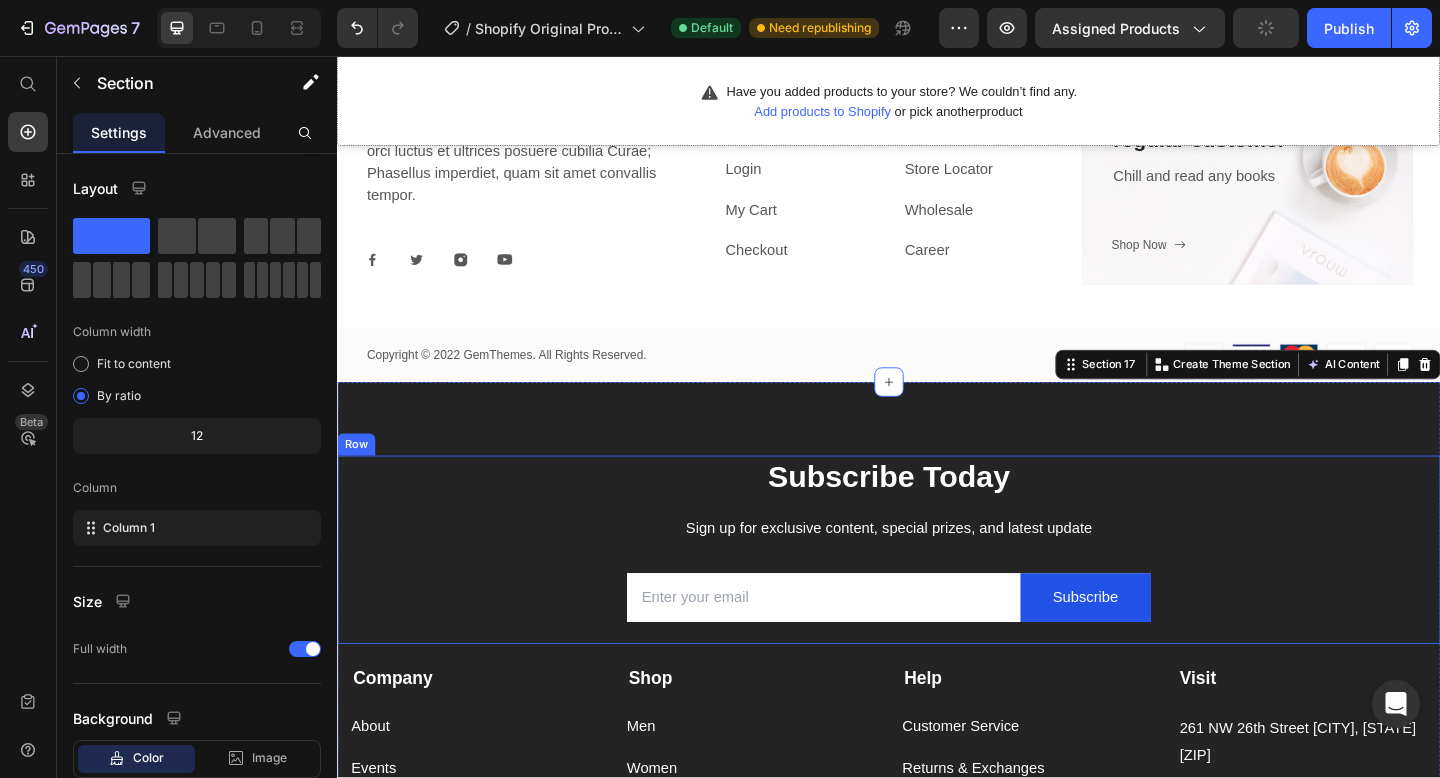 scroll, scrollTop: 7038, scrollLeft: 0, axis: vertical 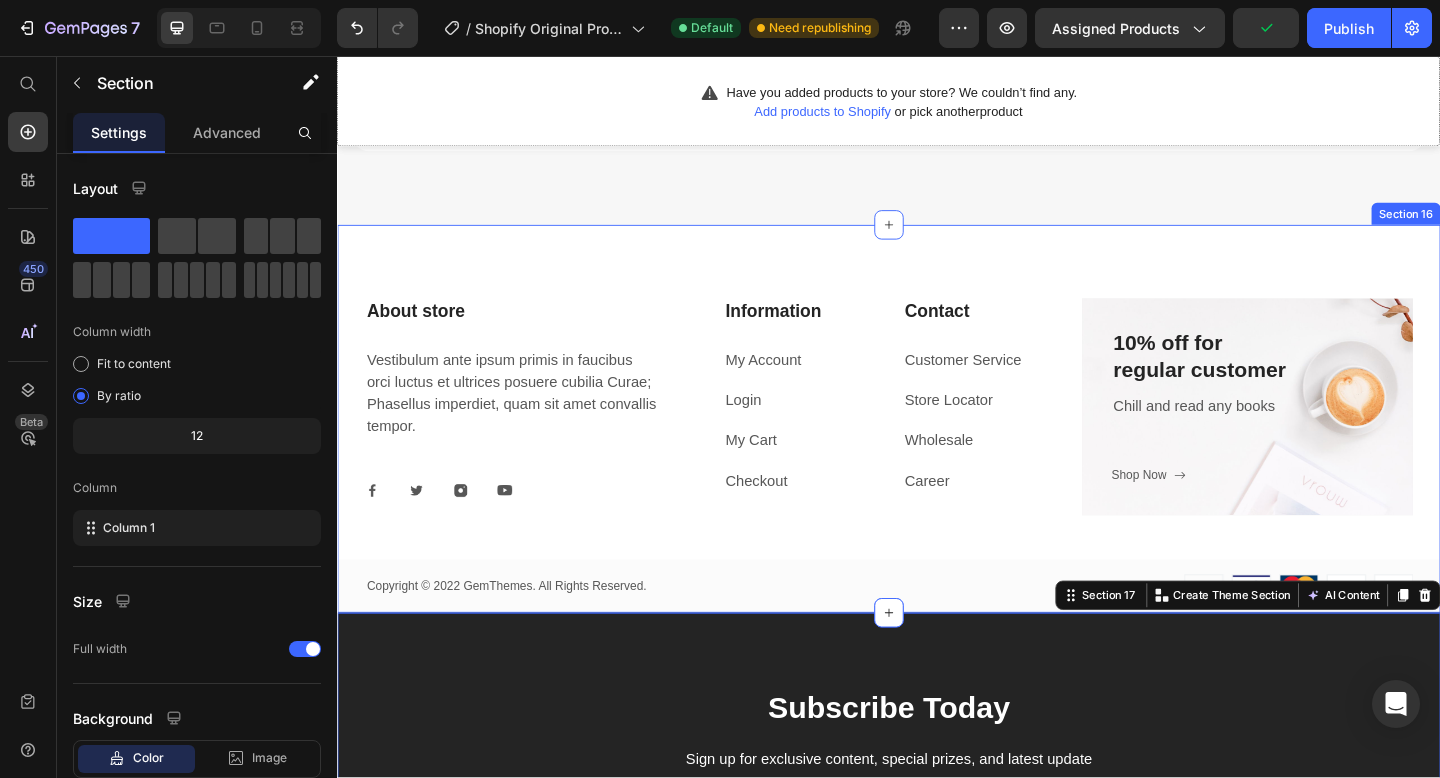 click on "About store Heading Vestibulum ante ipsum primis in faucibus orci luctus et ultrices posuere cubilia Curae; Phasellus imperdiet, quam sit amet convallis tempor. Text block Image Image Image Image Row Row Information Heading My Account Text block Login Text block My Cart Text block Checkout Text block Contact Heading Customer Service Text block Store Locator Text block Wholesale Text block Career Text block Row 10% off for regular customer Heading Chill and read any books Text block
Shop Now Button Row Hero Banner Row Copyright © 2022 GemThemes. All Rights Reserved. Text block Image Row Section 16" at bounding box center [937, 451] 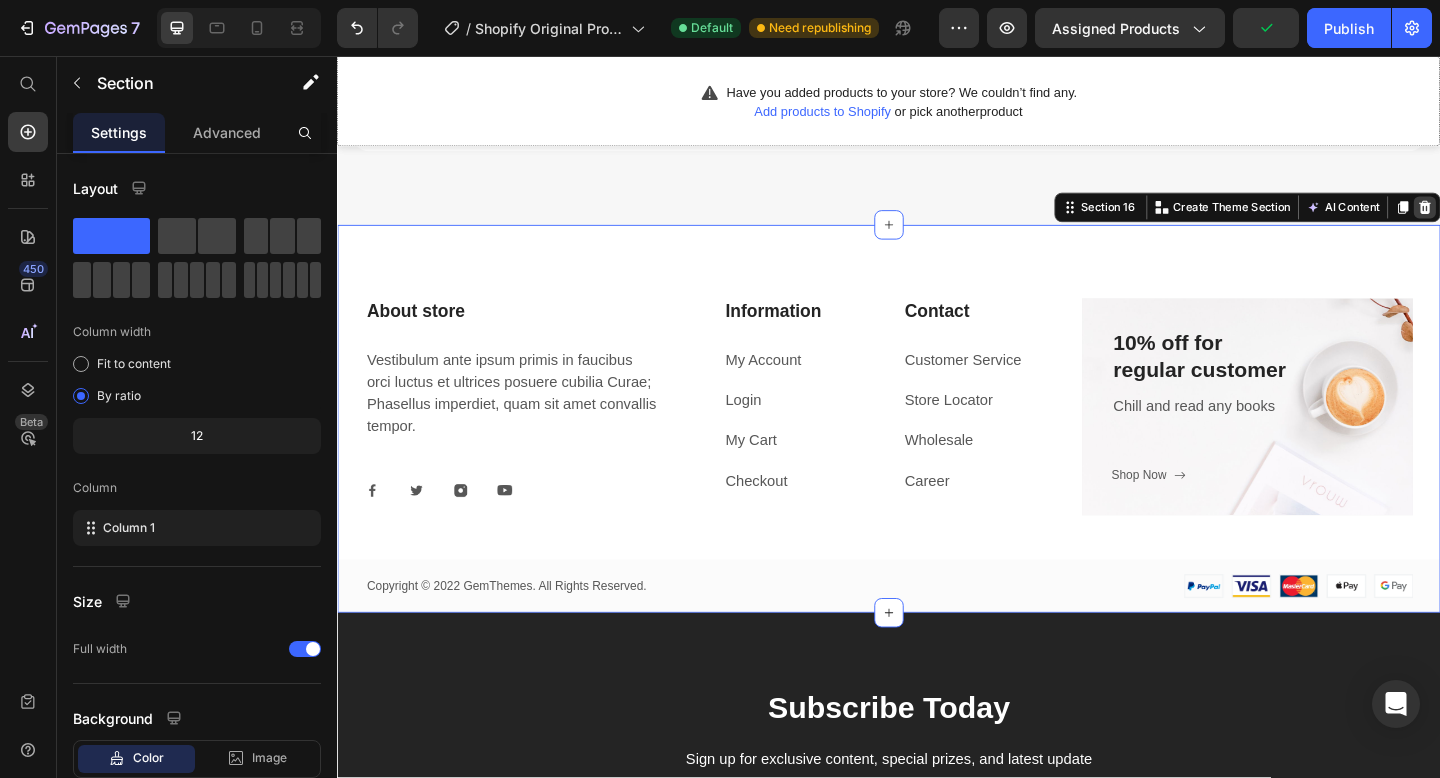 click 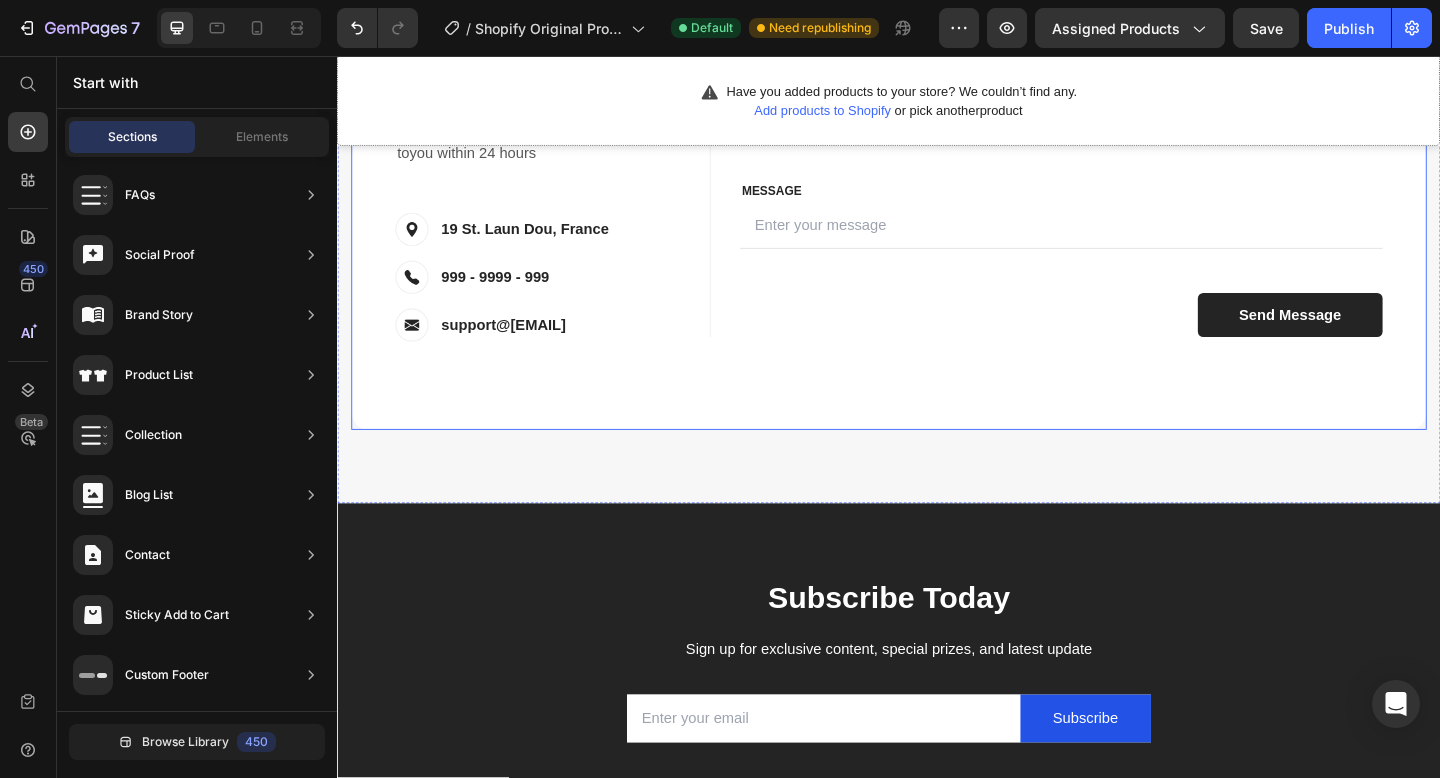 scroll, scrollTop: 6718, scrollLeft: 0, axis: vertical 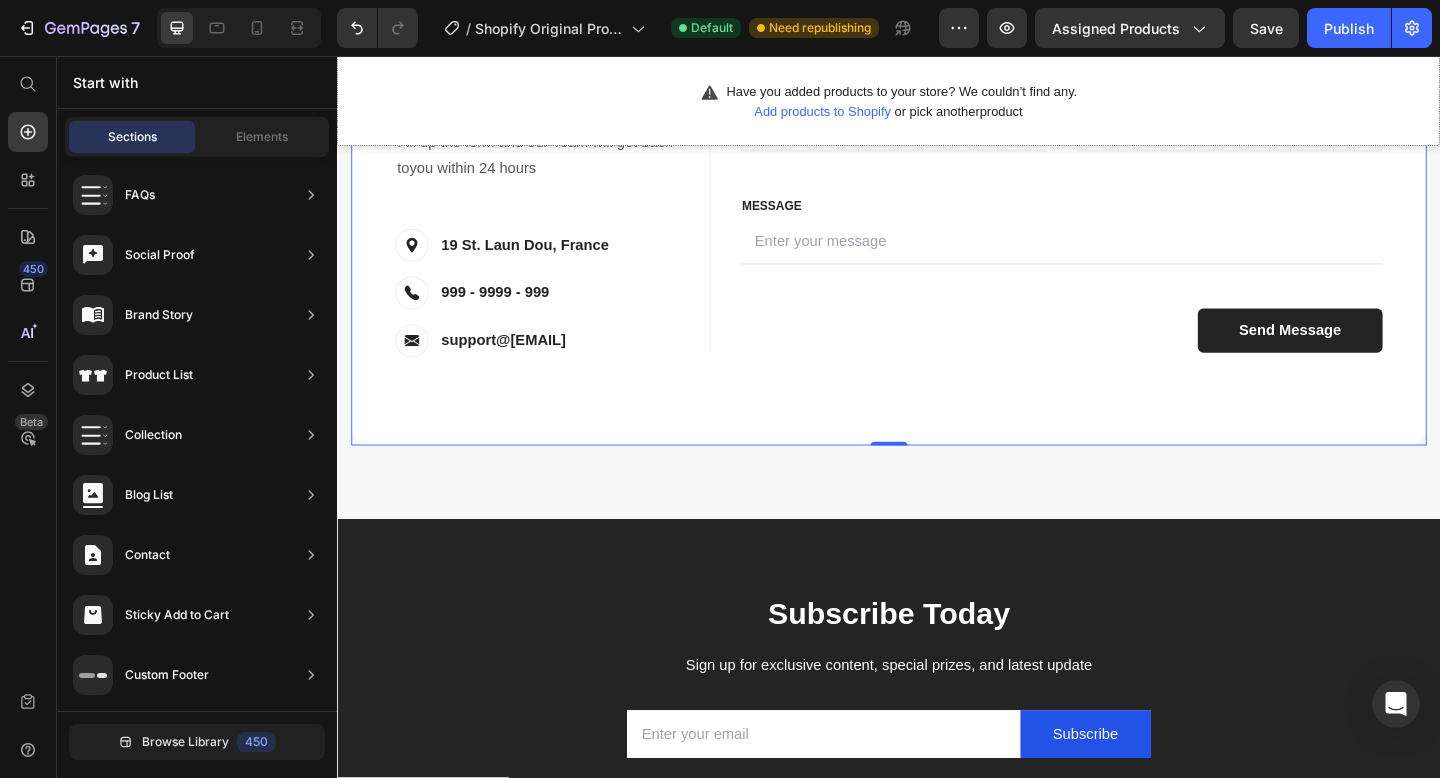 click on "support@[EMAIL]" at bounding box center [937, 243] 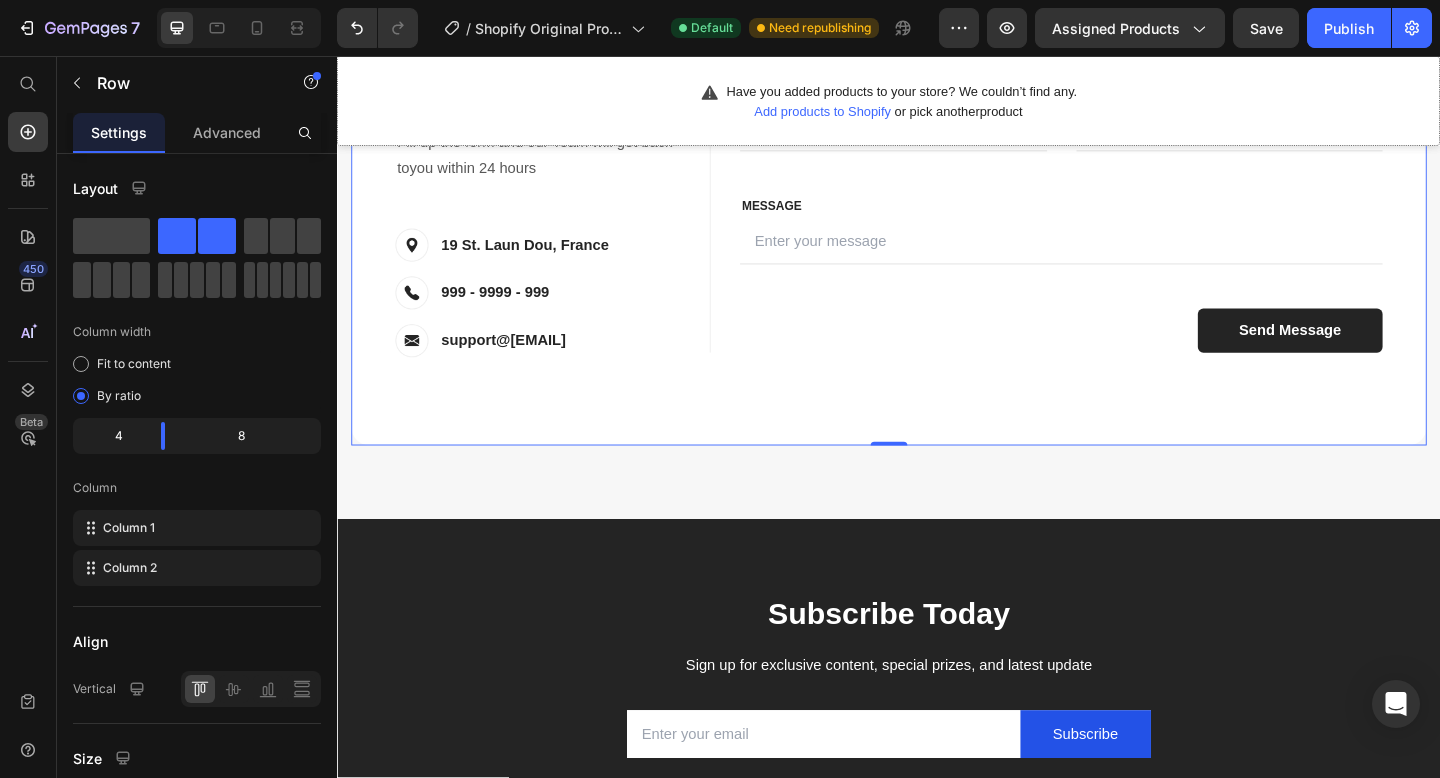 click 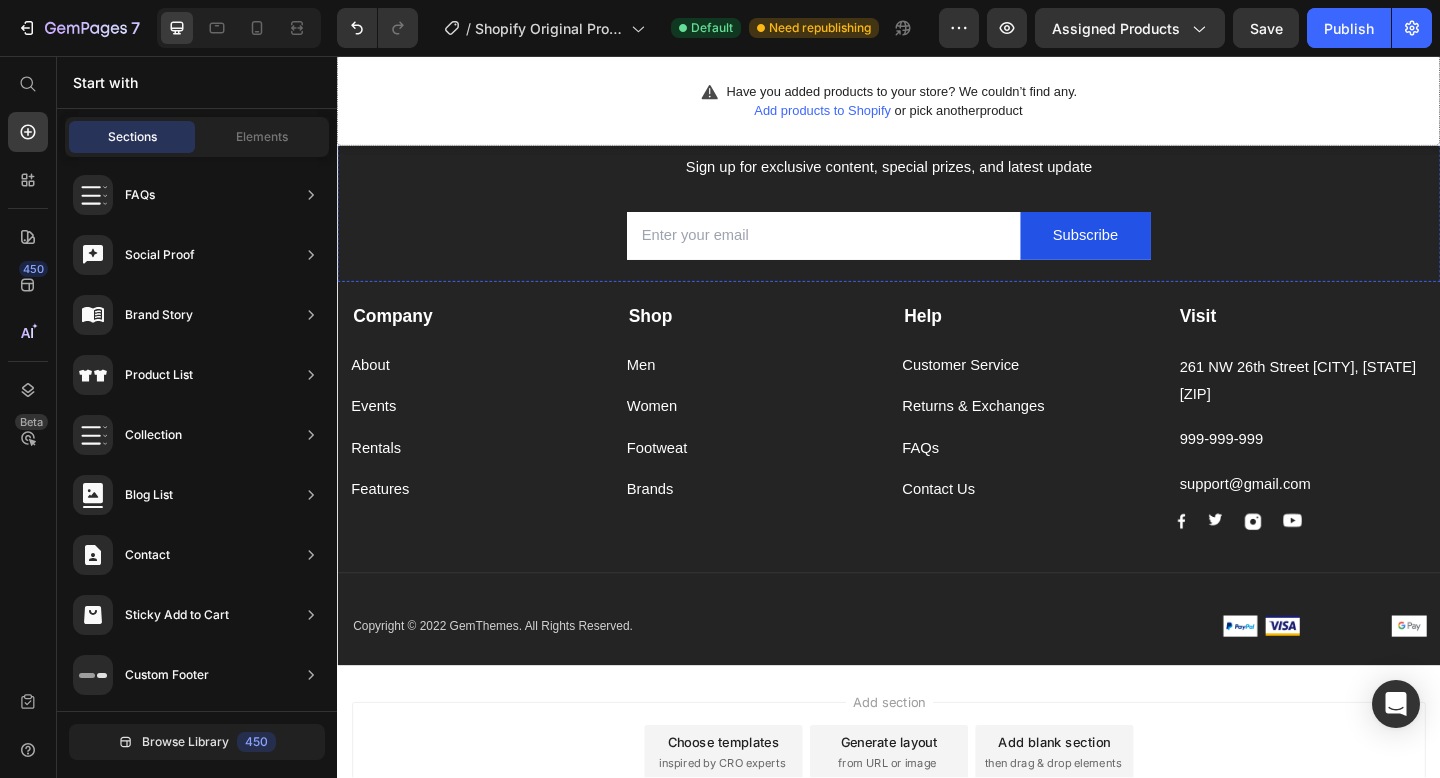 scroll, scrollTop: 6782, scrollLeft: 0, axis: vertical 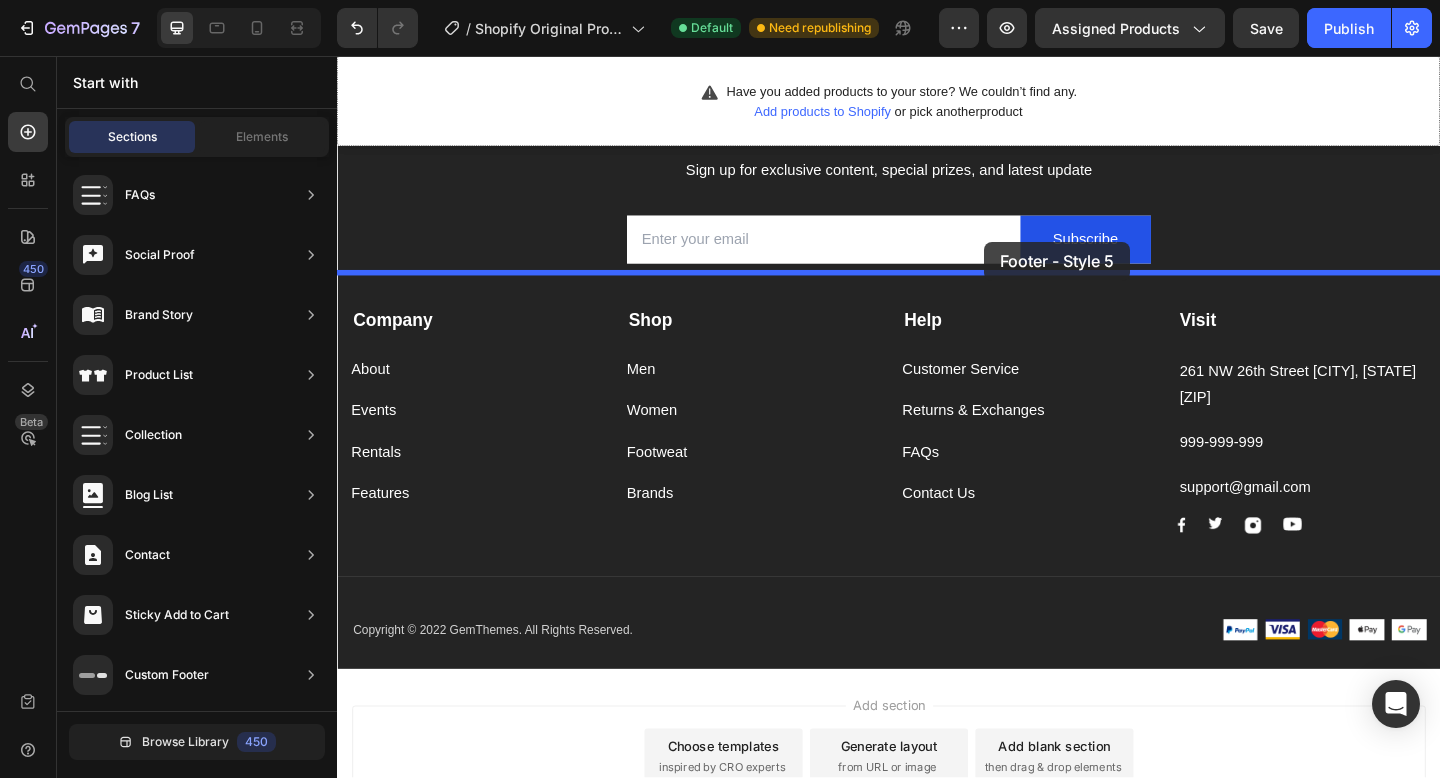drag, startPoint x: 810, startPoint y: 420, endPoint x: 1040, endPoint y: 261, distance: 279.60864 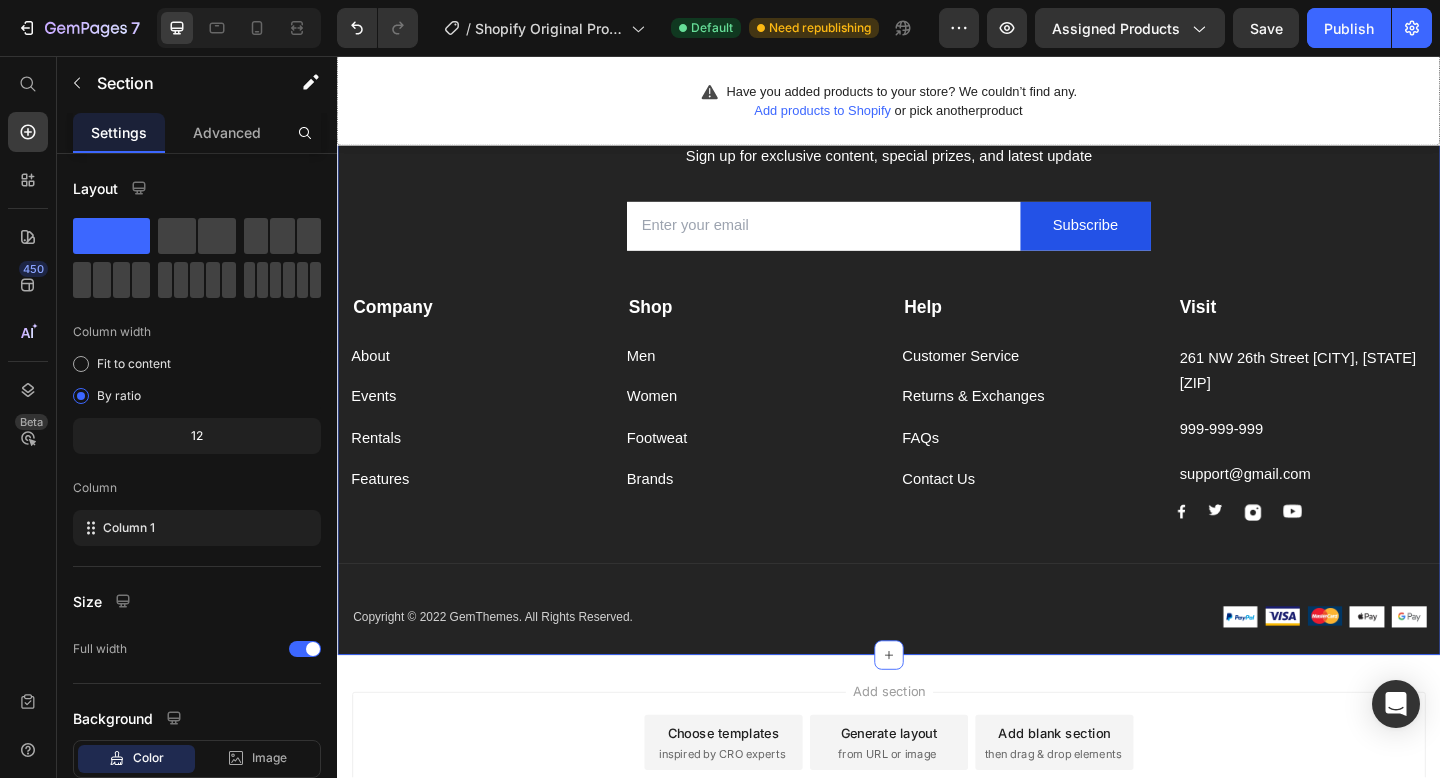 scroll, scrollTop: 7200, scrollLeft: 0, axis: vertical 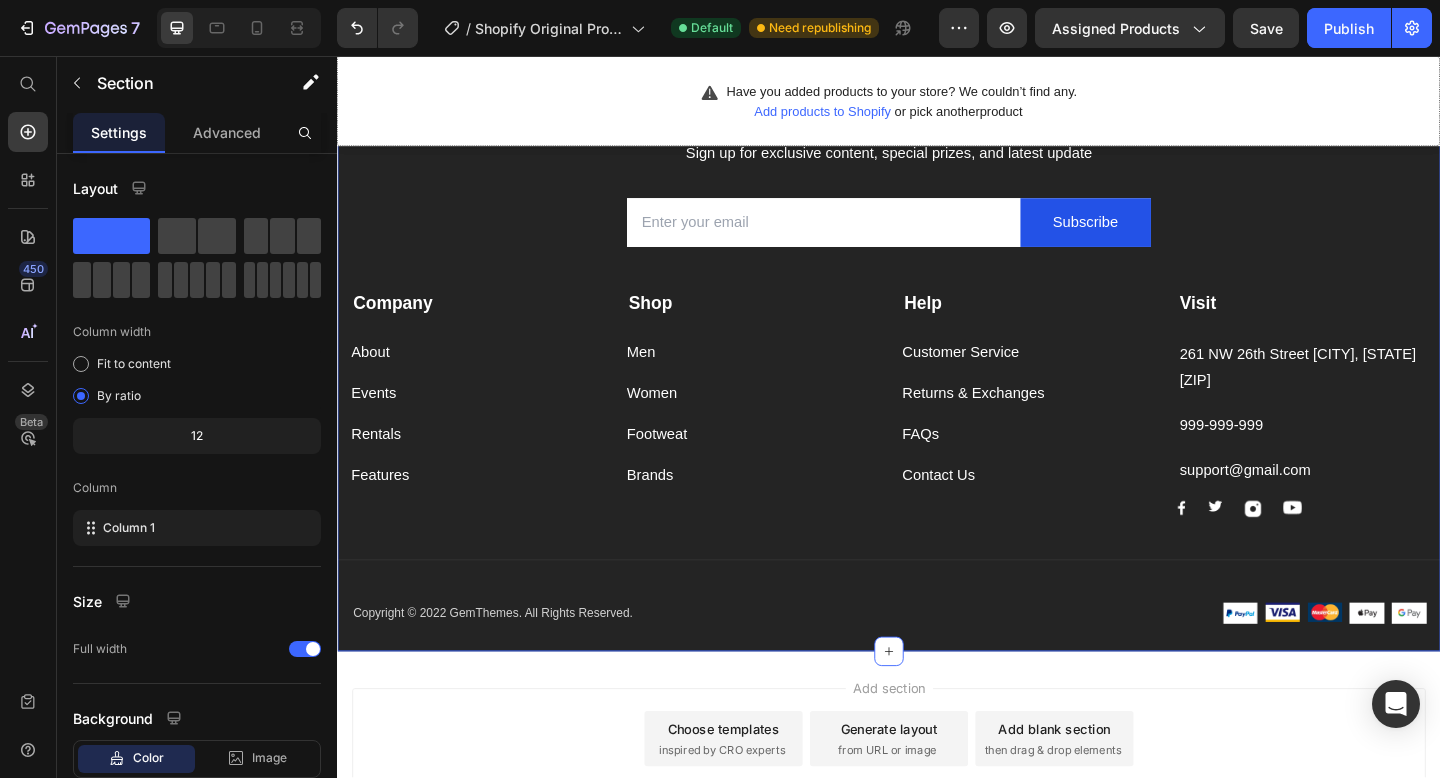 click on "support@[EMAIL]" at bounding box center [937, 353] 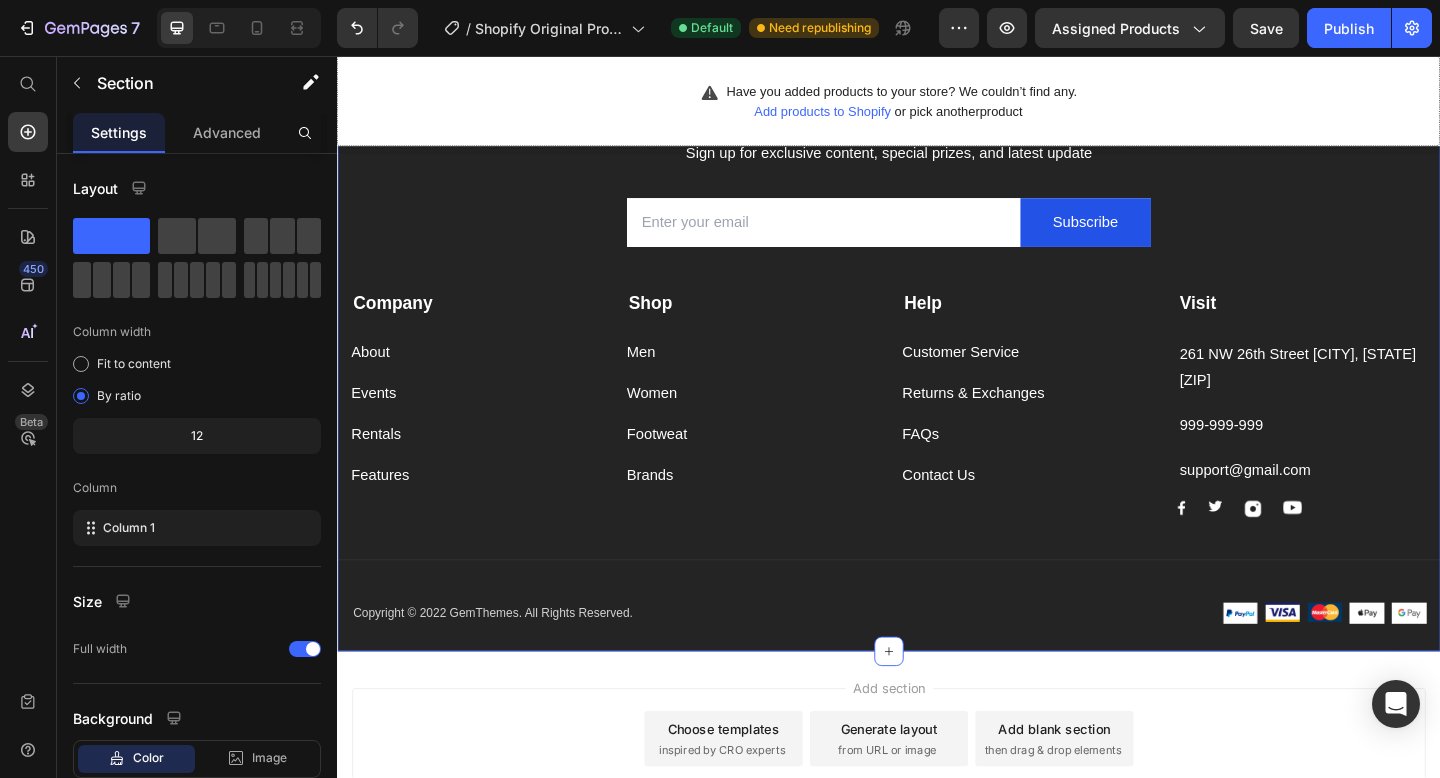 click 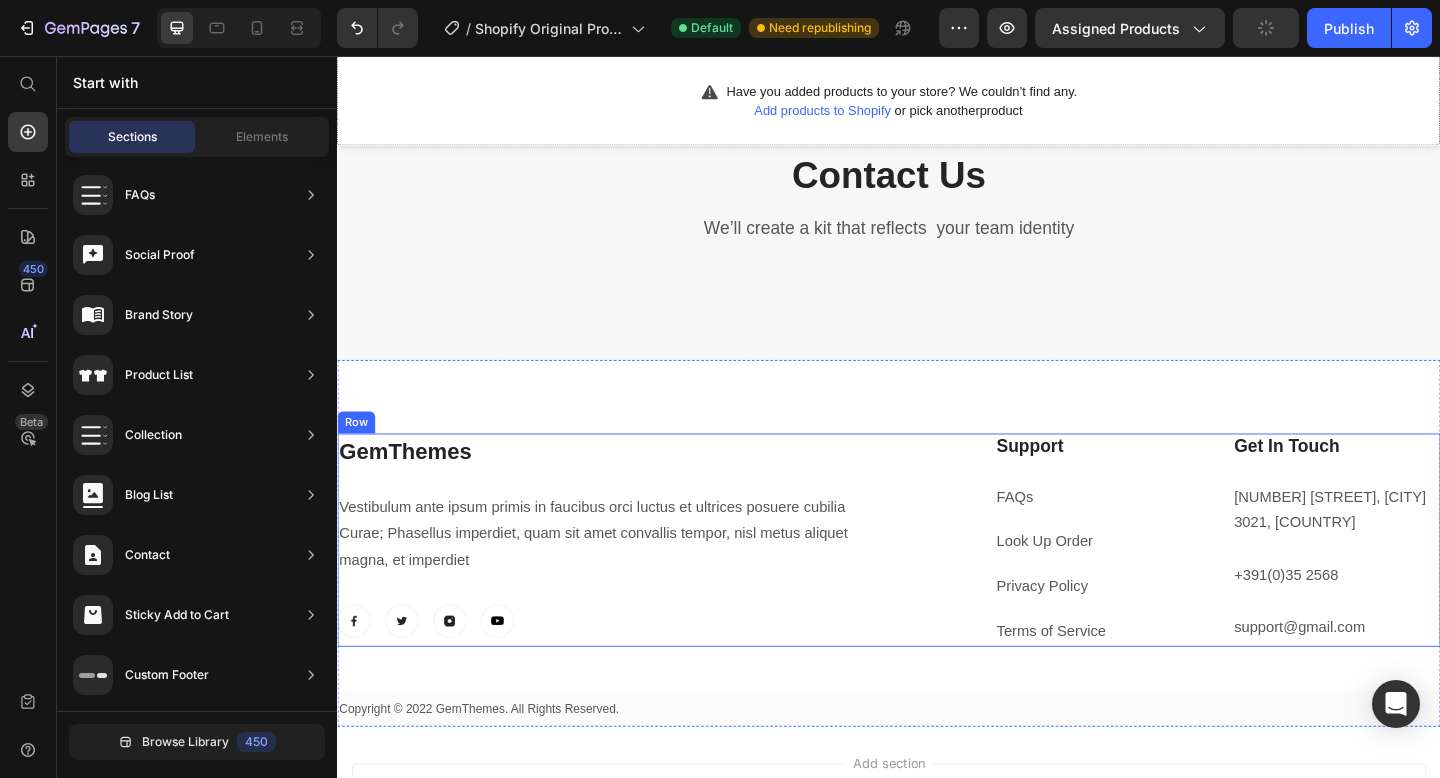 scroll, scrollTop: 6407, scrollLeft: 0, axis: vertical 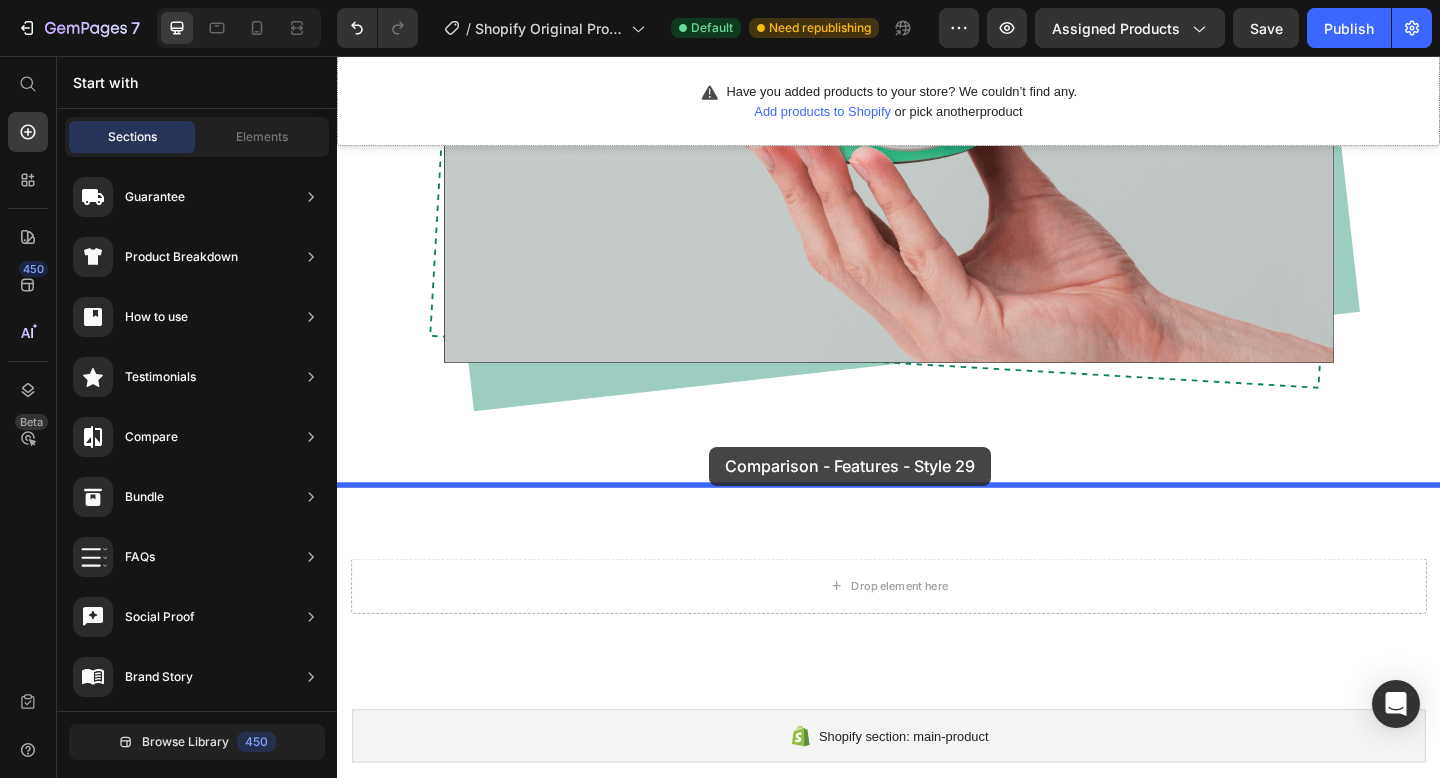 drag, startPoint x: 819, startPoint y: 462, endPoint x: 742, endPoint y: 481, distance: 79.30952 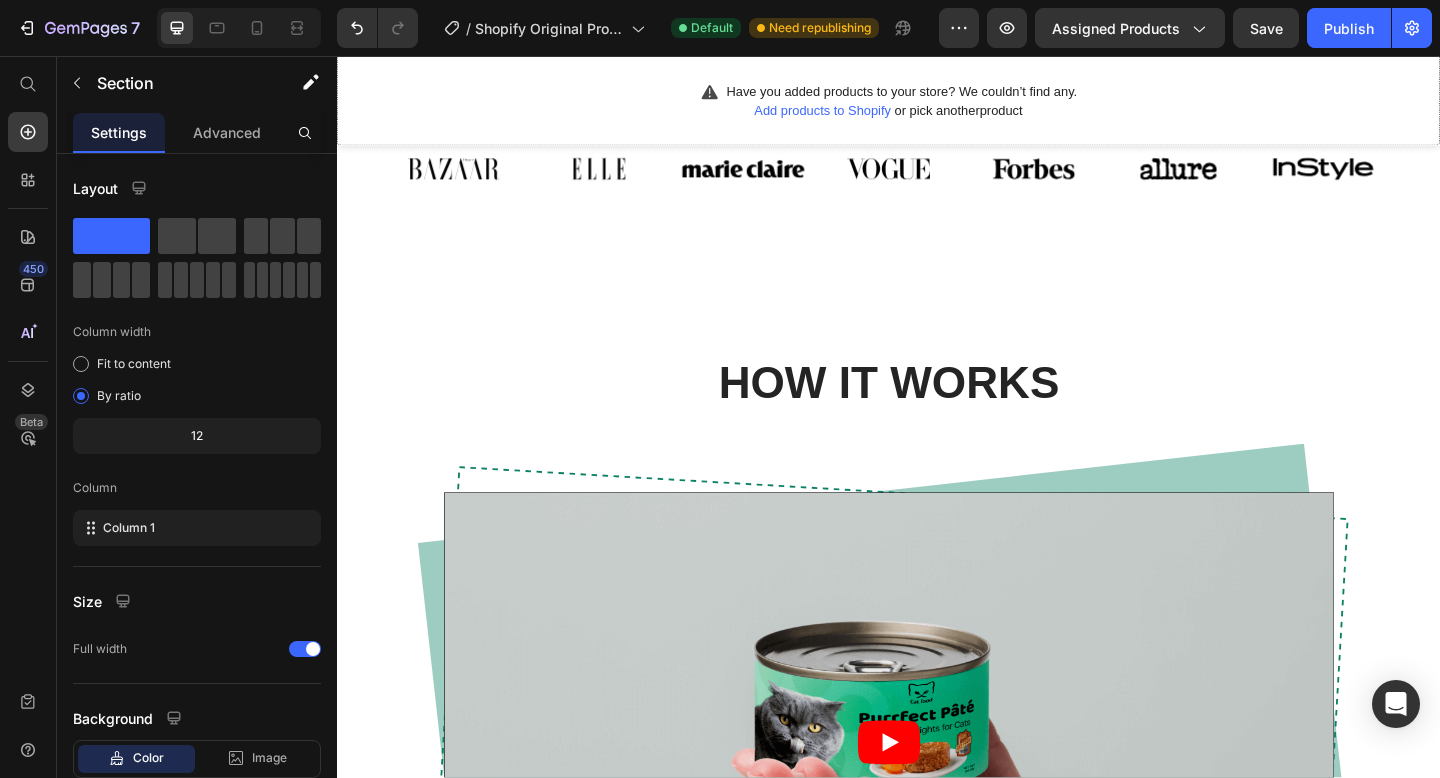 scroll, scrollTop: 1021, scrollLeft: 0, axis: vertical 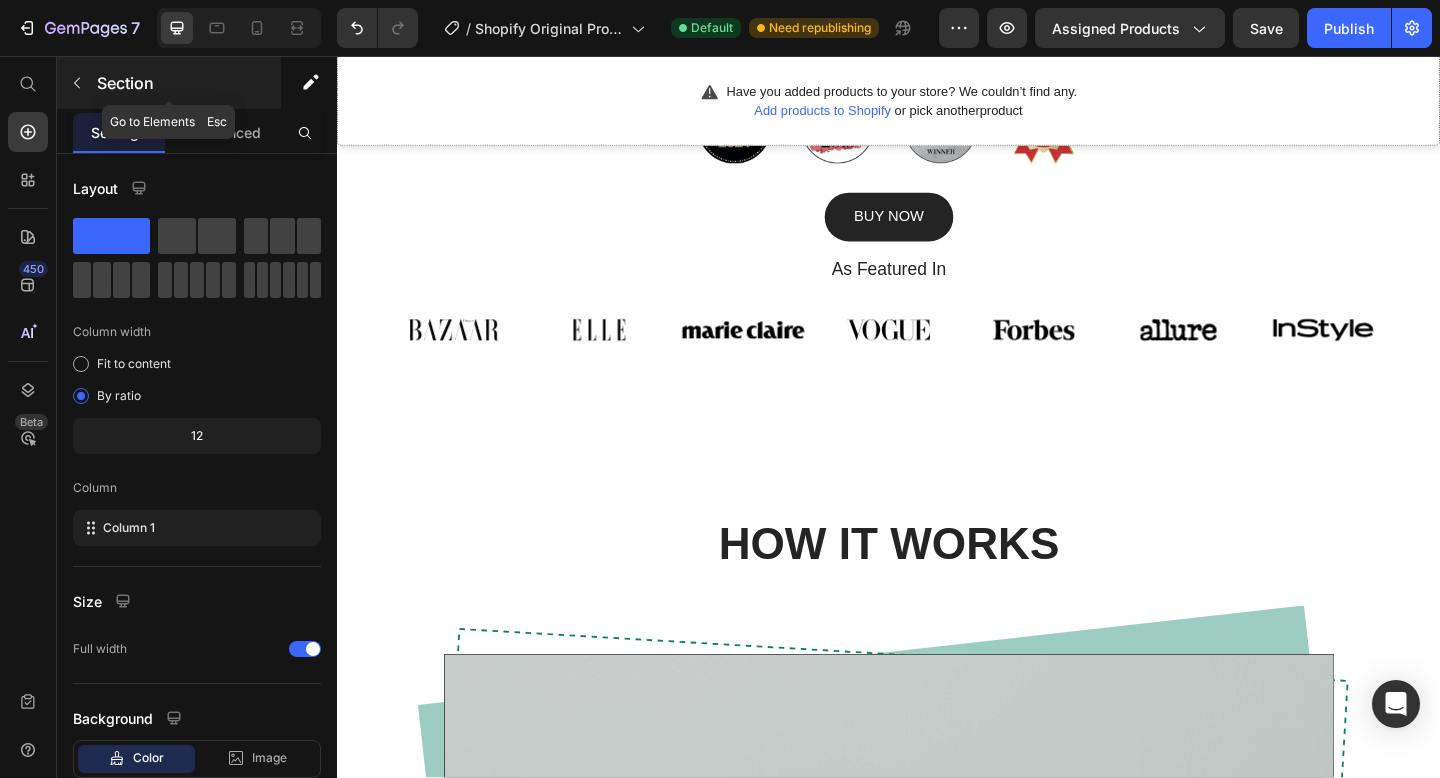 click 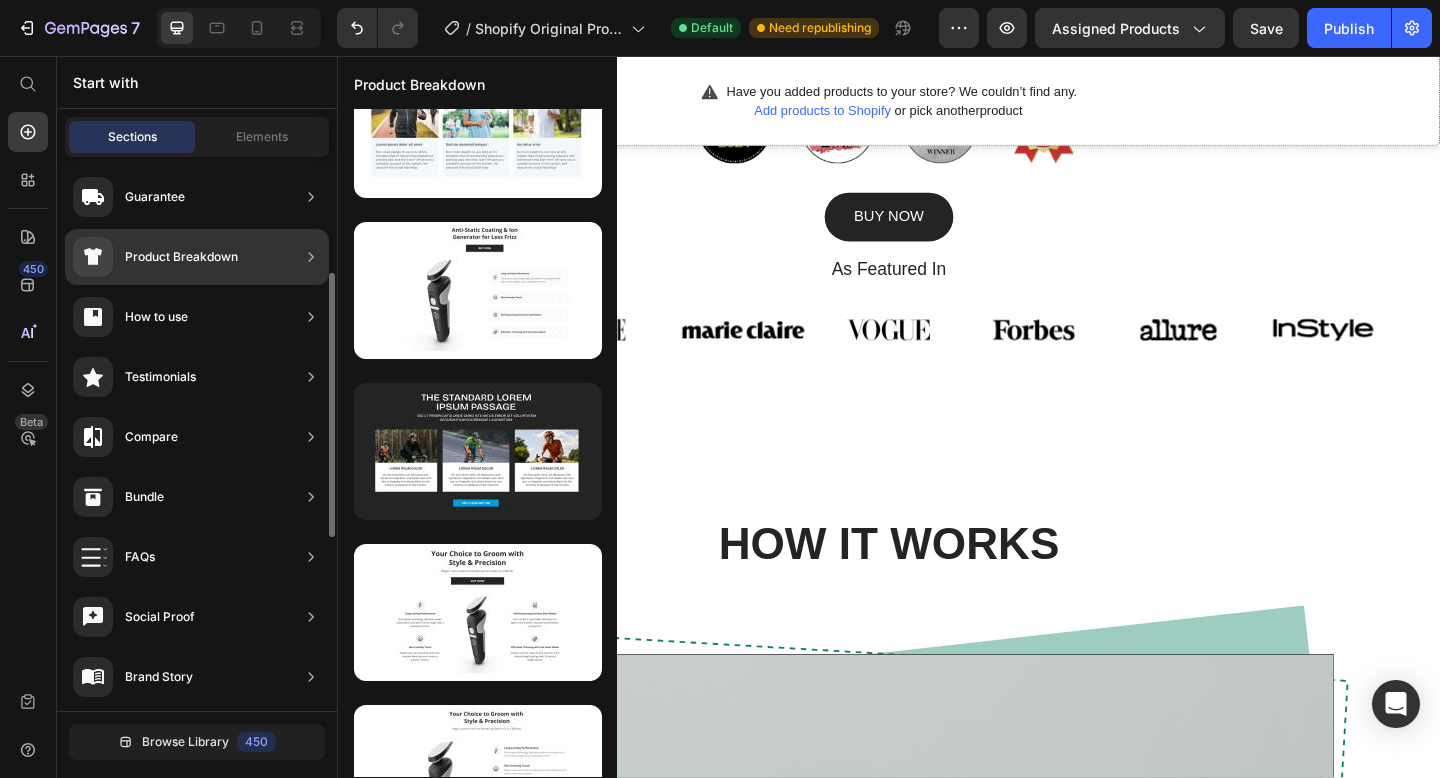 scroll, scrollTop: 0, scrollLeft: 0, axis: both 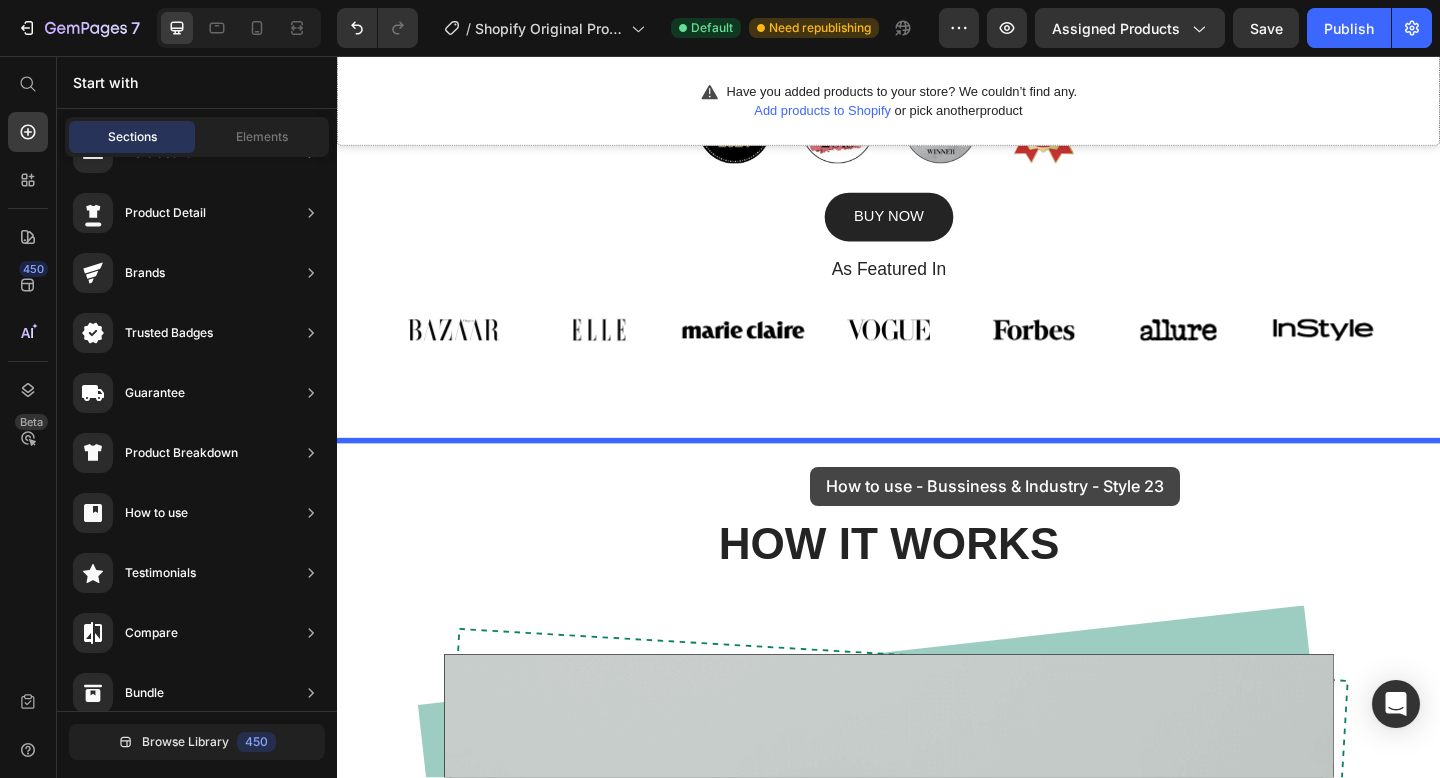 drag, startPoint x: 798, startPoint y: 407, endPoint x: 846, endPoint y: 456, distance: 68.593 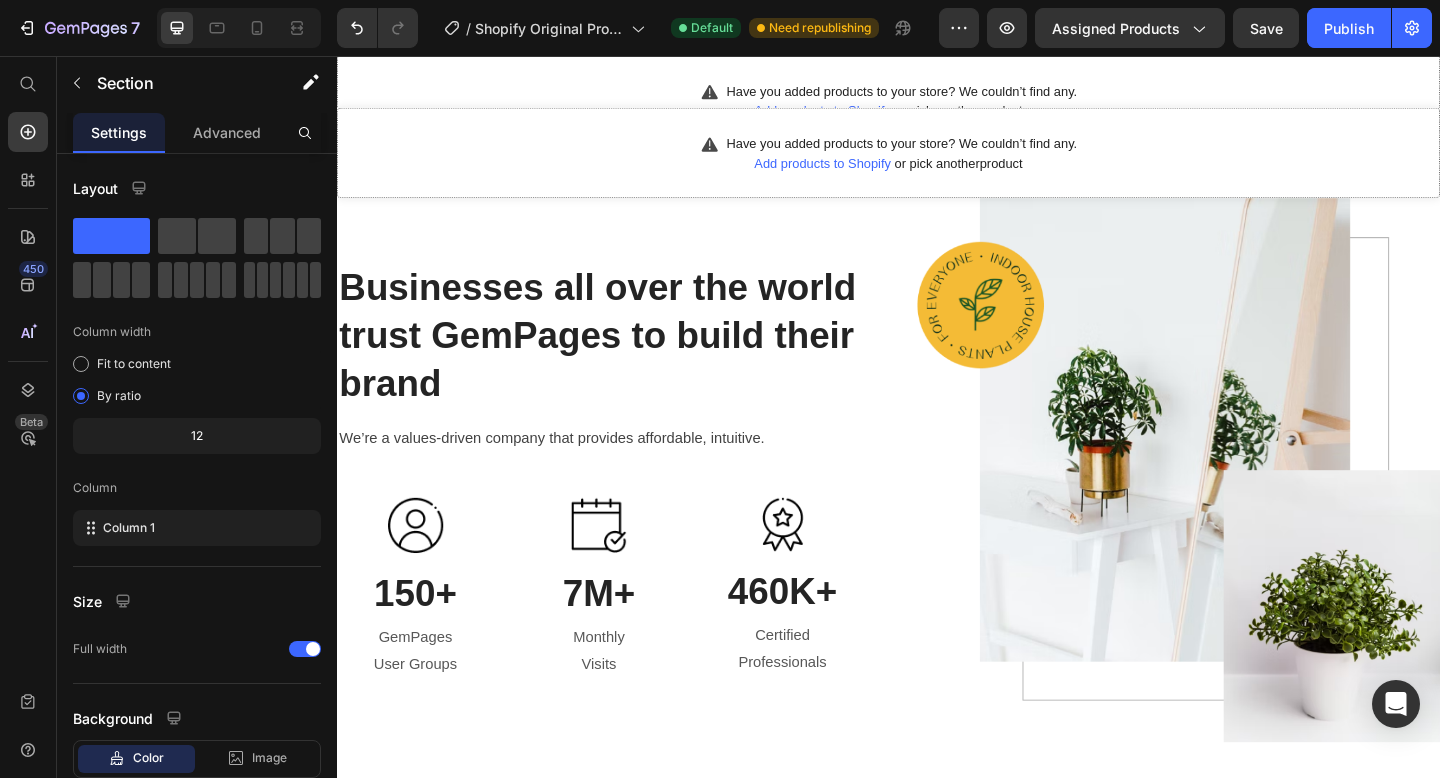 scroll, scrollTop: 77, scrollLeft: 0, axis: vertical 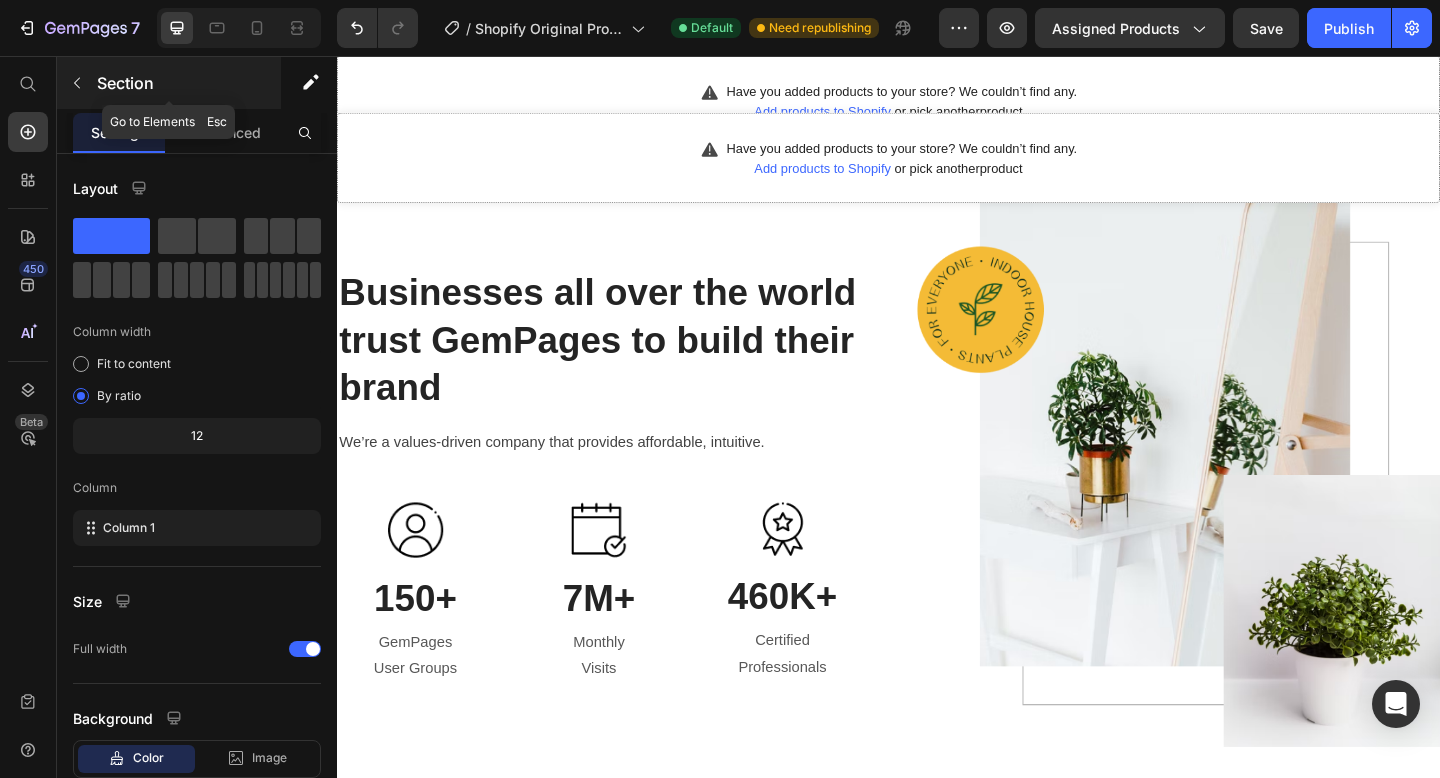 click 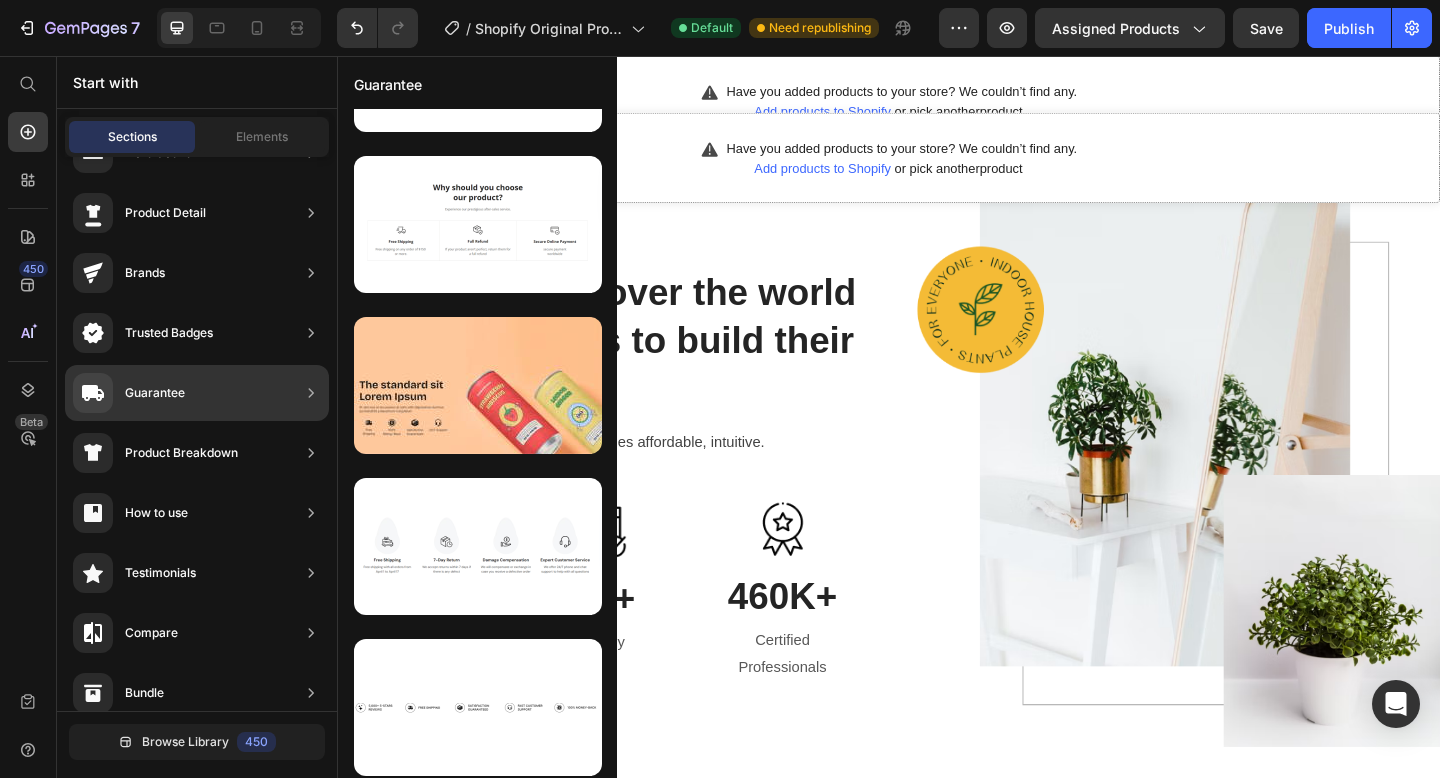 scroll, scrollTop: 0, scrollLeft: 0, axis: both 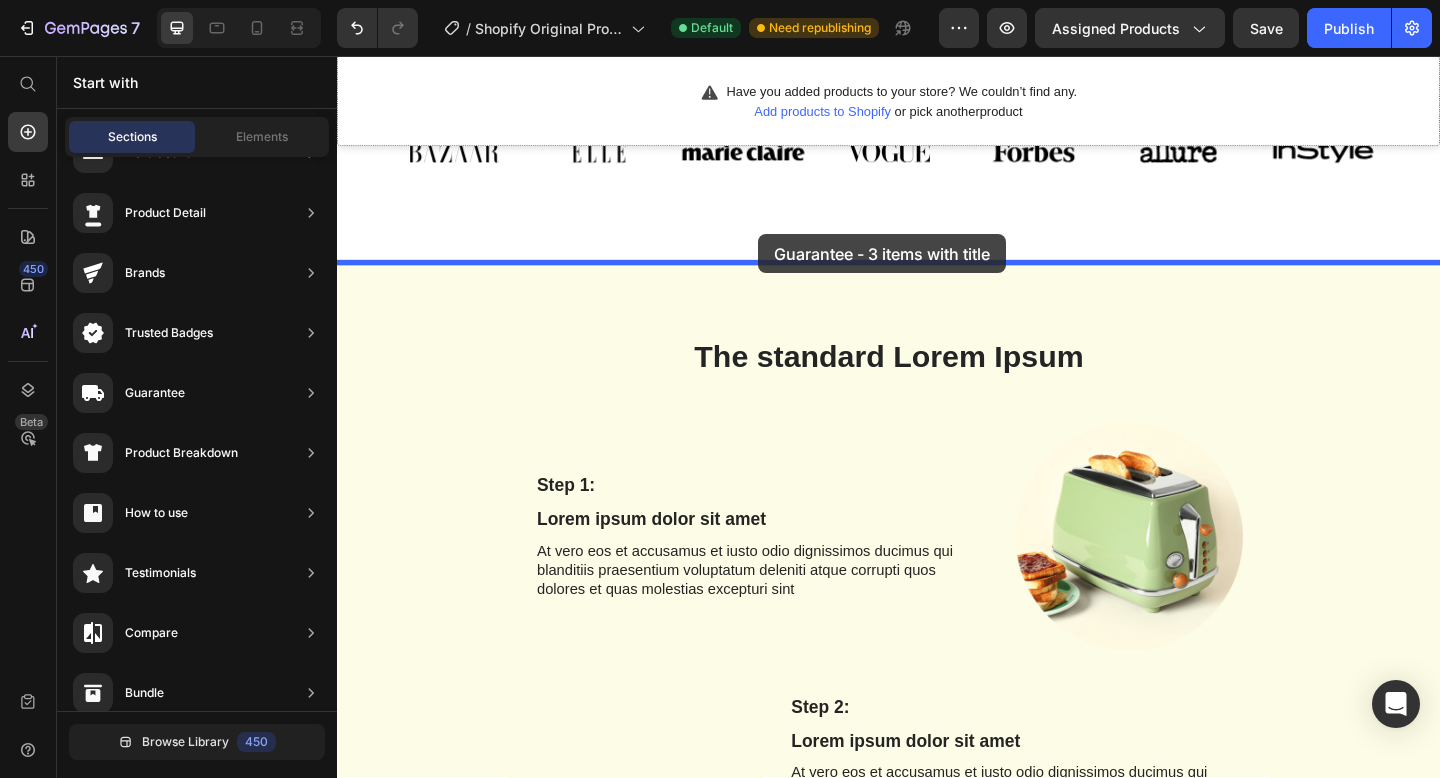drag, startPoint x: 865, startPoint y: 220, endPoint x: 796, endPoint y: 249, distance: 74.84651 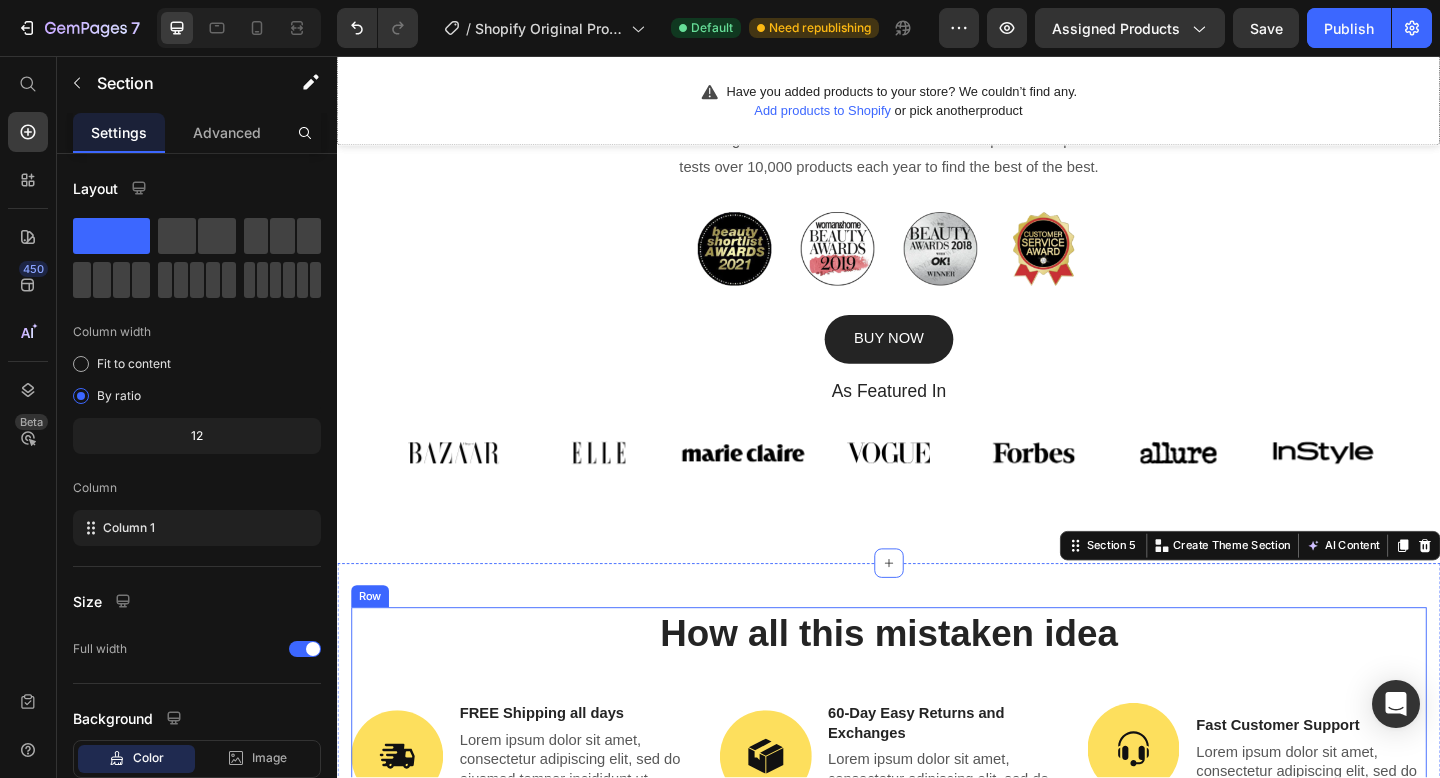 scroll, scrollTop: 877, scrollLeft: 0, axis: vertical 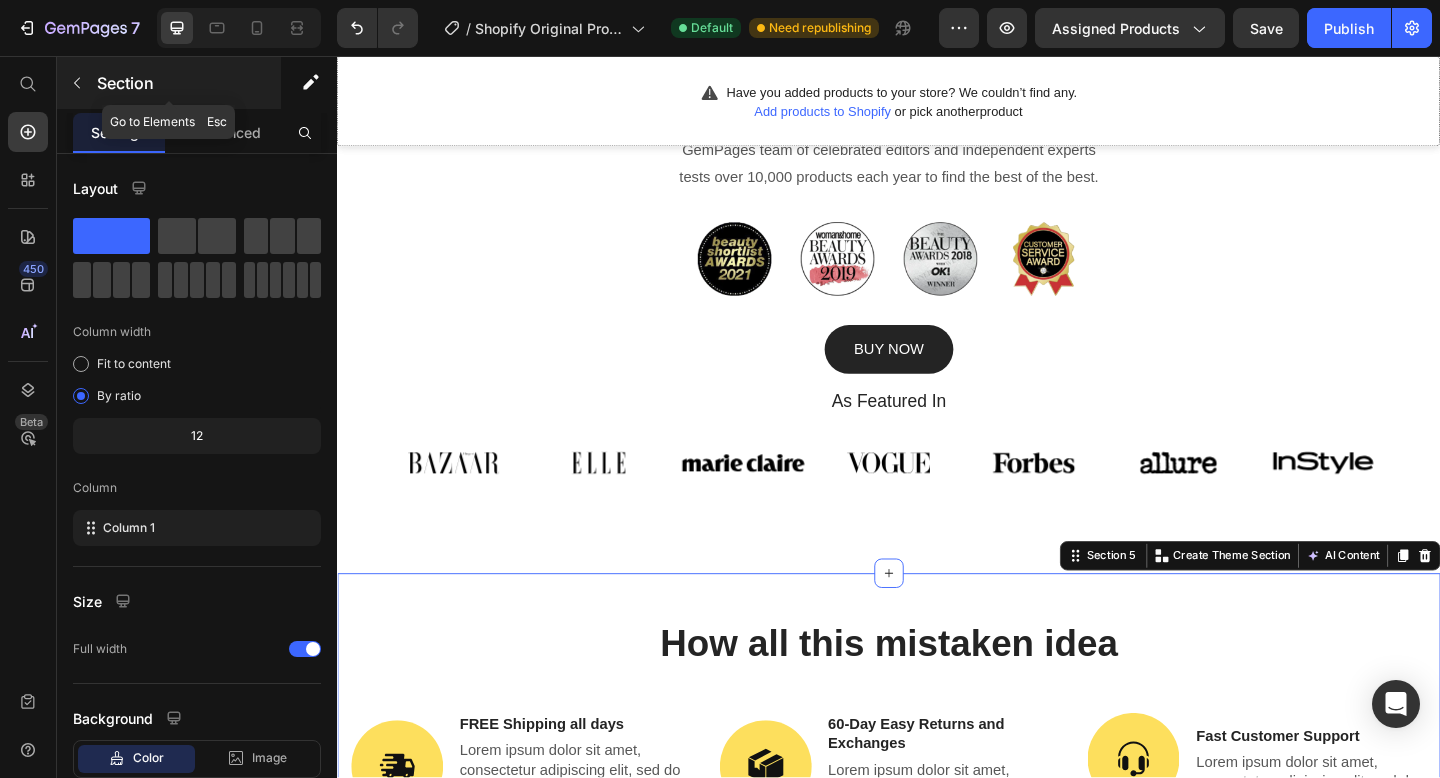 click 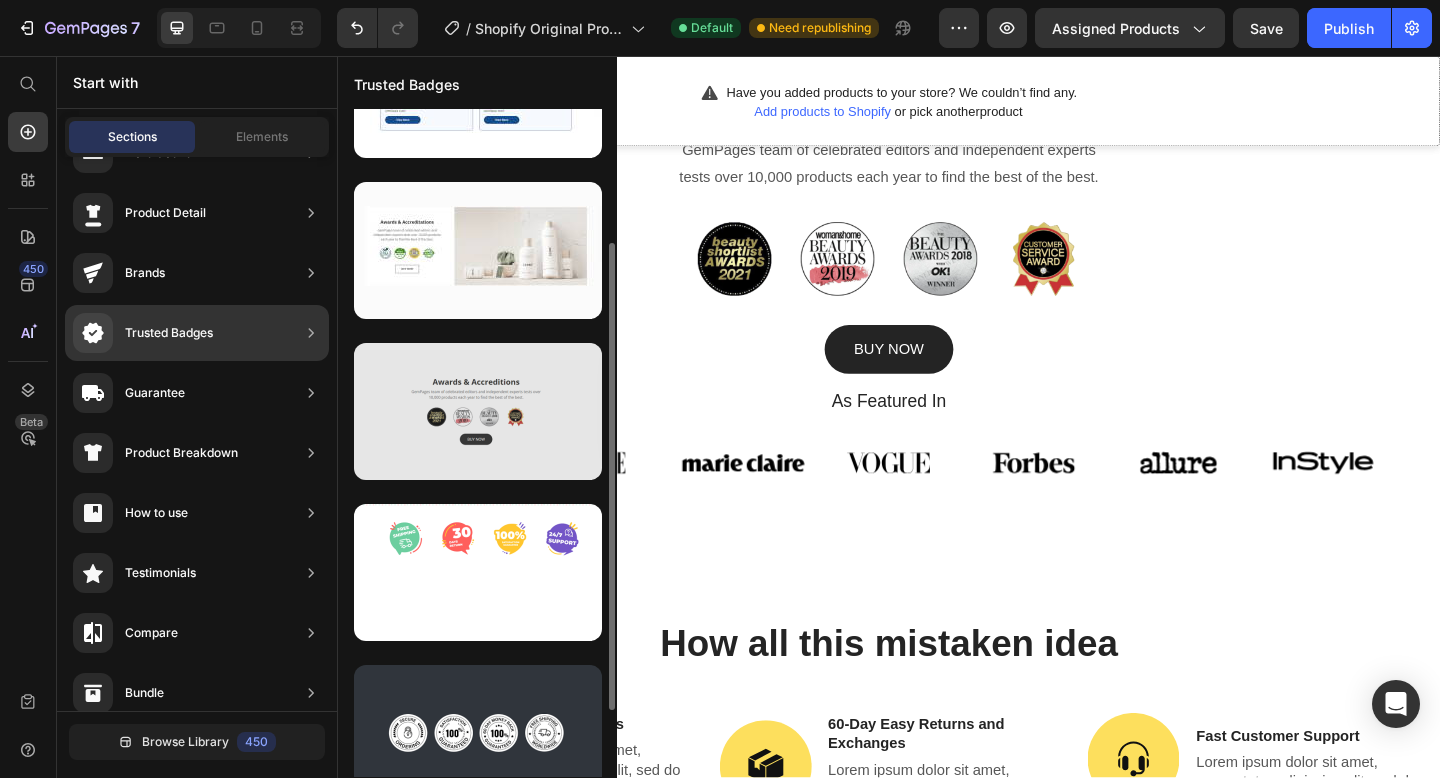 scroll, scrollTop: 228, scrollLeft: 0, axis: vertical 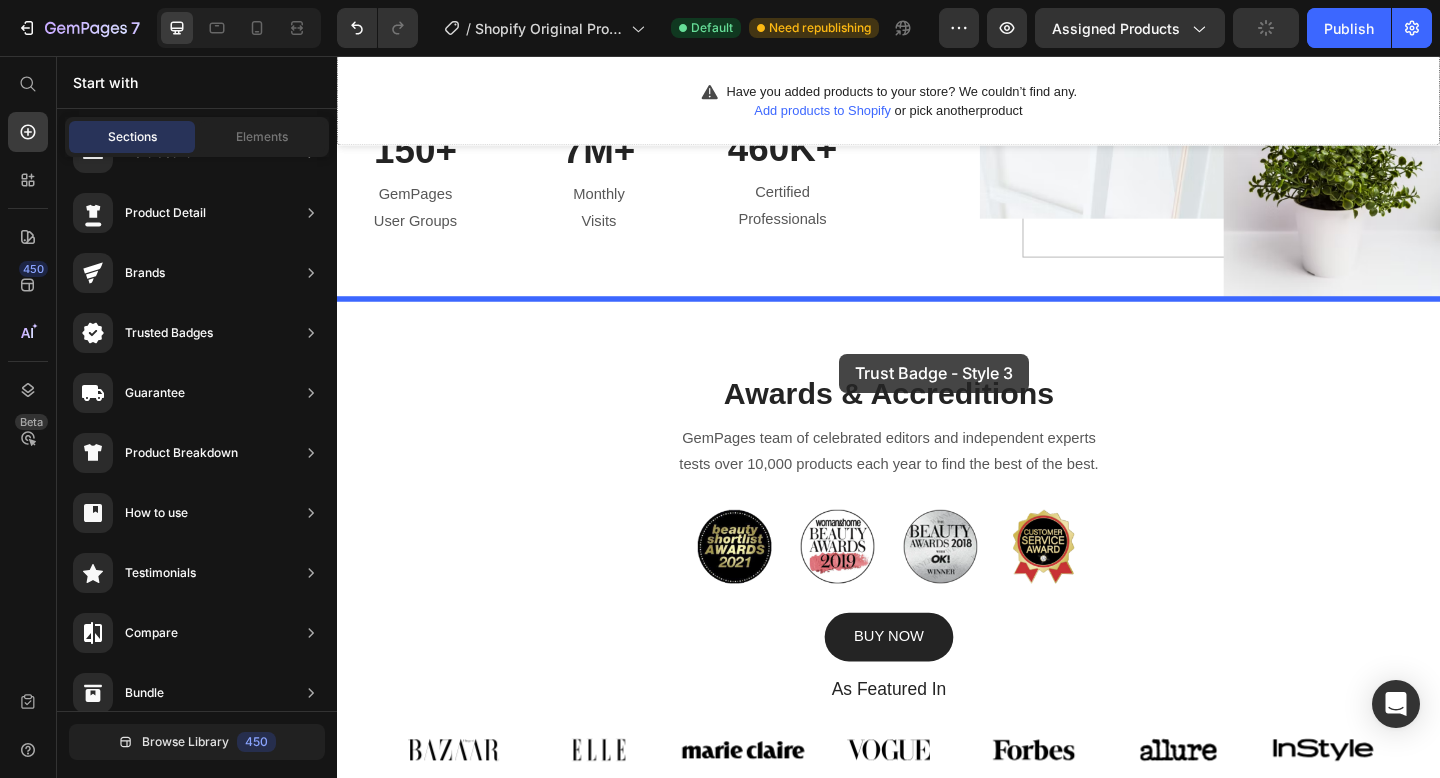 drag, startPoint x: 802, startPoint y: 307, endPoint x: 882, endPoint y: 371, distance: 102.44999 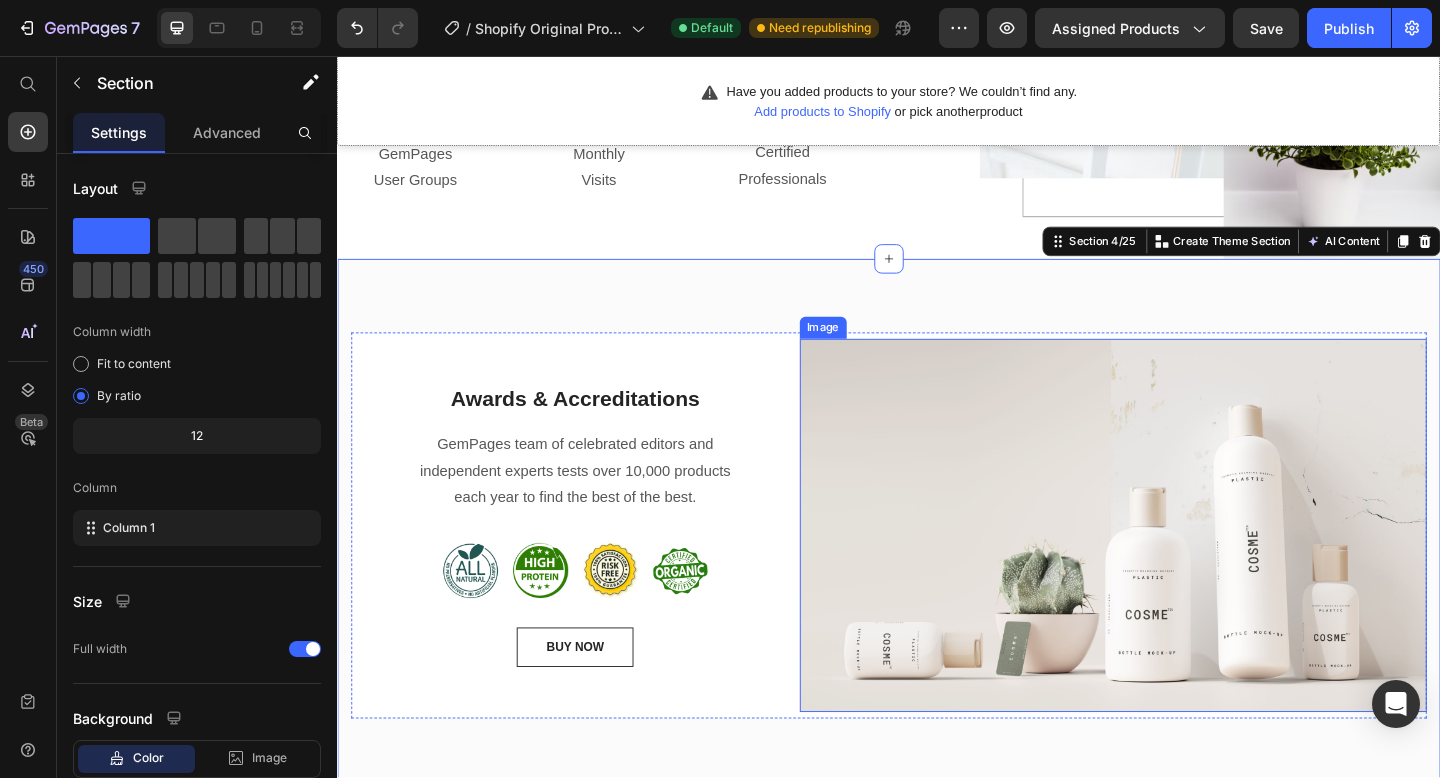 scroll, scrollTop: 606, scrollLeft: 0, axis: vertical 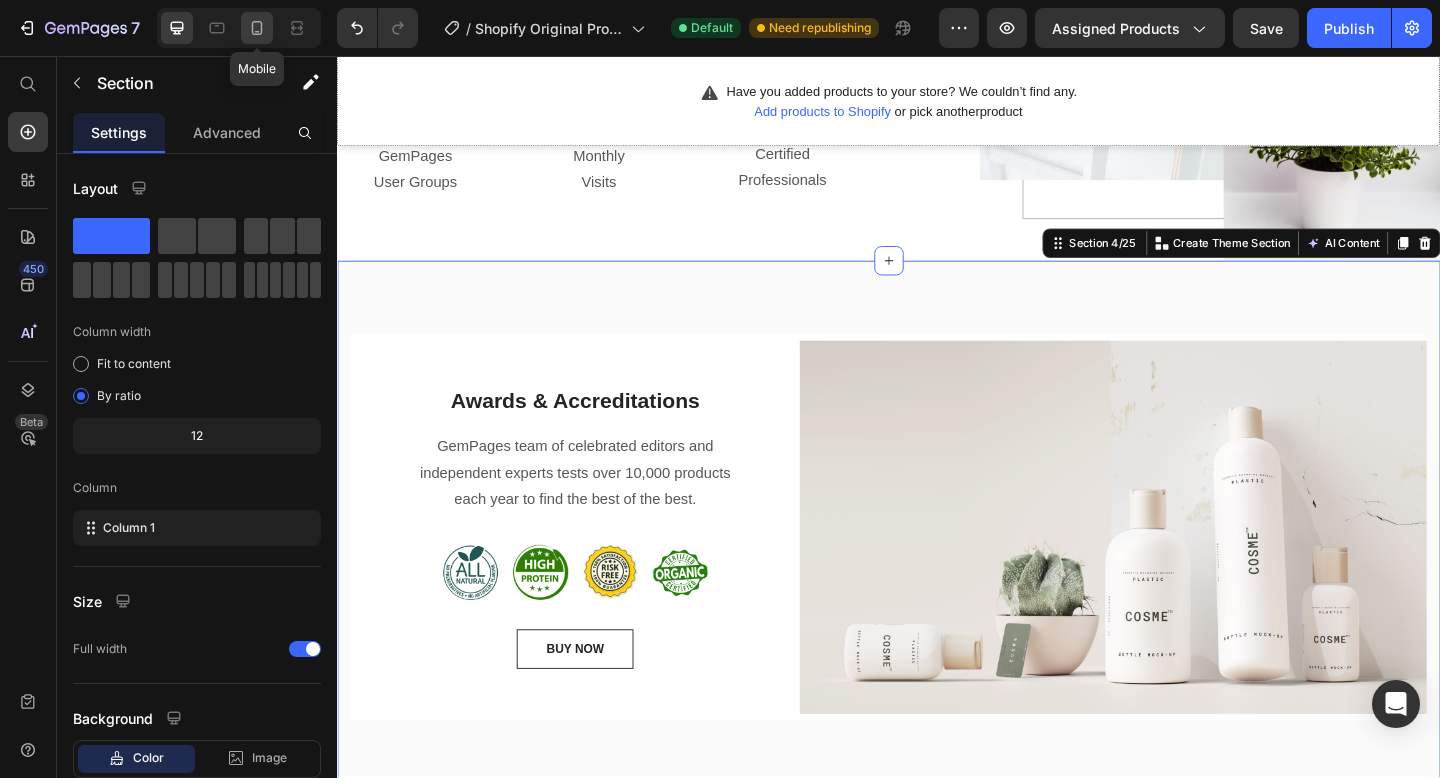 click 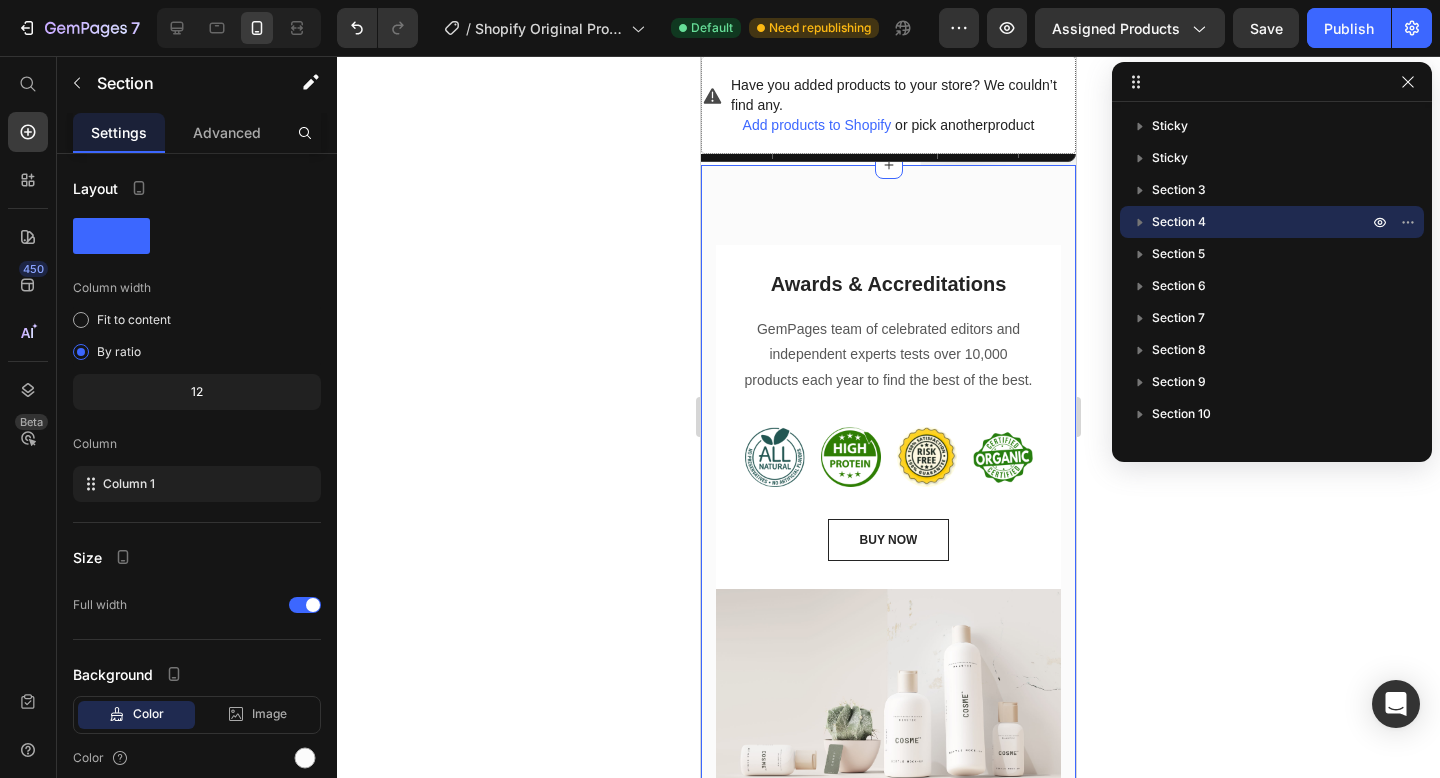 scroll, scrollTop: 1449, scrollLeft: 0, axis: vertical 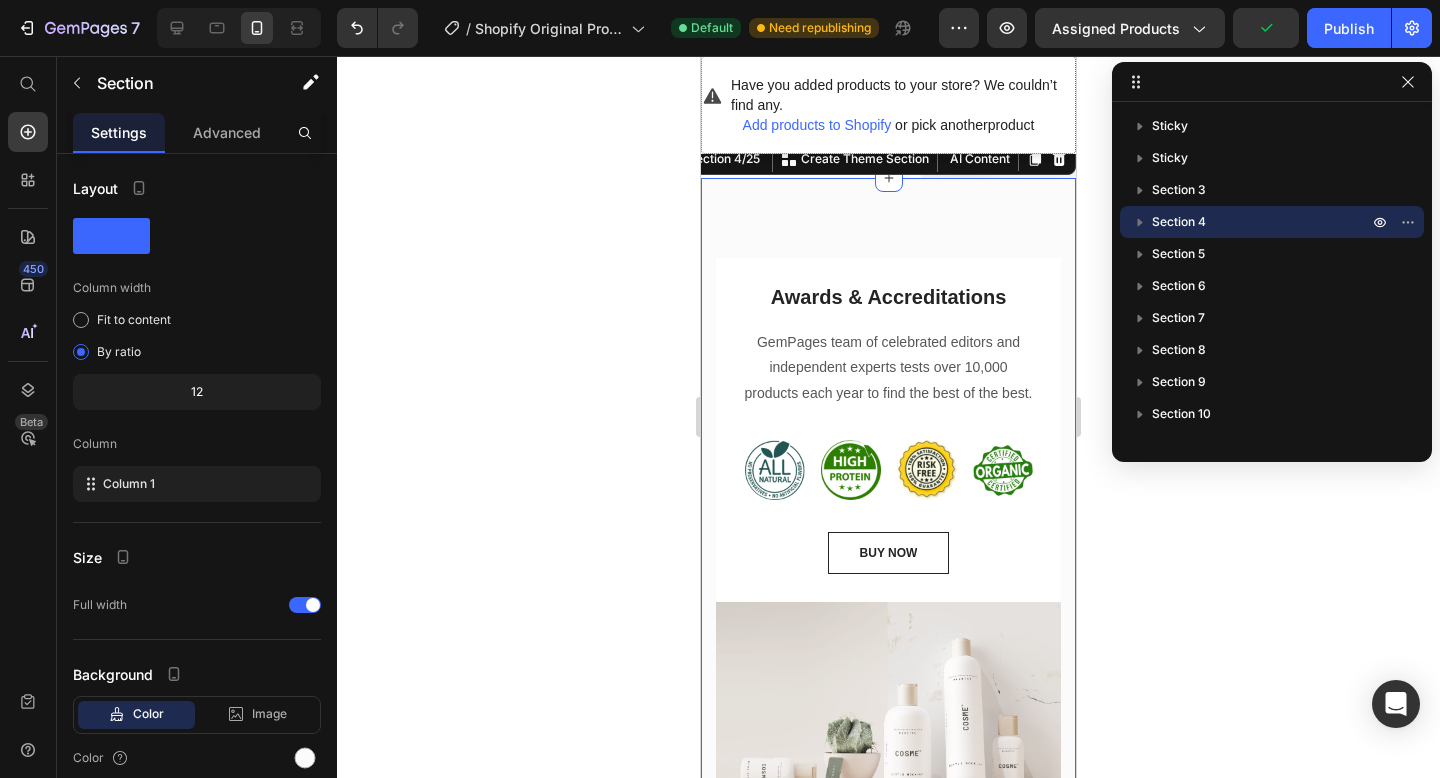 click on "Awards & Accreditations Heading GemPages team of celebrated editors and independent experts tests over 10,000 products each year to find the best of the best. Text block Image Image Image Image Row BUY NOW Button Row Image Row Section 4/25   You can create reusable sections Create Theme Section AI Content Write with GemAI What would you like to describe here? Tone and Voice Persuasive Product Show more Generate" at bounding box center [888, 540] 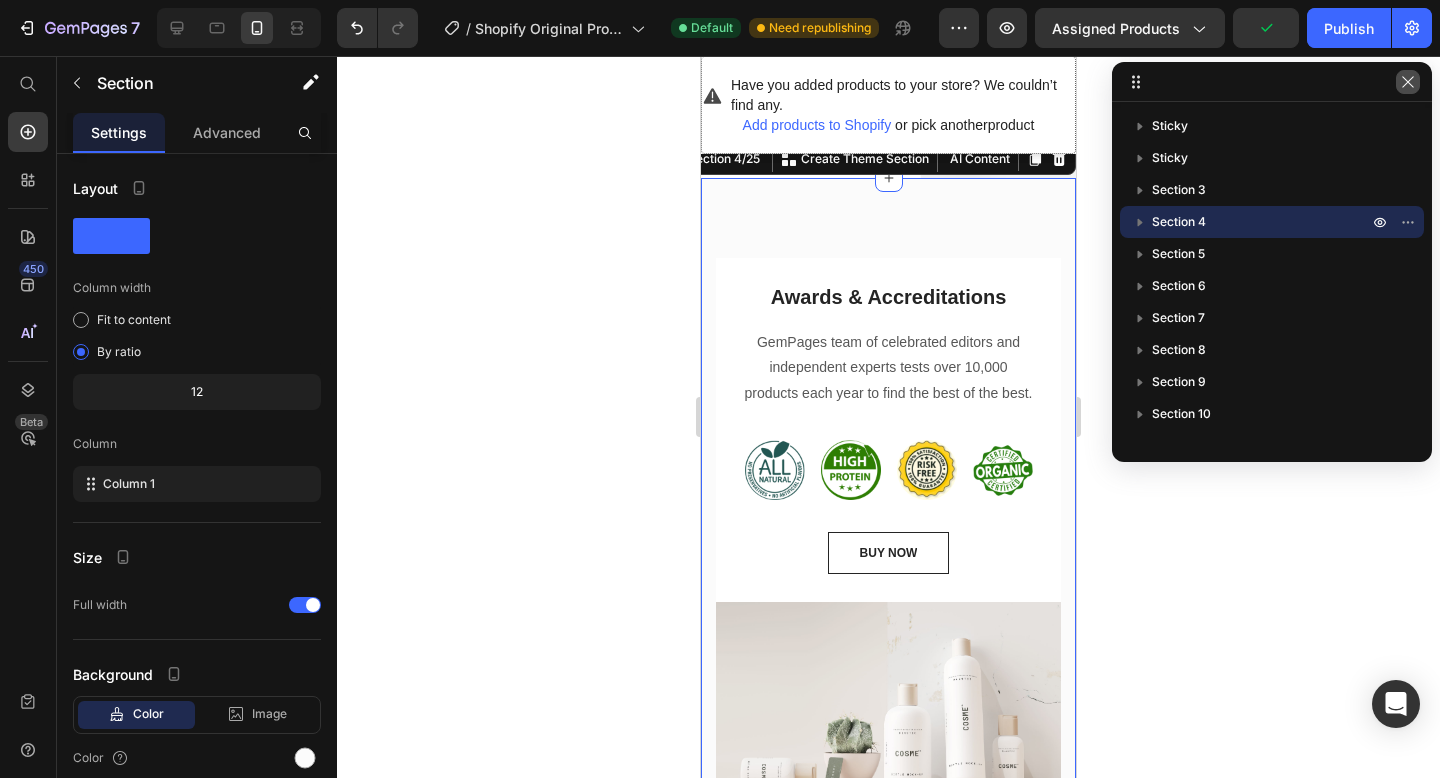 click 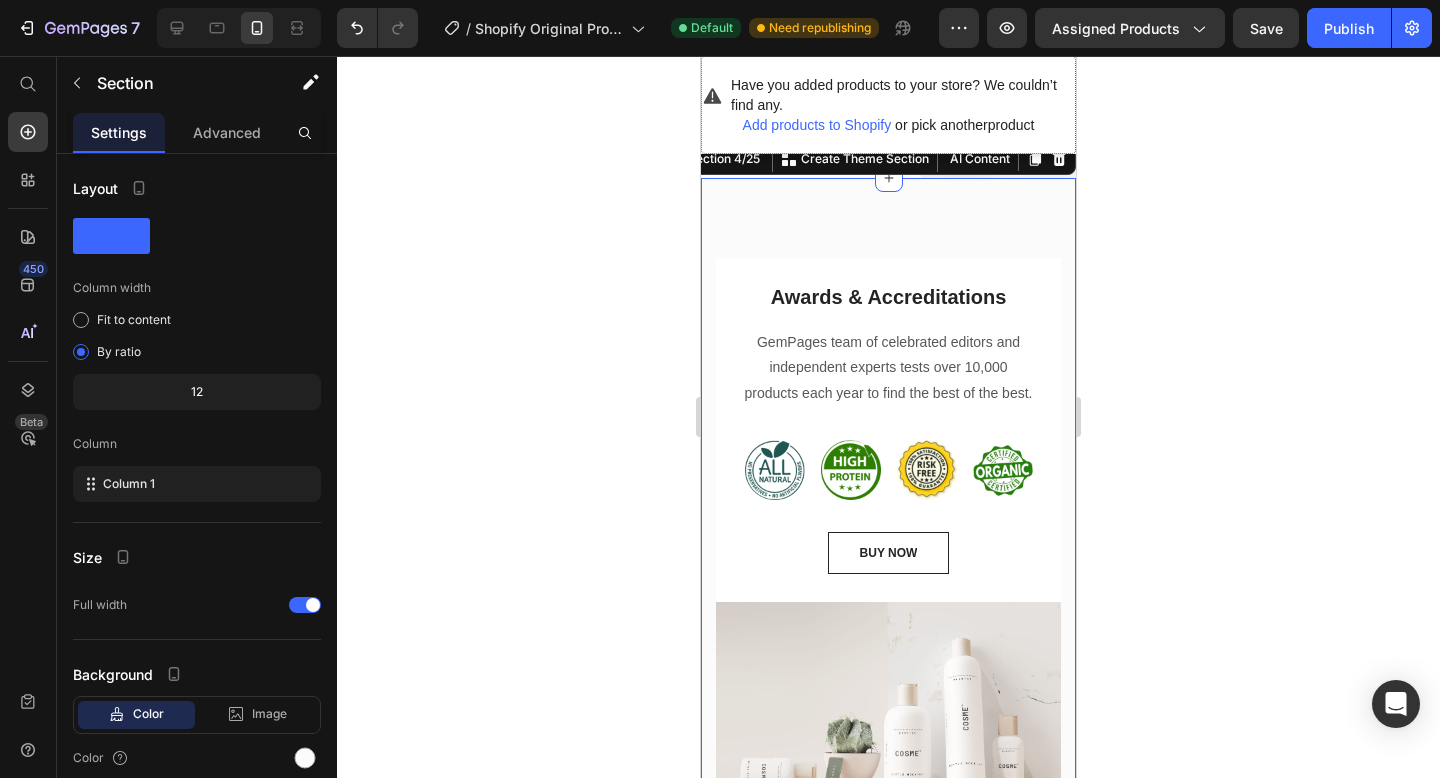 click on "Awards & Accreditations Heading GemPages team of celebrated editors and independent experts tests over 10,000 products each year to find the best of the best. Text block Image Image Image Image Row BUY NOW Button Row Image Row Section 4/25   You can create reusable sections Create Theme Section AI Content Write with GemAI What would you like to describe here? Tone and Voice Persuasive Product Show more Generate" at bounding box center (888, 540) 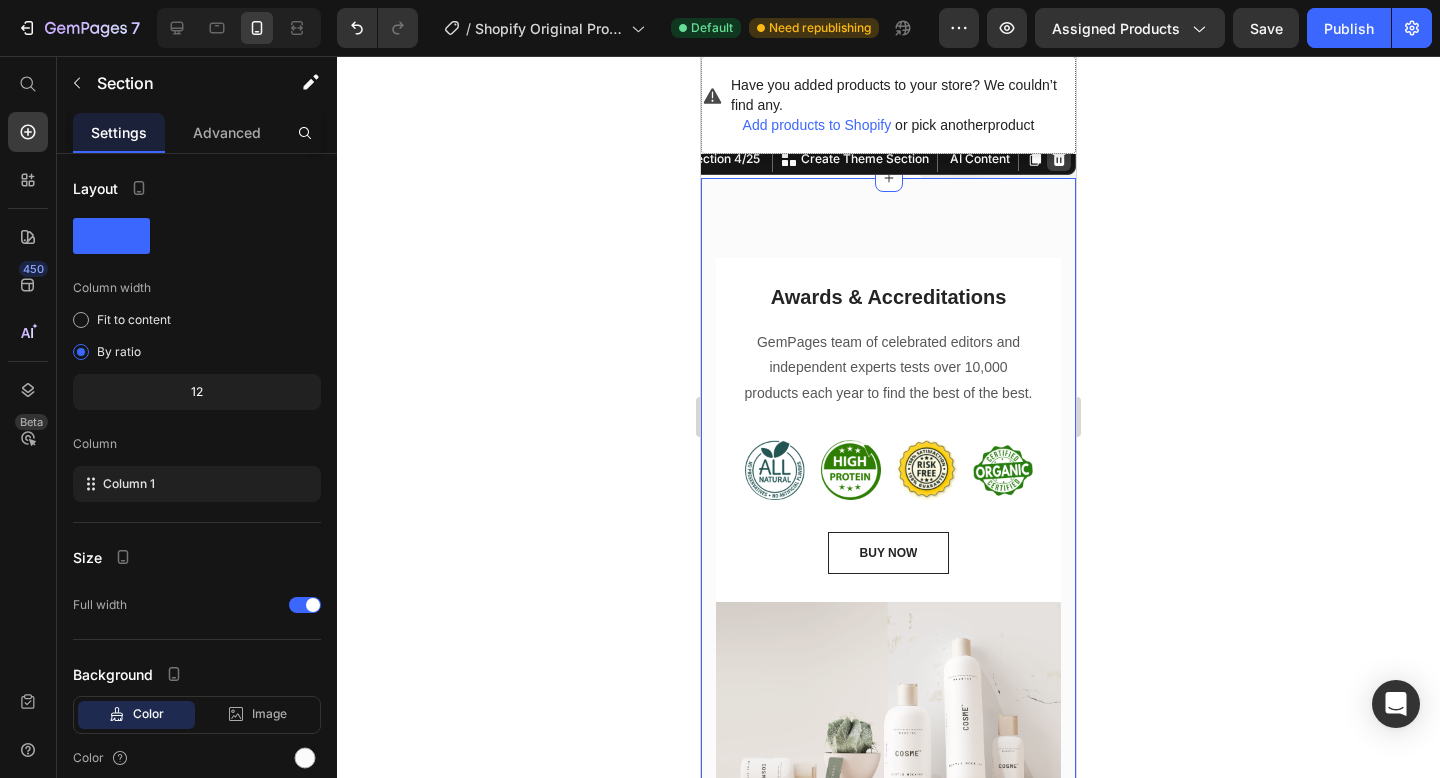 click 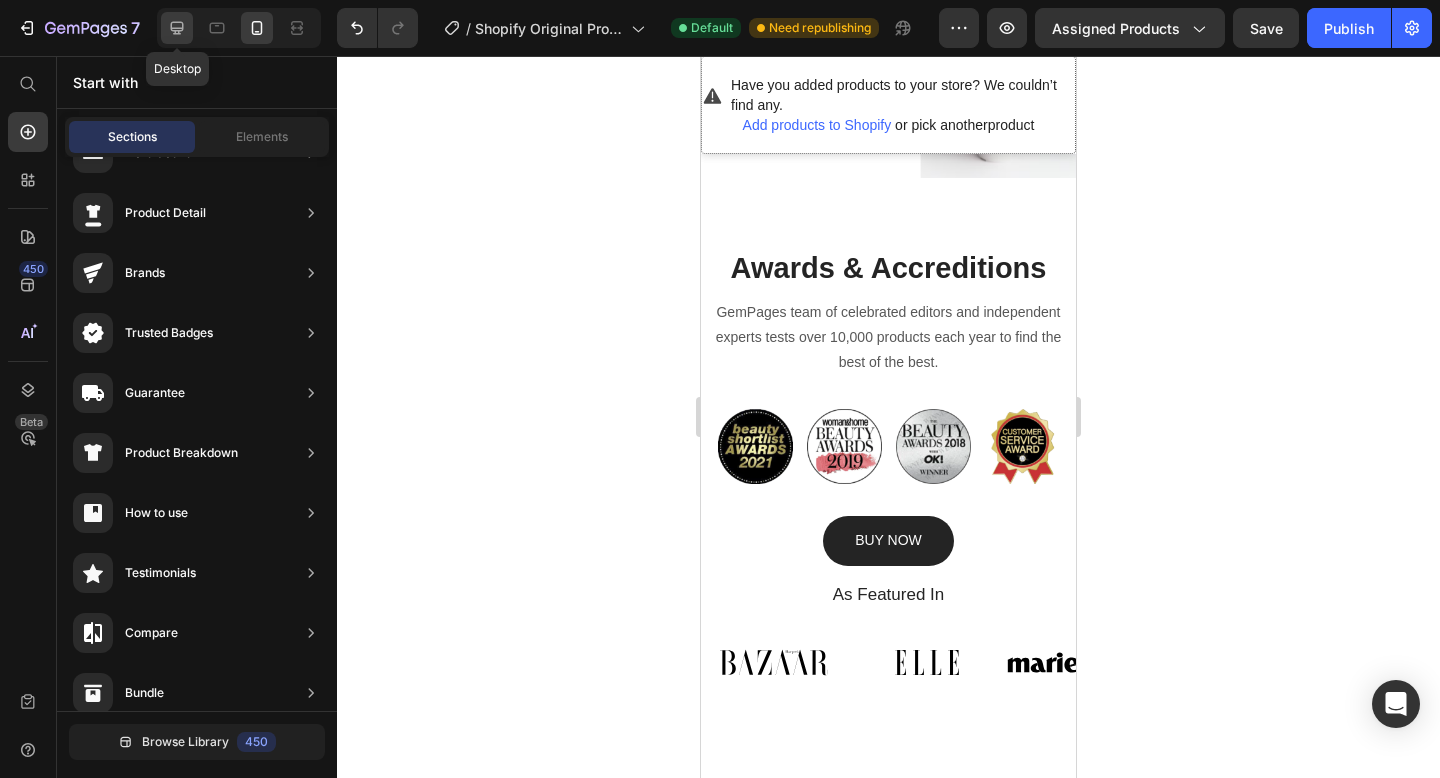 click 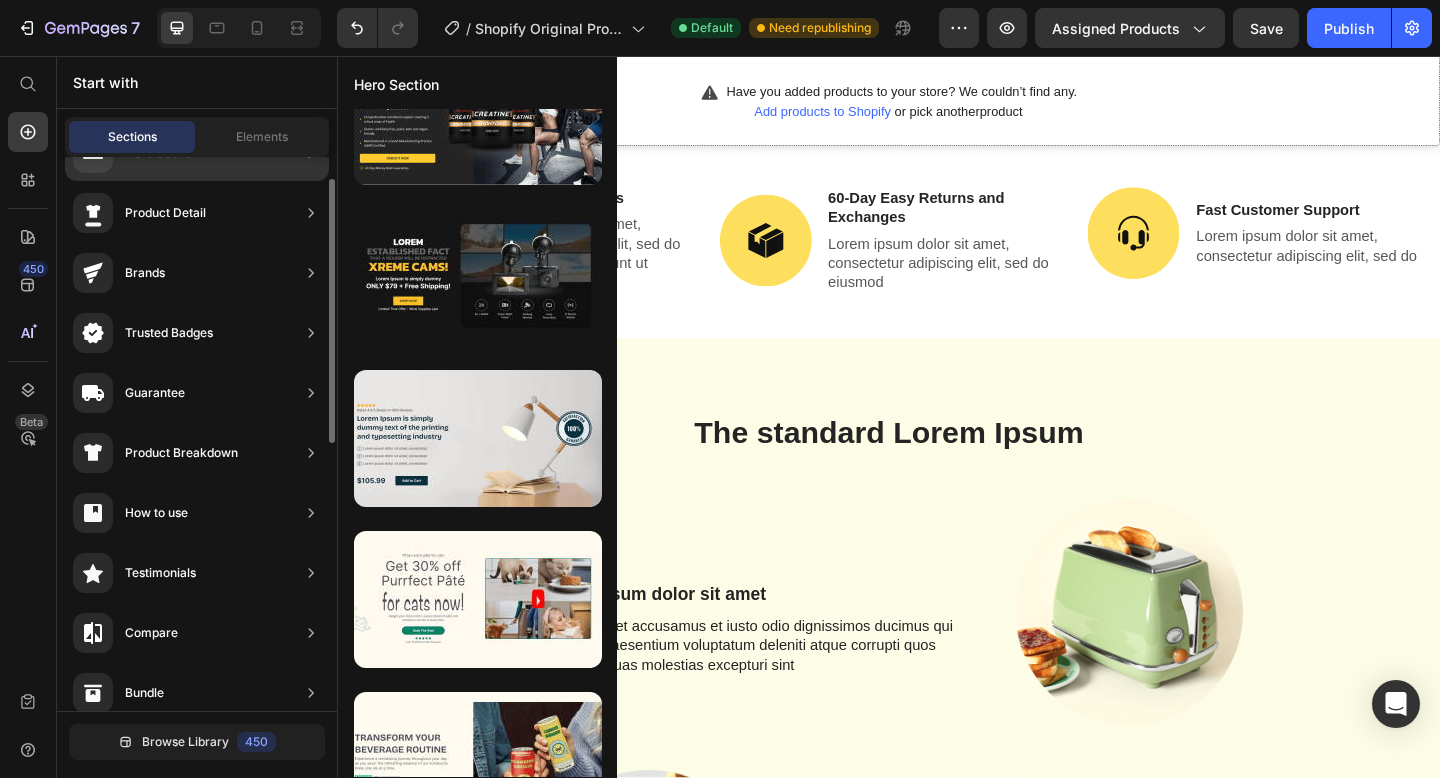 scroll, scrollTop: 1378, scrollLeft: 0, axis: vertical 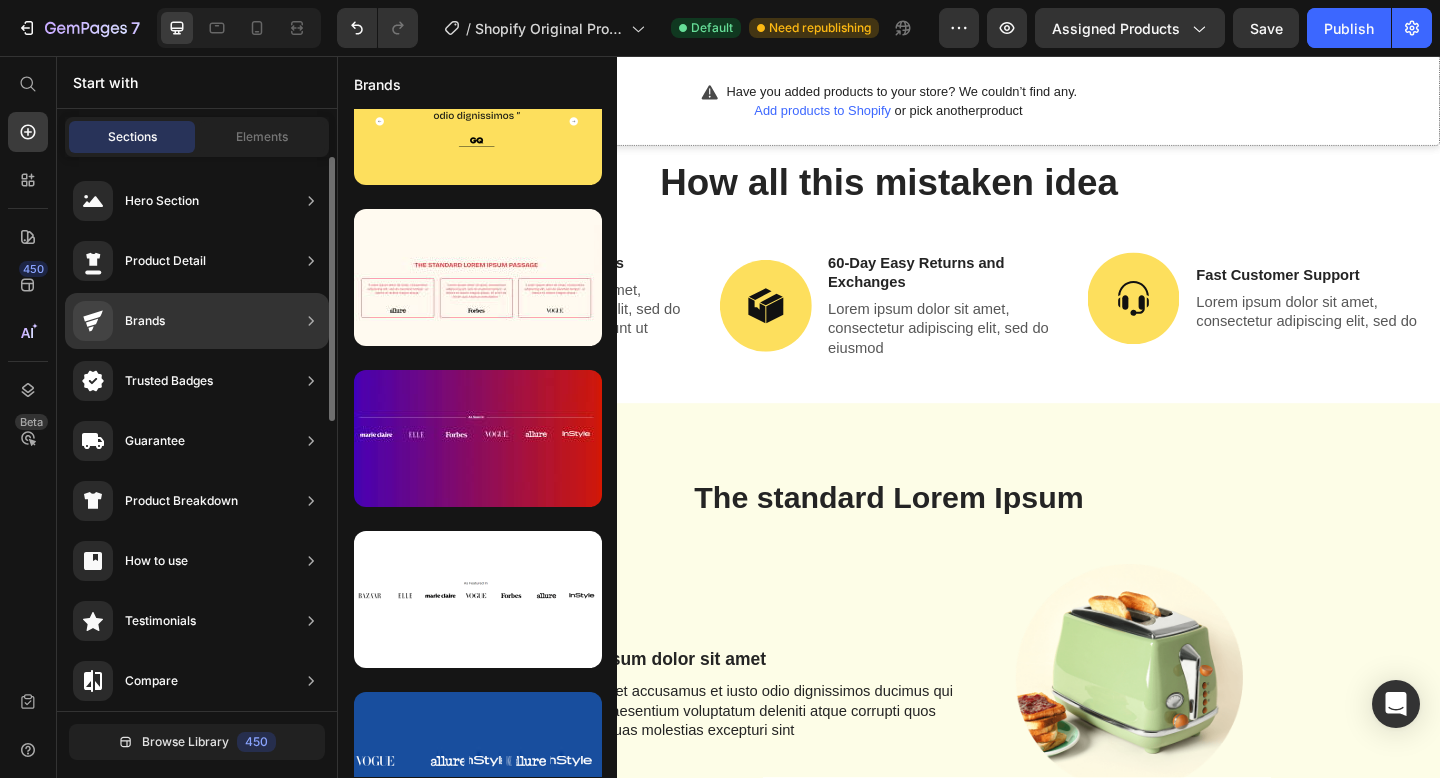 click 